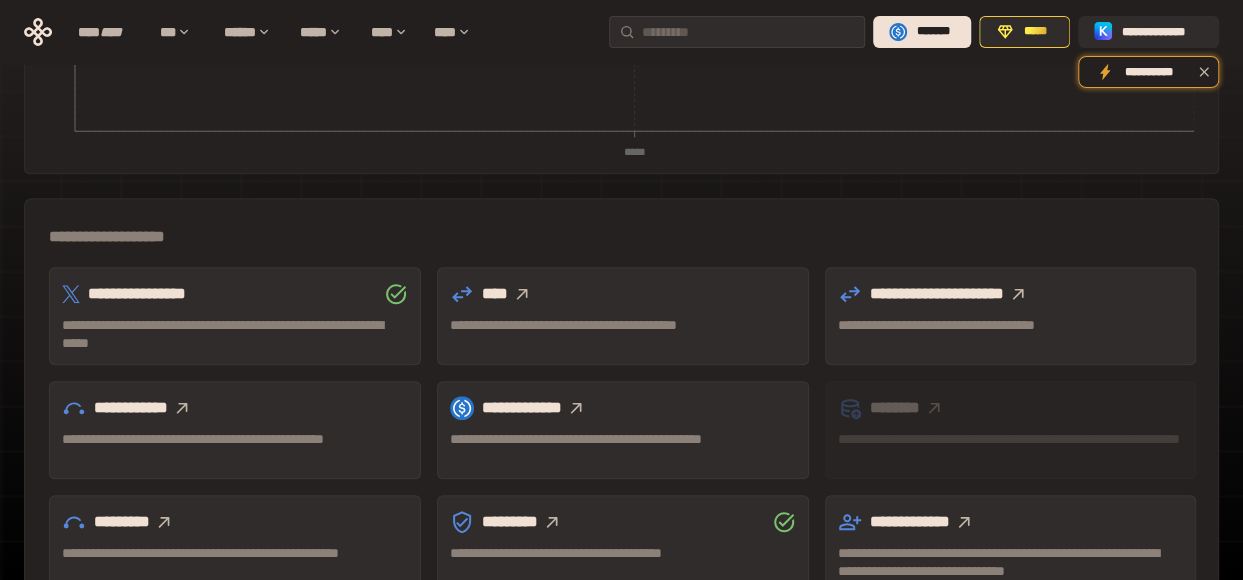 scroll, scrollTop: 549, scrollLeft: 0, axis: vertical 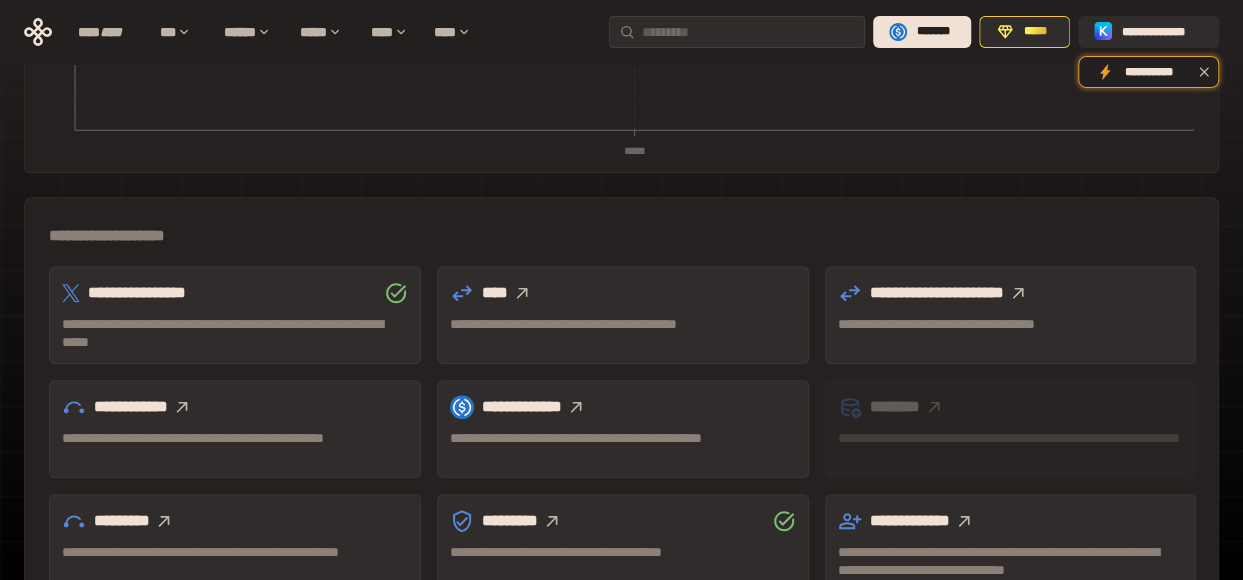 click 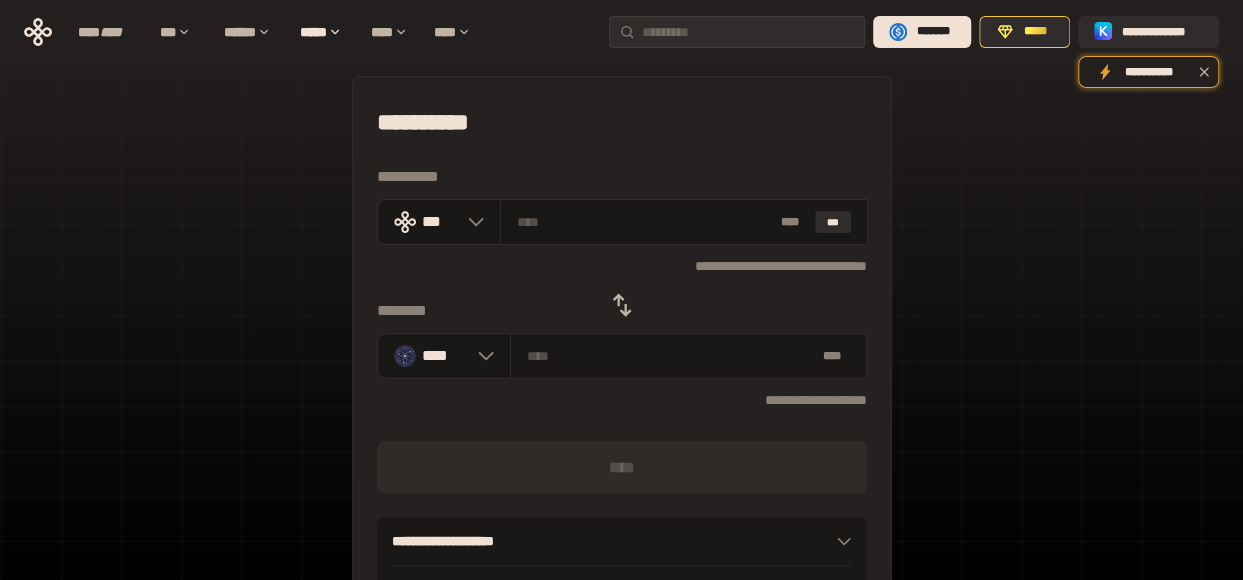 scroll, scrollTop: 0, scrollLeft: 0, axis: both 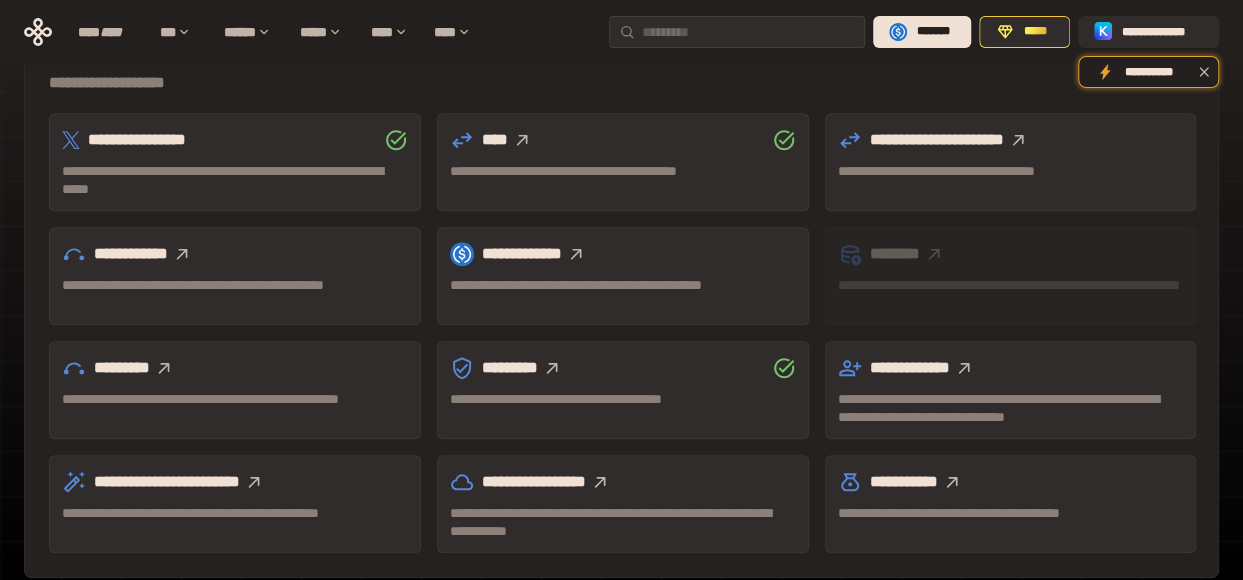 click 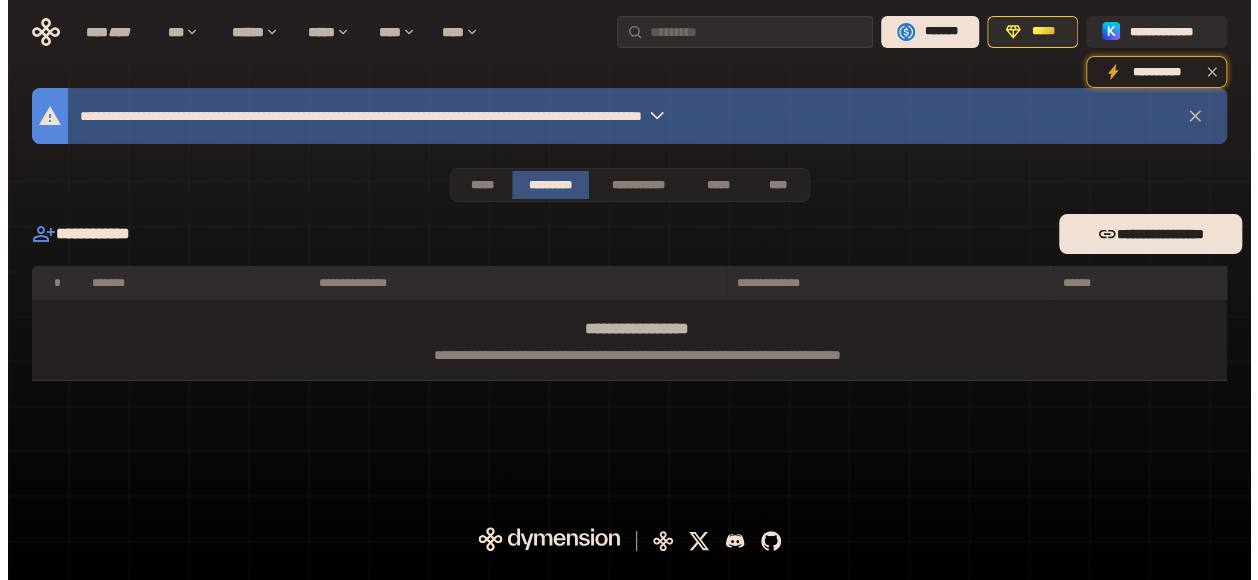 scroll, scrollTop: 0, scrollLeft: 0, axis: both 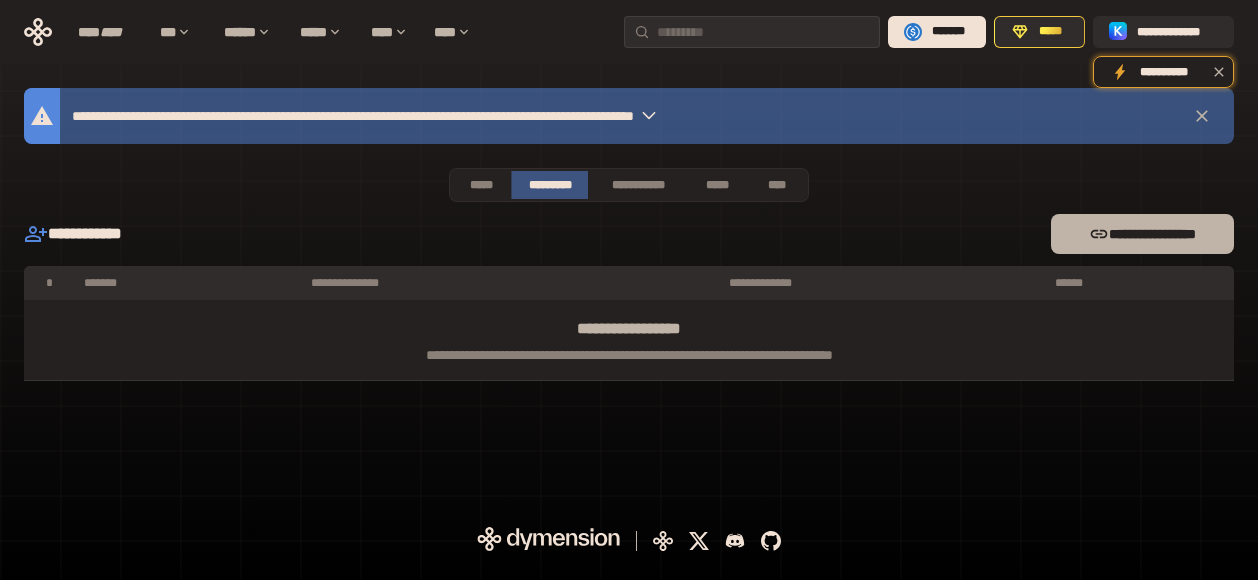 click on "**********" at bounding box center (1142, 234) 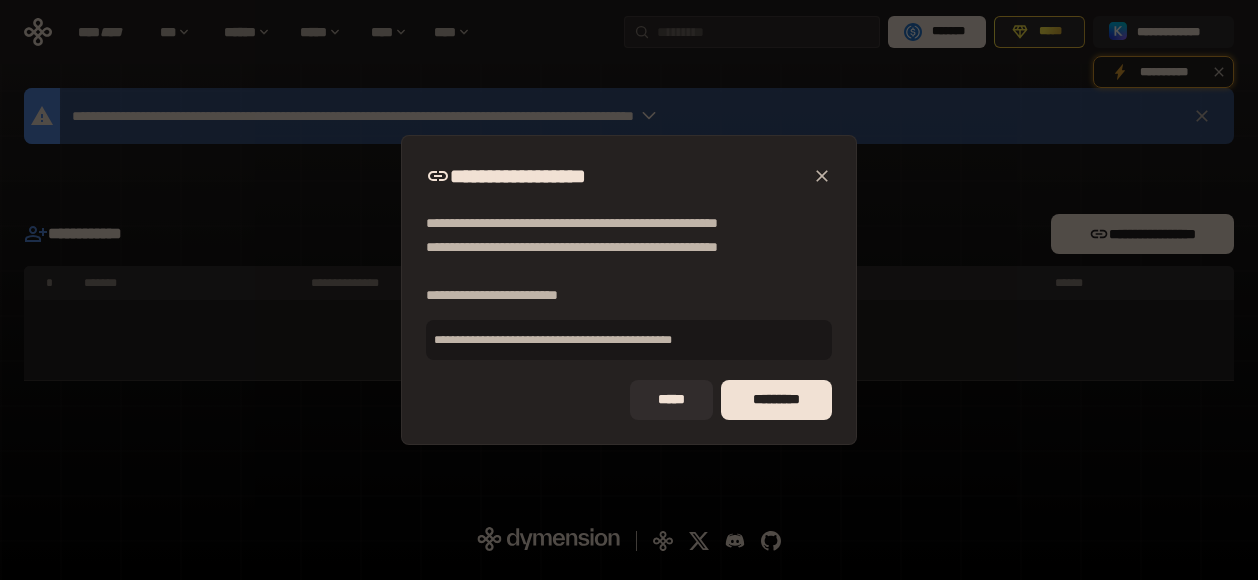 click 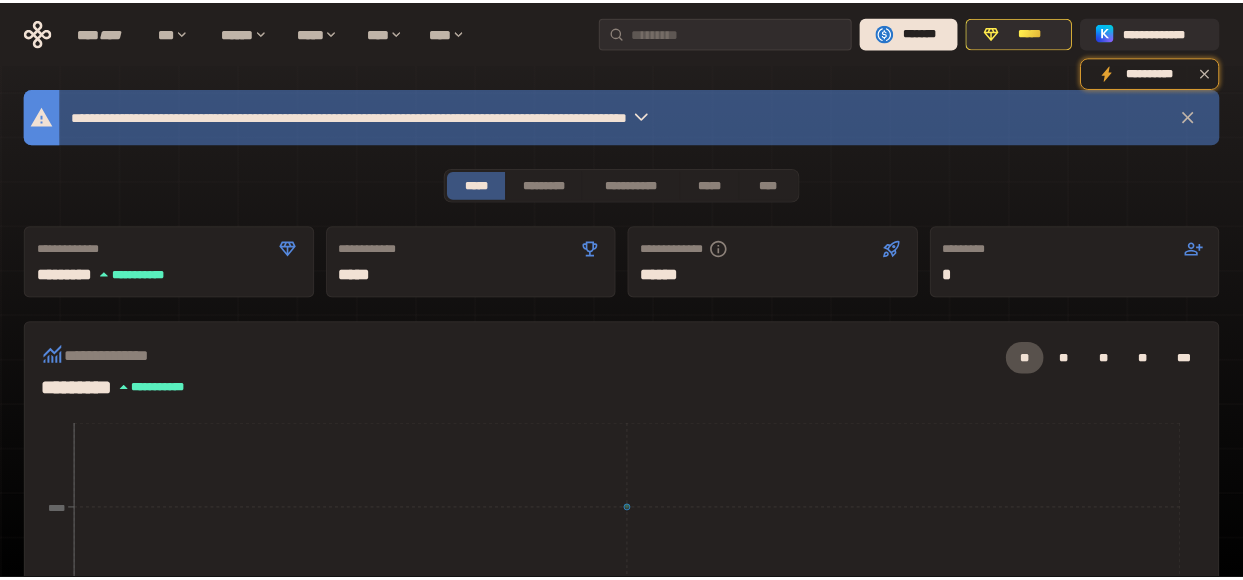 scroll, scrollTop: 0, scrollLeft: 0, axis: both 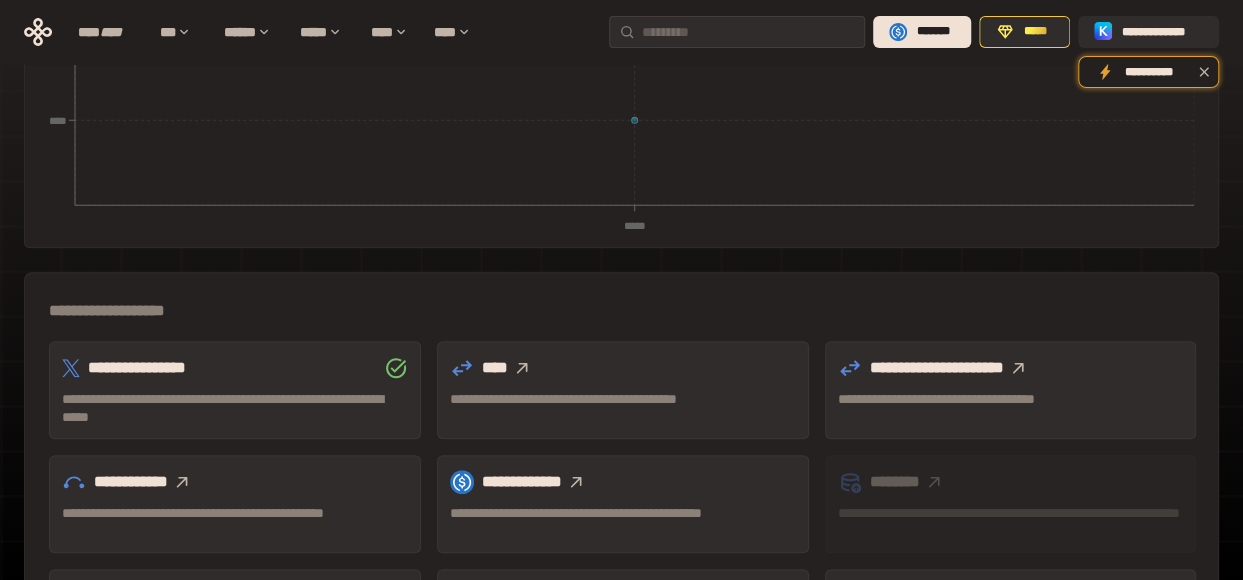 click 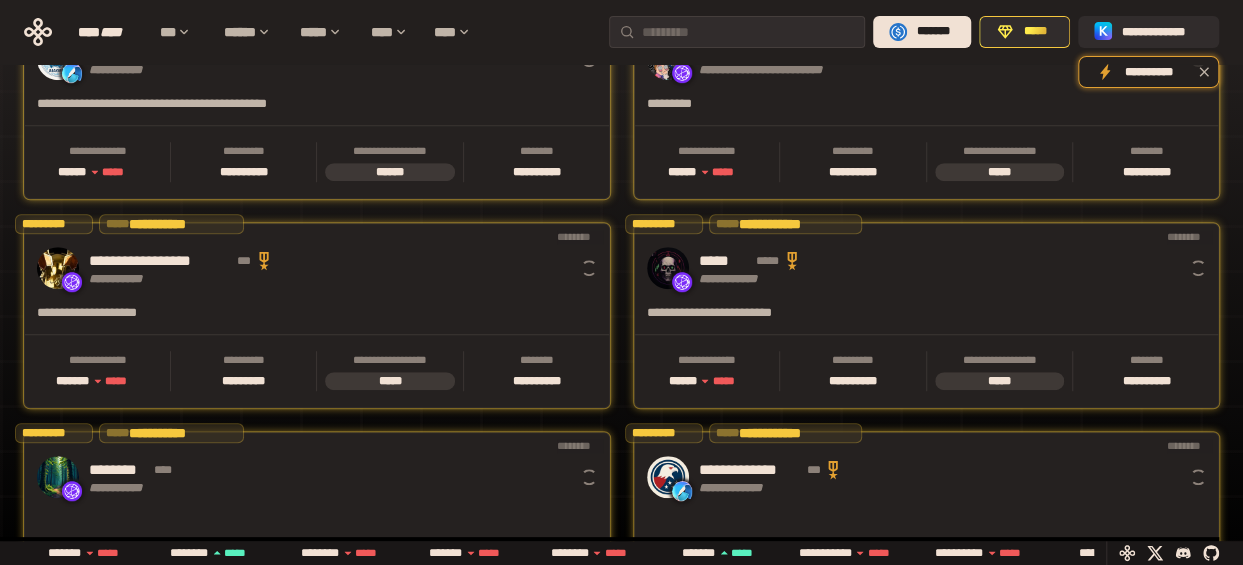 scroll, scrollTop: 0, scrollLeft: 16, axis: horizontal 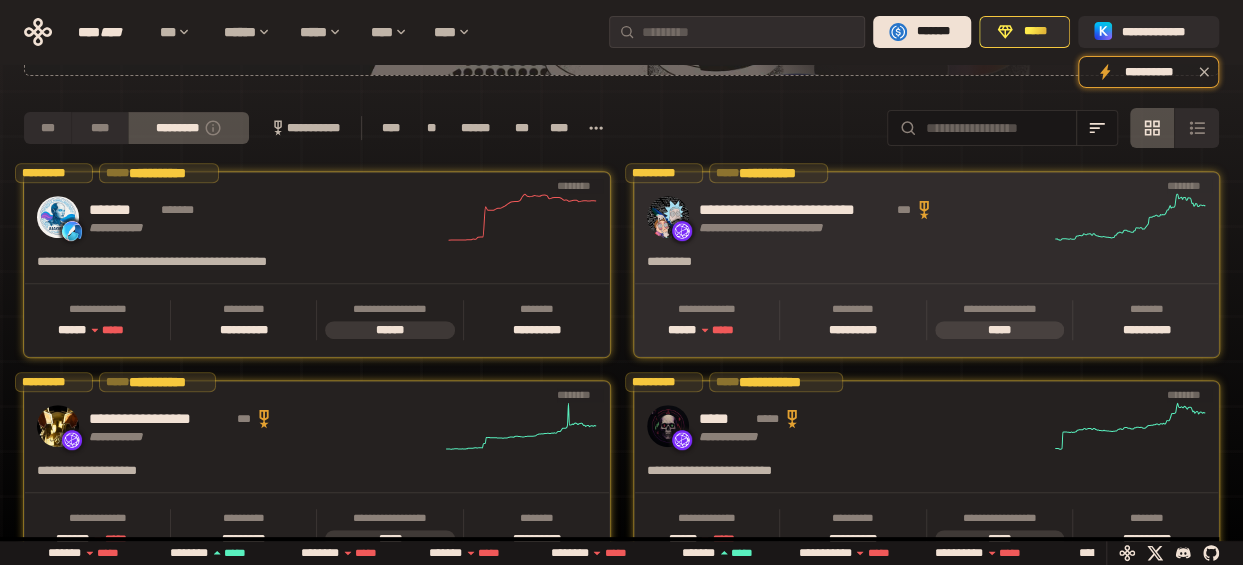 click on "*********" at bounding box center [867, 268] 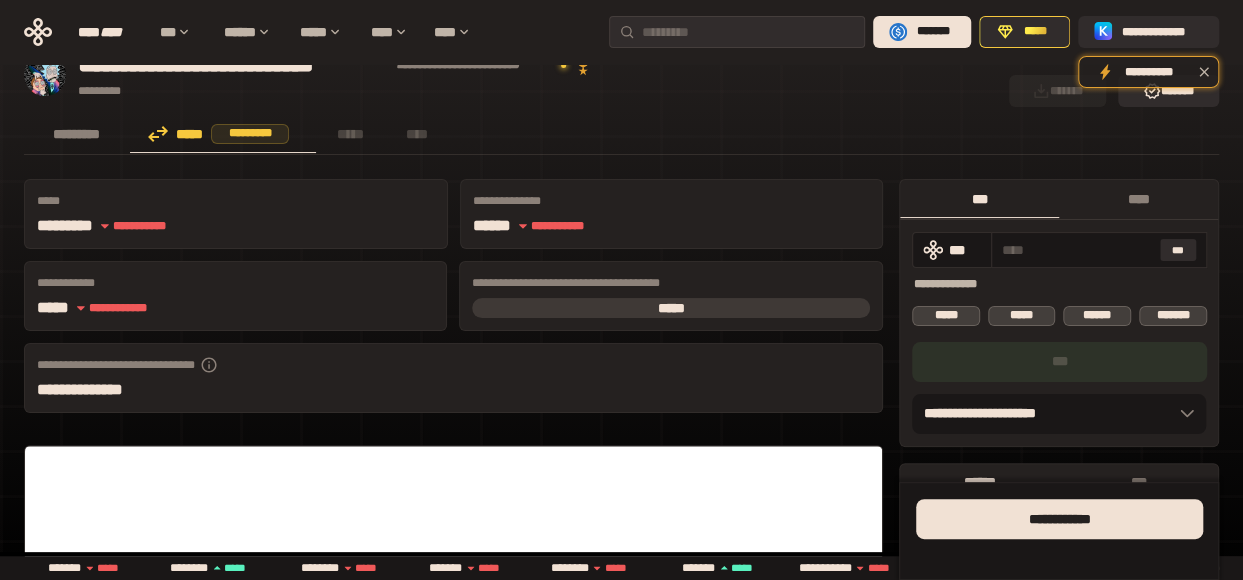 scroll, scrollTop: 0, scrollLeft: 0, axis: both 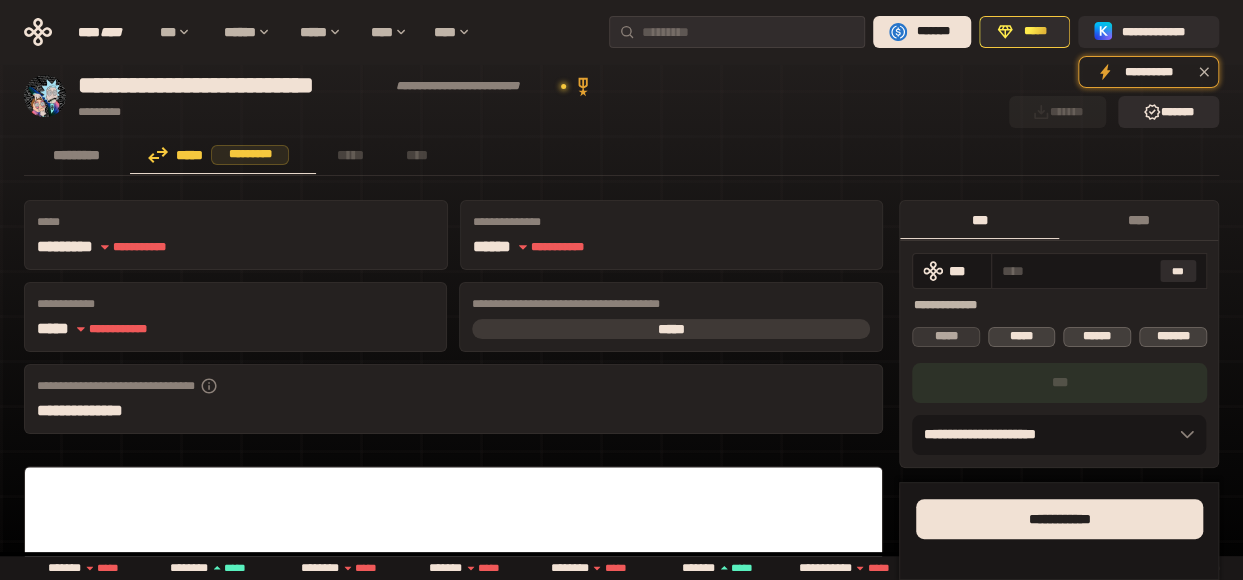 click on "*****" at bounding box center [946, 336] 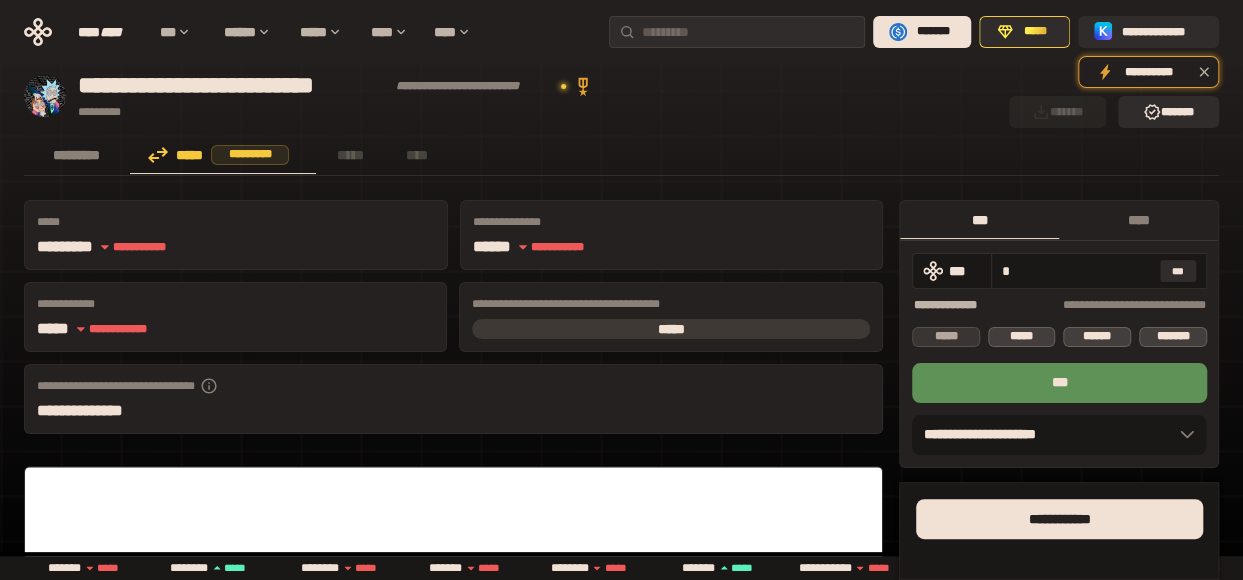 type on "*" 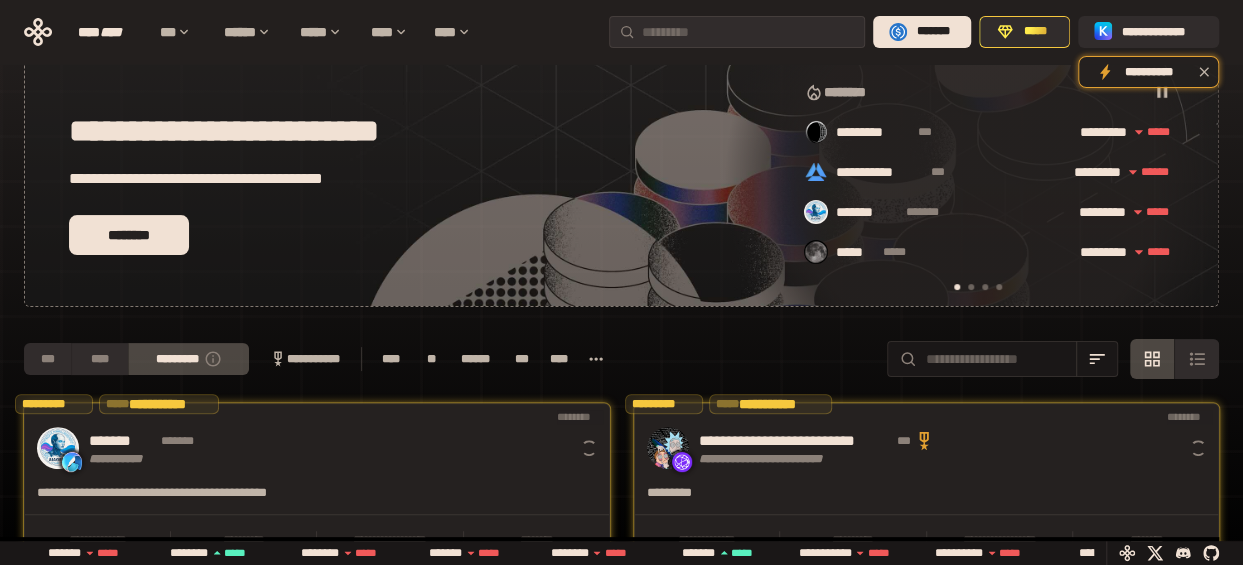 scroll, scrollTop: 282, scrollLeft: 0, axis: vertical 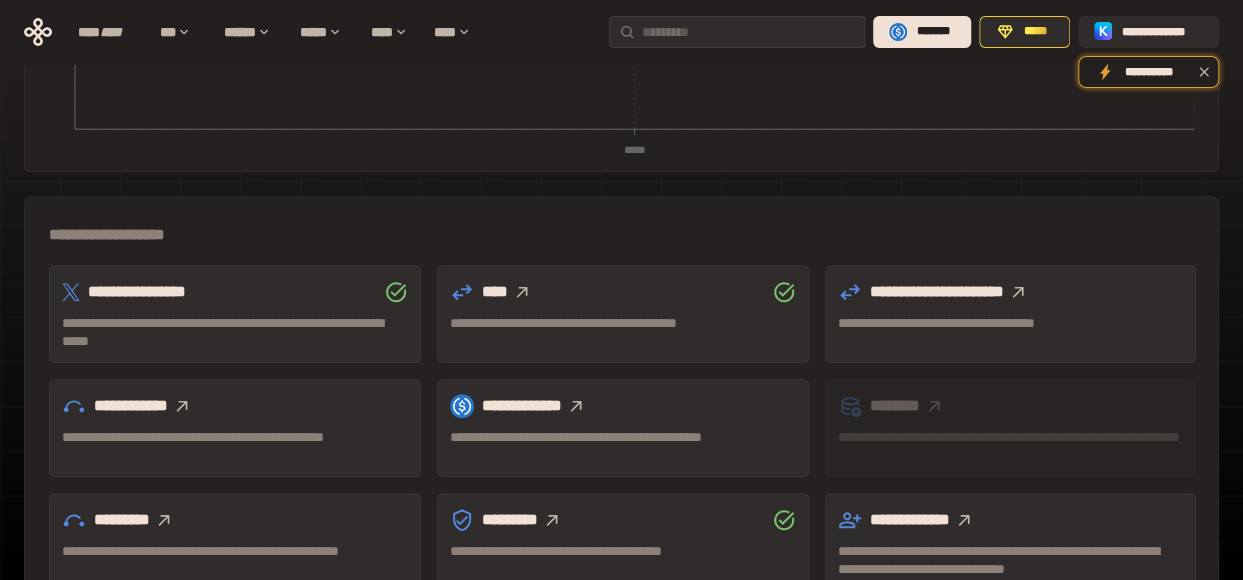 click 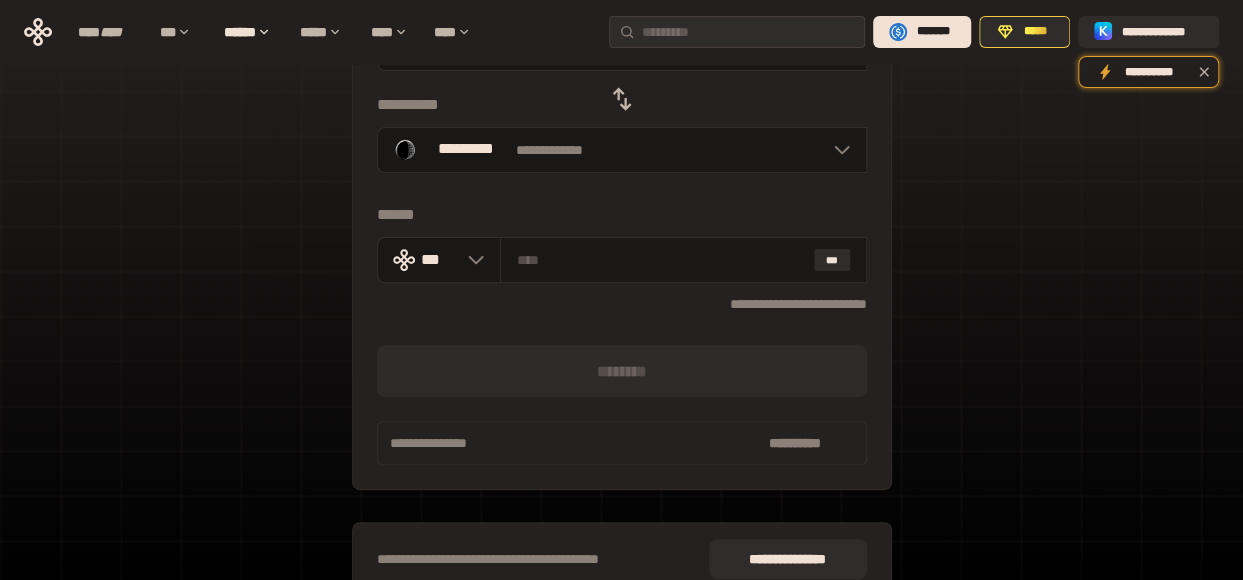 scroll, scrollTop: 0, scrollLeft: 0, axis: both 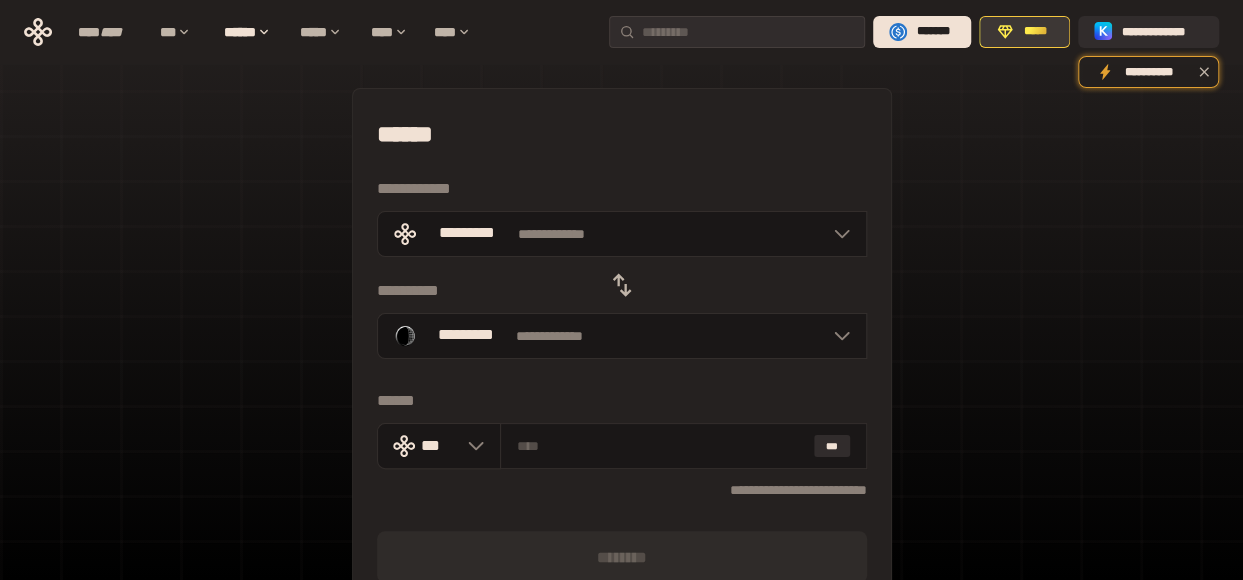 click on "*****" at bounding box center (1024, 32) 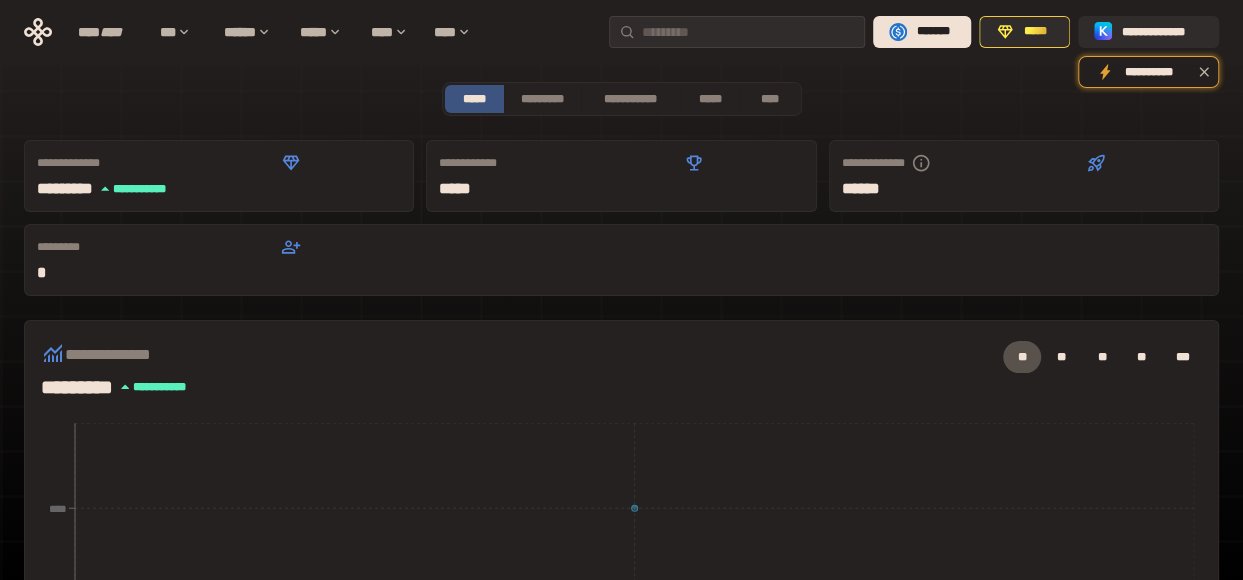 scroll, scrollTop: 0, scrollLeft: 0, axis: both 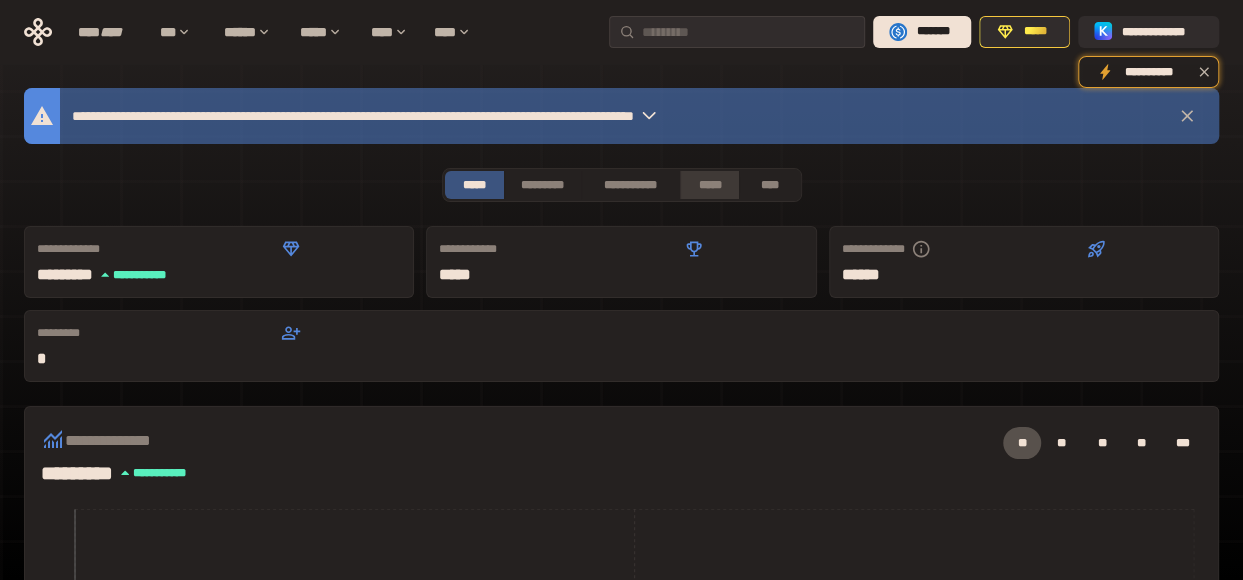 click on "*****" at bounding box center [710, 185] 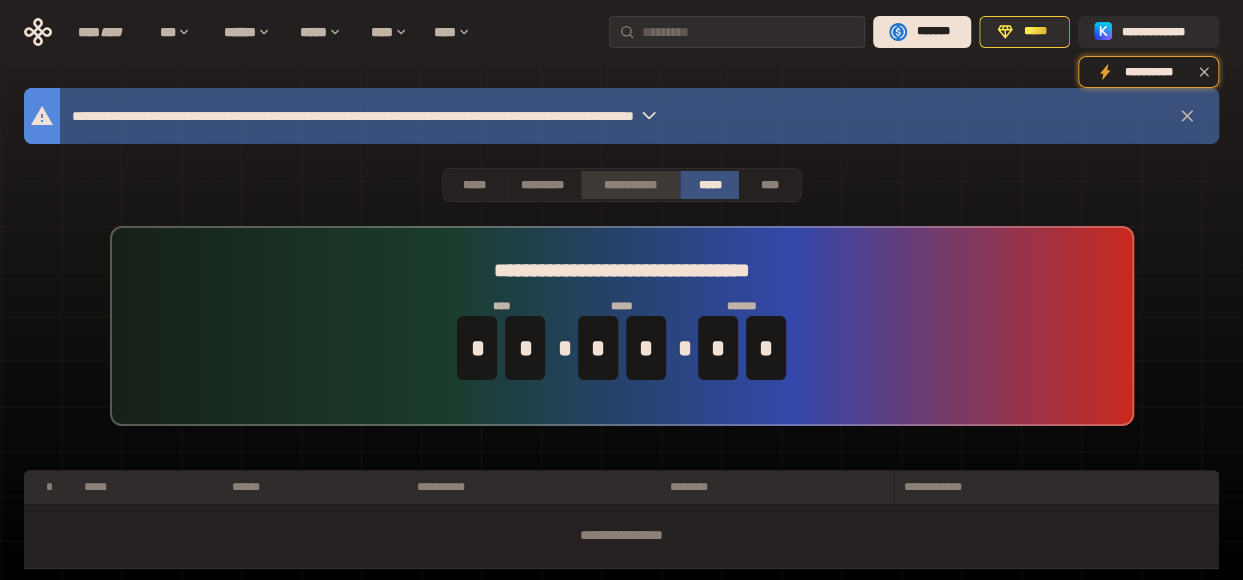 click on "**********" at bounding box center [630, 185] 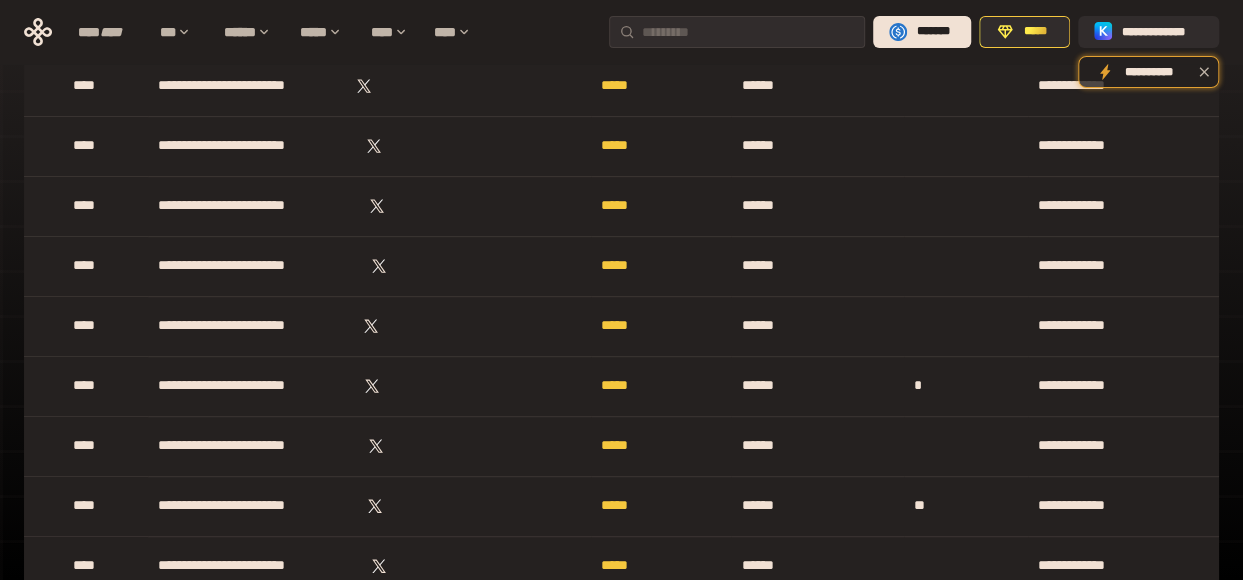 scroll, scrollTop: 29868, scrollLeft: 0, axis: vertical 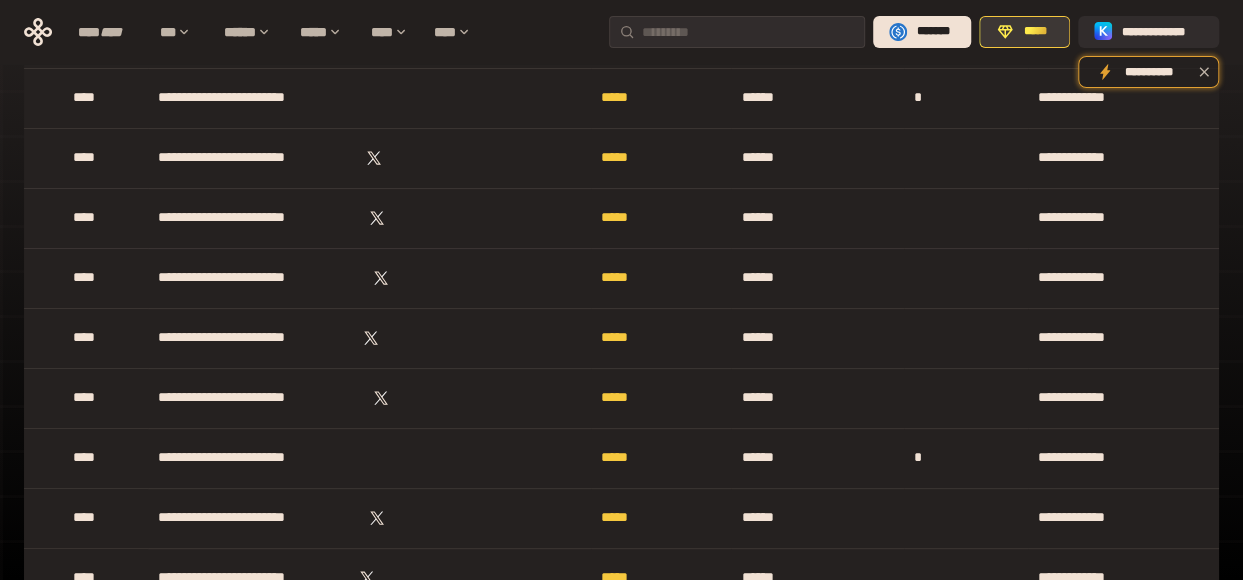 click on "*****" at bounding box center [1035, 32] 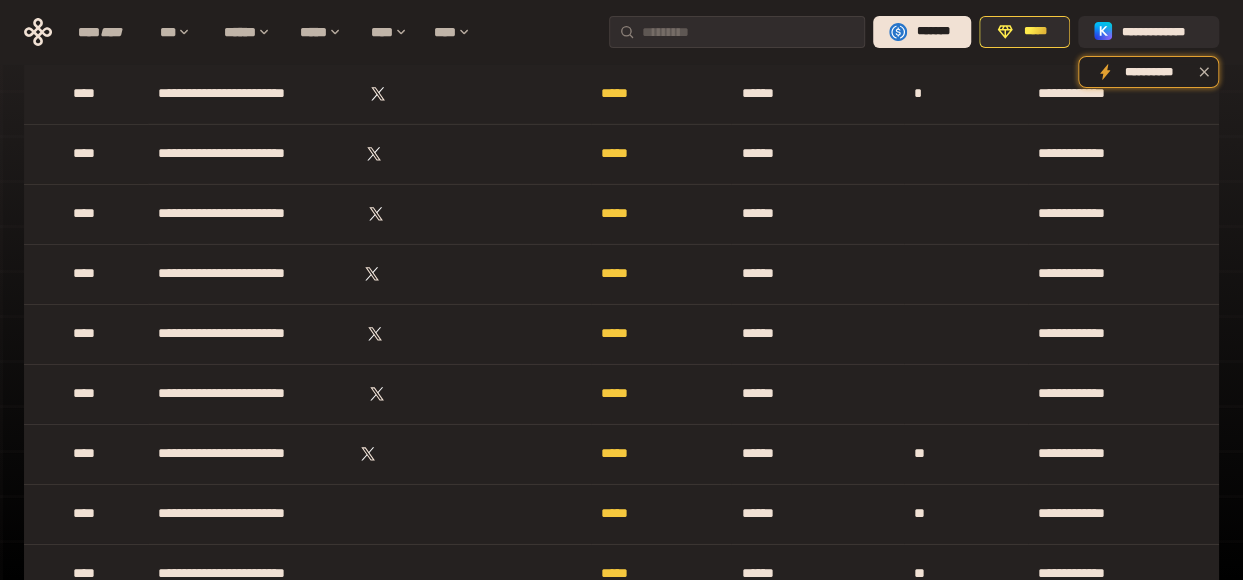 scroll, scrollTop: 26116, scrollLeft: 0, axis: vertical 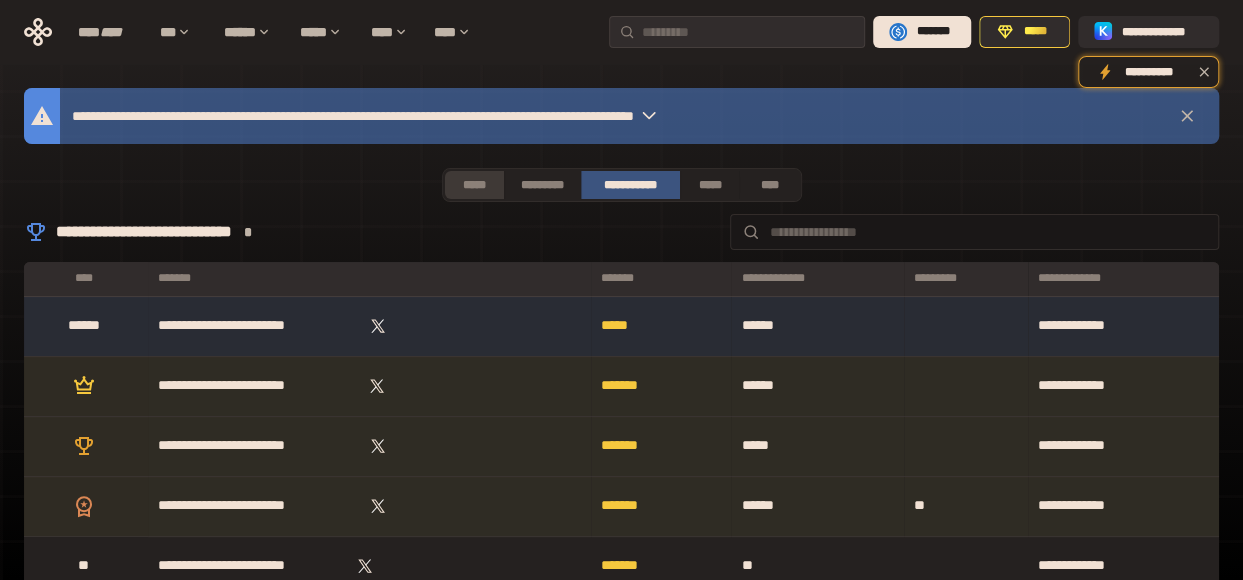 click on "*****" at bounding box center [474, 185] 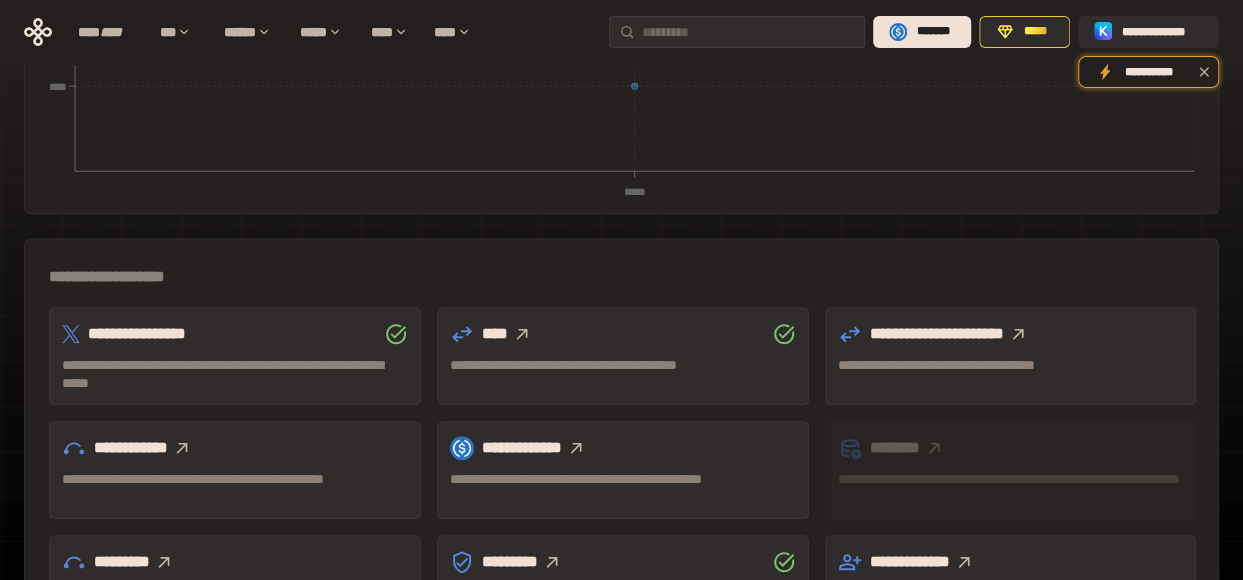 scroll, scrollTop: 511, scrollLeft: 0, axis: vertical 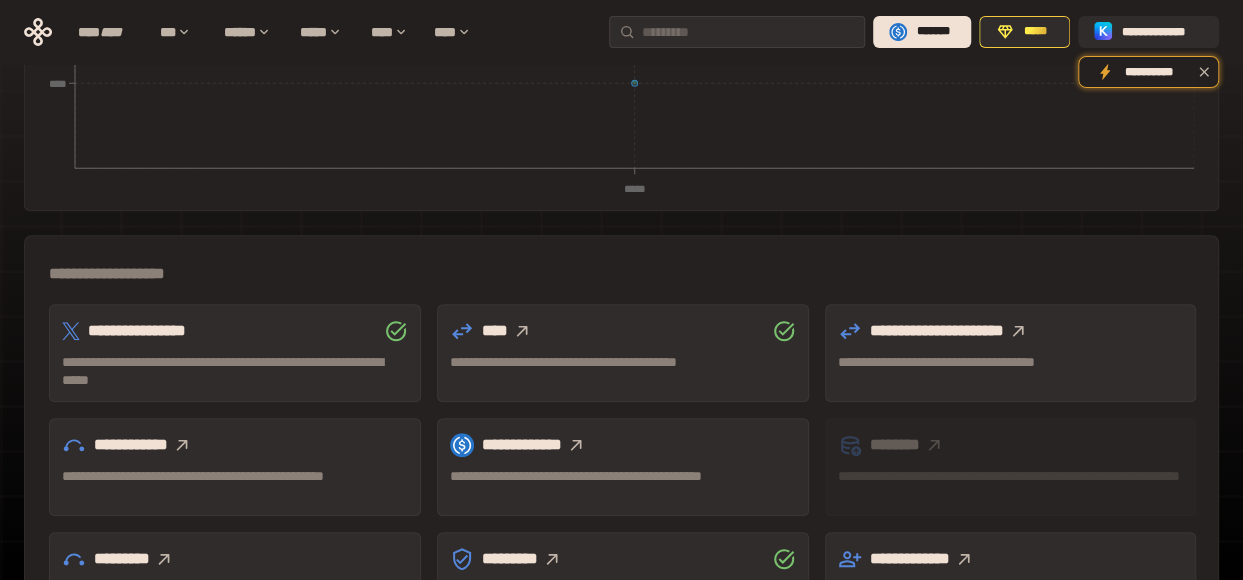 click on "**********" at bounding box center (621, 524) 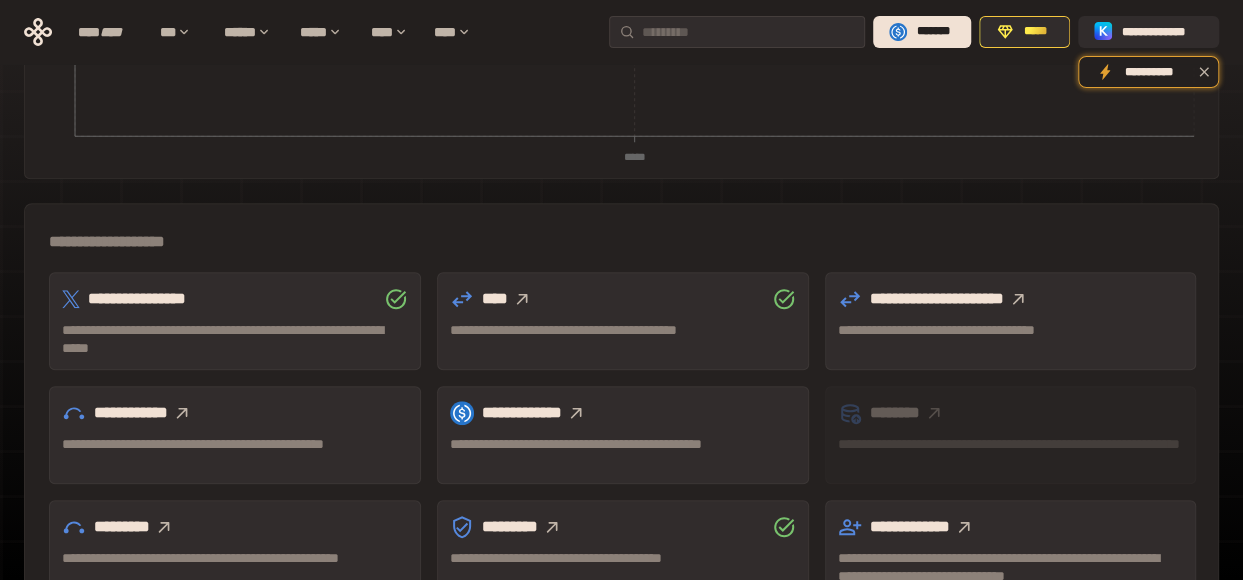 scroll, scrollTop: 542, scrollLeft: 0, axis: vertical 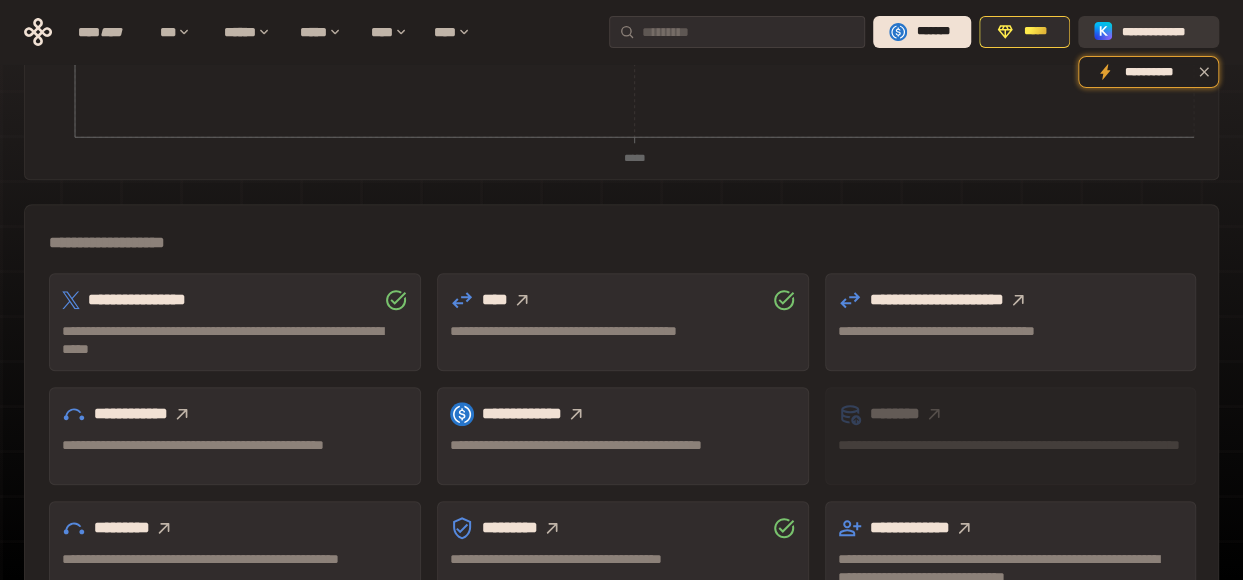 click on "**********" at bounding box center [1162, 32] 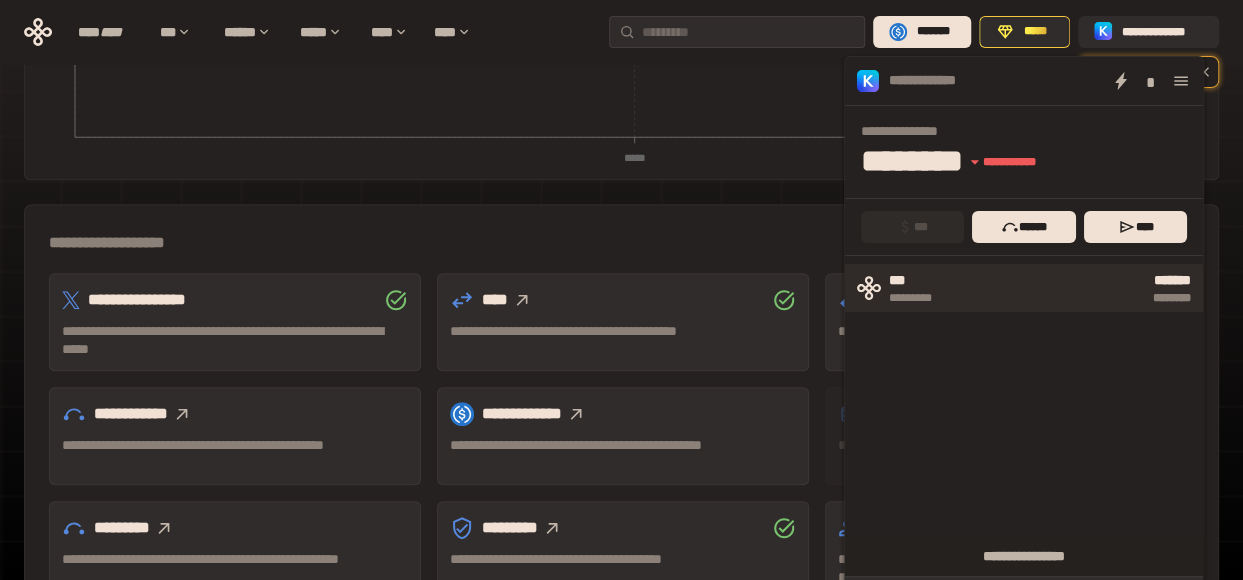 click on "[FIRST] [LAST]" at bounding box center [1075, 288] 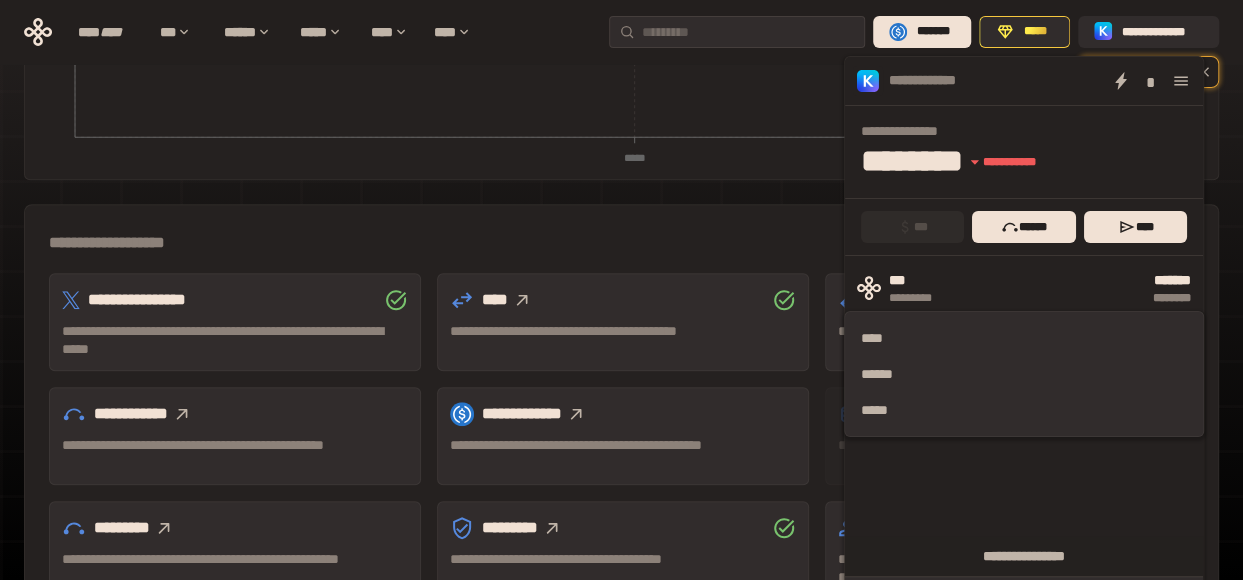 click on "[STREET] [CITY] [STATE] [ZIP]" at bounding box center [1024, 416] 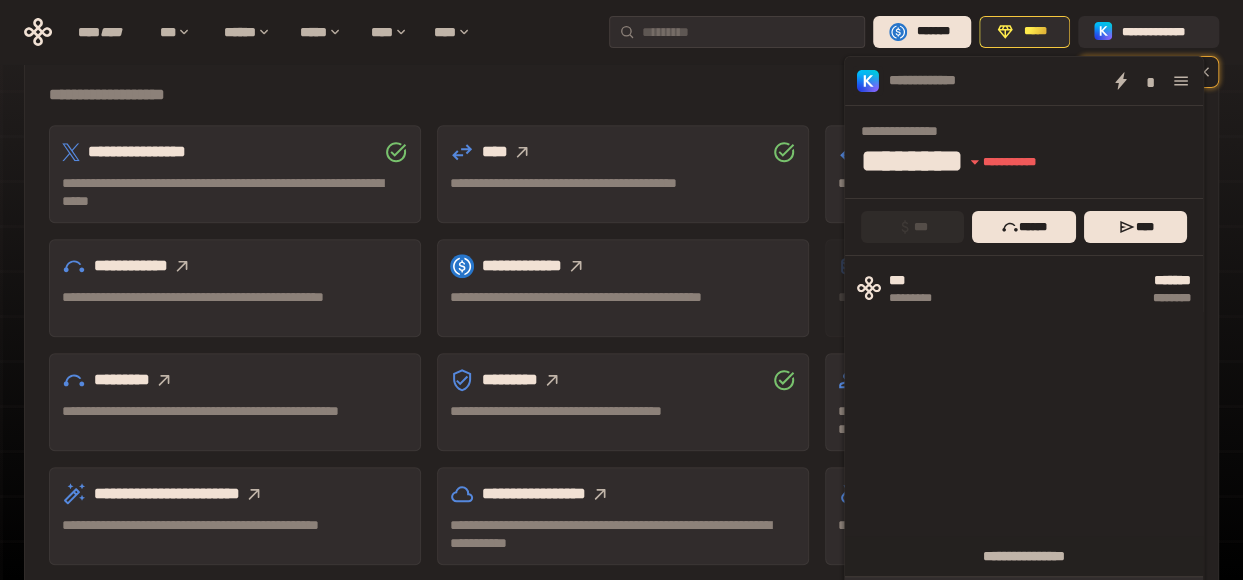 scroll, scrollTop: 656, scrollLeft: 0, axis: vertical 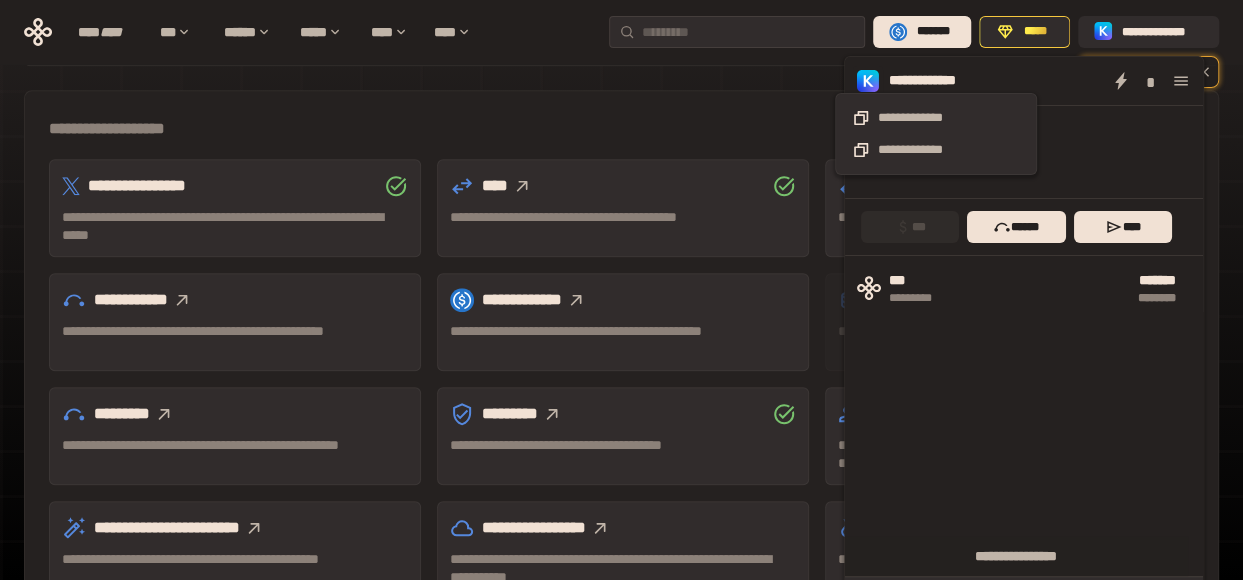 click on "**********" at bounding box center [936, 81] 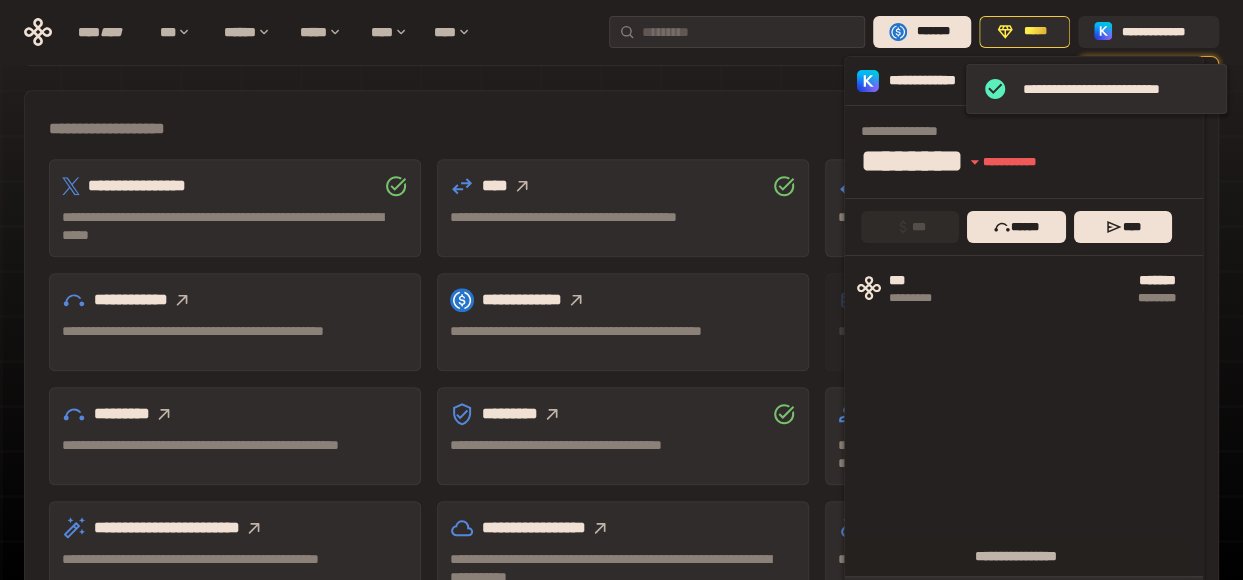 click on "**********" at bounding box center (936, 81) 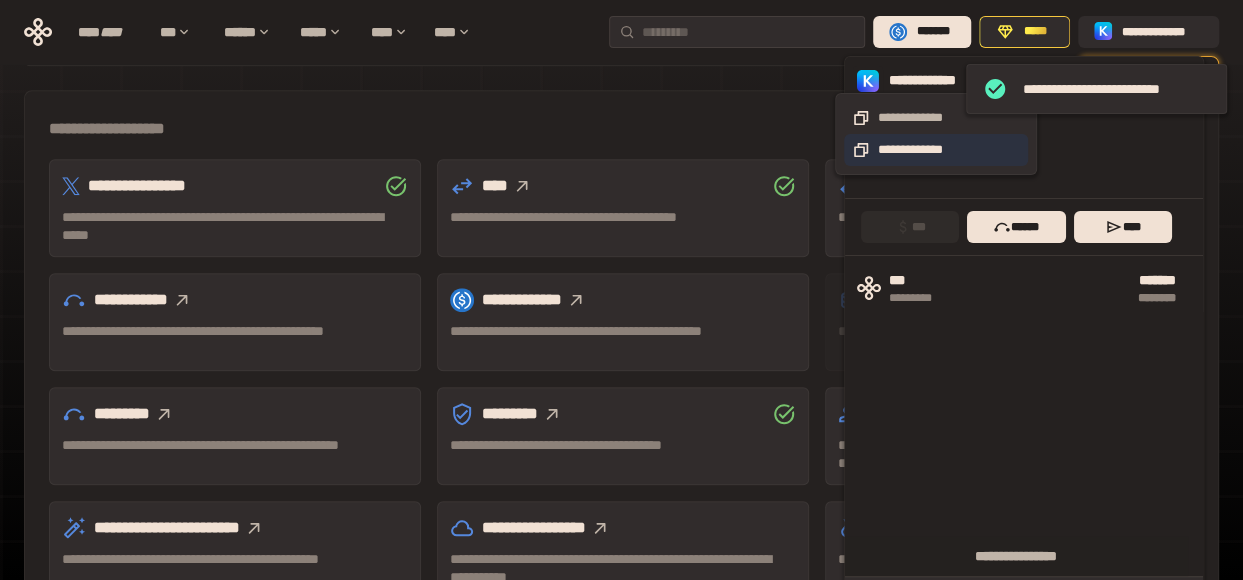 click 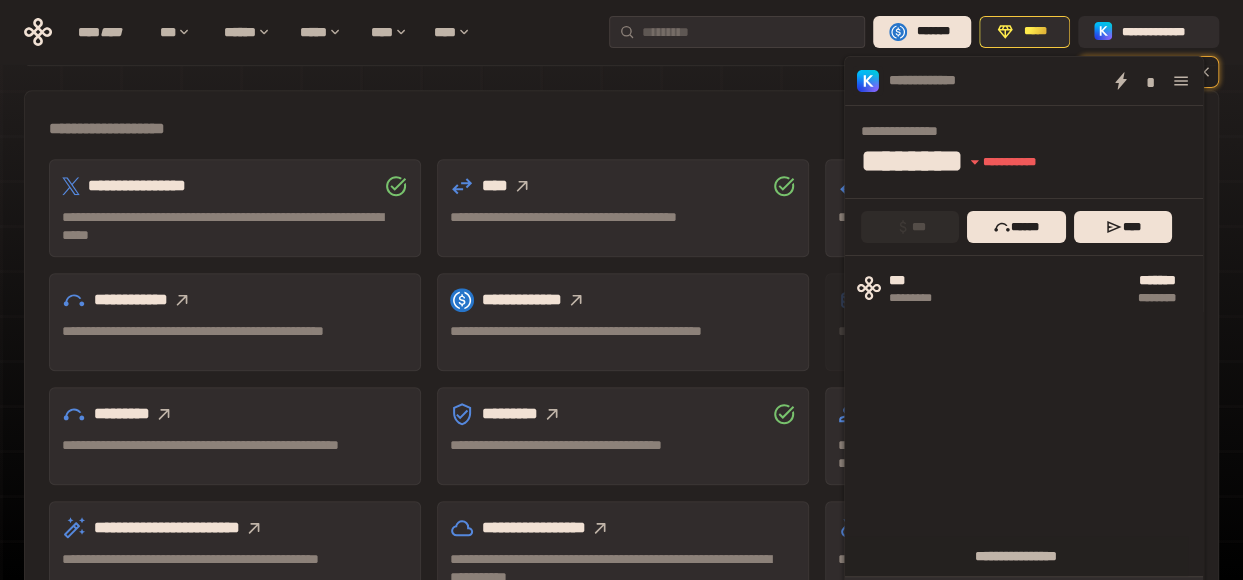 click on "**********" at bounding box center (621, 38) 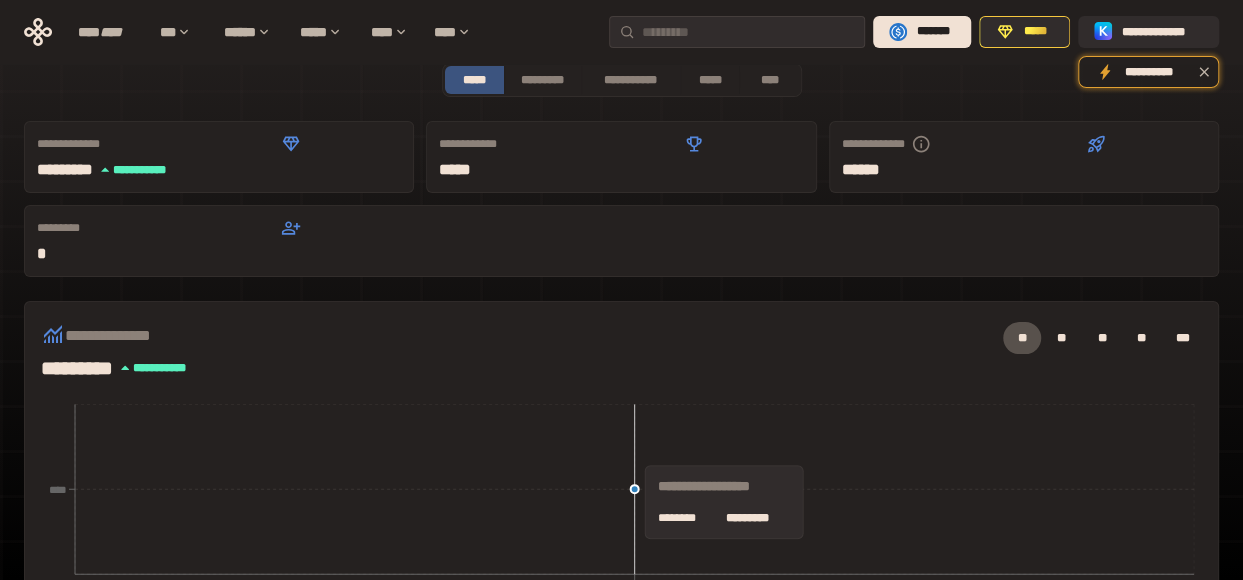 scroll, scrollTop: 0, scrollLeft: 0, axis: both 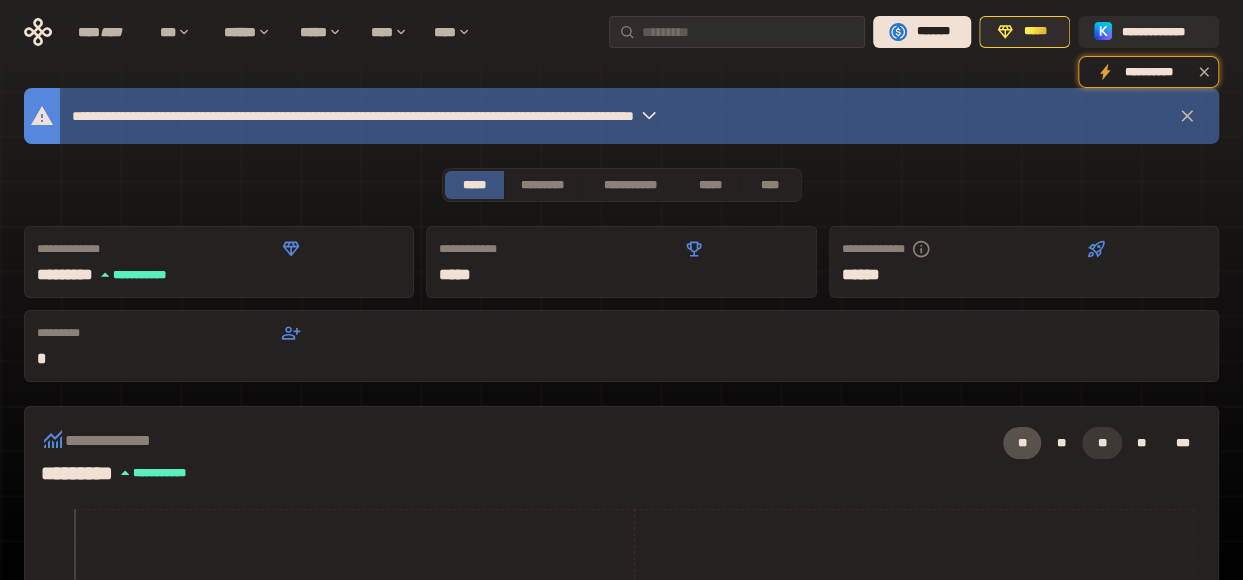 click on "**" at bounding box center [1102, 443] 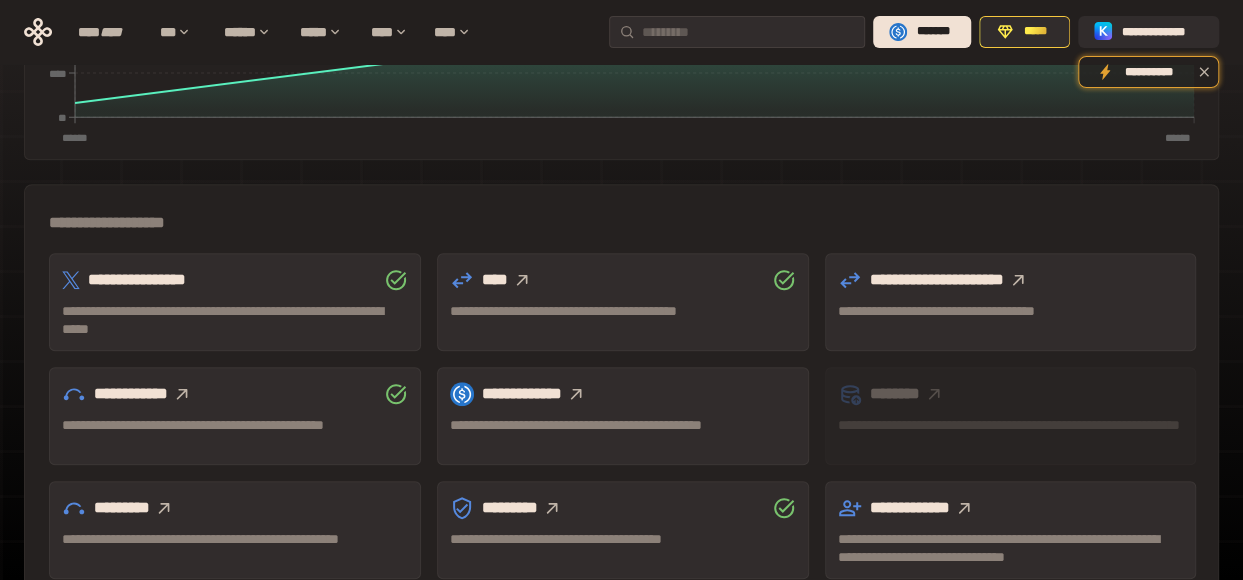 scroll, scrollTop: 562, scrollLeft: 0, axis: vertical 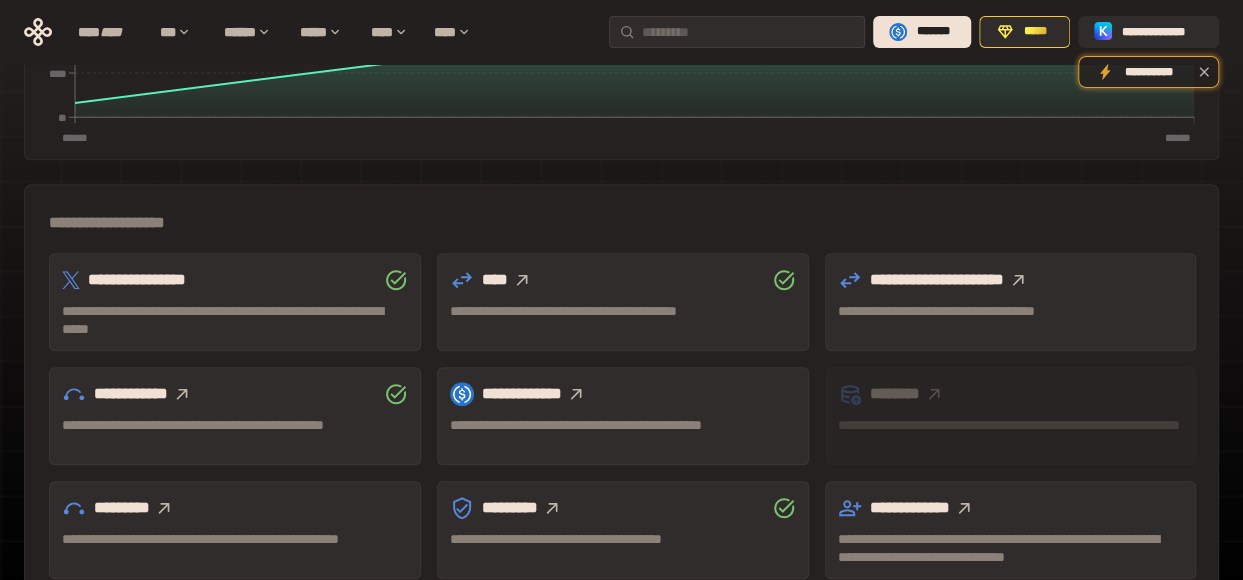 click on "[FIRST] [LAST] [NUMBER] [STREET] [CITY] [STATE] [ZIP] [COUNTRY] [PHONE] [EMAIL]" at bounding box center [621, 191] 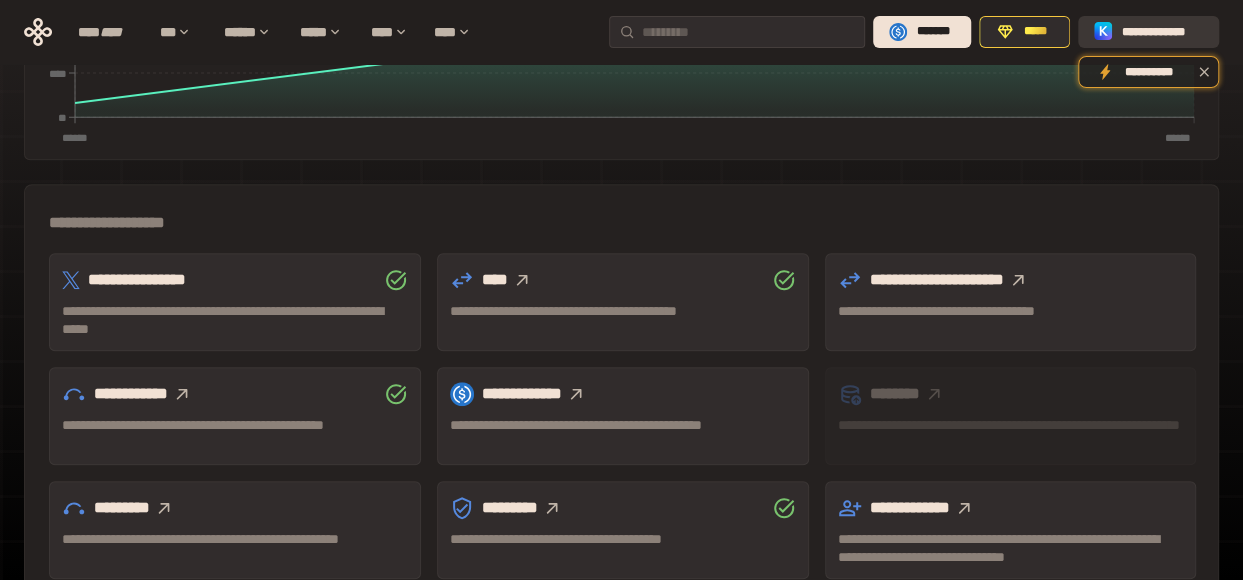 click on "**********" at bounding box center [1162, 32] 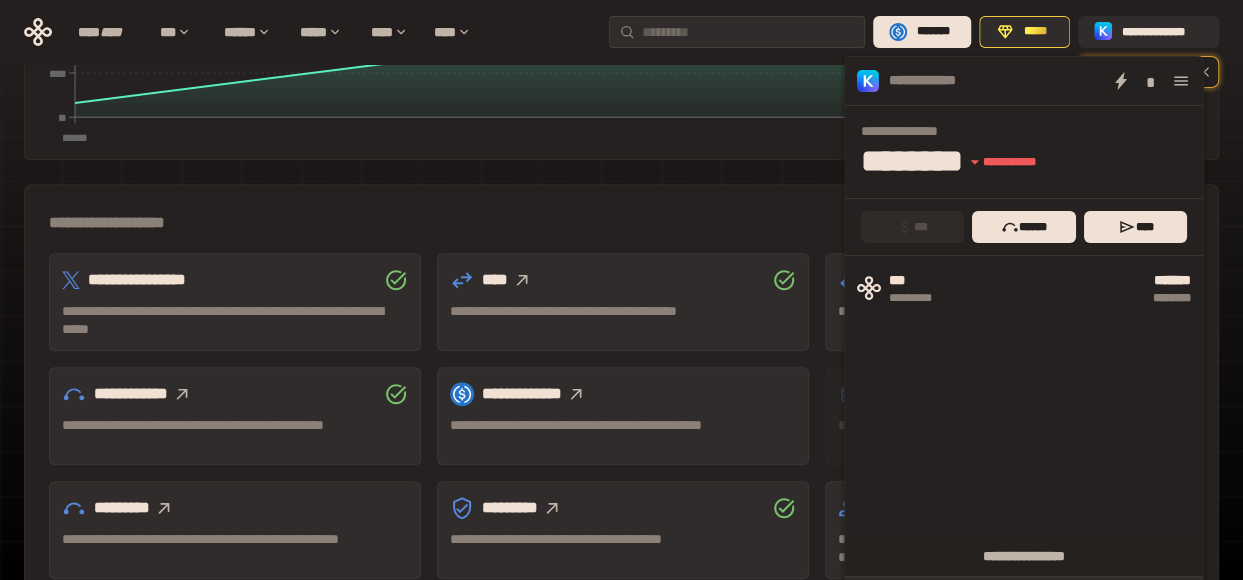 click on "**********" at bounding box center (621, 451) 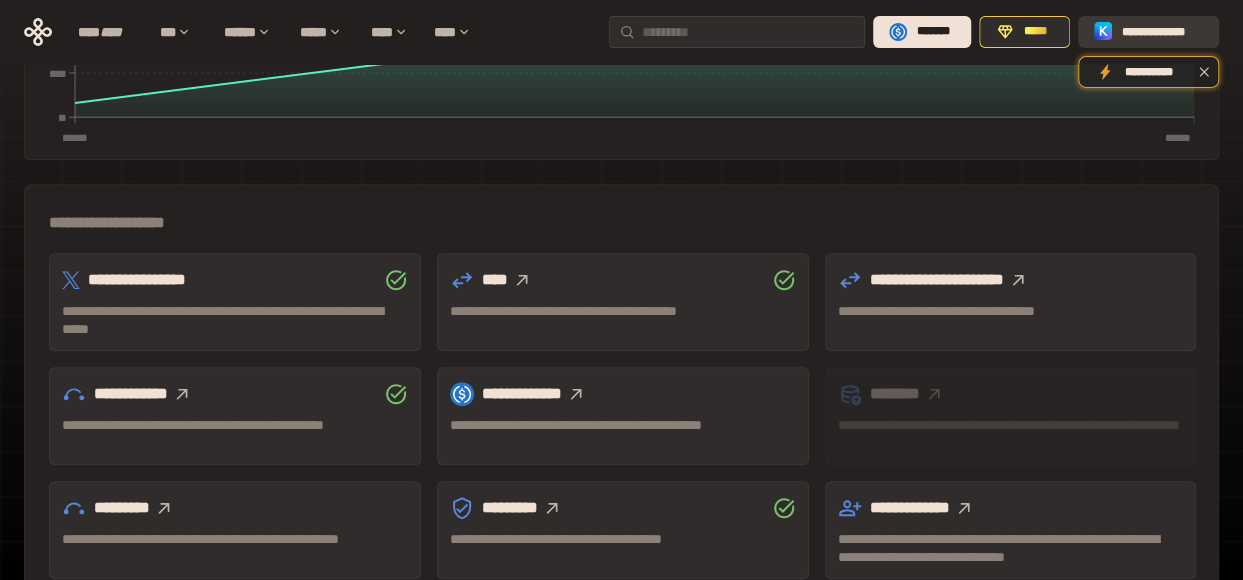 click on "**********" at bounding box center (1148, 32) 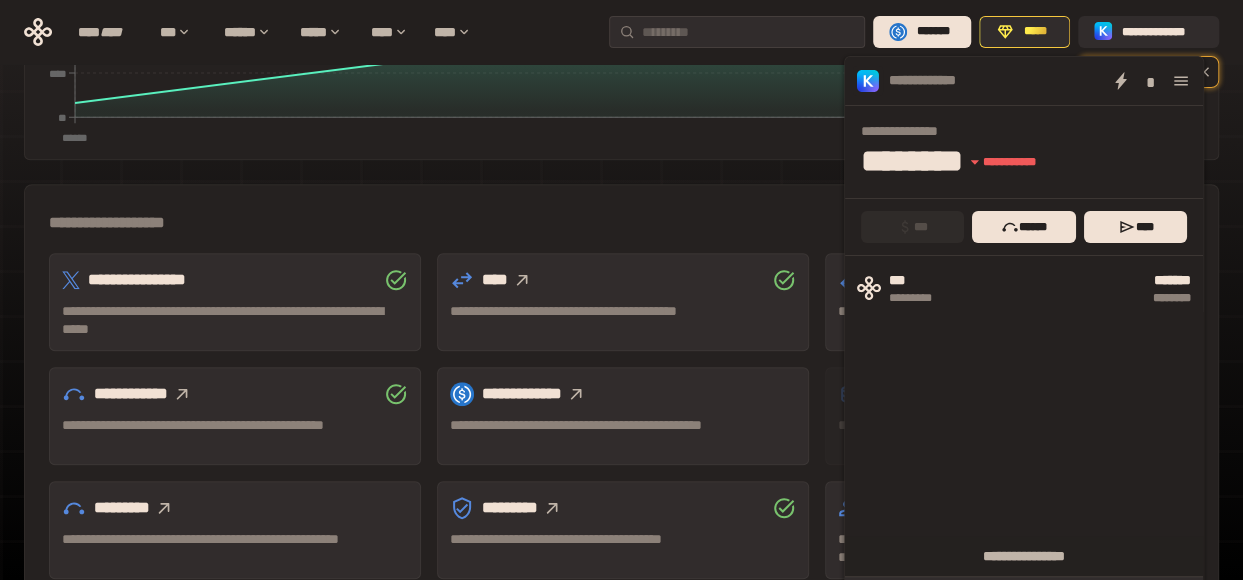 click on "[STREET] [CITY] [STATE]" at bounding box center (1024, 416) 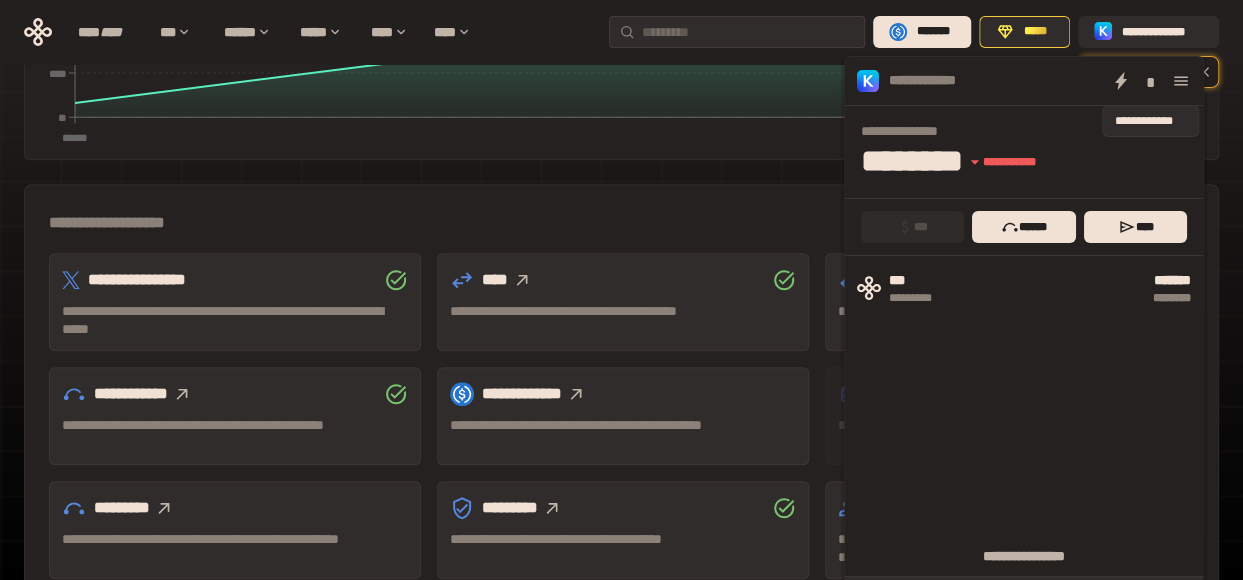 click on "*" at bounding box center [1151, 81] 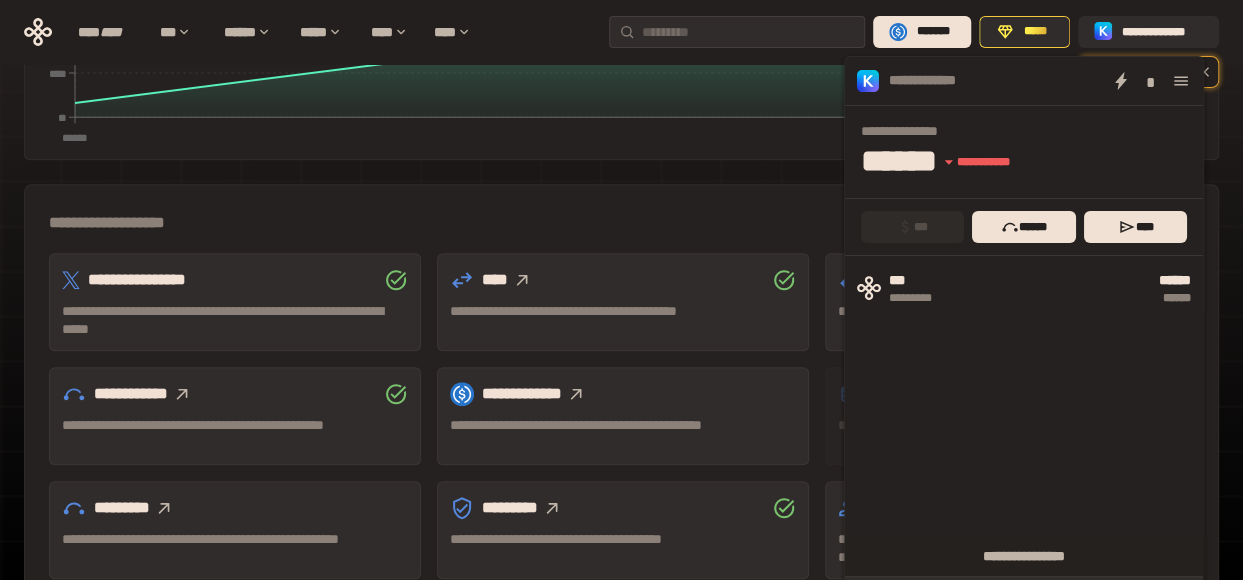 click on "**********" at bounding box center [621, 451] 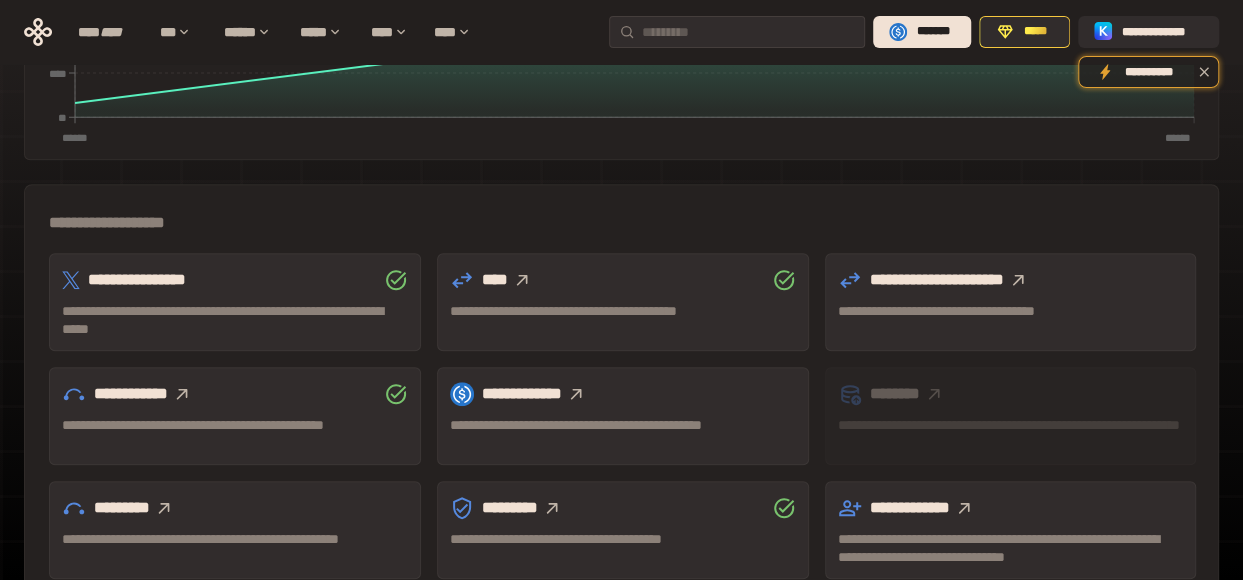 click 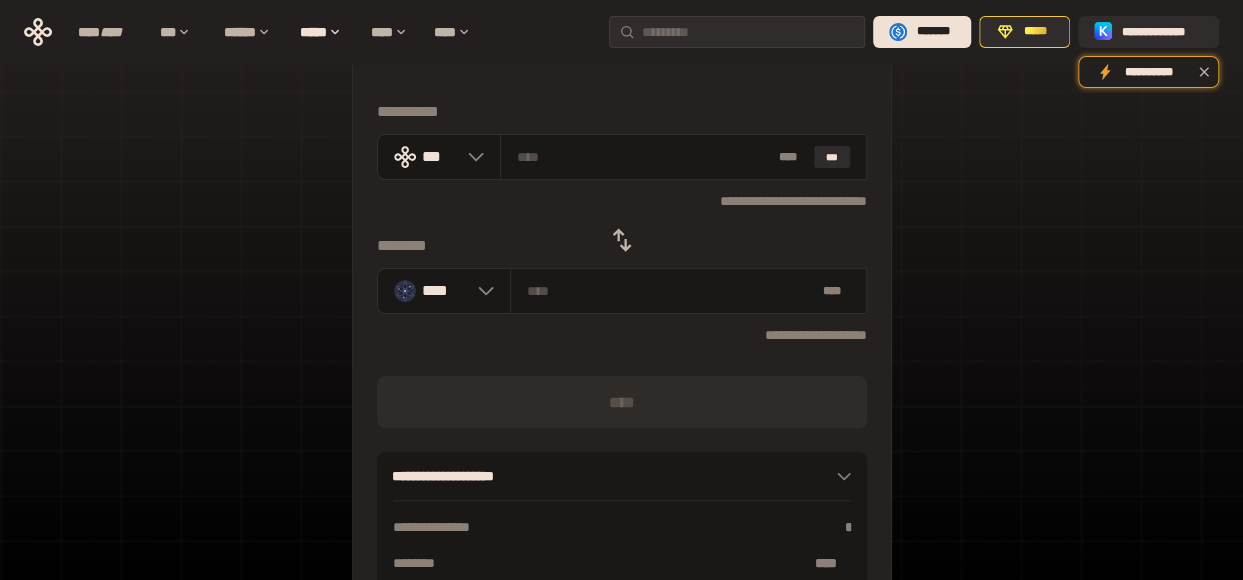 scroll, scrollTop: 76, scrollLeft: 0, axis: vertical 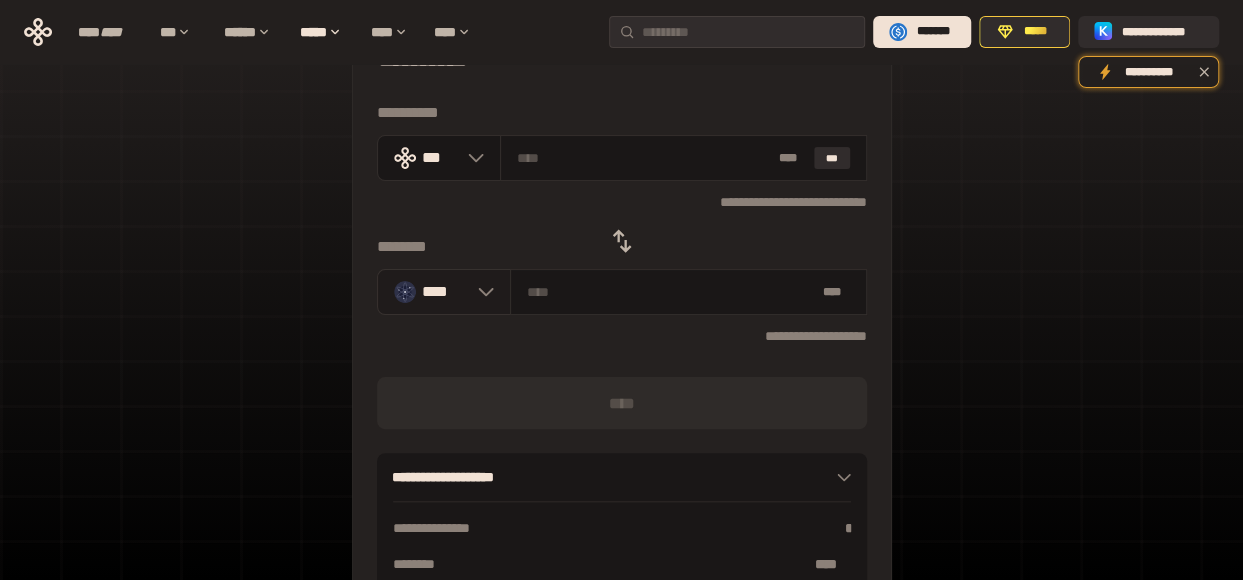 click on "****" at bounding box center (445, 291) 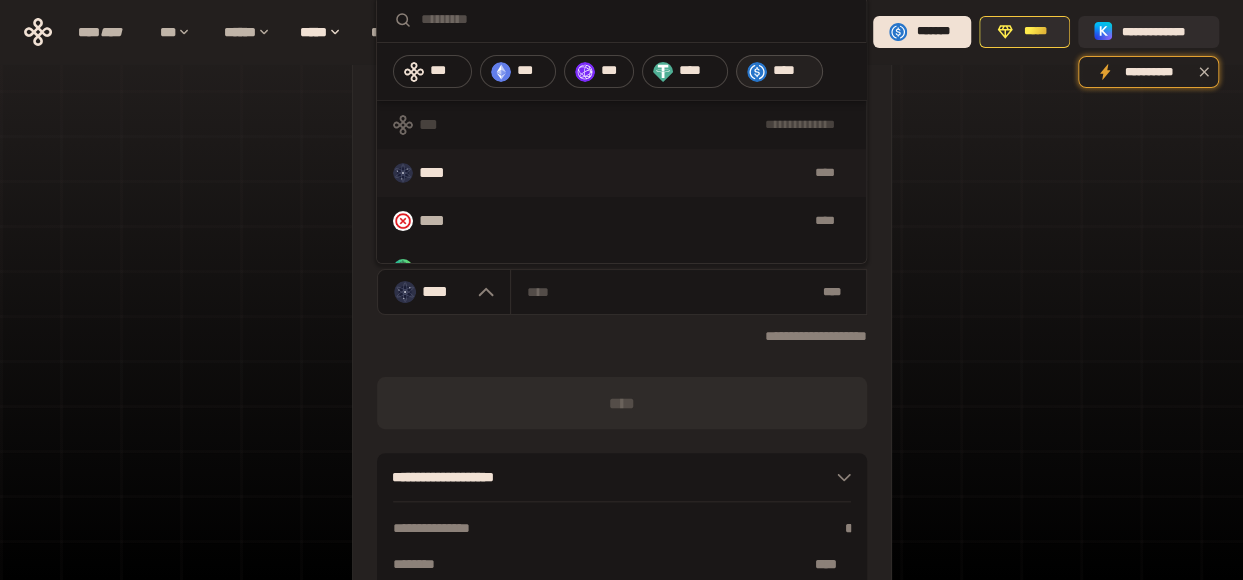click on "****" at bounding box center [793, 71] 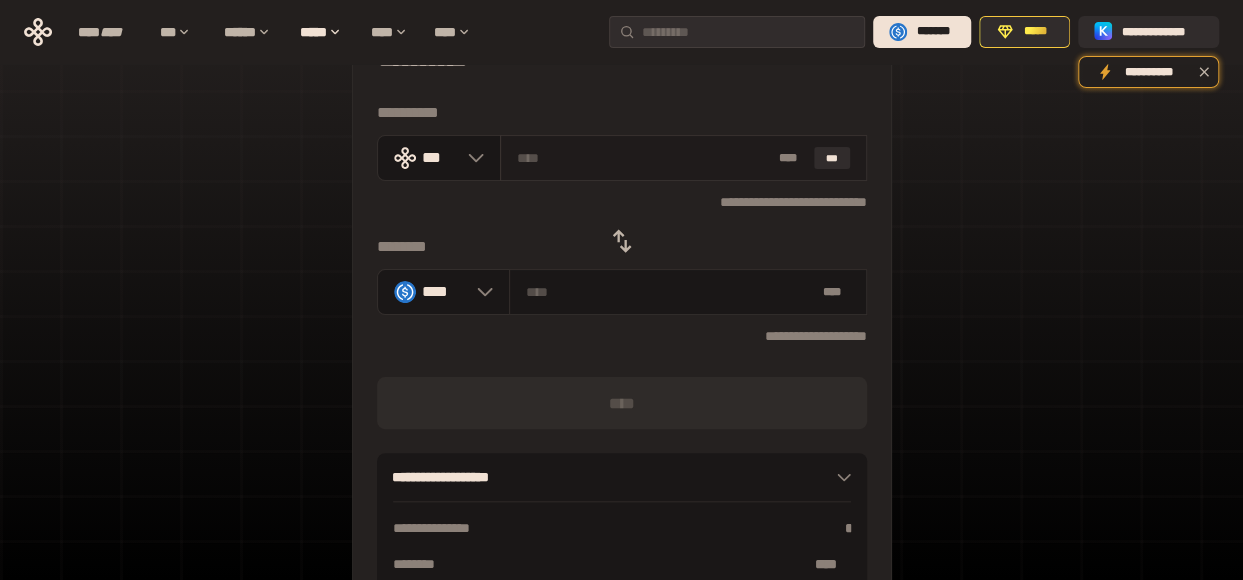 click at bounding box center [644, 158] 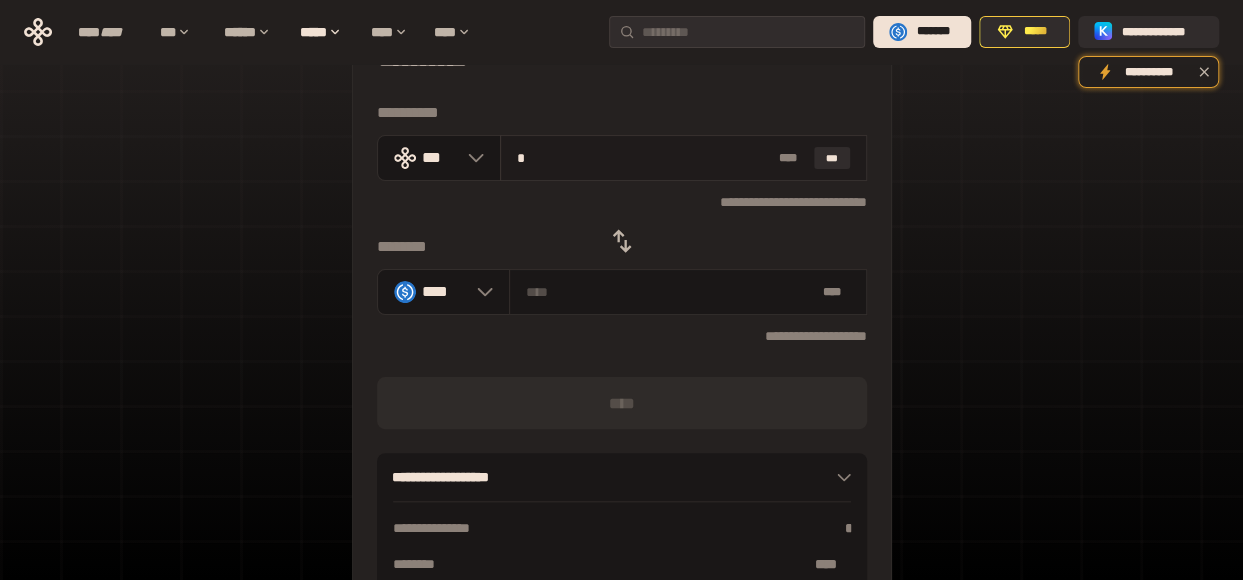 type on "********" 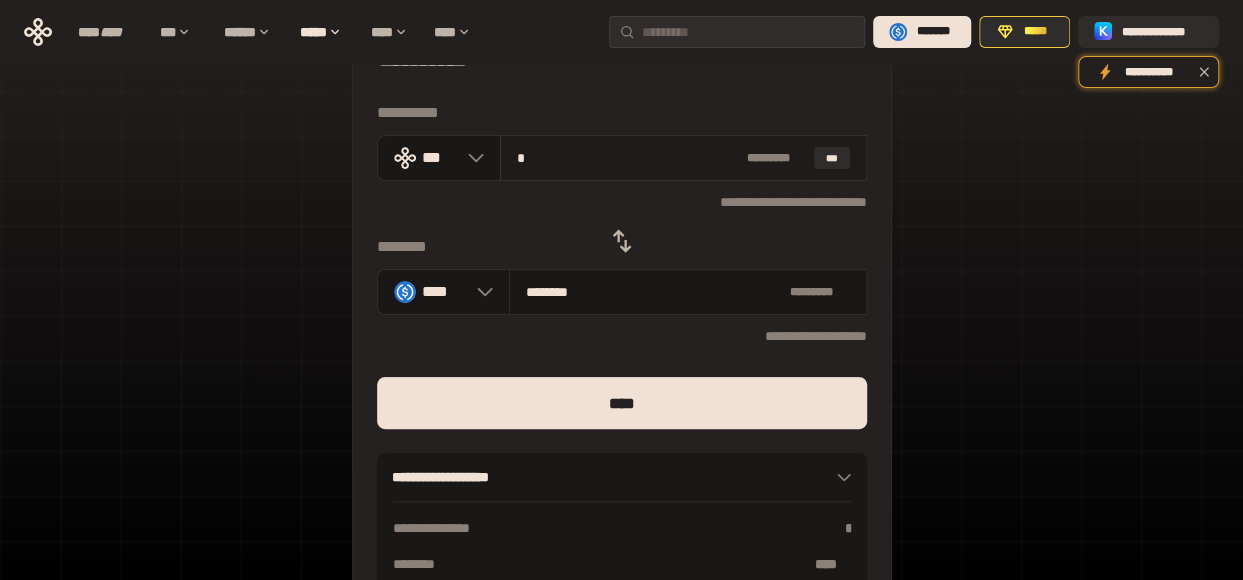 type on "**" 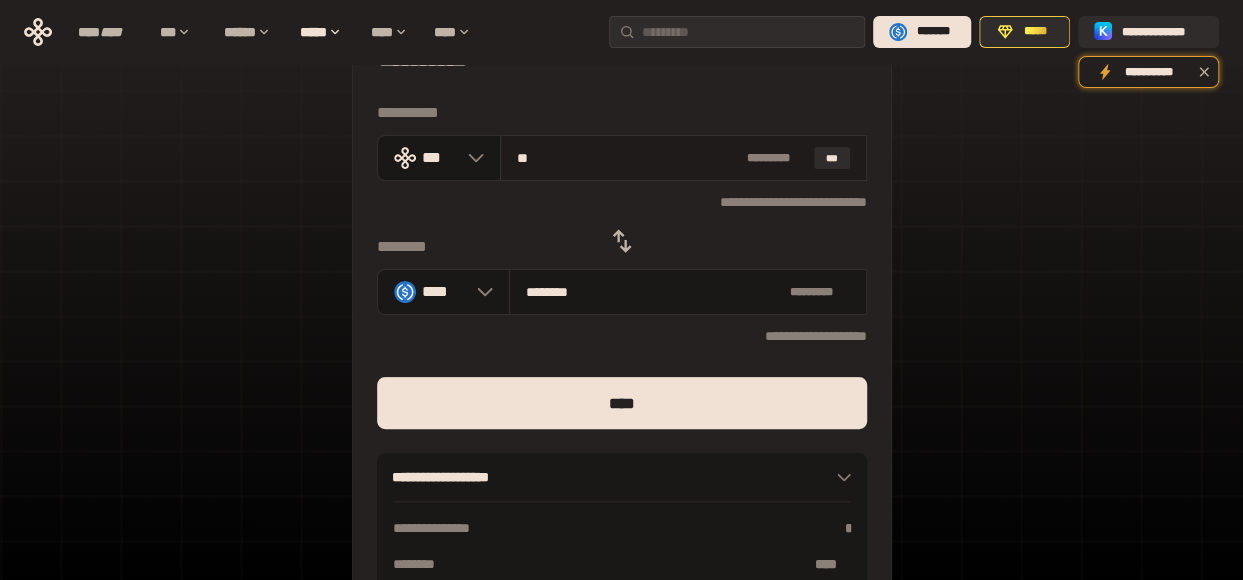 type on "********" 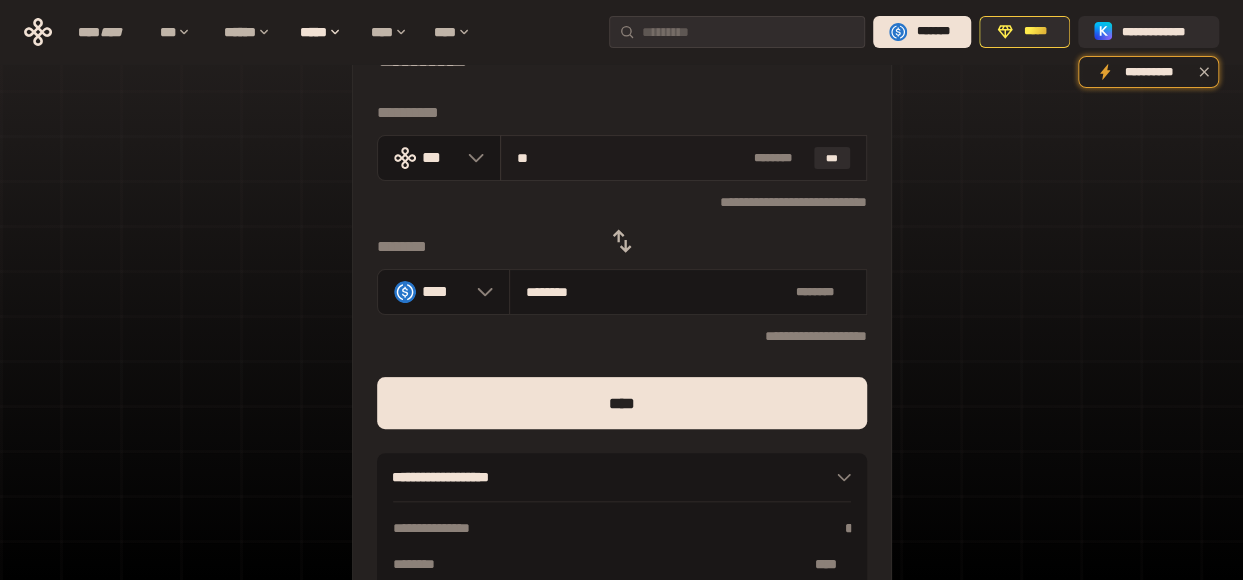 scroll, scrollTop: 0, scrollLeft: 0, axis: both 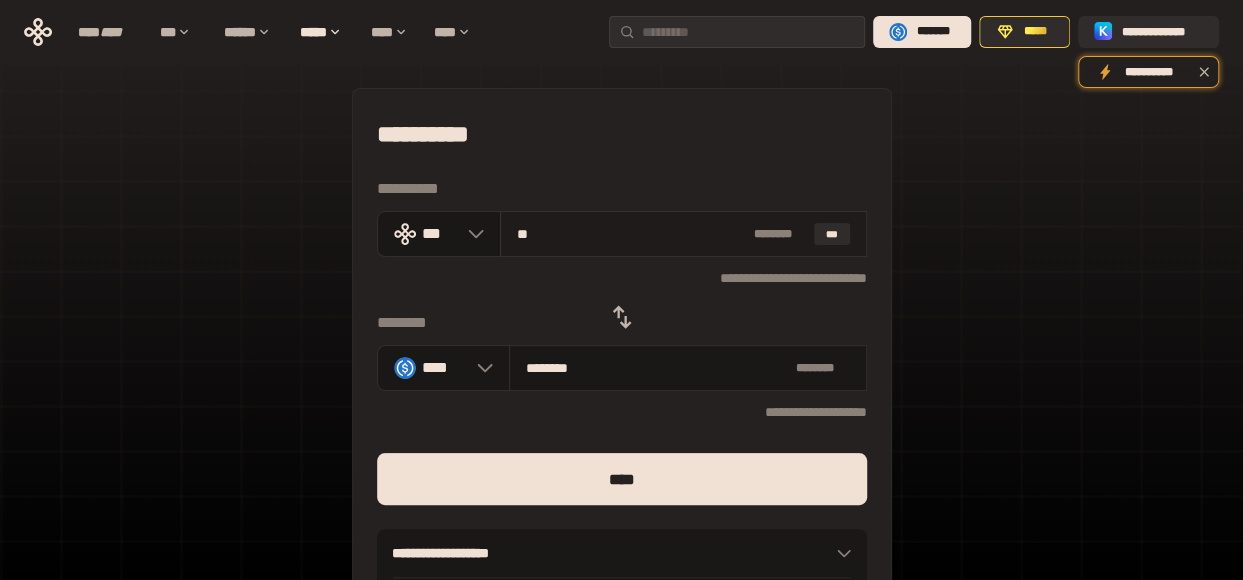 type on "*" 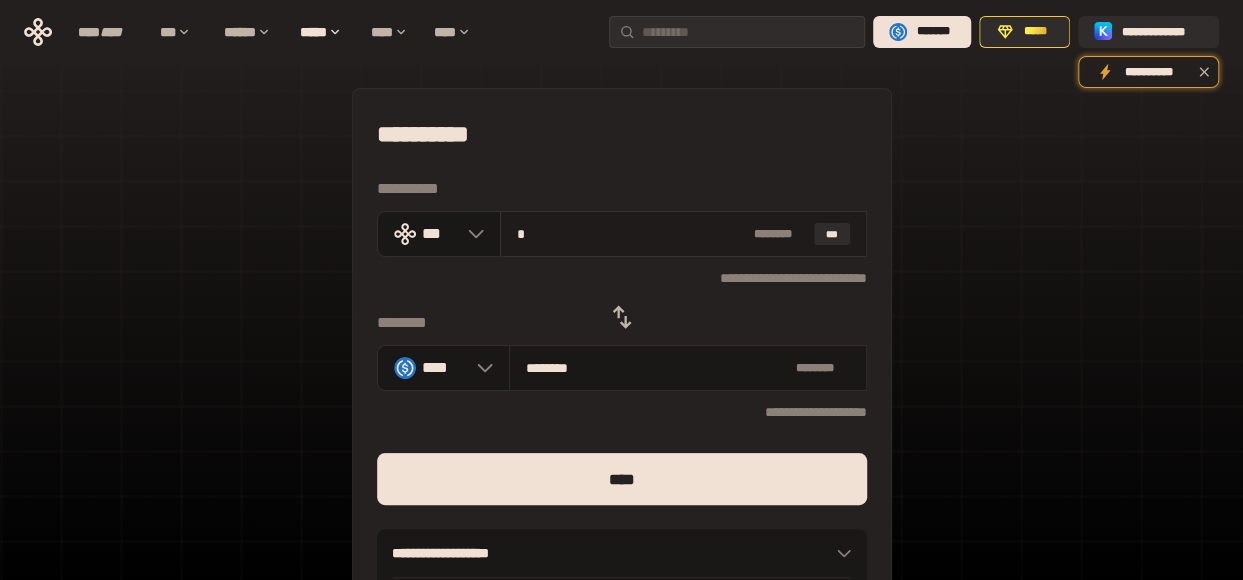 type 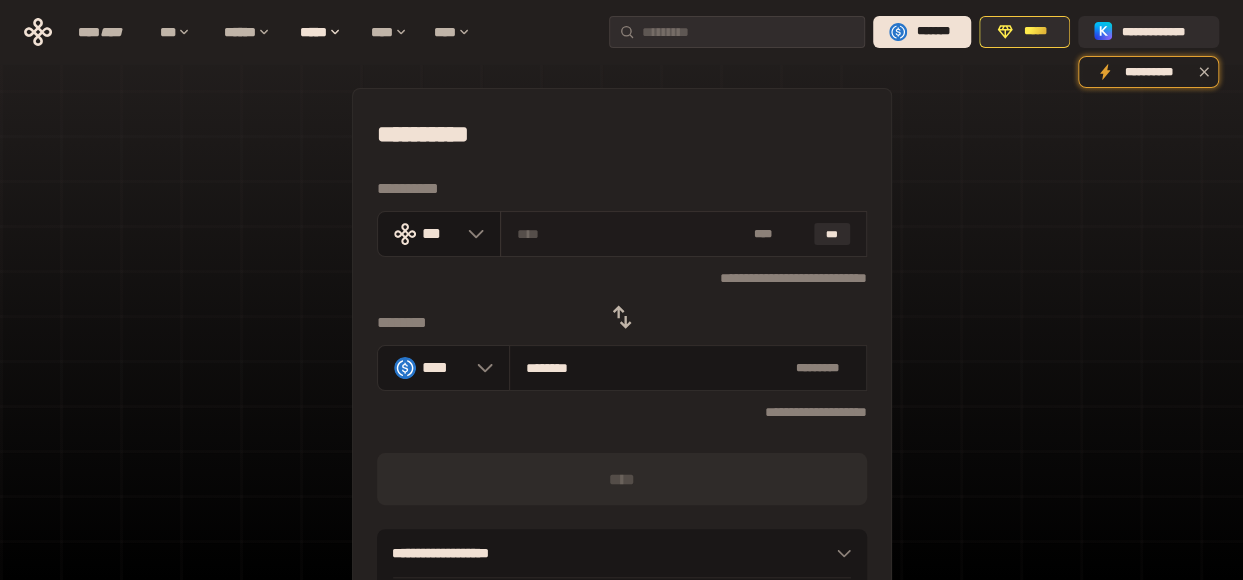 type on "********" 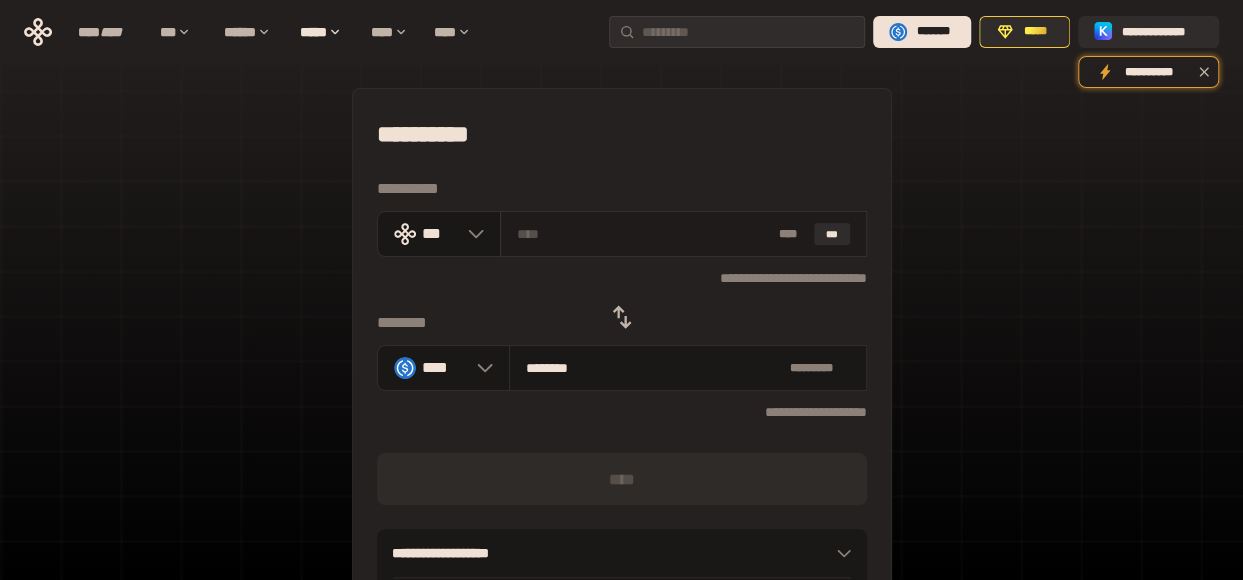 type on "*" 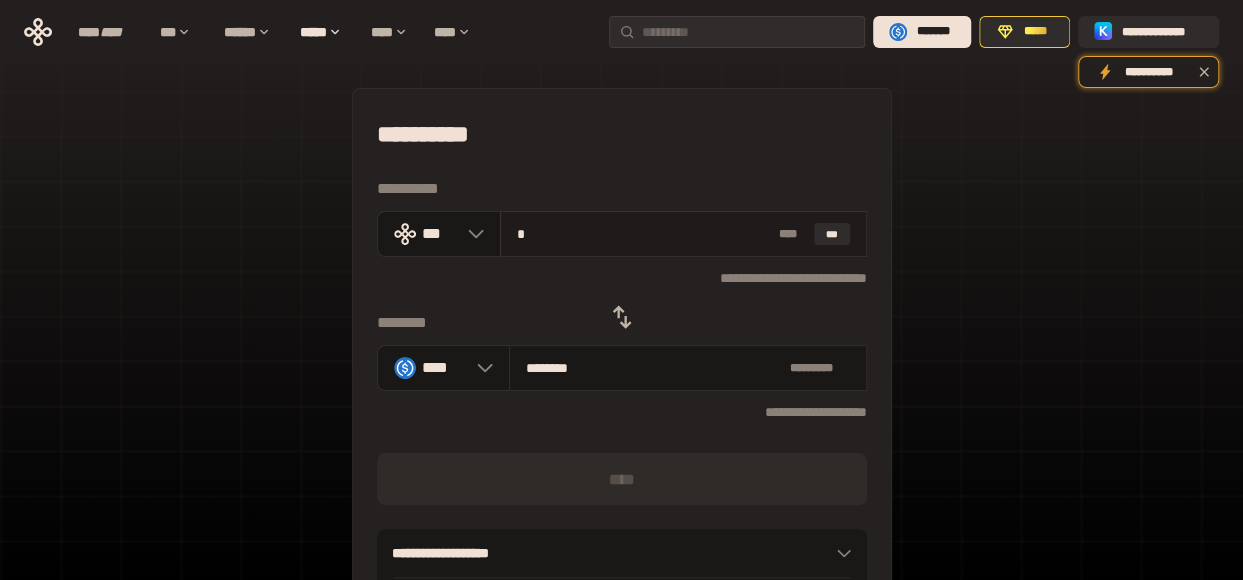 type on "********" 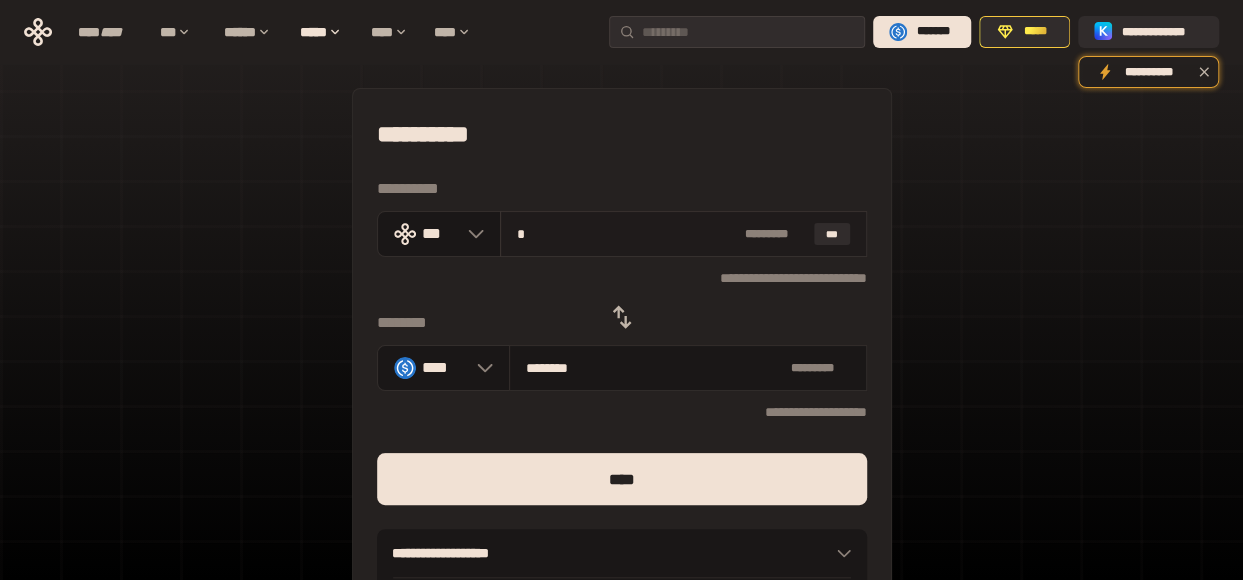 type on "**" 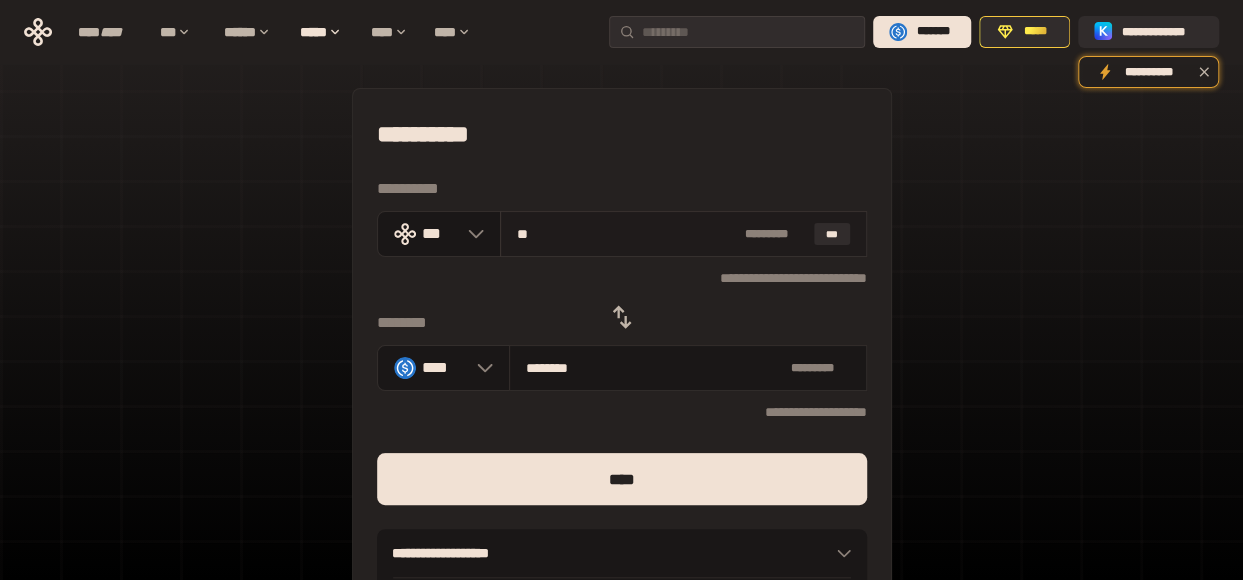 type on "*******" 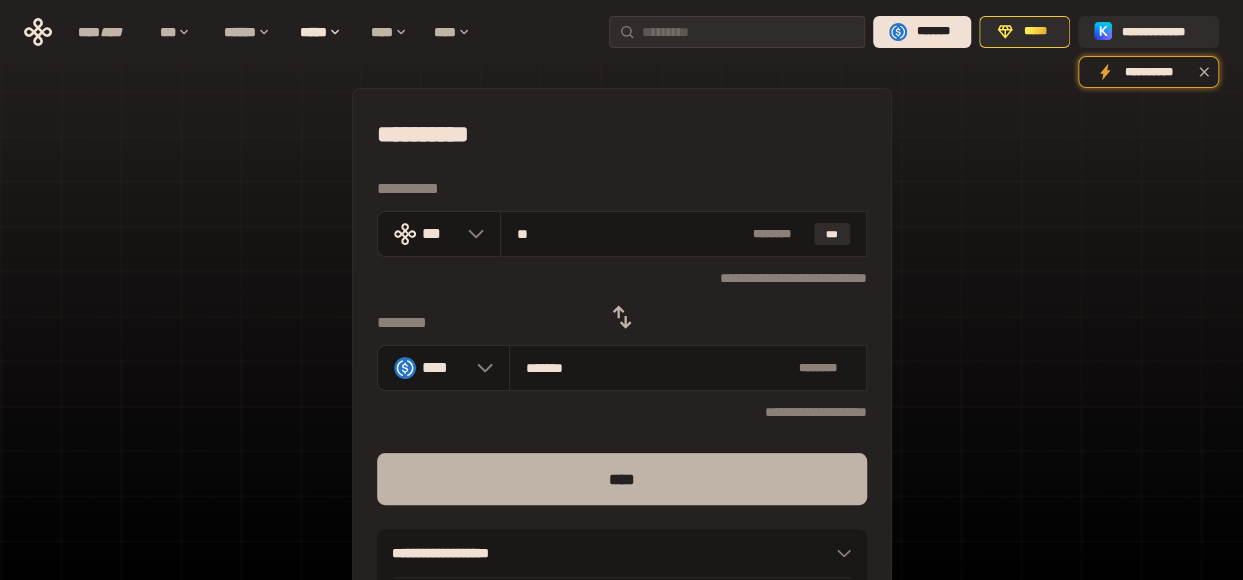 type on "**" 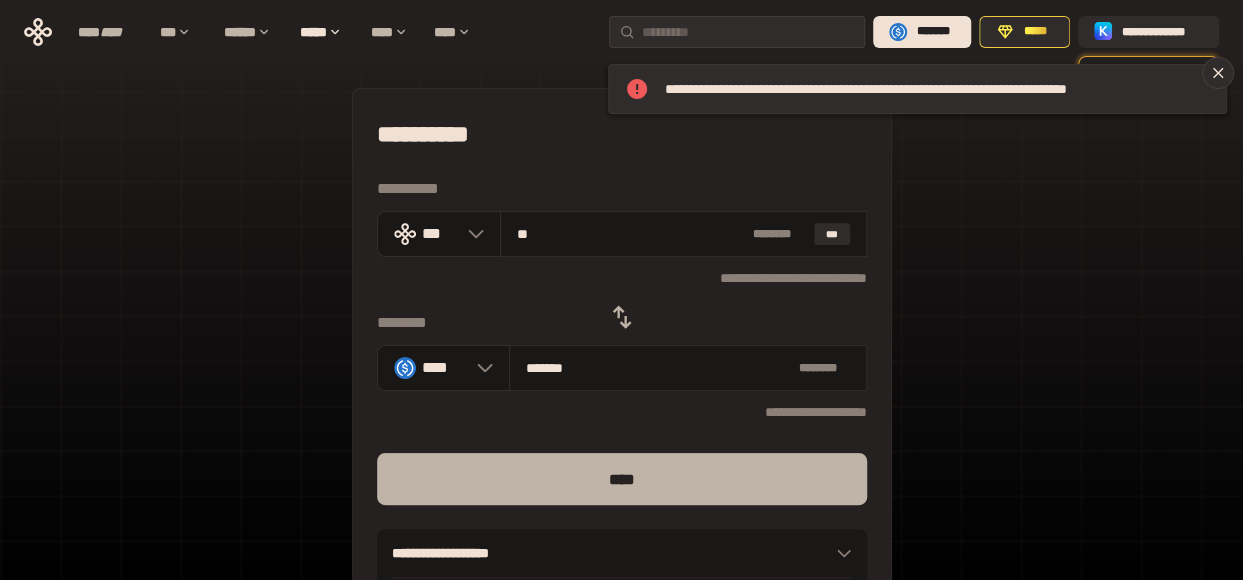 click on "****" at bounding box center (622, 479) 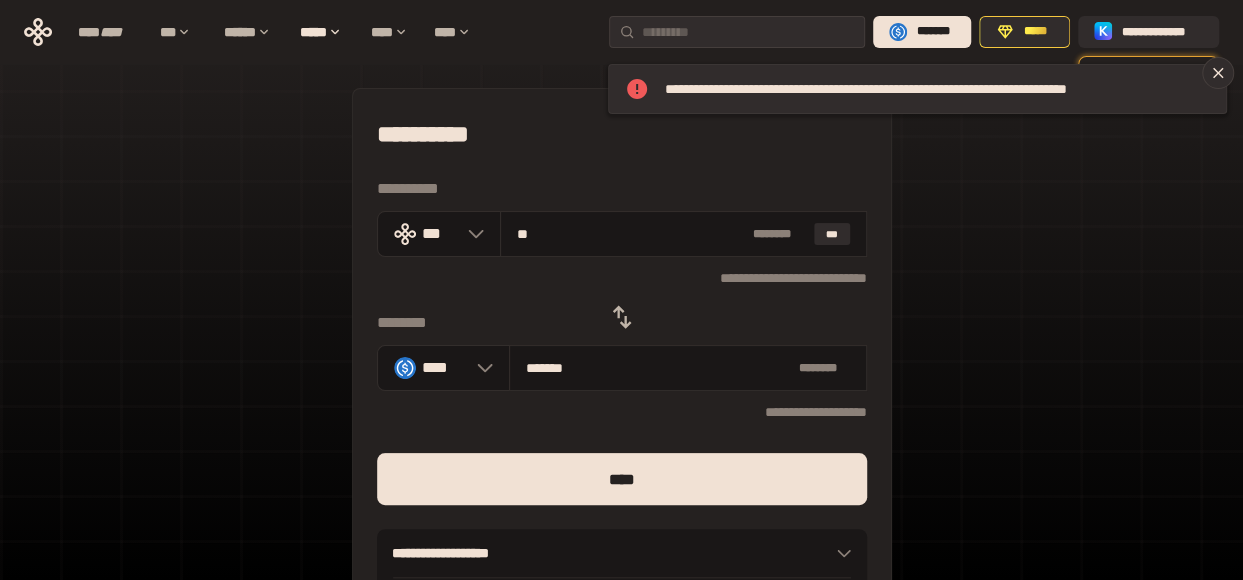 type 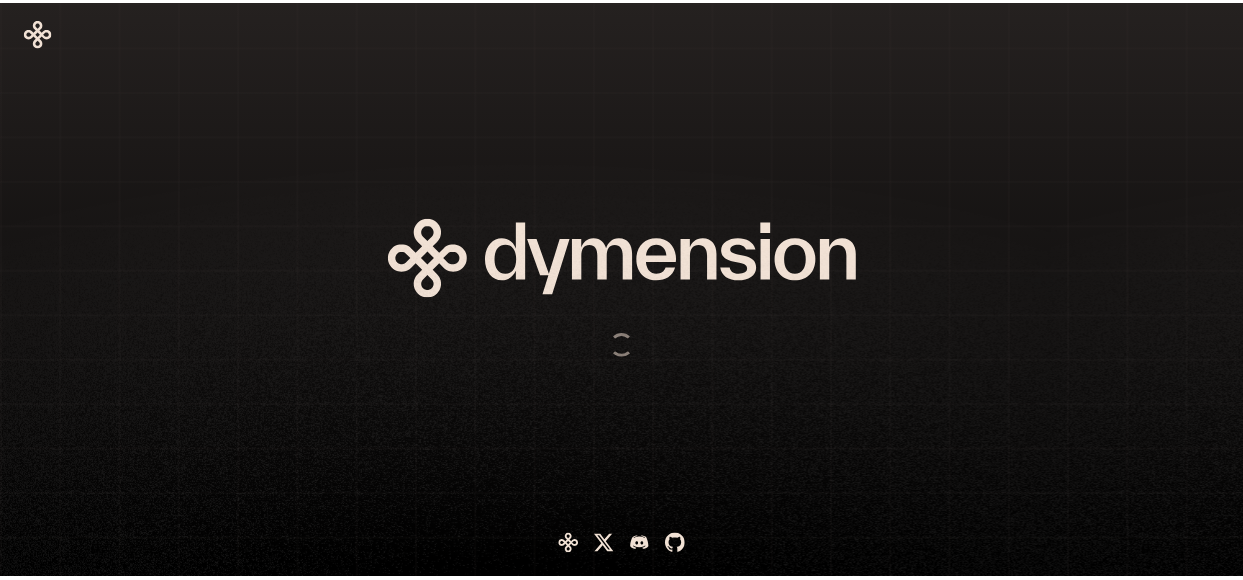 scroll, scrollTop: 0, scrollLeft: 0, axis: both 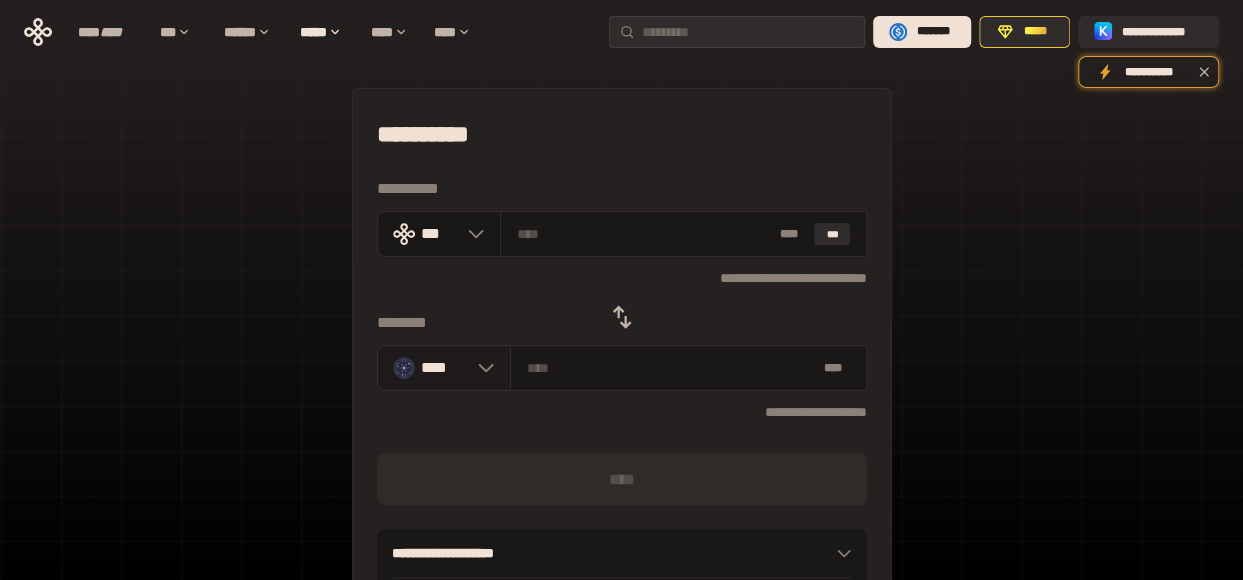click on "****" at bounding box center [444, 367] 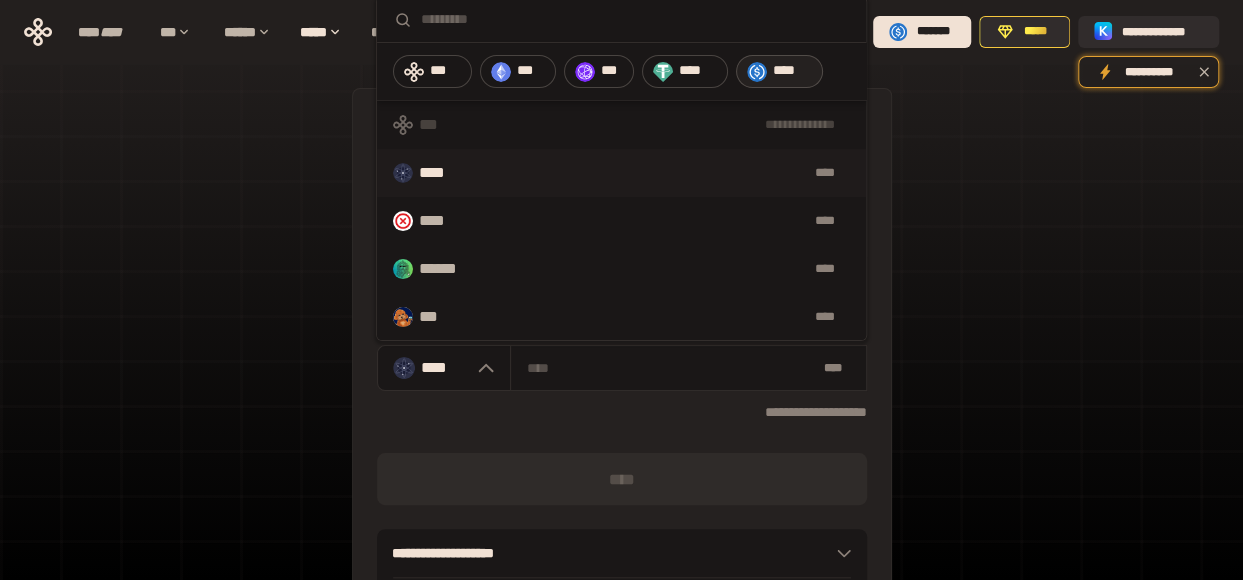 click on "****" at bounding box center [793, 71] 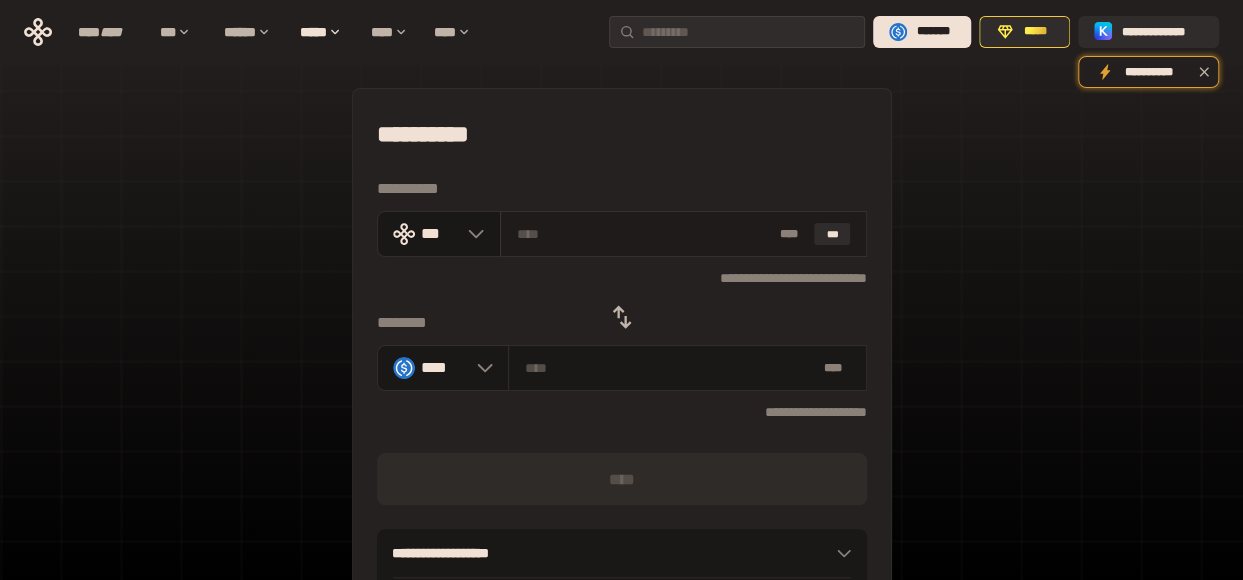 click on "* ** ***" at bounding box center (684, 234) 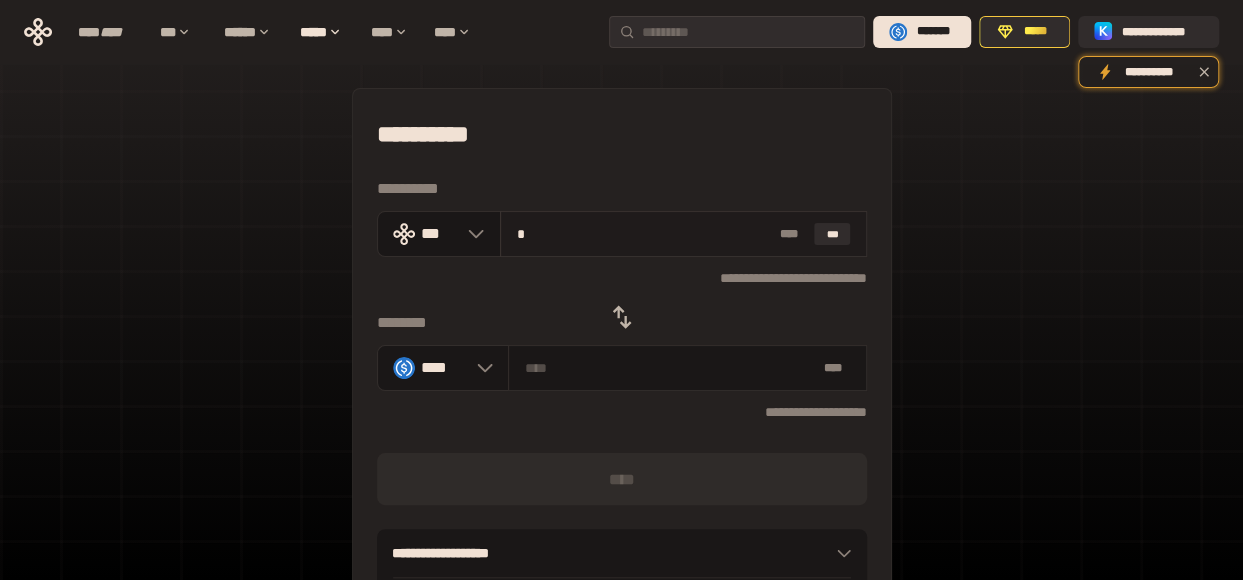 type on "********" 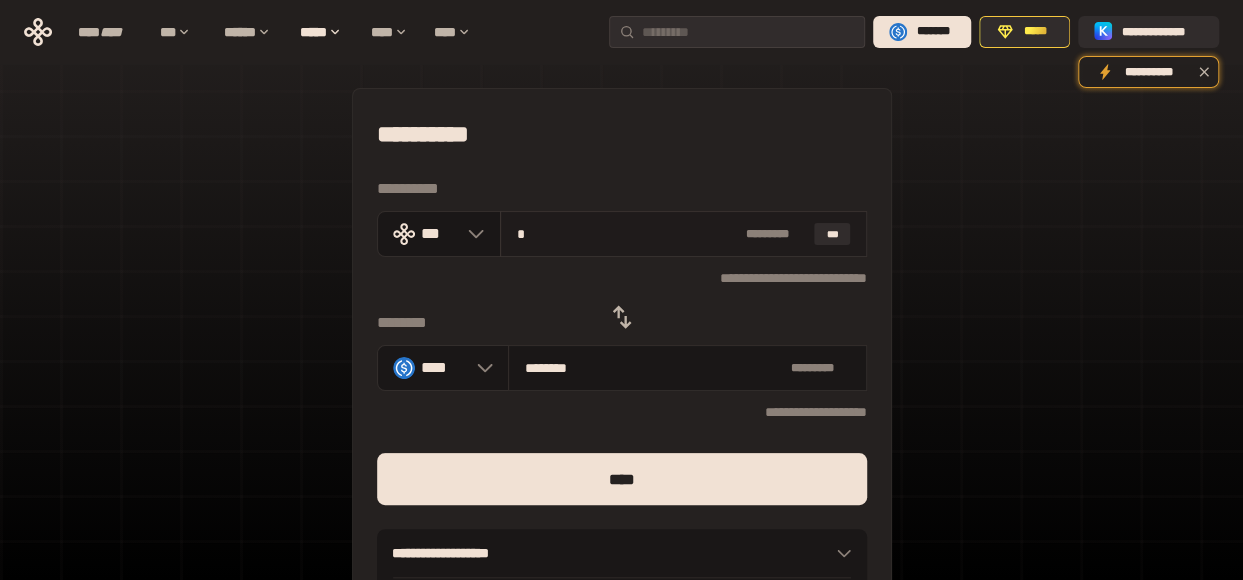 type on "**" 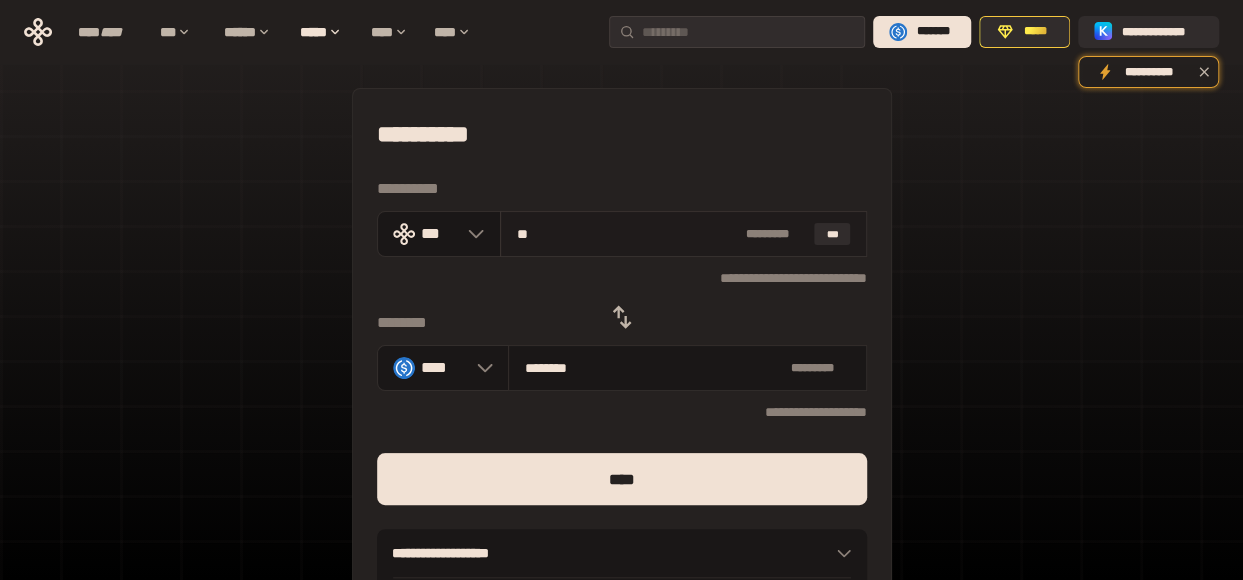 type on "*******" 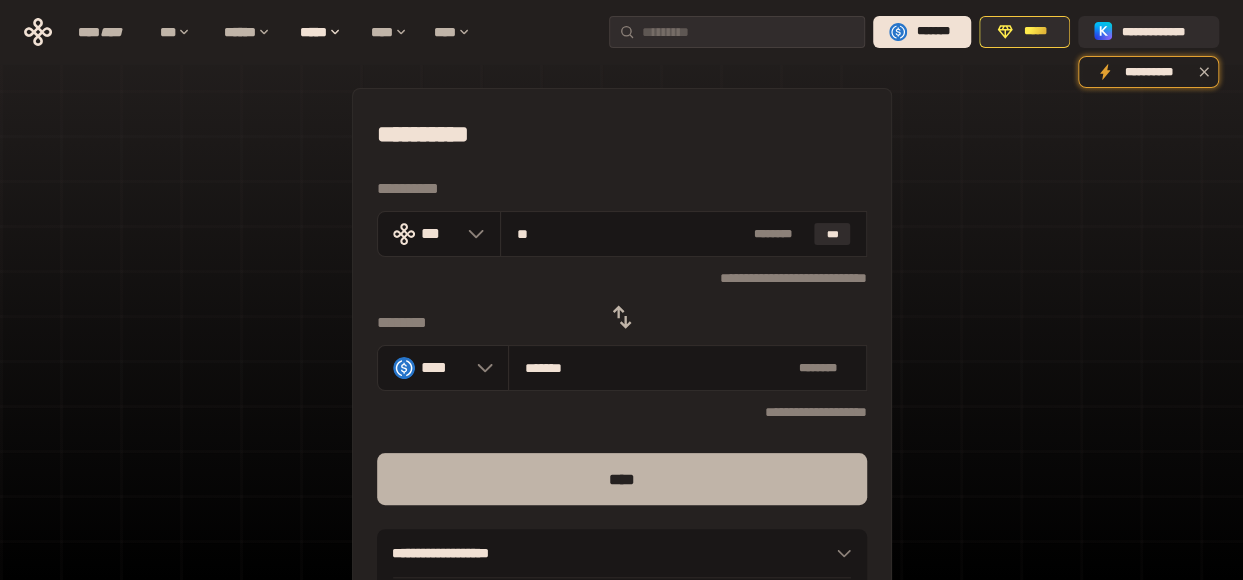 type on "**" 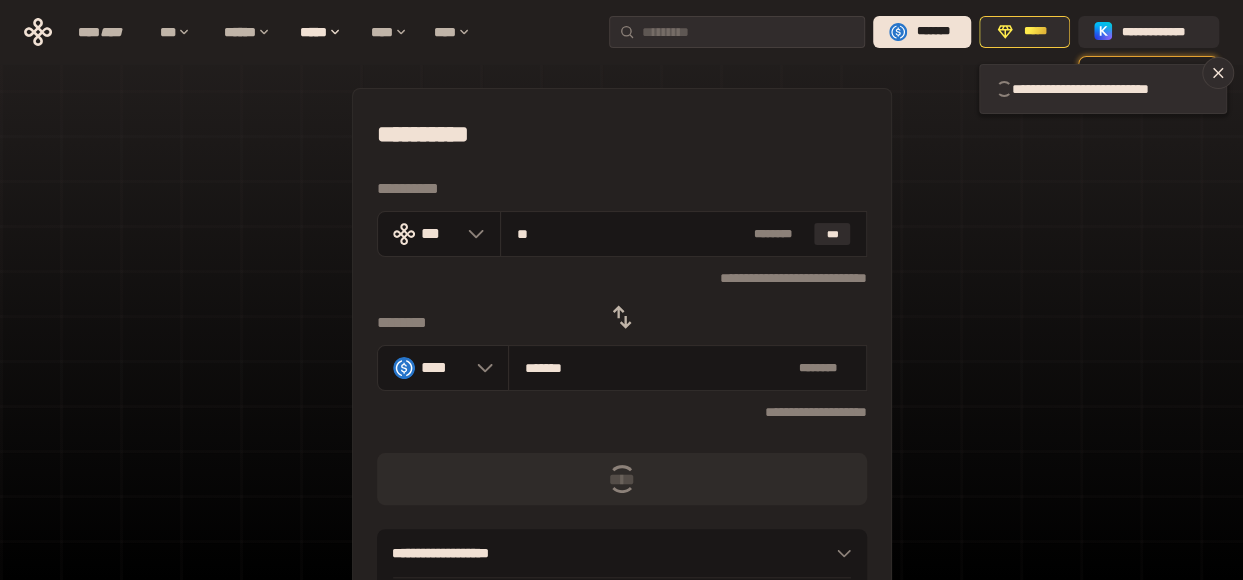 type 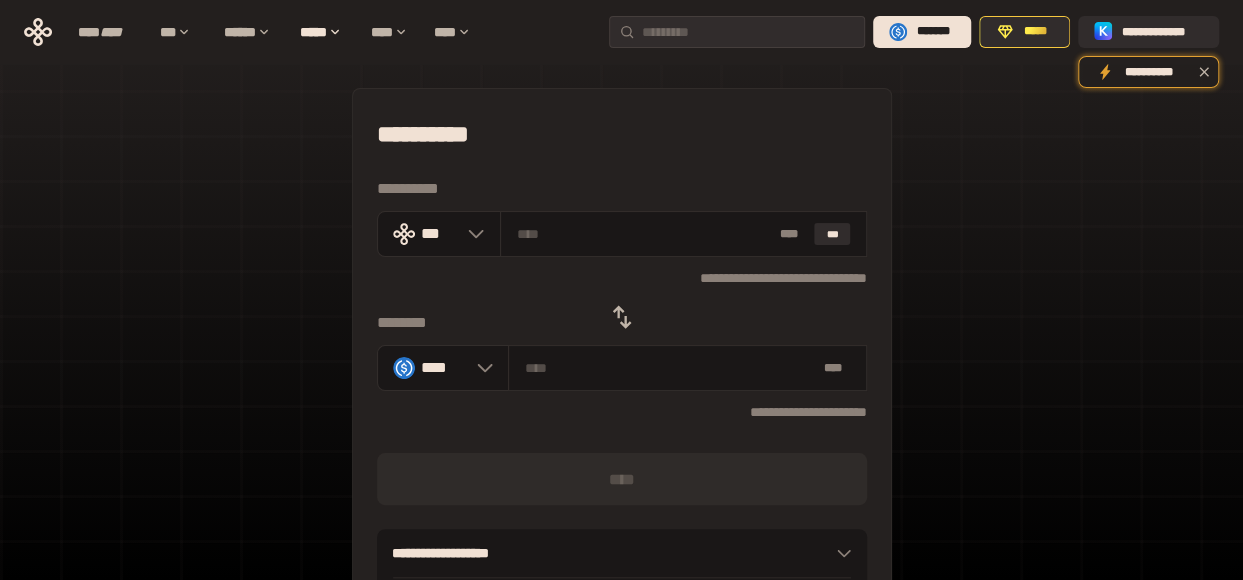 click 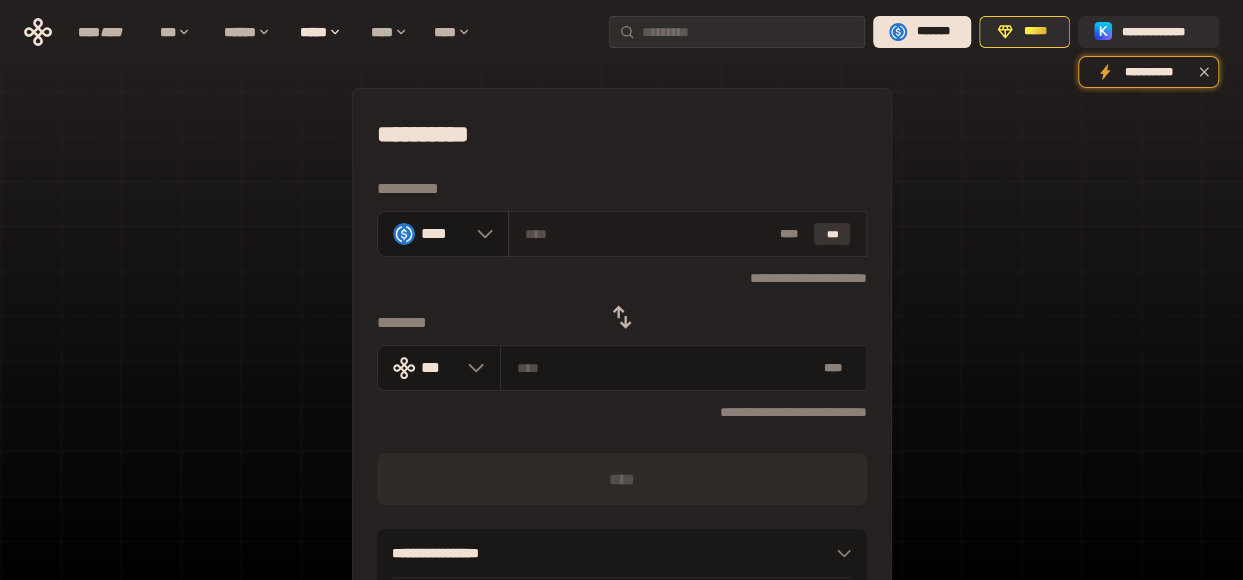click on "***" at bounding box center (832, 234) 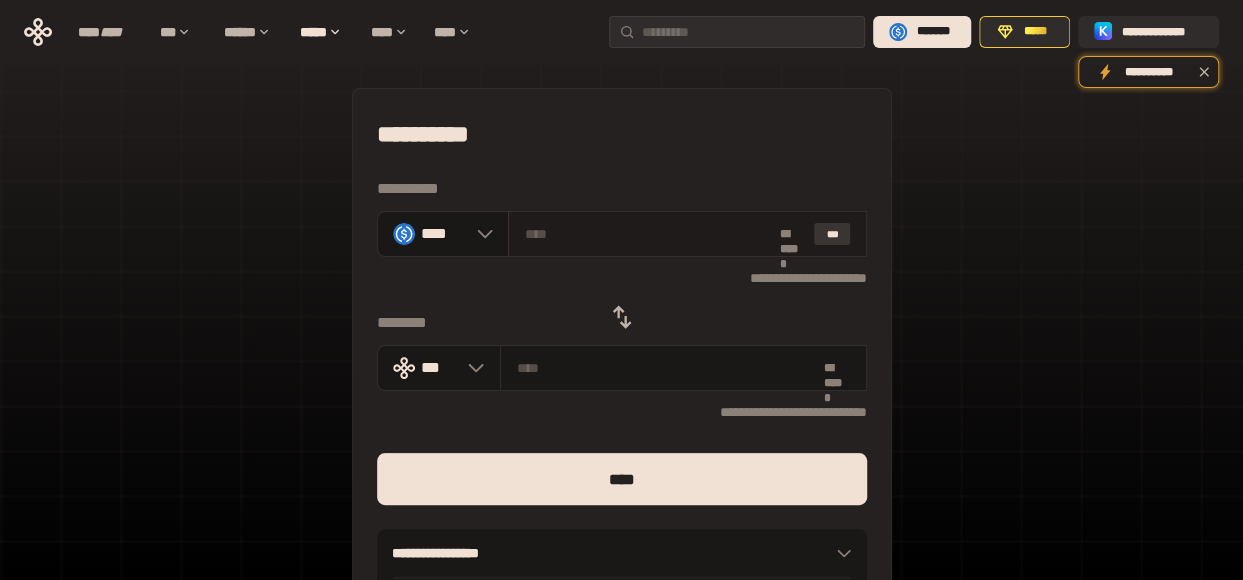 type on "*******" 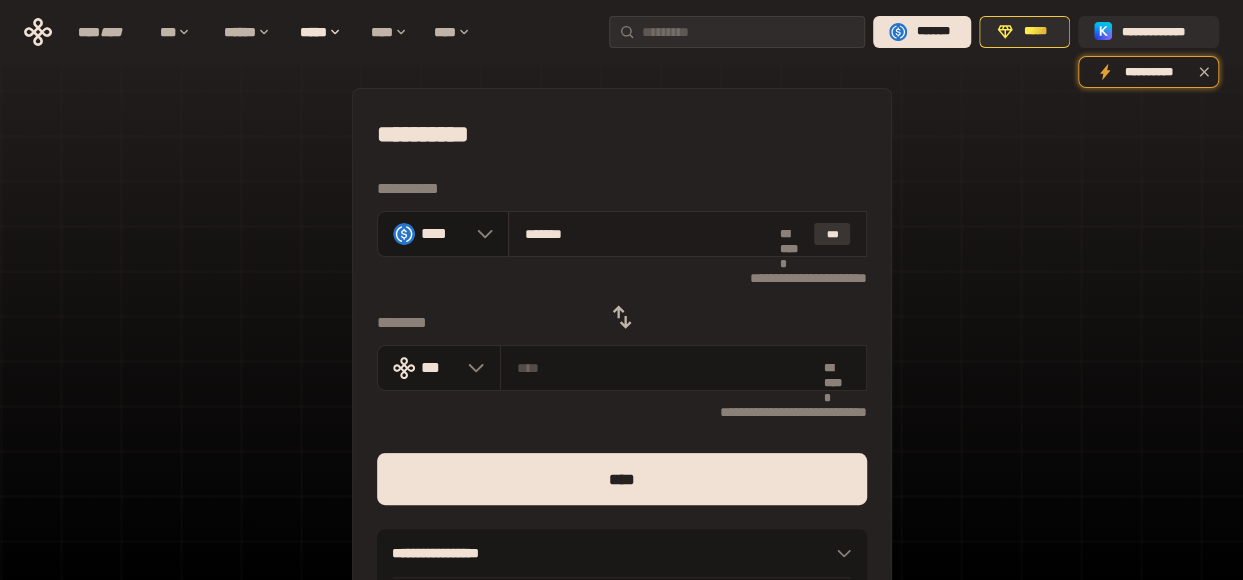 type on "**********" 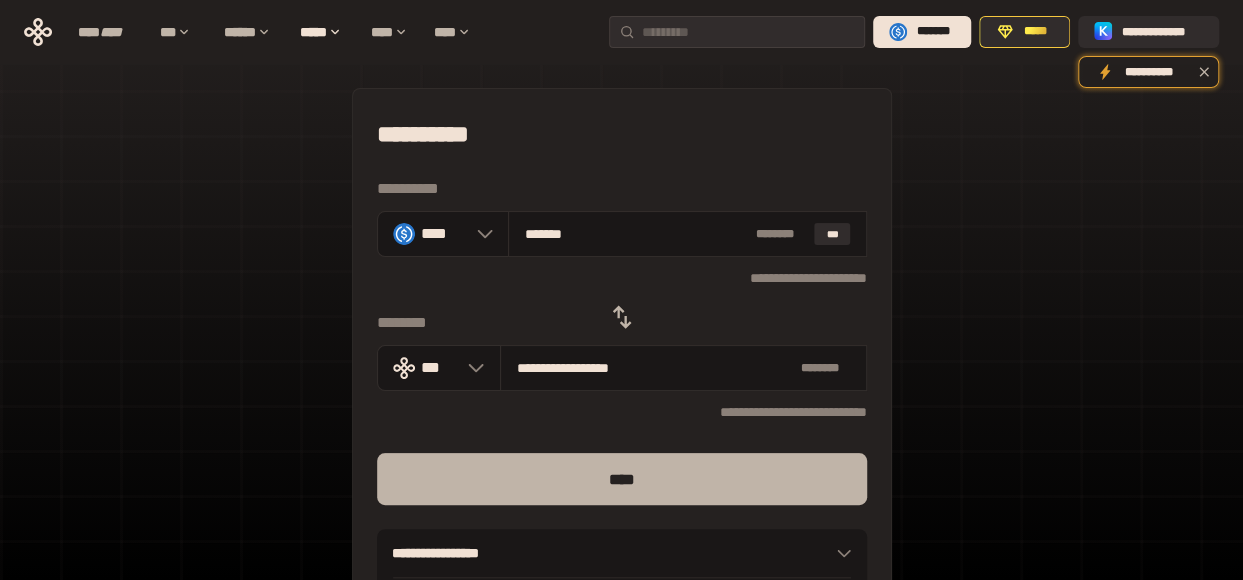 click on "****" at bounding box center (622, 479) 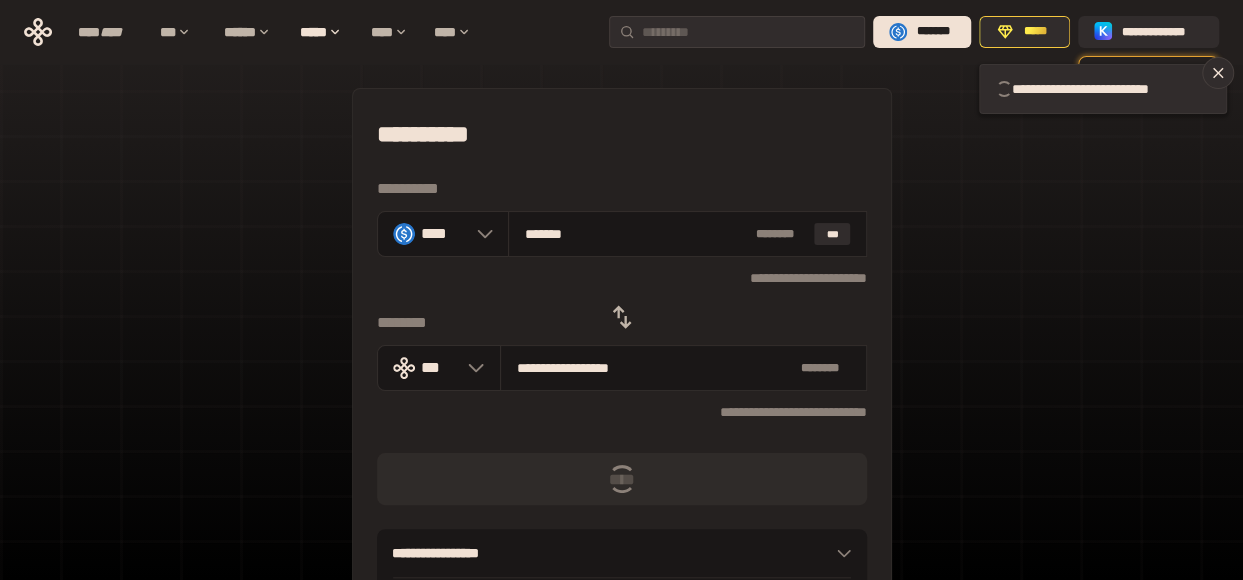 type 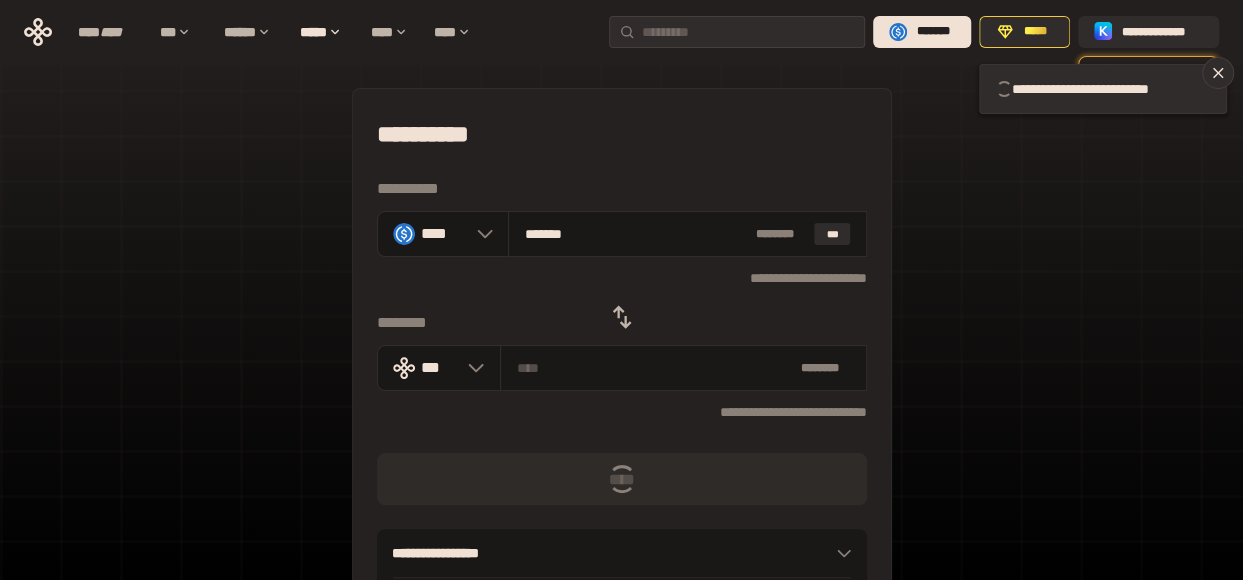 type 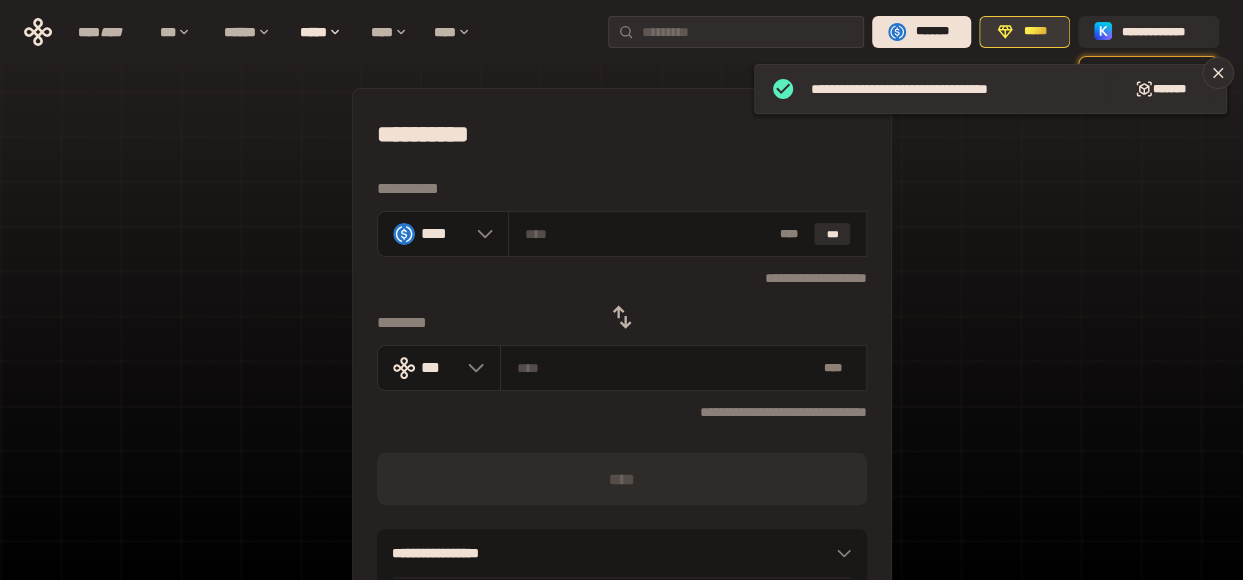 click on "*****" at bounding box center [1024, 32] 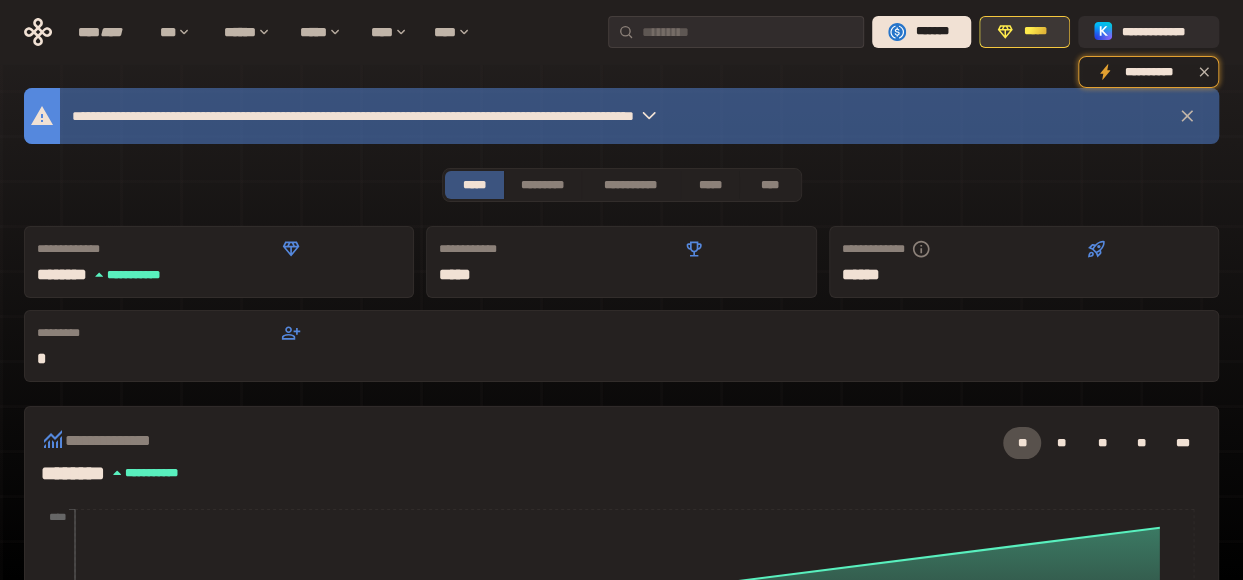 click on "*****" at bounding box center (1024, 32) 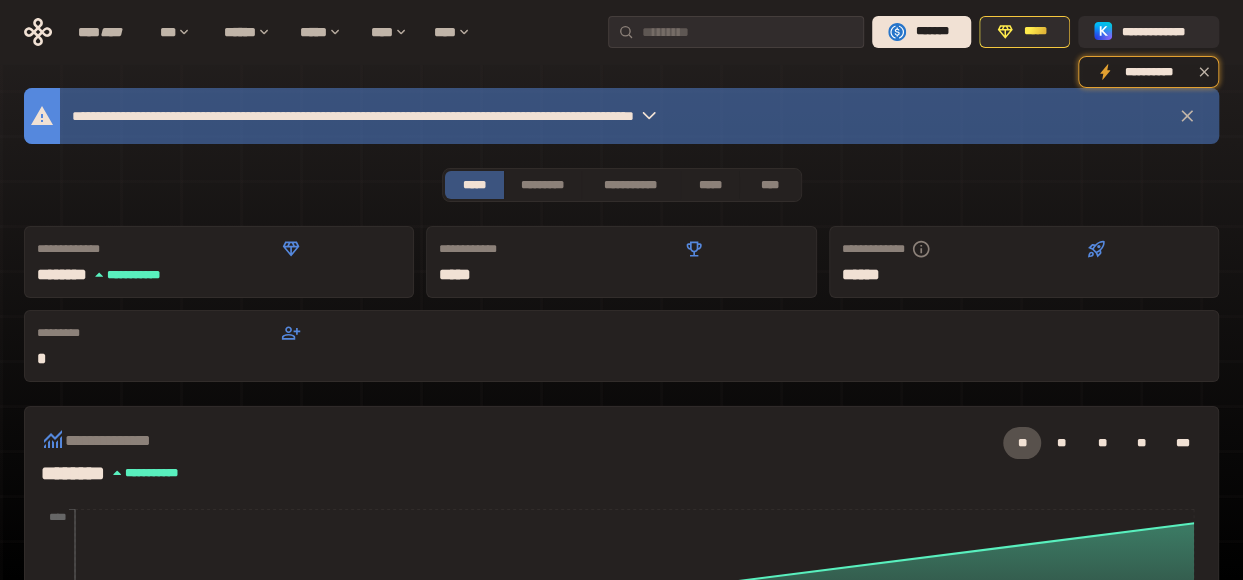 click on "**********" at bounding box center [621, 452] 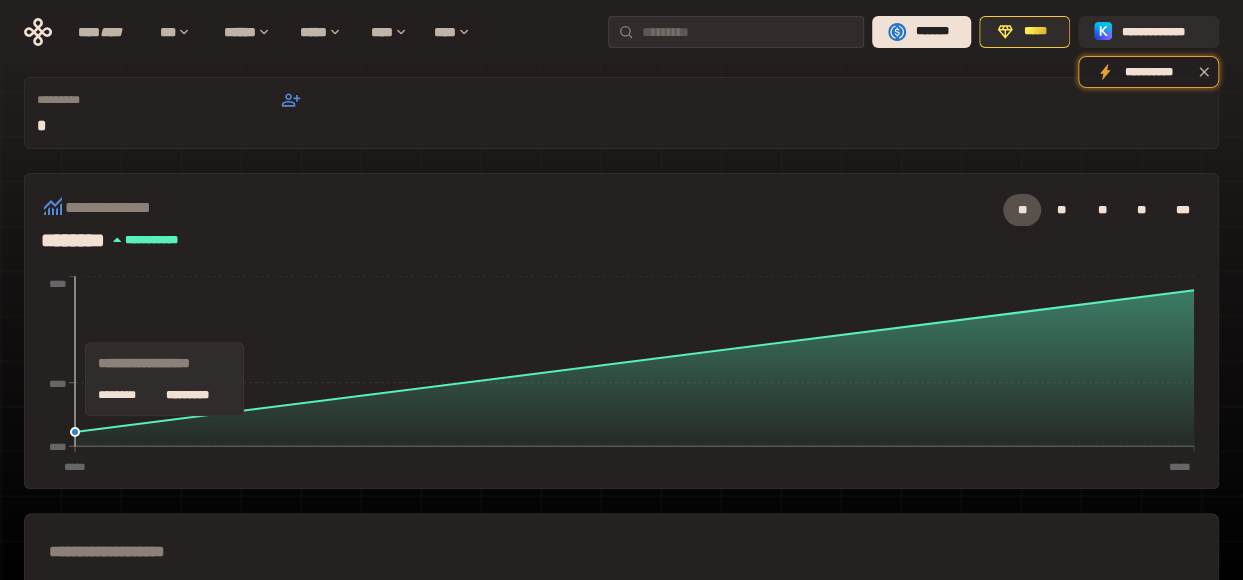scroll, scrollTop: 467, scrollLeft: 0, axis: vertical 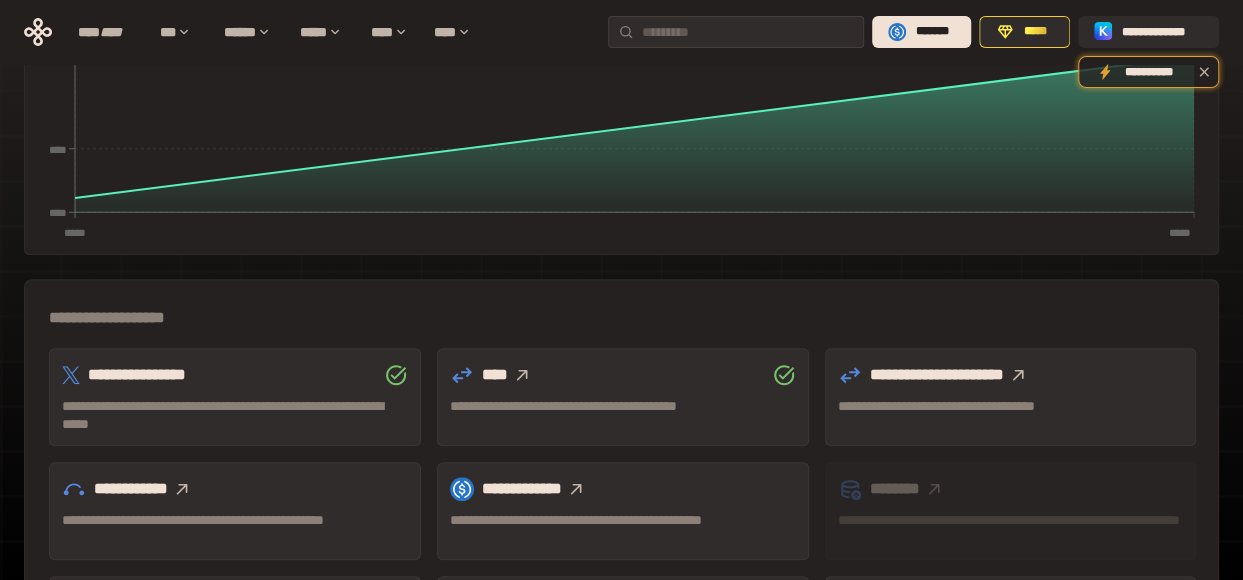 click on "****" at bounding box center [623, 375] 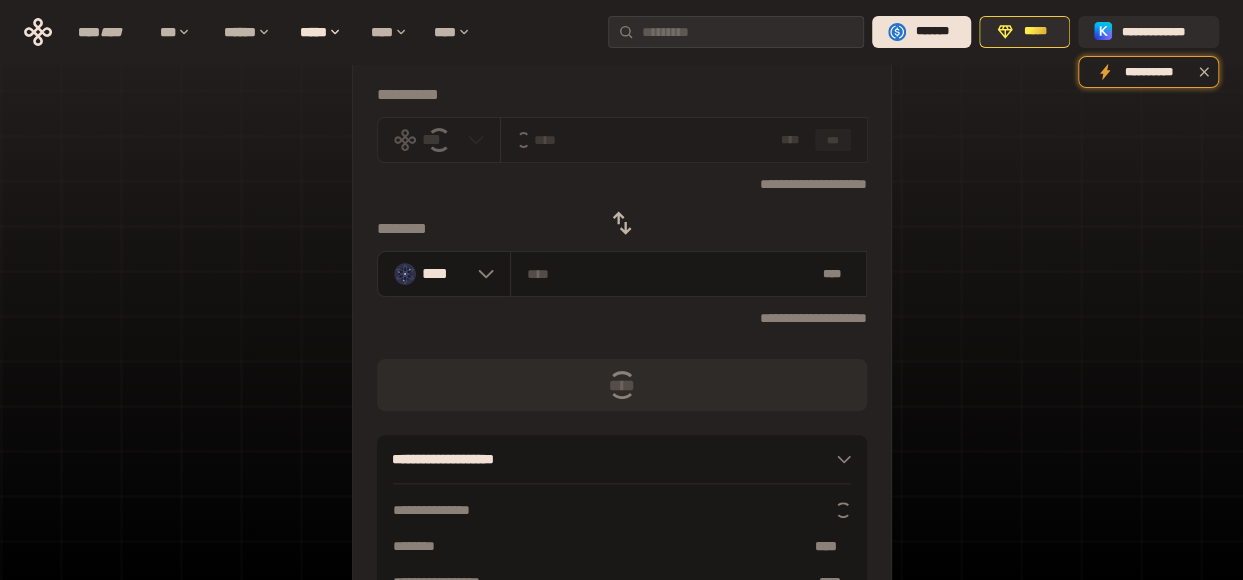scroll, scrollTop: 40, scrollLeft: 0, axis: vertical 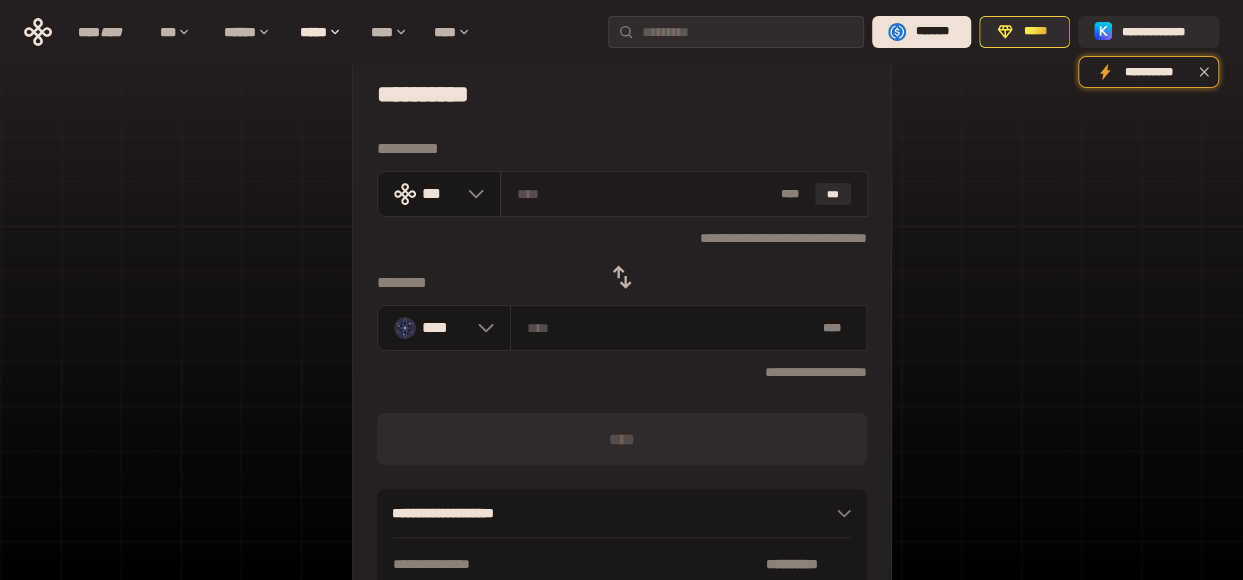 click at bounding box center (644, 194) 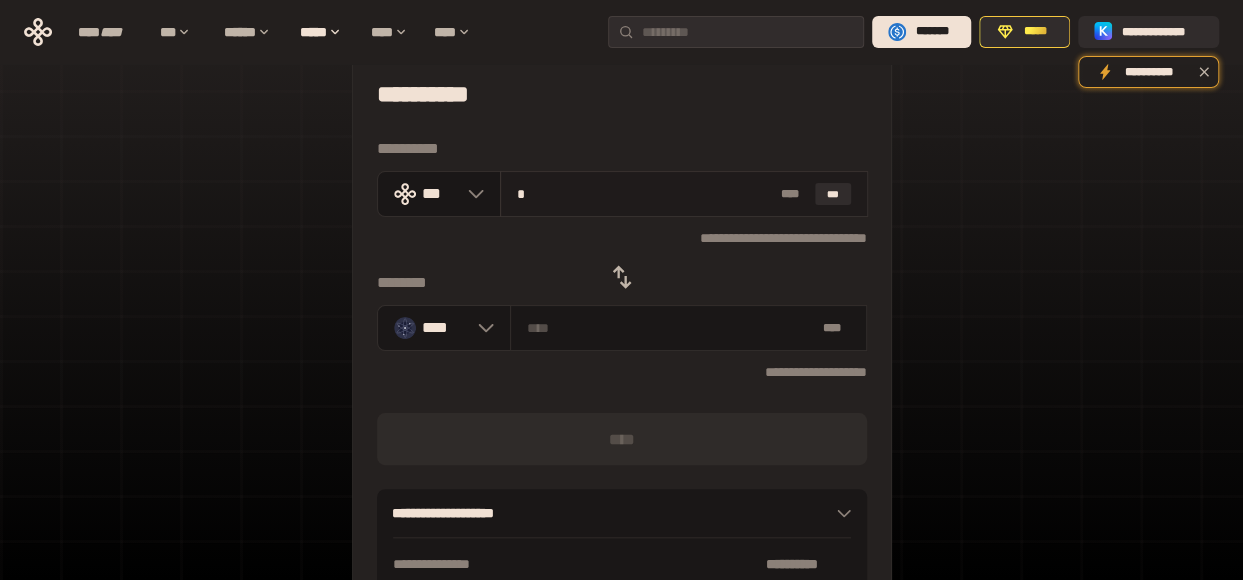 type on "********" 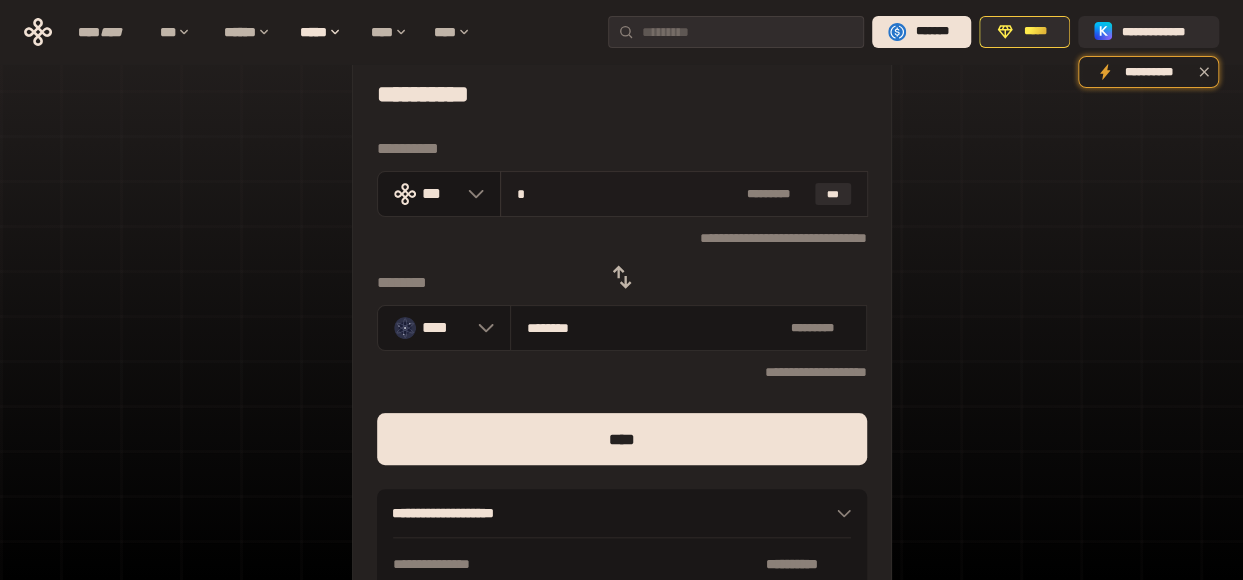 type on "**" 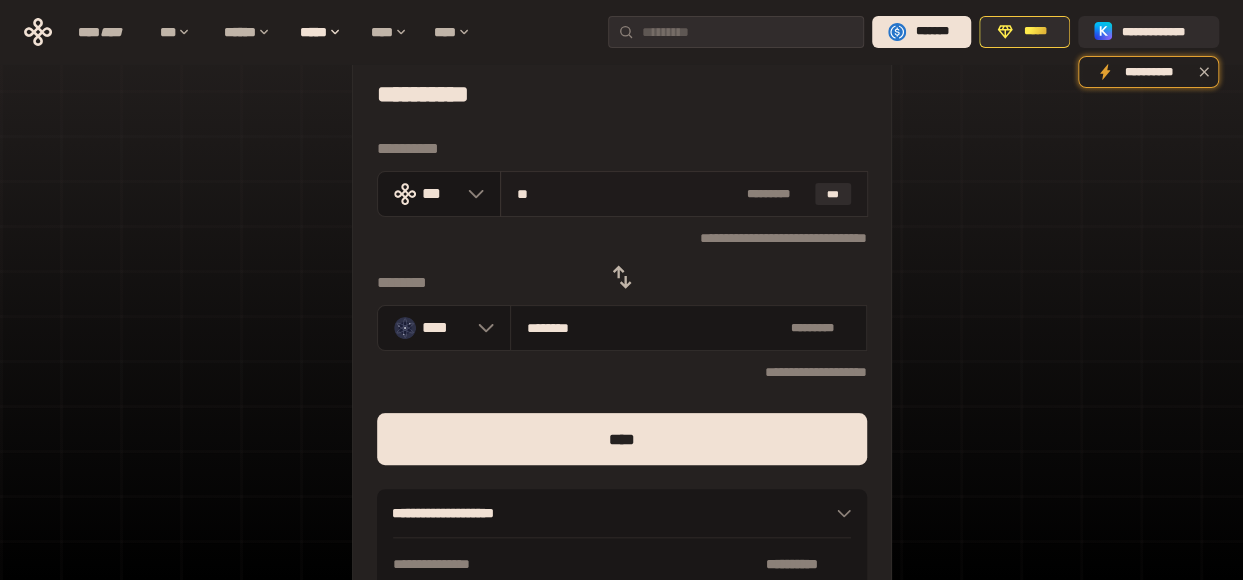 type on "********" 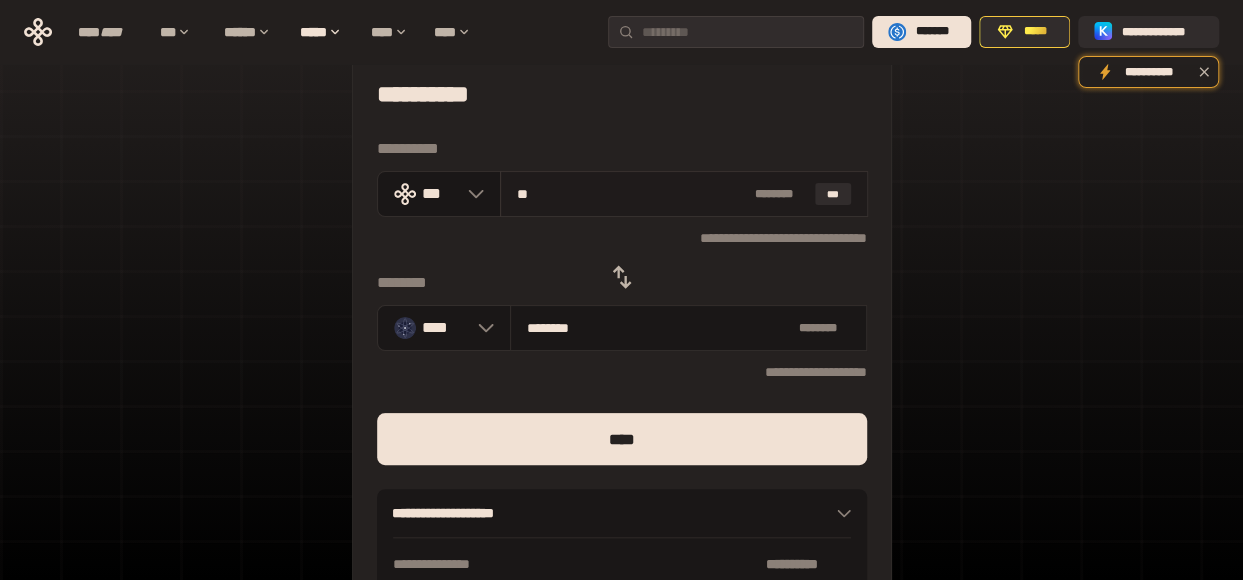 type on "***" 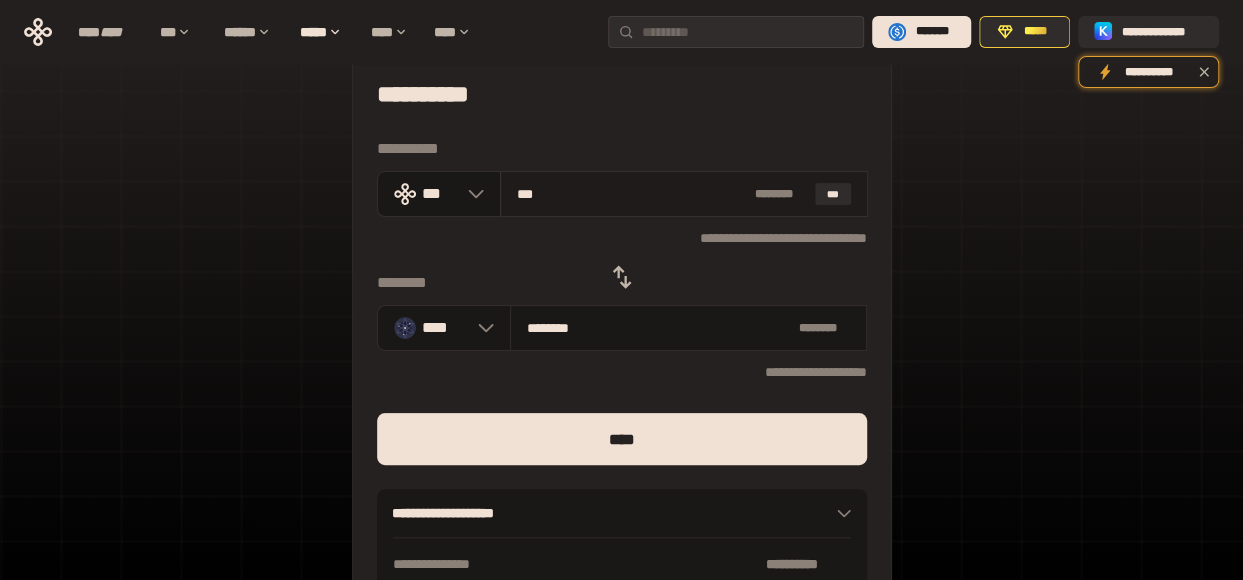 type on "*********" 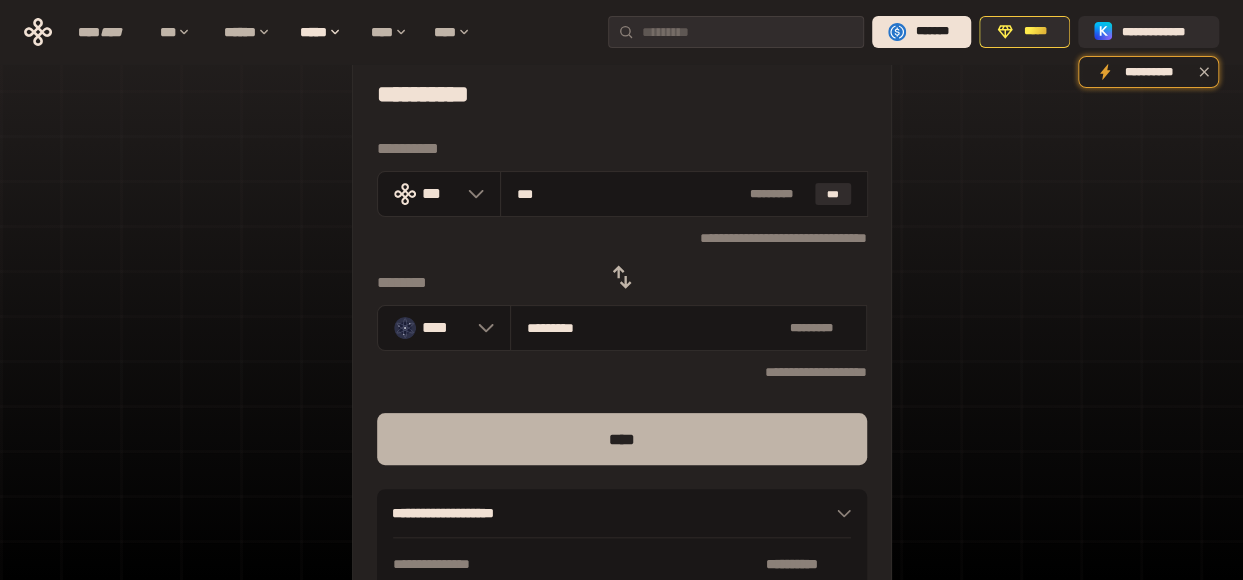 type on "***" 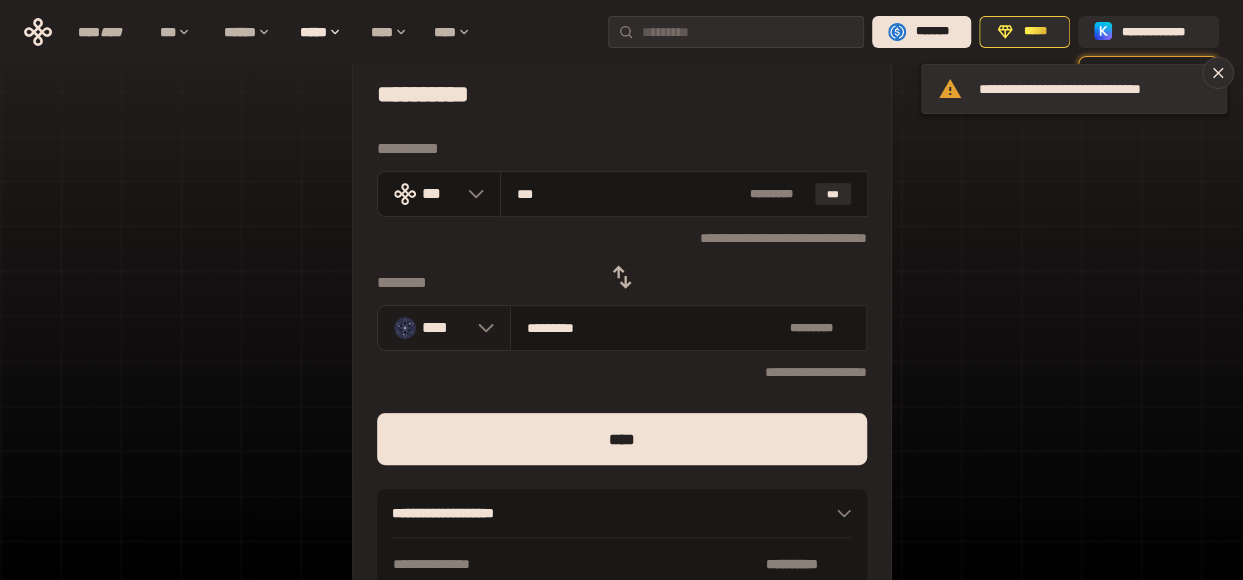 click 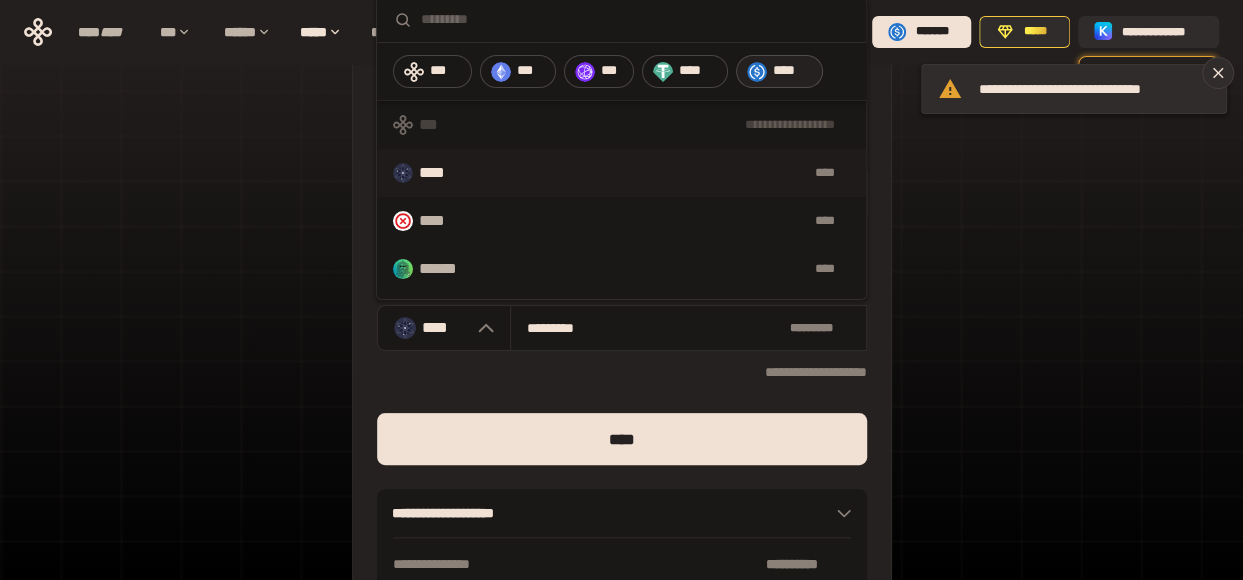 click on "****" at bounding box center (793, 71) 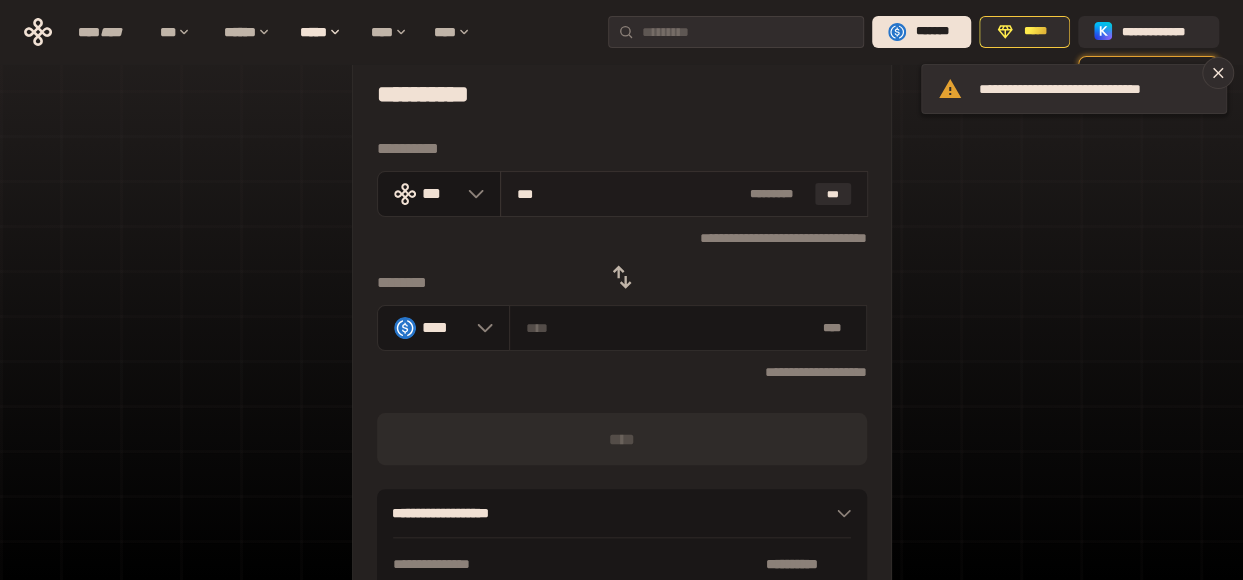 click on "***" at bounding box center [629, 194] 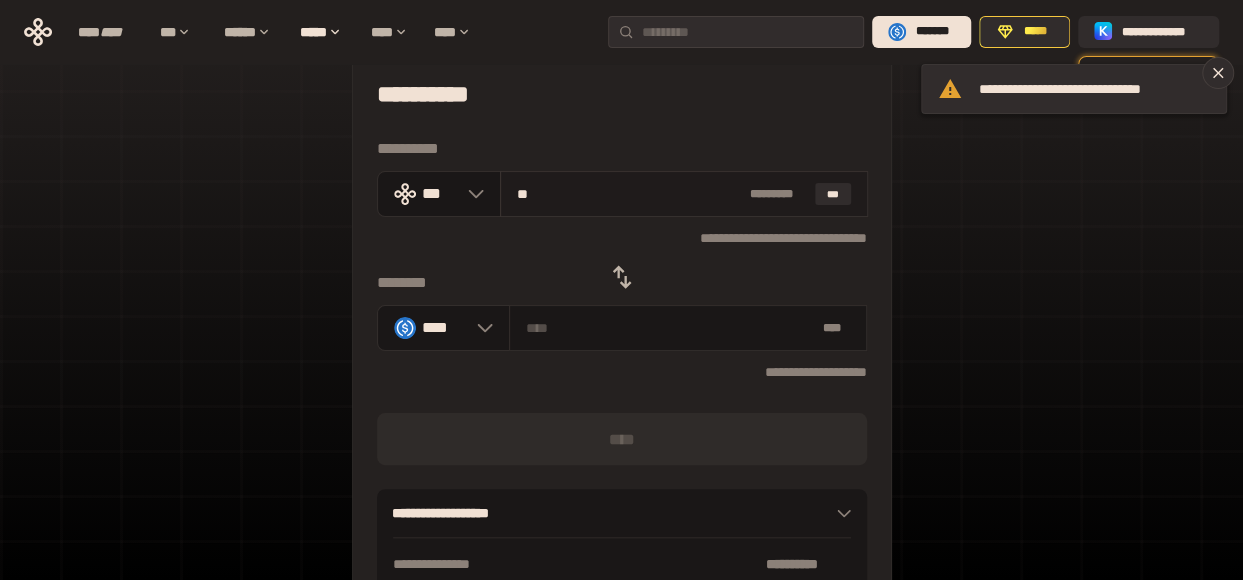 type on "*******" 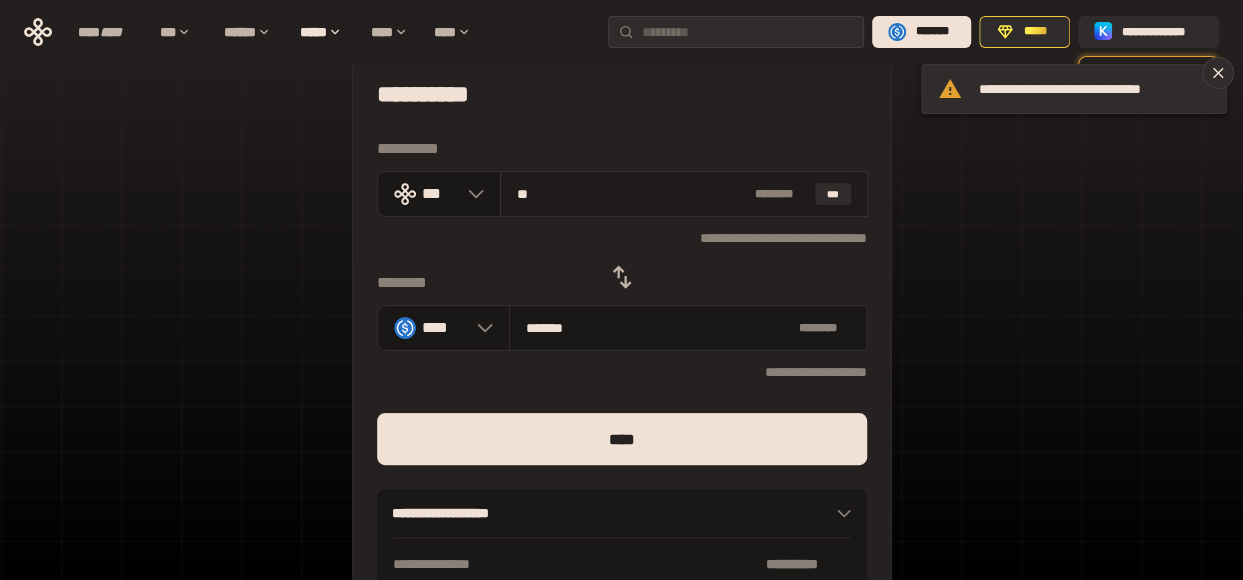 type on "***" 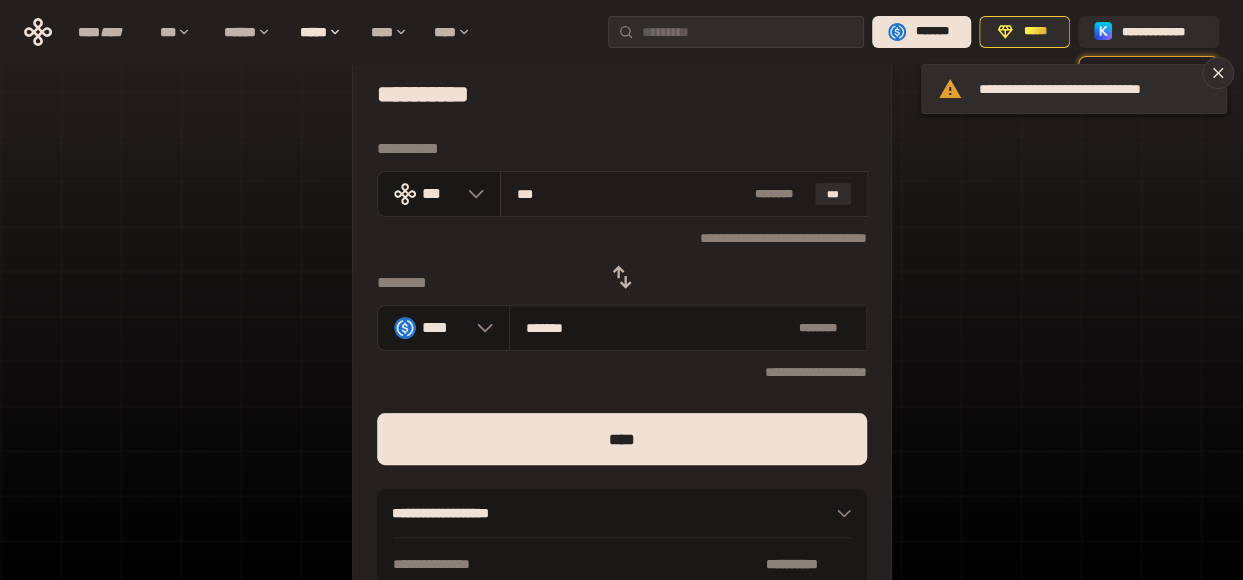 type on "*********" 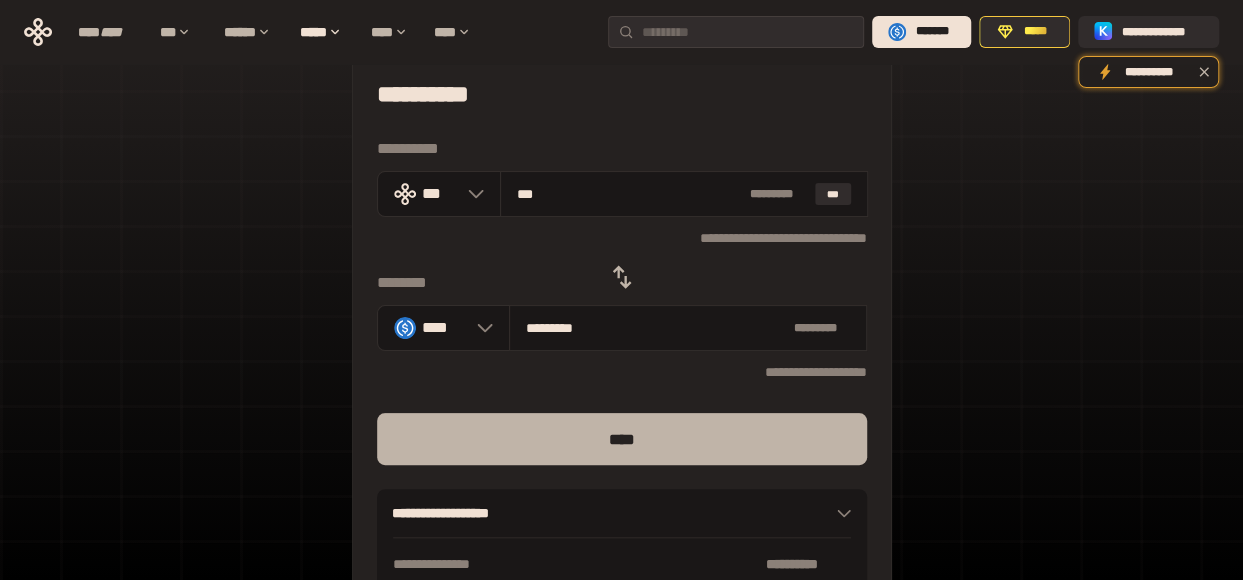 click on "****" at bounding box center [622, 439] 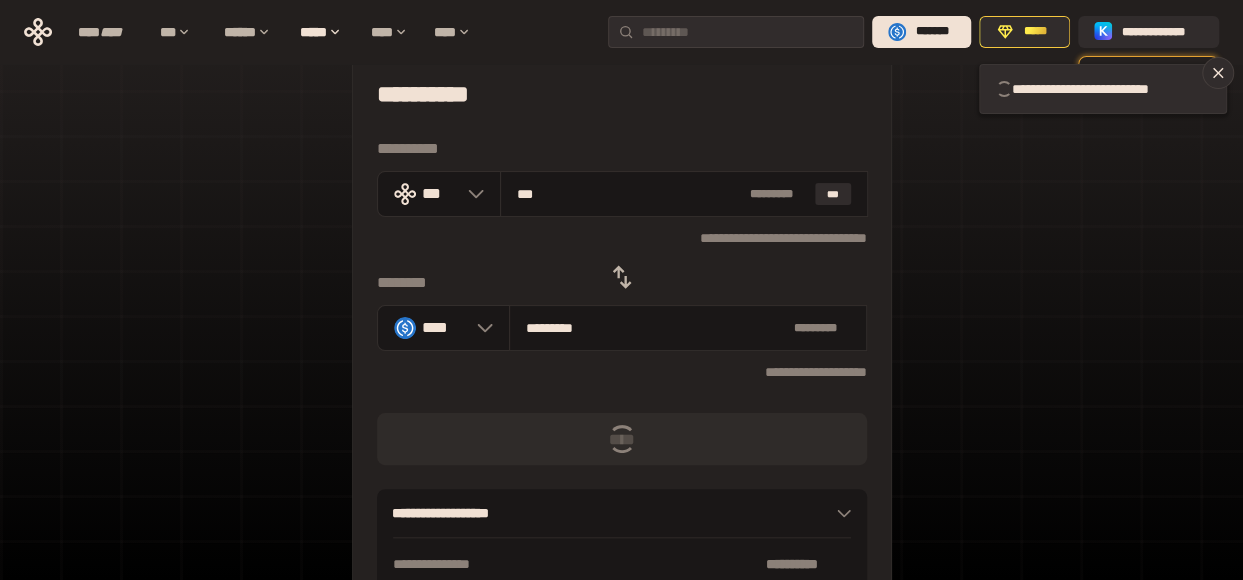 type 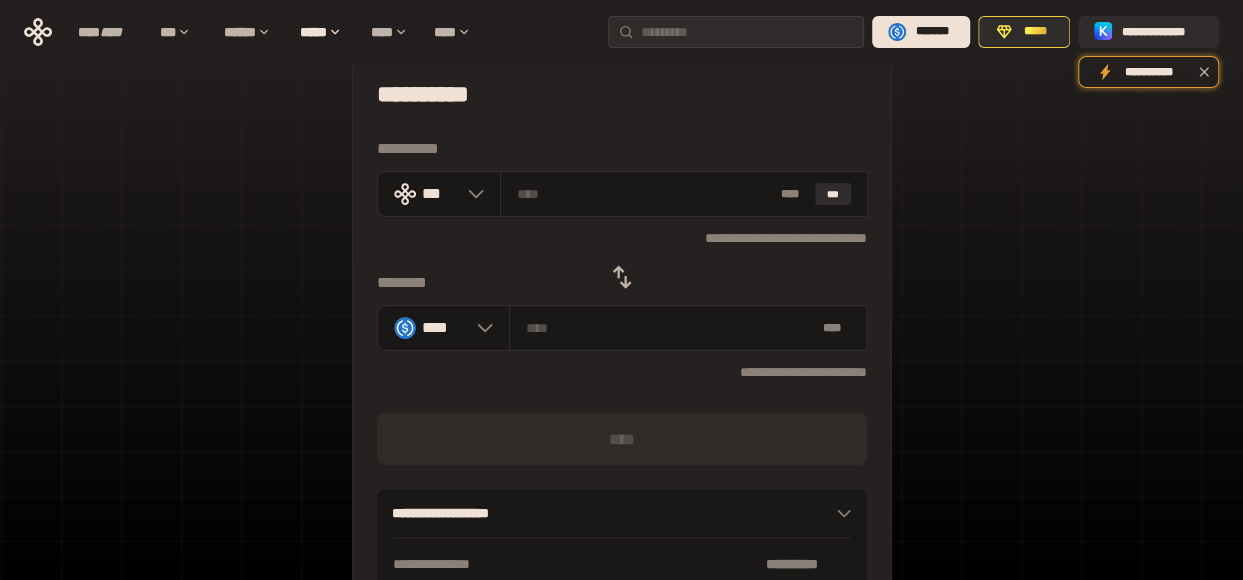 click 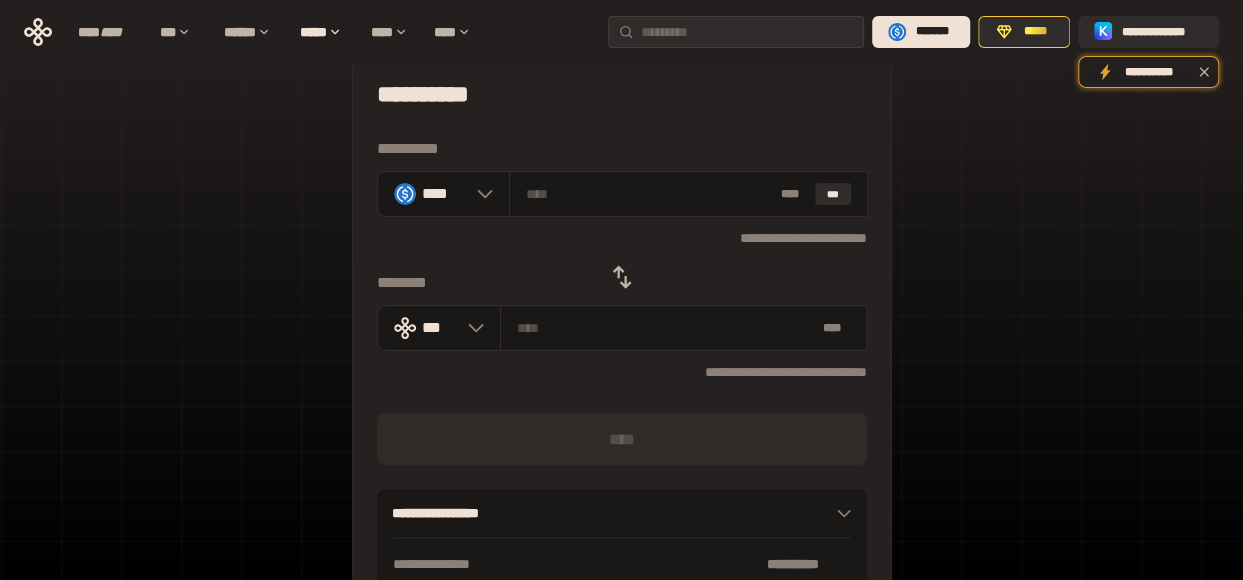 click 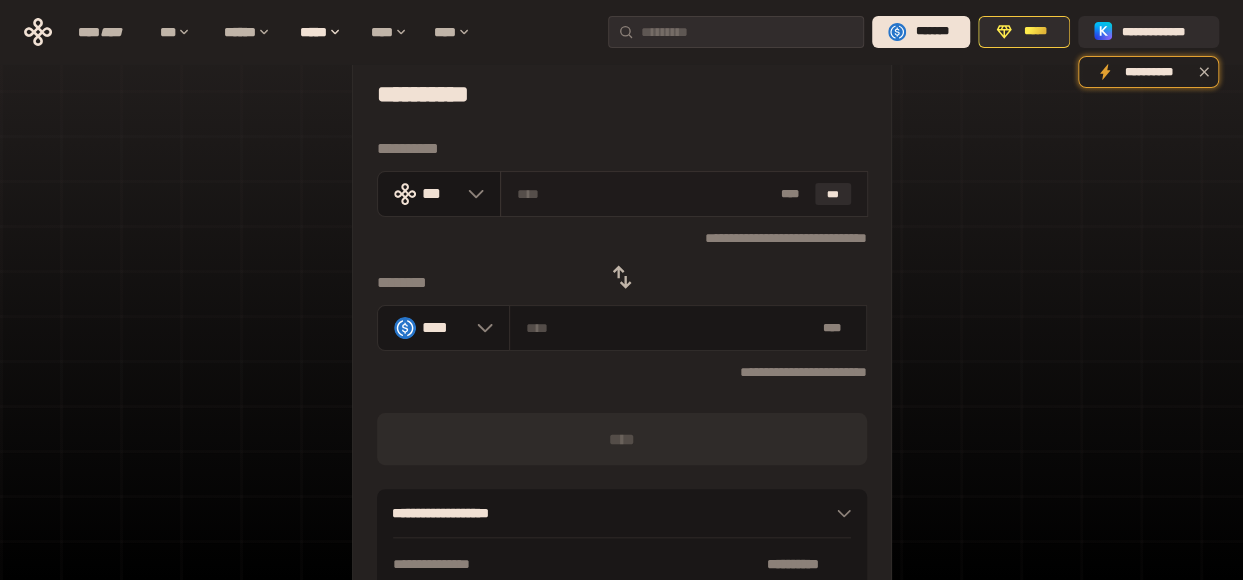 click at bounding box center [644, 194] 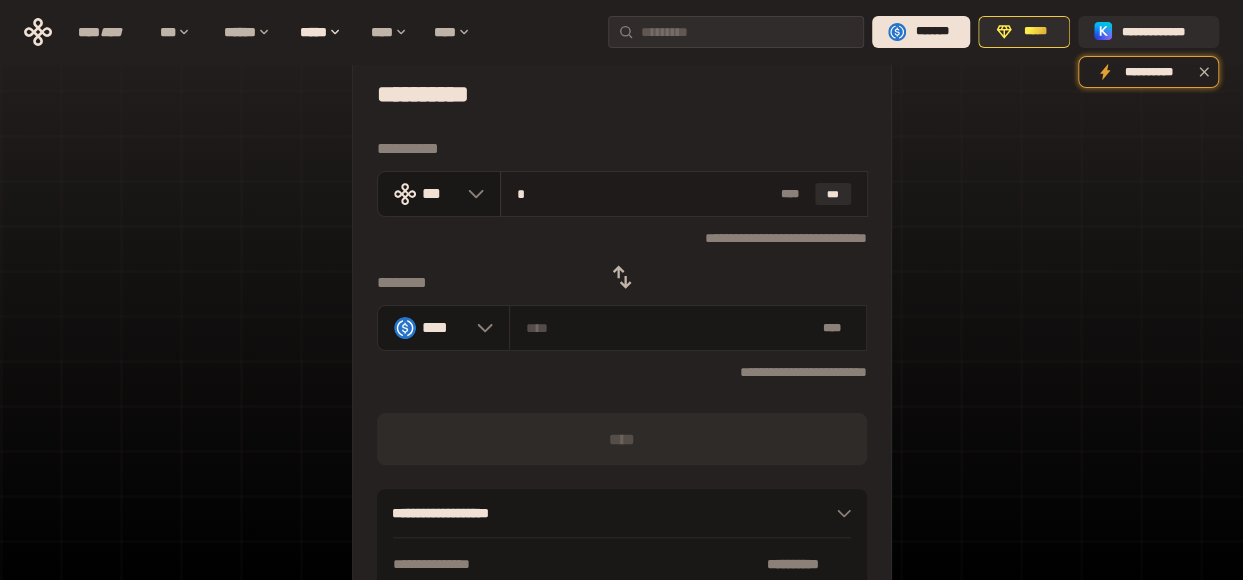 type on "********" 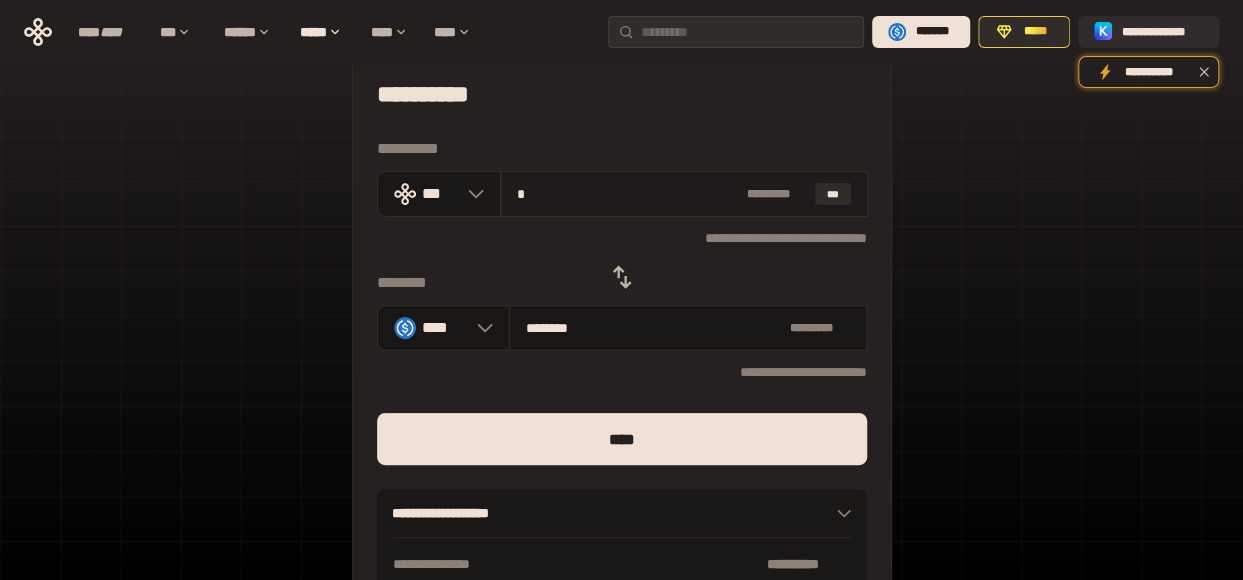 type on "**" 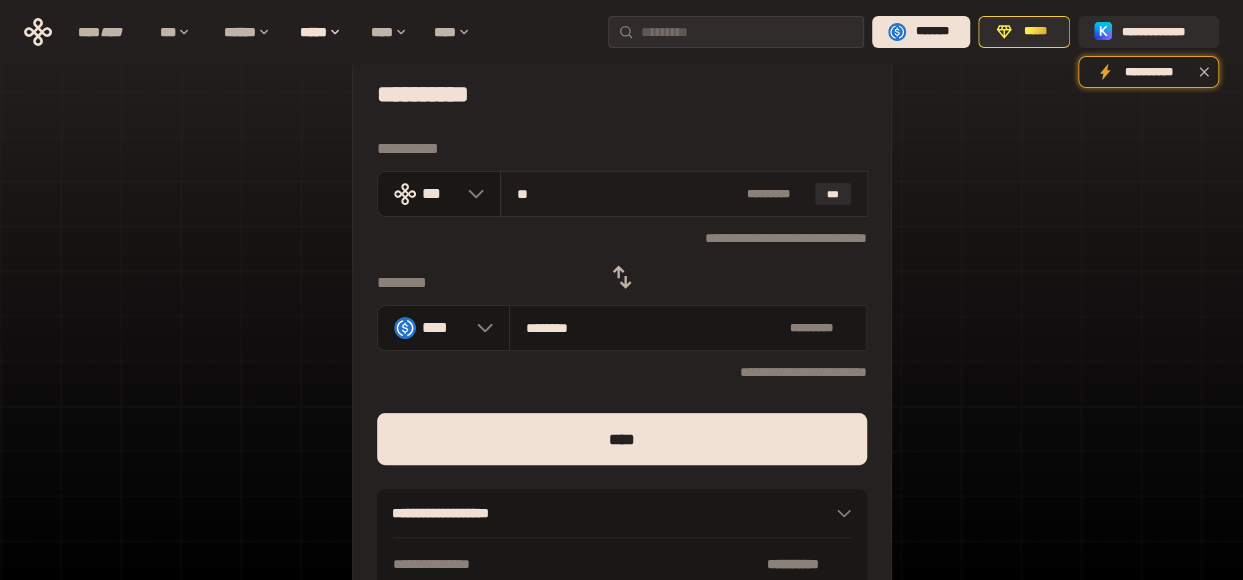 type on "********" 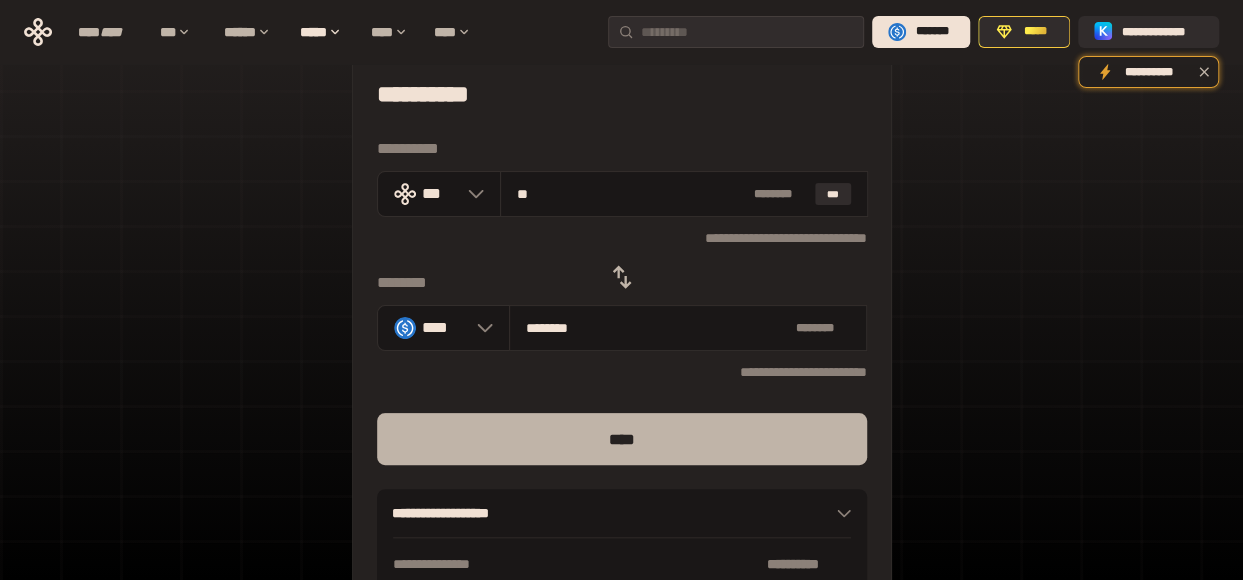 type on "**" 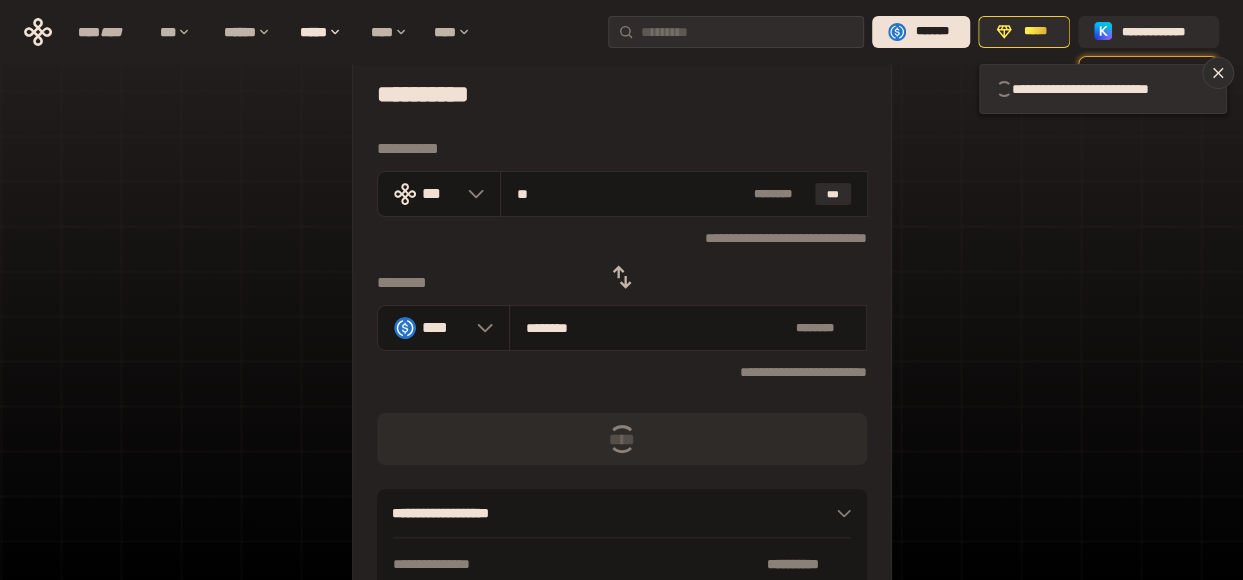 type 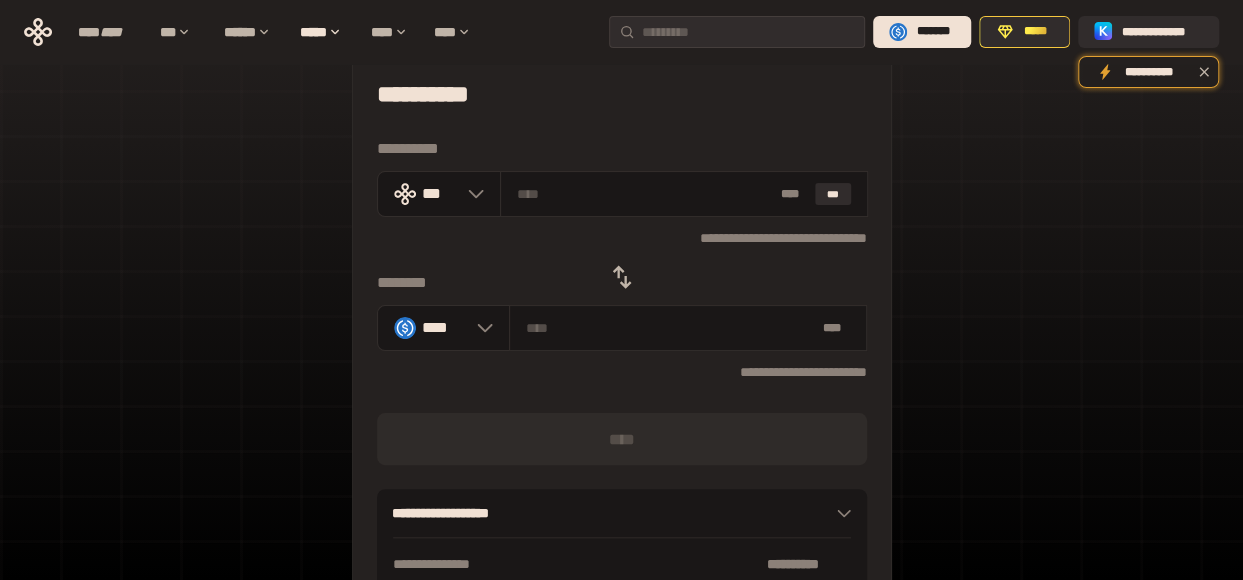 click 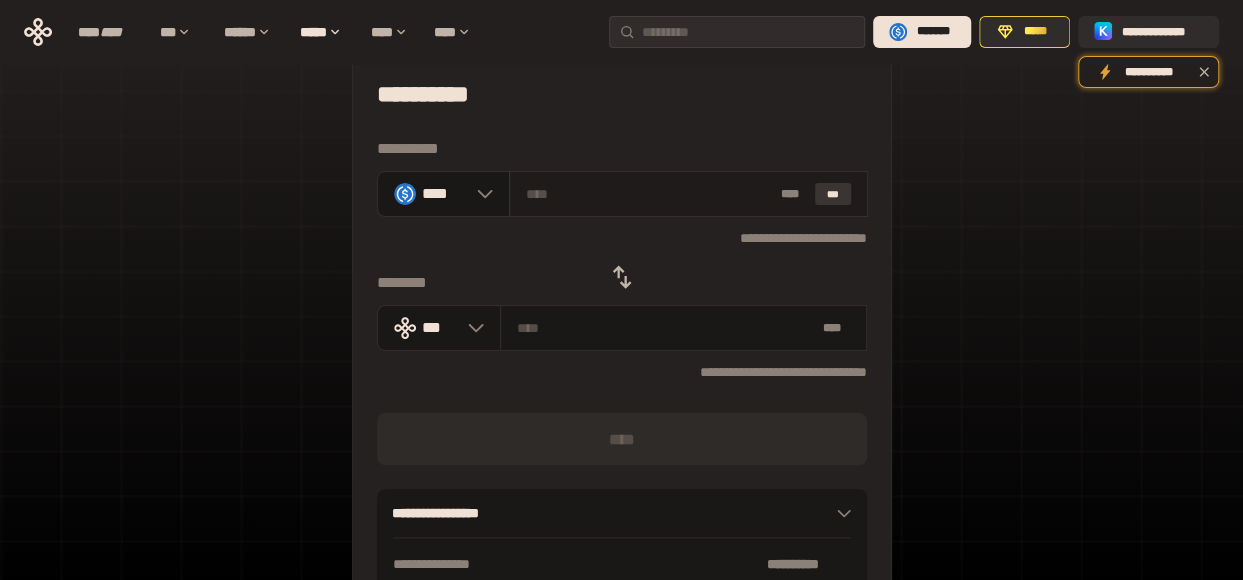 click on "***" at bounding box center (833, 194) 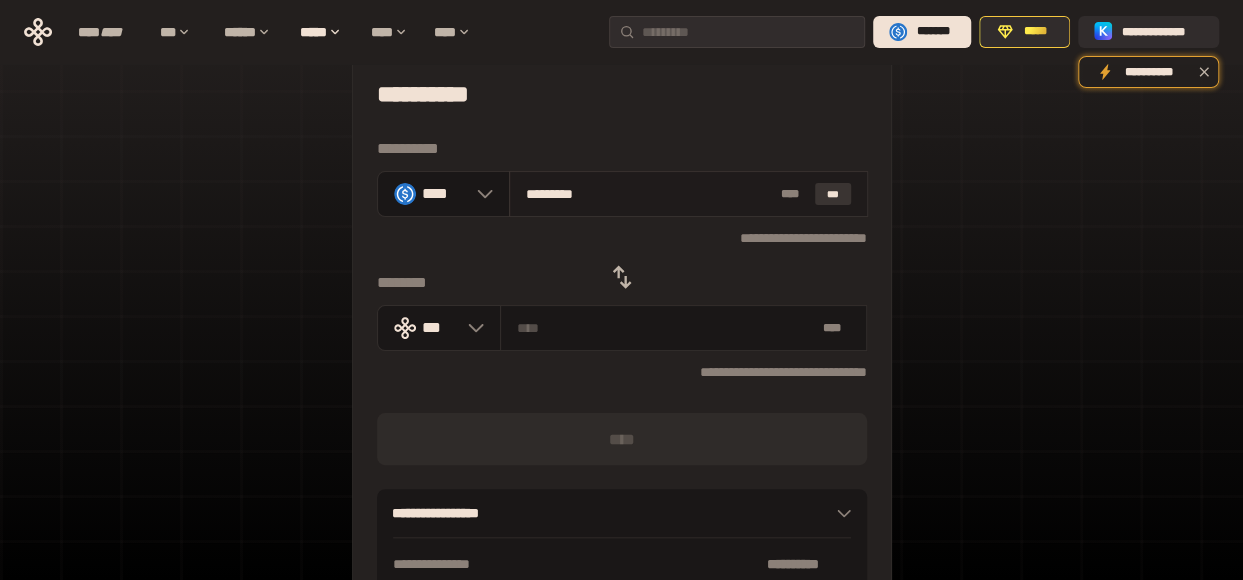type on "**********" 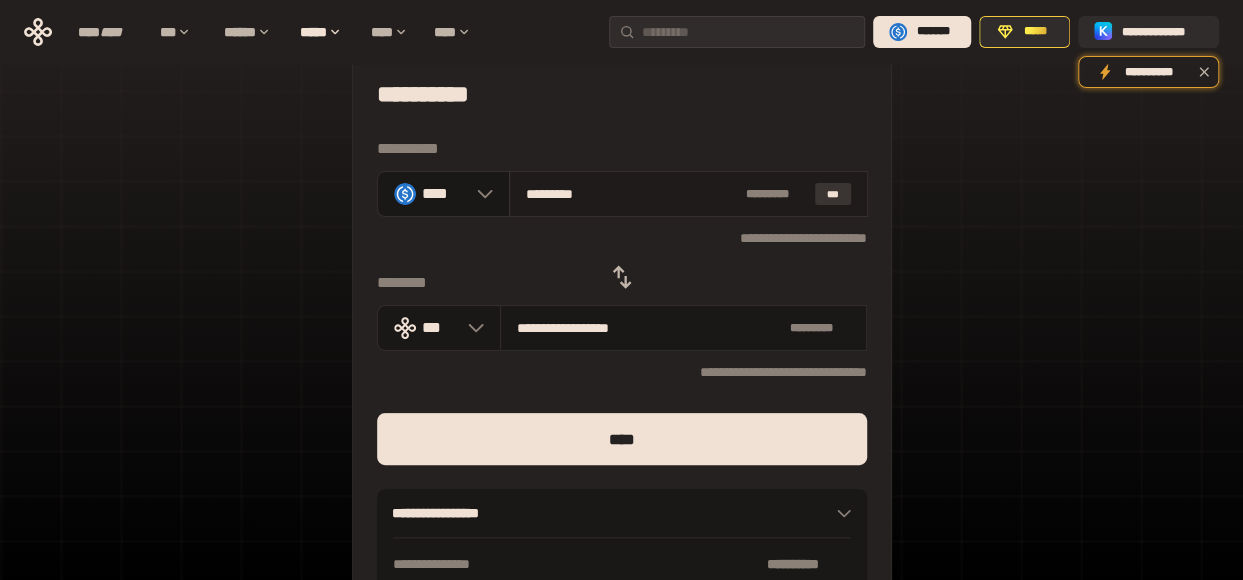 click on "***" at bounding box center [833, 194] 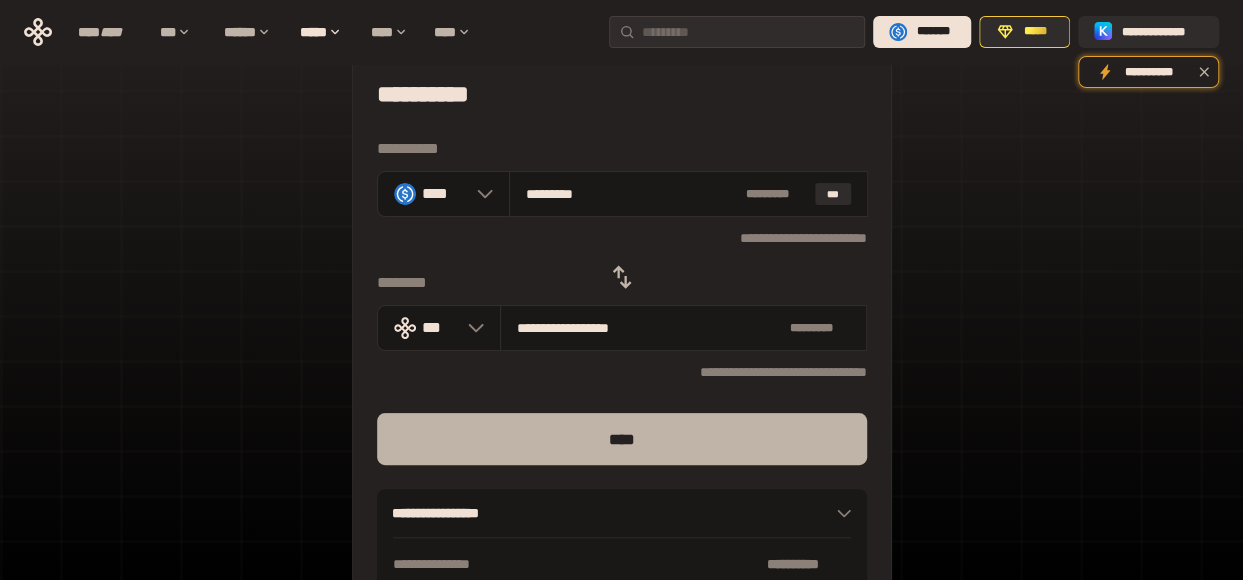 click on "****" at bounding box center [622, 439] 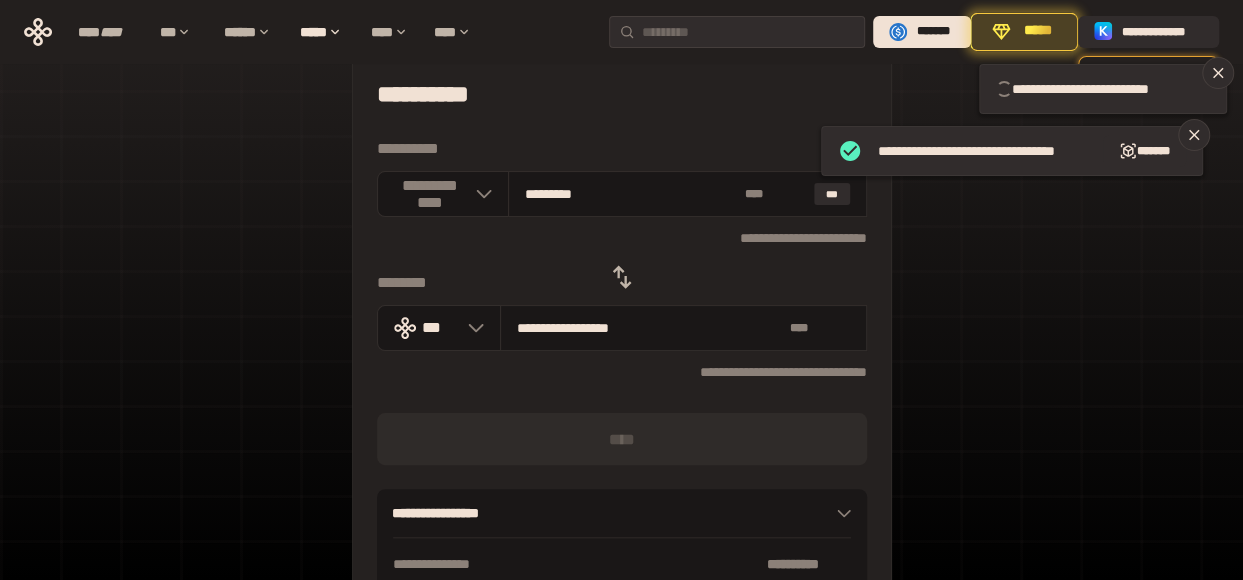 type 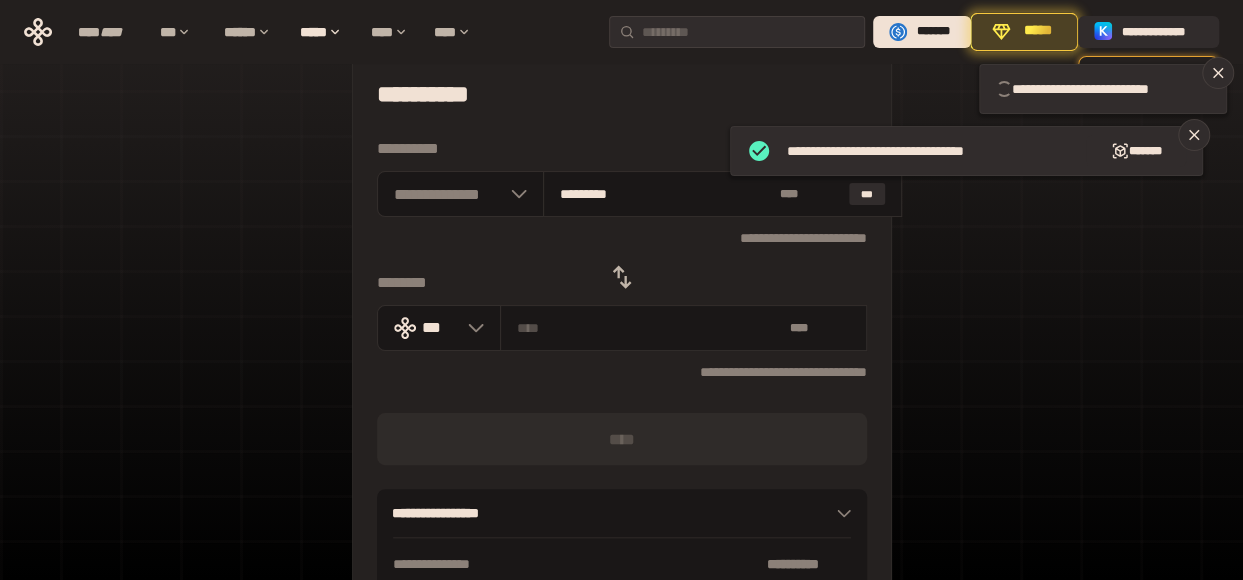 type 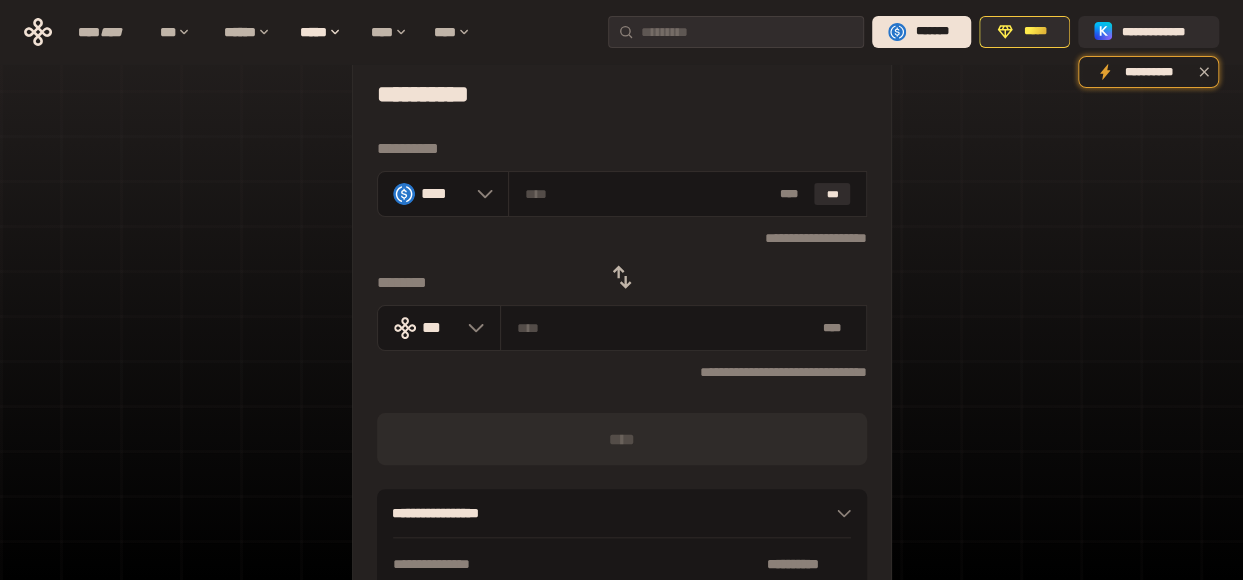 scroll, scrollTop: 0, scrollLeft: 0, axis: both 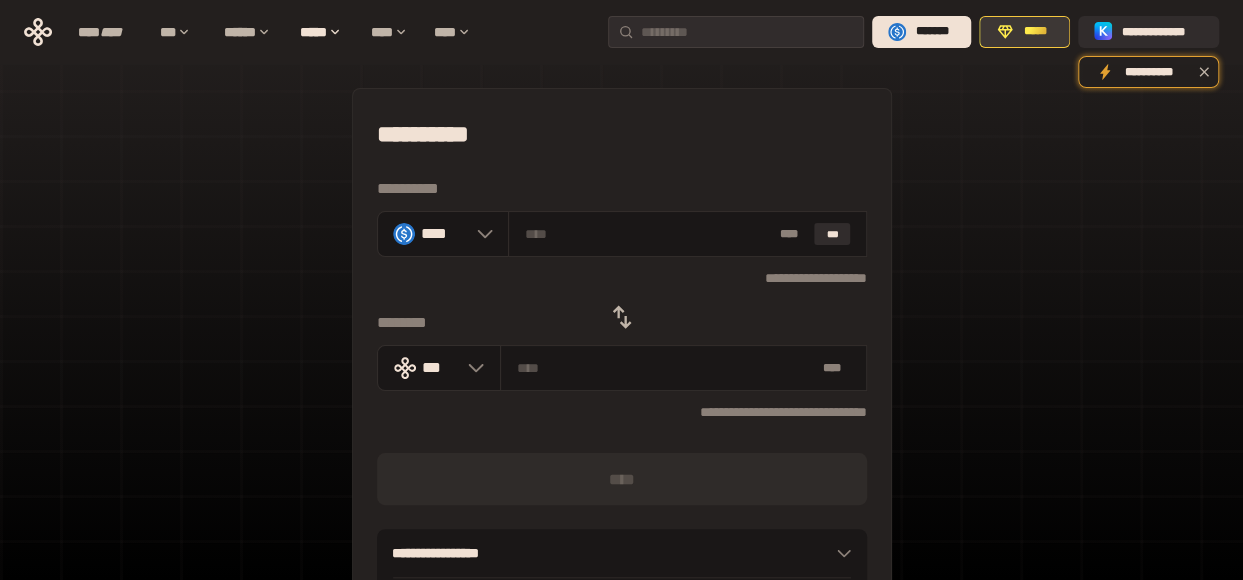 click on "*****" at bounding box center (1024, 32) 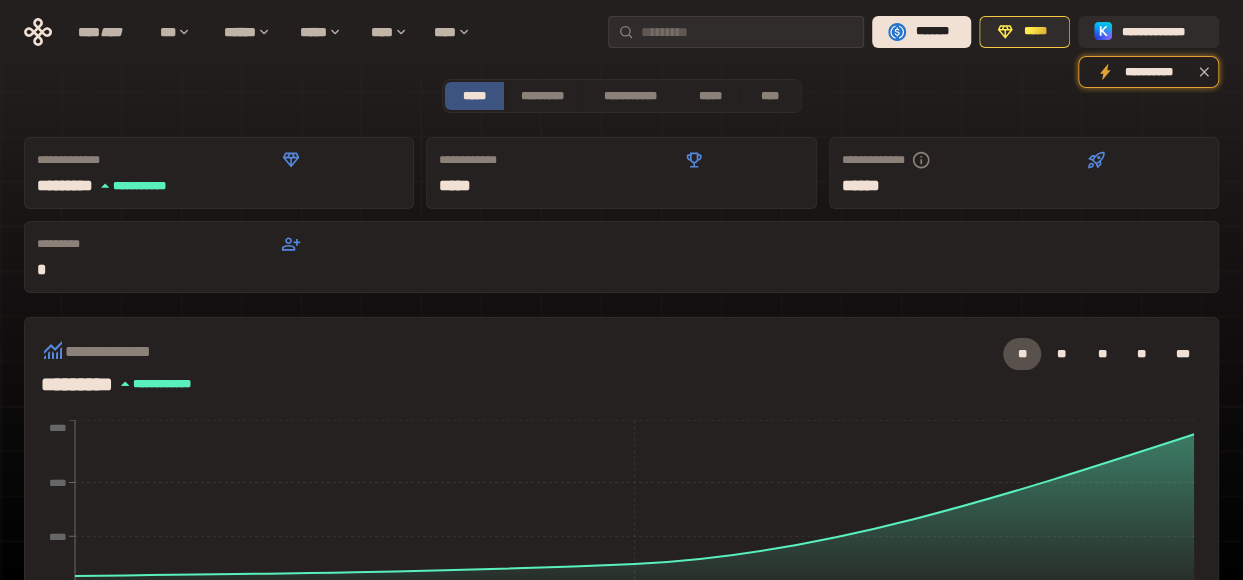 scroll, scrollTop: 90, scrollLeft: 0, axis: vertical 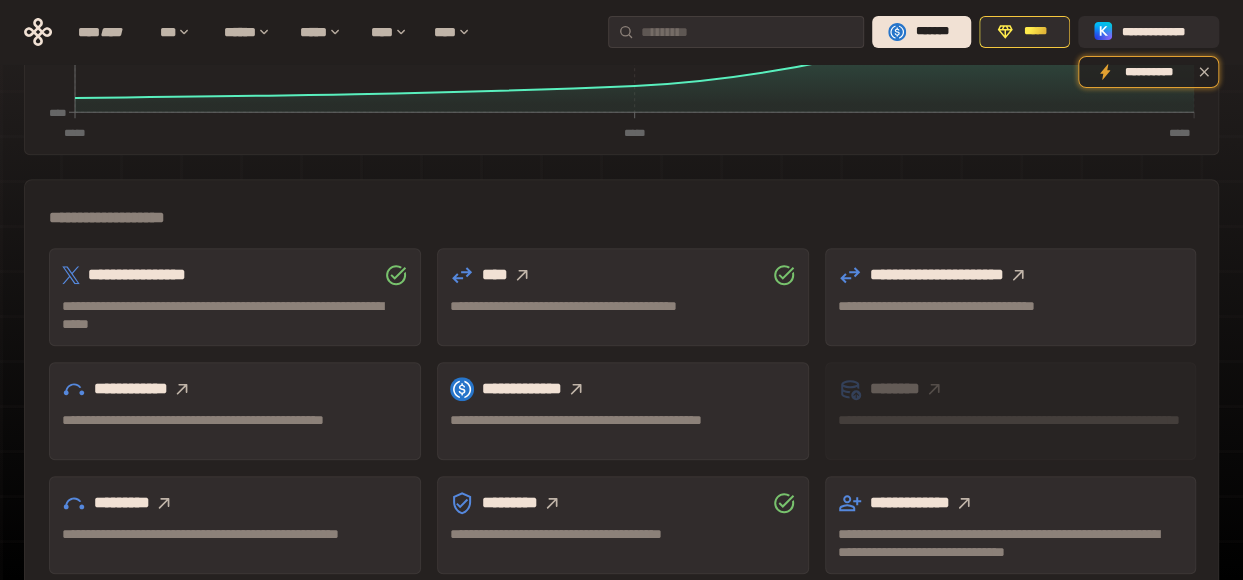 click 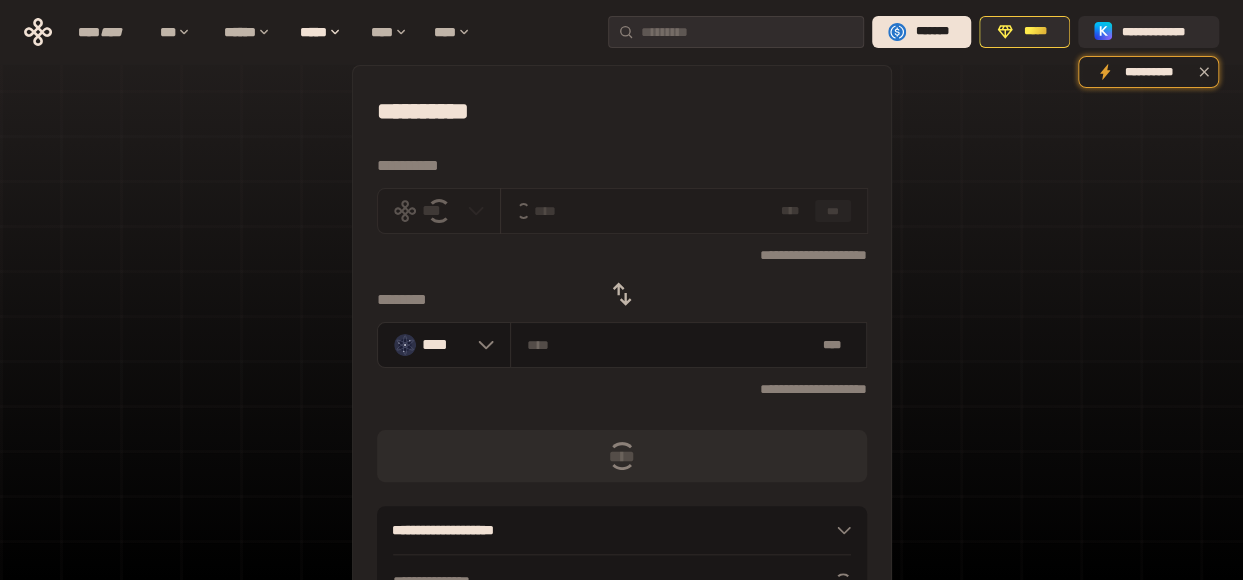 scroll, scrollTop: 0, scrollLeft: 0, axis: both 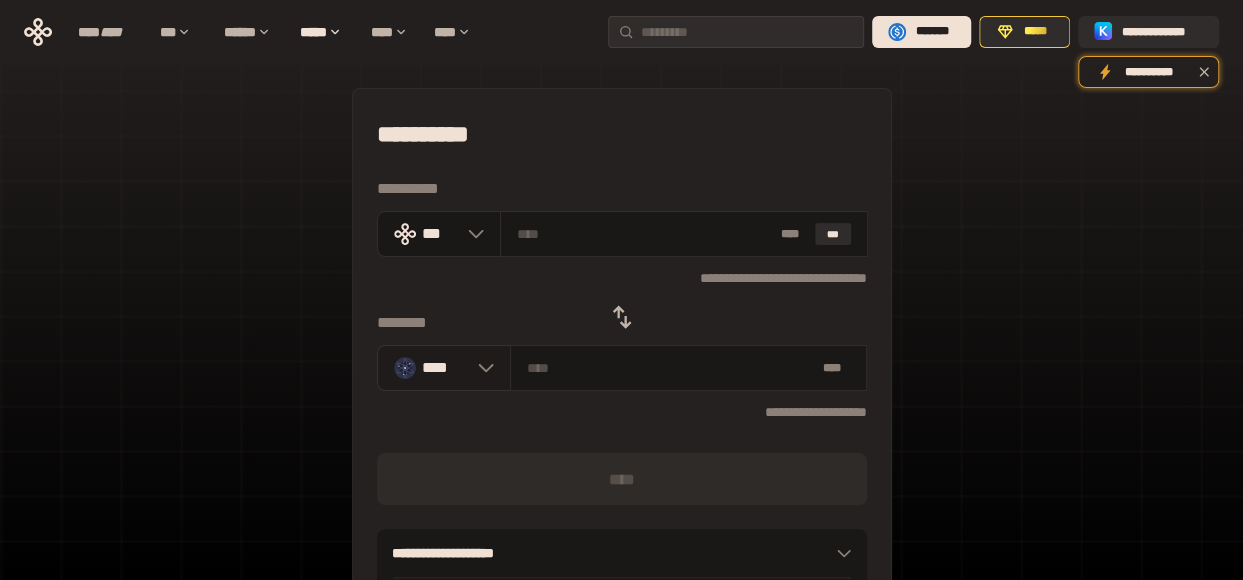 click on "****" at bounding box center [445, 367] 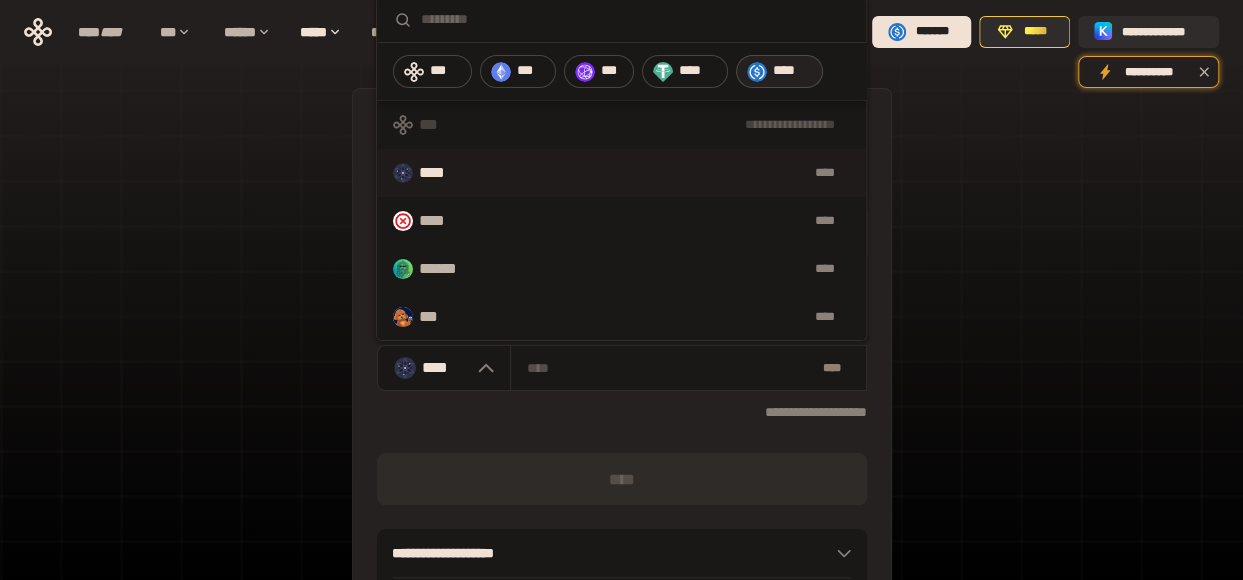 click on "****" at bounding box center (779, 71) 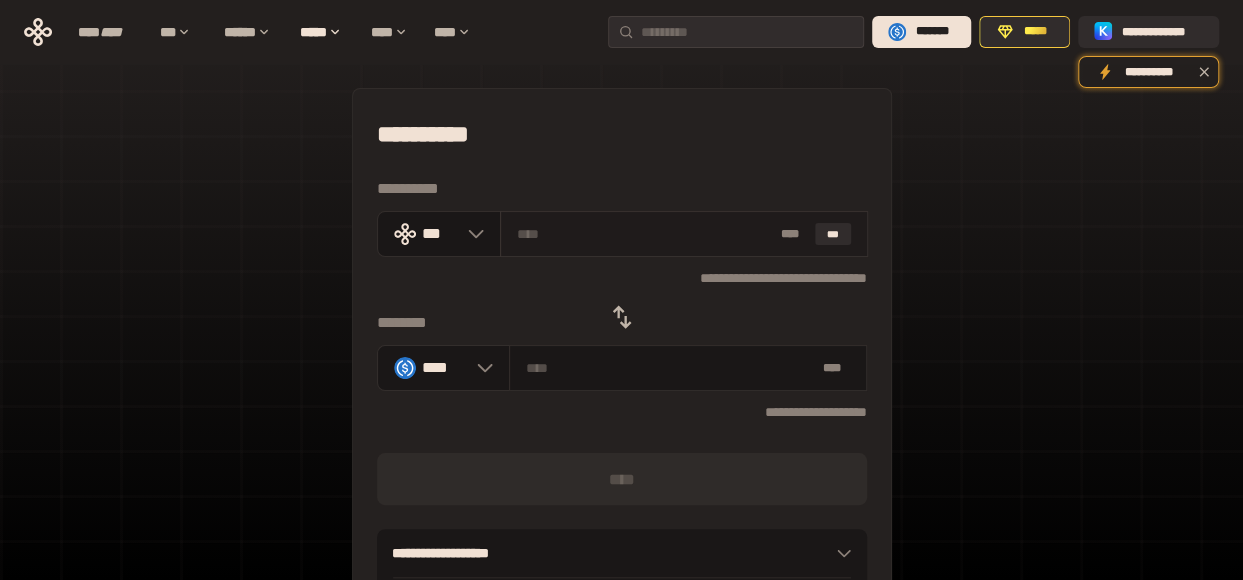 click at bounding box center [644, 234] 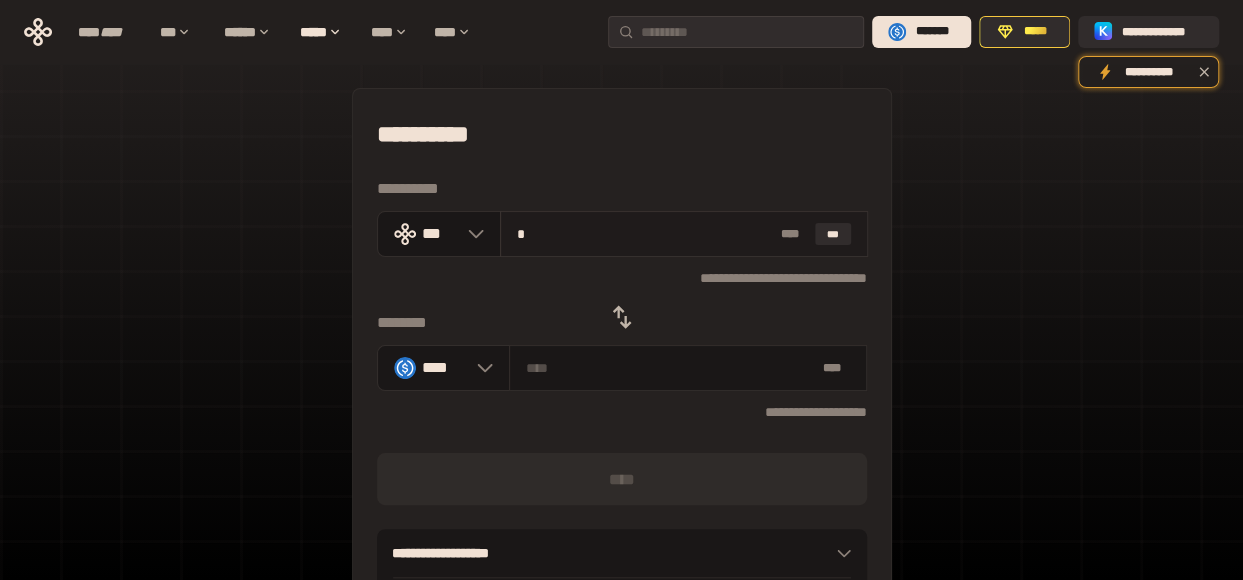 type on "********" 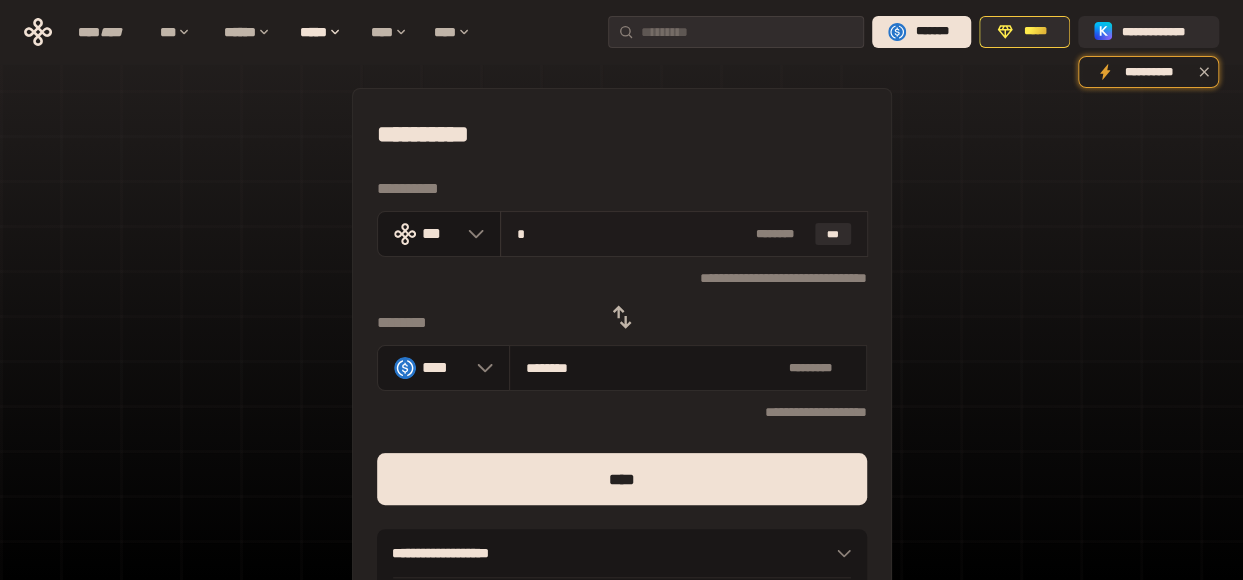 type on "**" 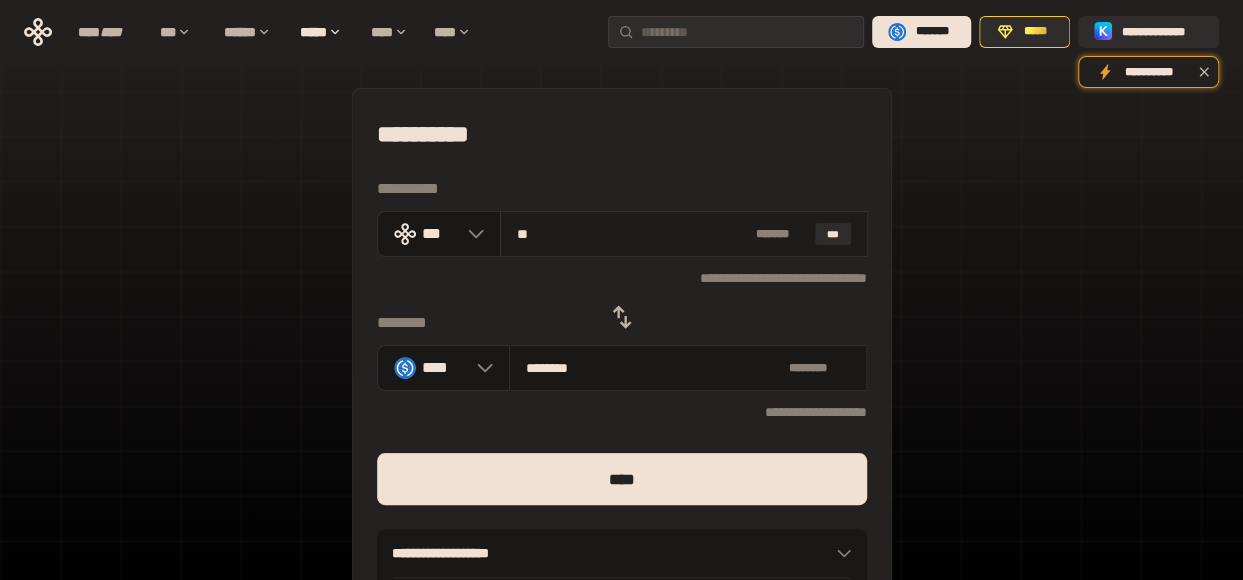 type on "********" 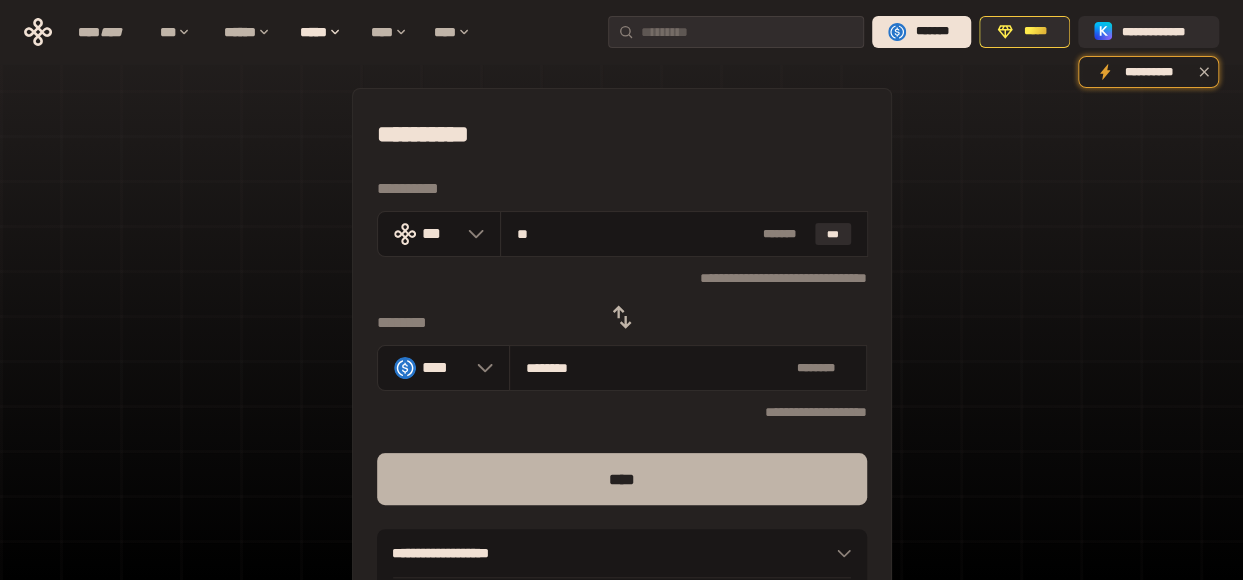 type on "**" 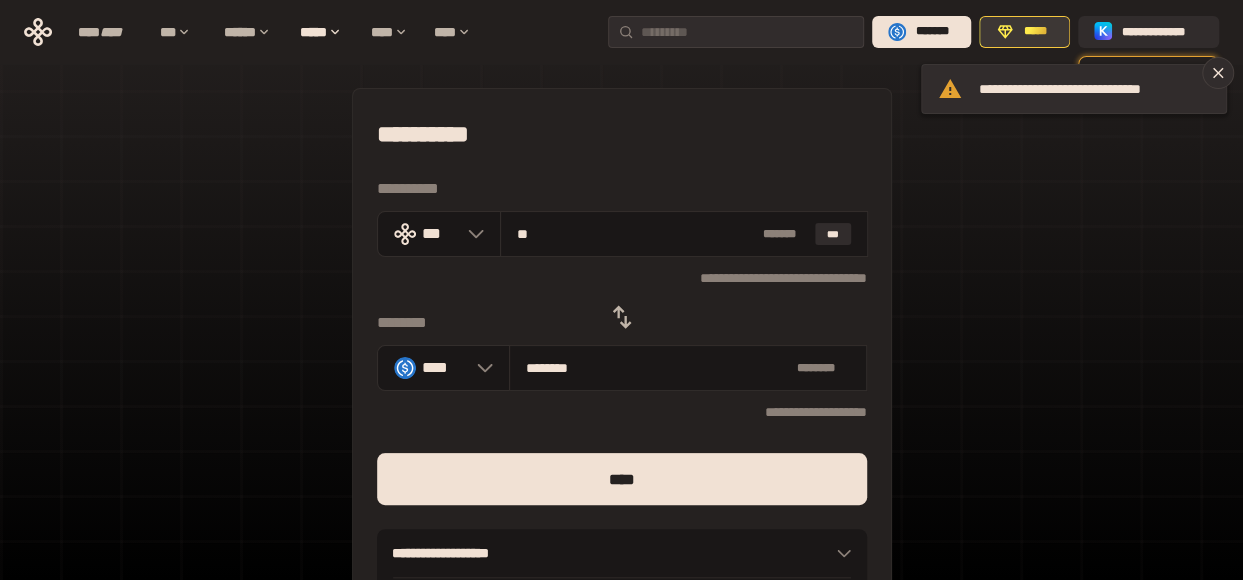 click on "*****" at bounding box center (1035, 32) 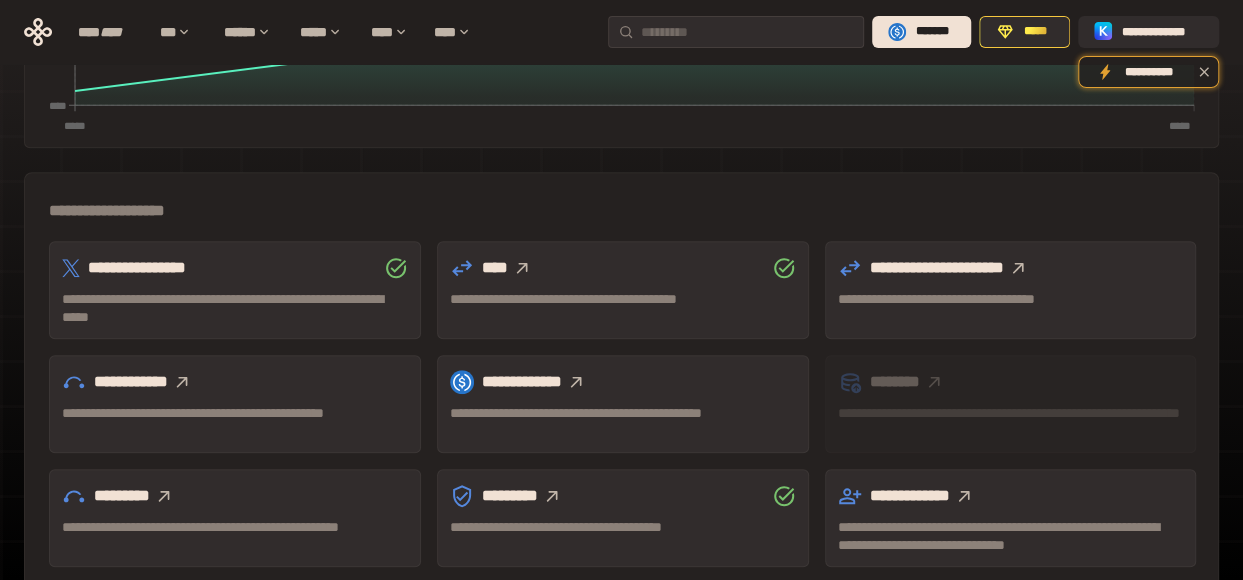scroll, scrollTop: 564, scrollLeft: 0, axis: vertical 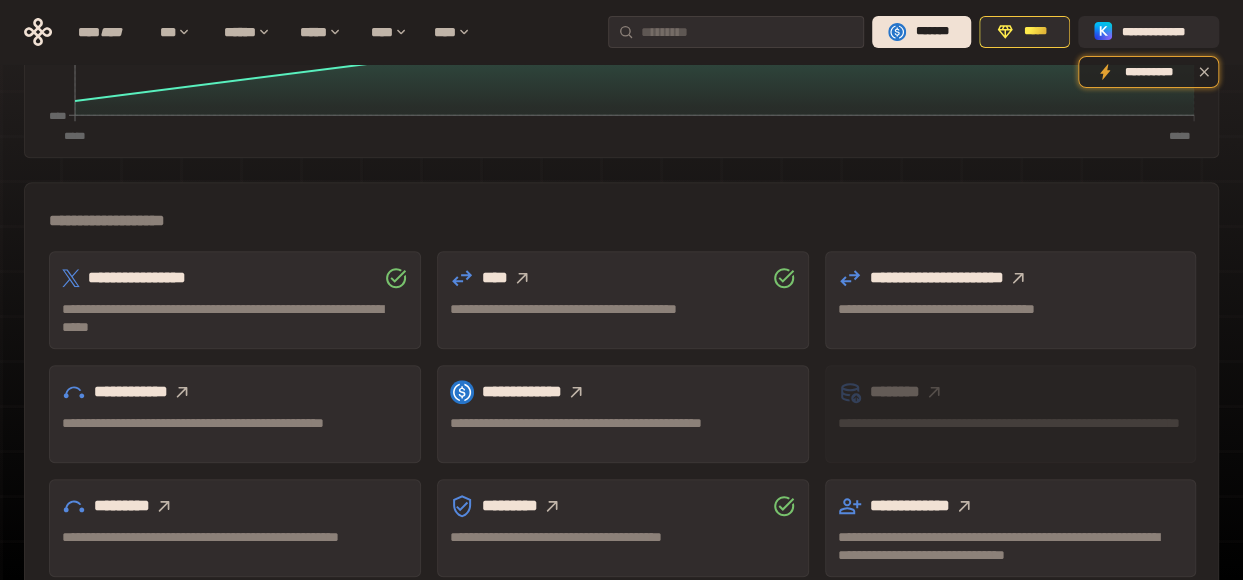 click 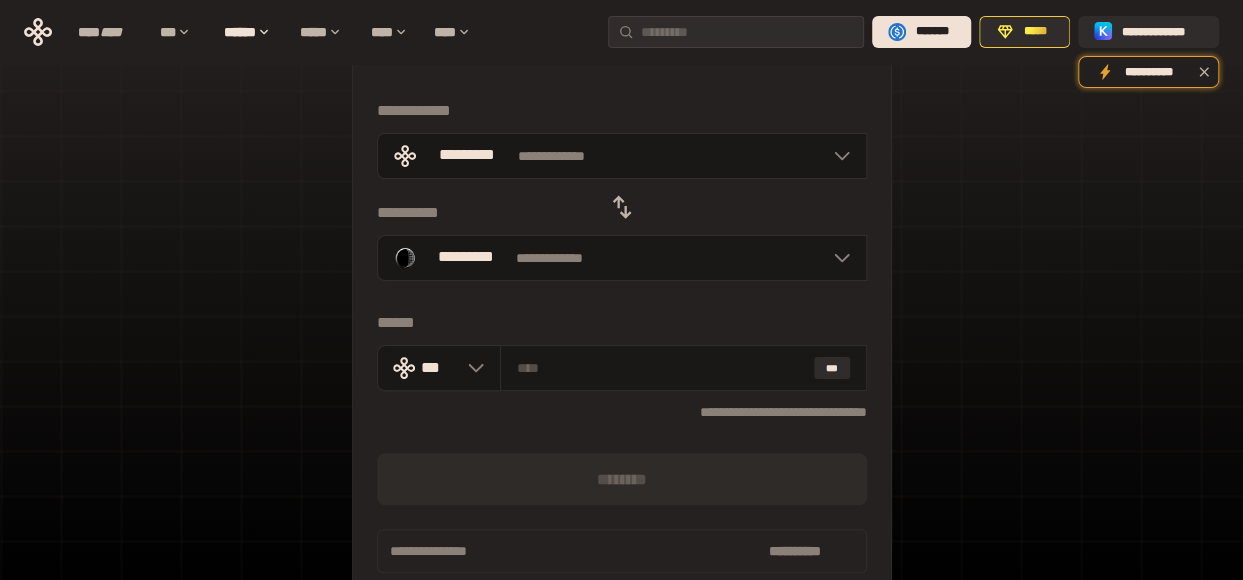 scroll, scrollTop: 82, scrollLeft: 0, axis: vertical 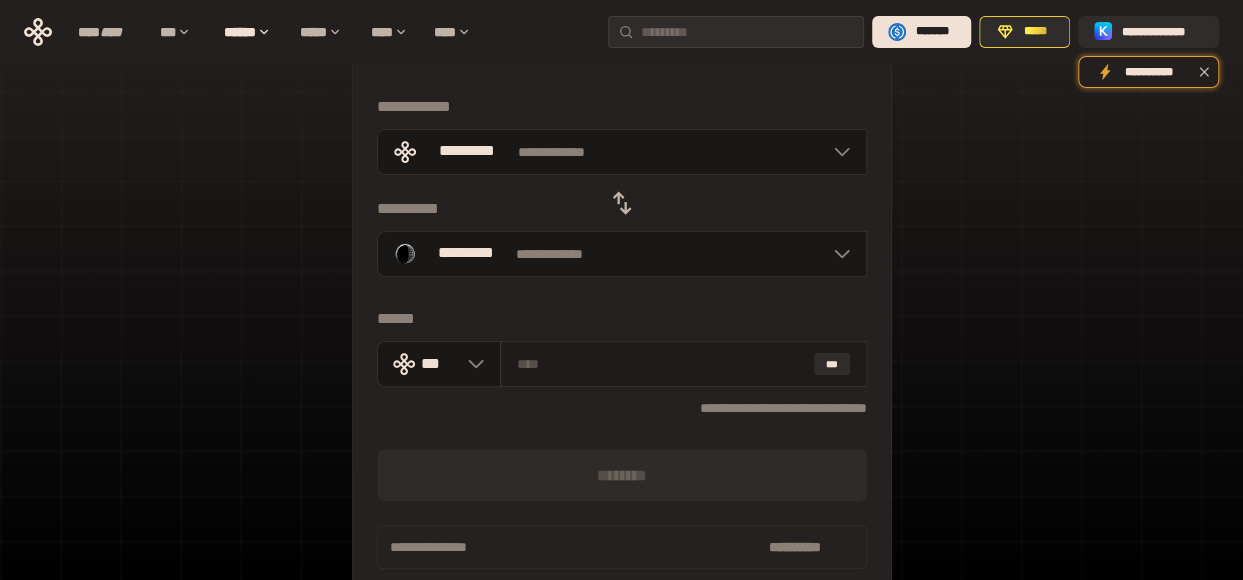 click at bounding box center [661, 364] 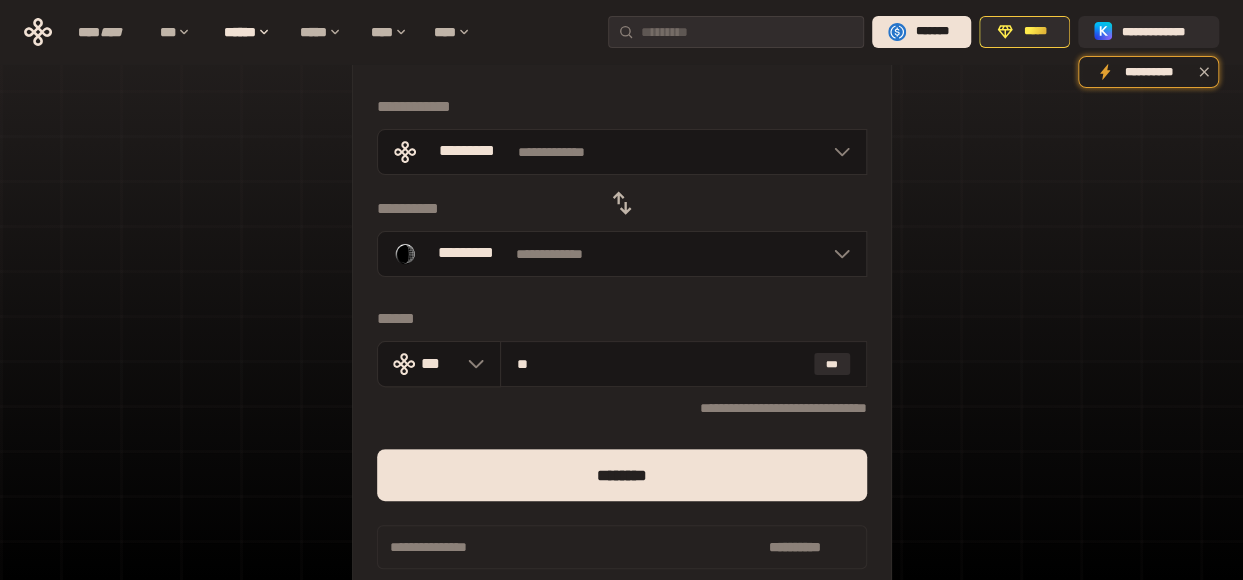 drag, startPoint x: 524, startPoint y: 359, endPoint x: 708, endPoint y: 284, distance: 198.69826 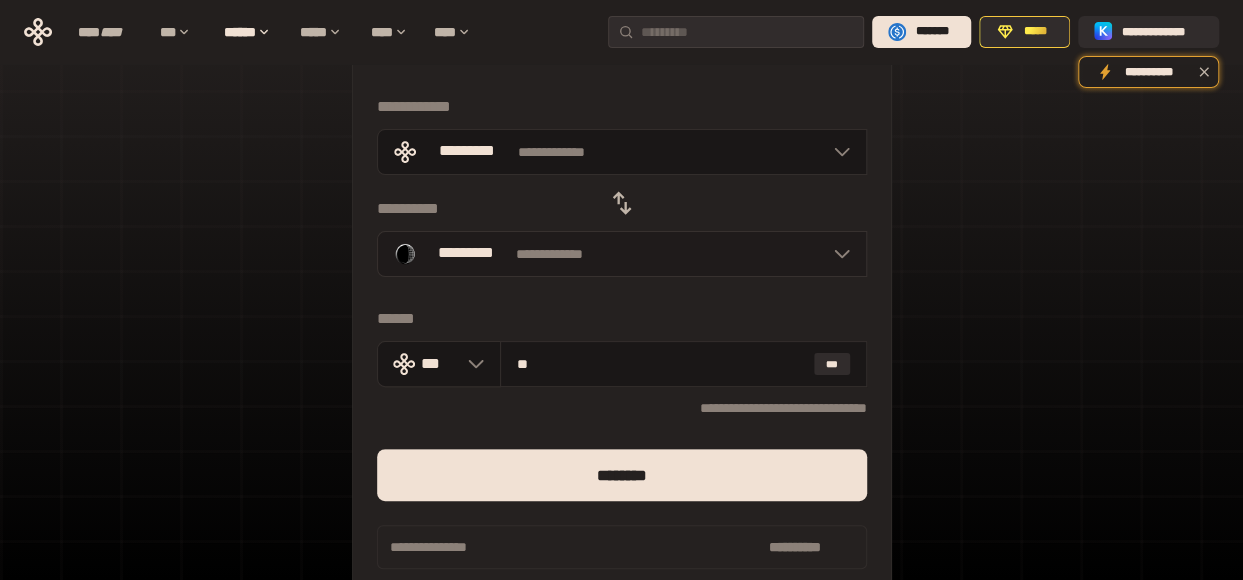 type on "**" 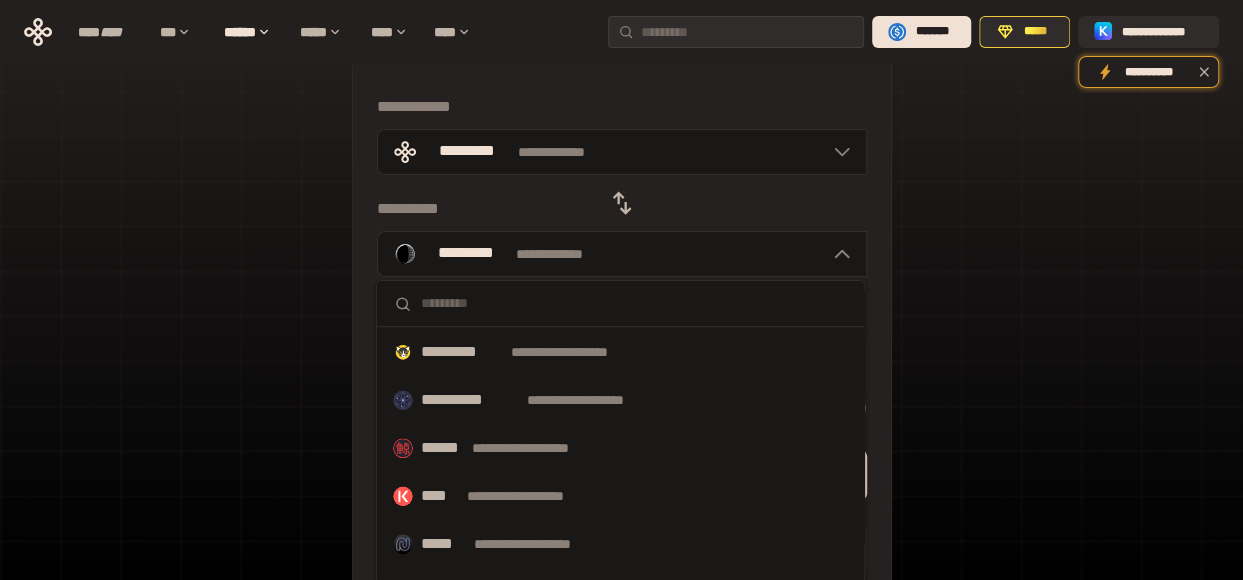 scroll, scrollTop: 1087, scrollLeft: 0, axis: vertical 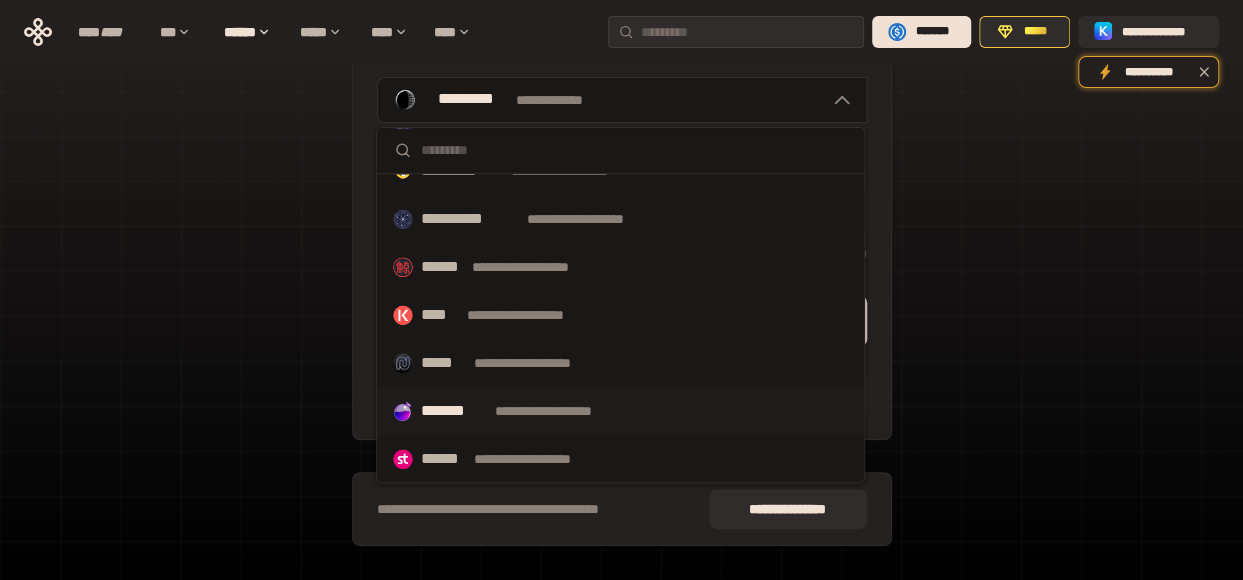 click on "**********" at bounding box center [620, 411] 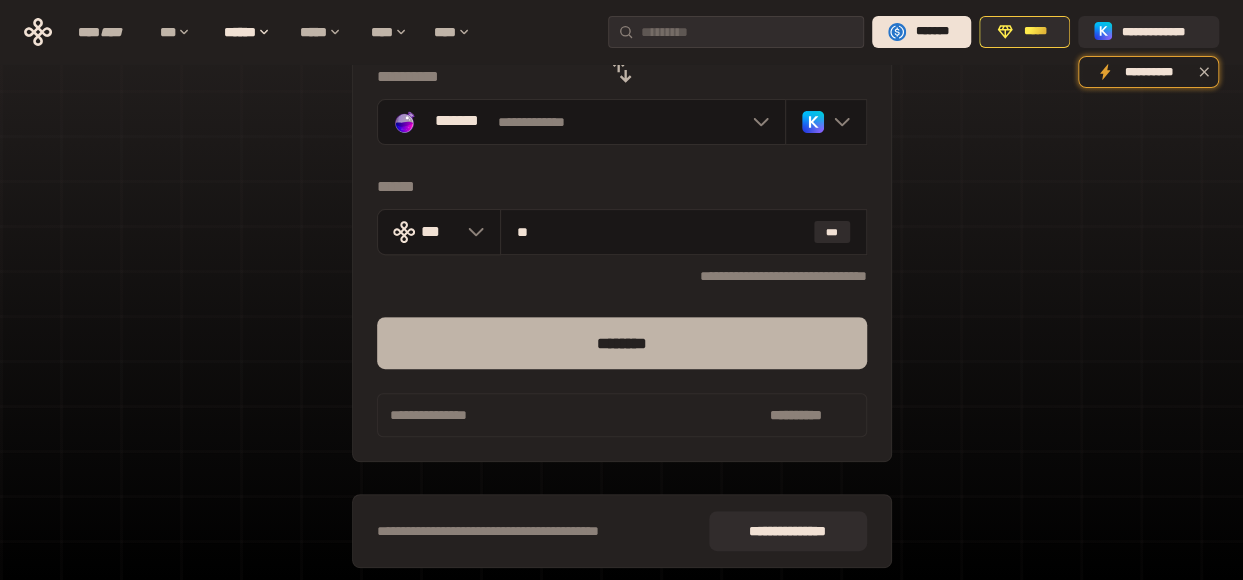 scroll, scrollTop: 212, scrollLeft: 0, axis: vertical 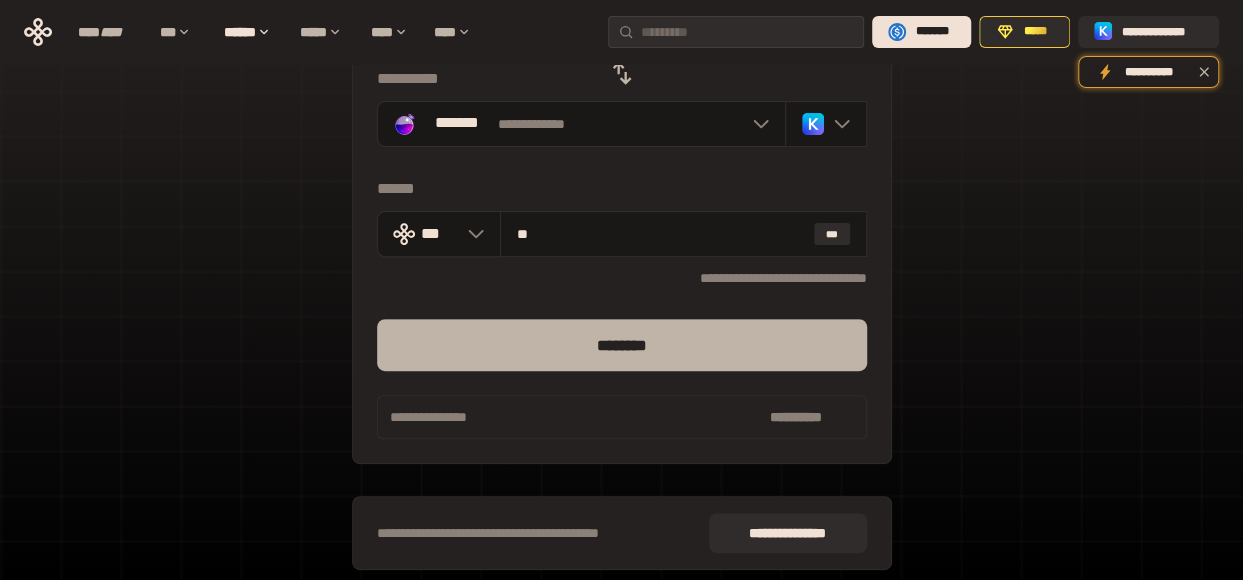 click on "********" at bounding box center (622, 345) 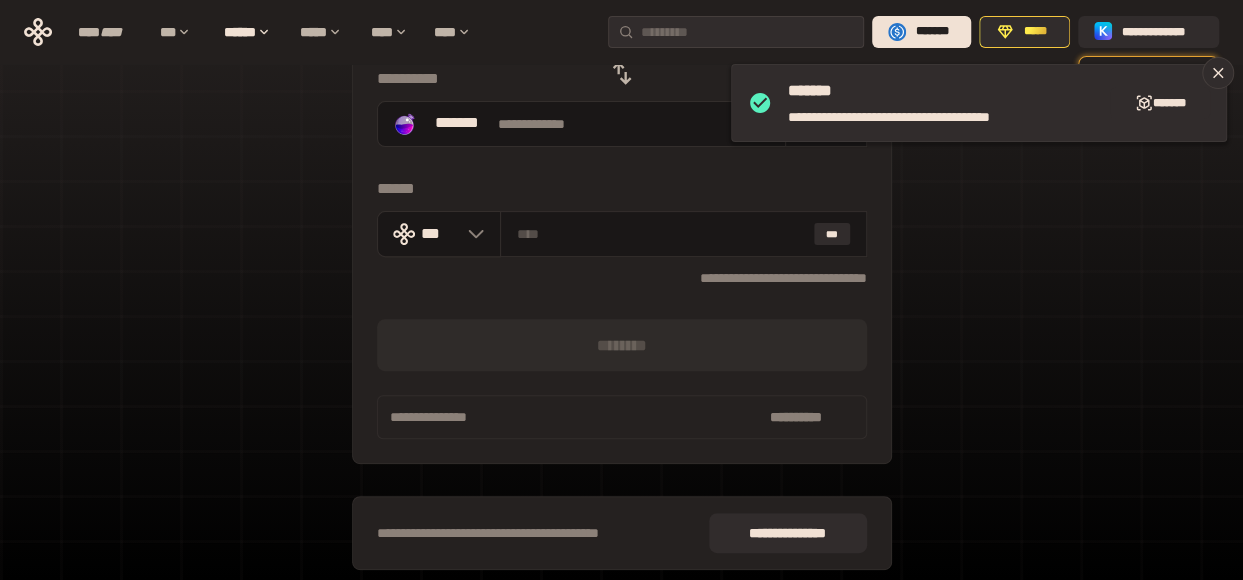 click on "**********" at bounding box center (621, 233) 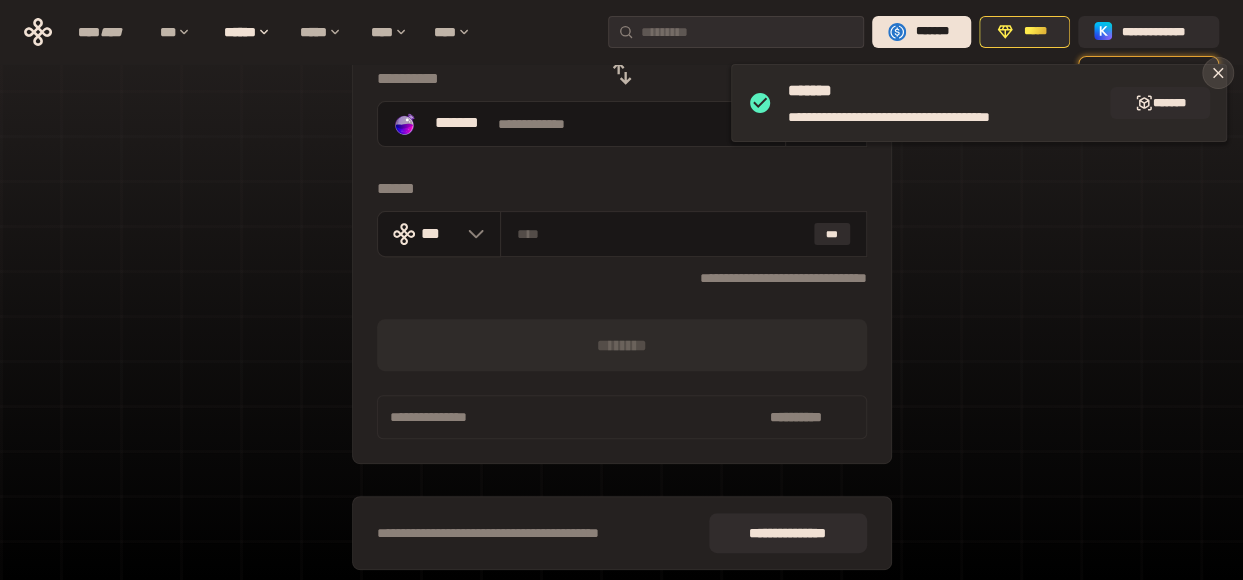 click 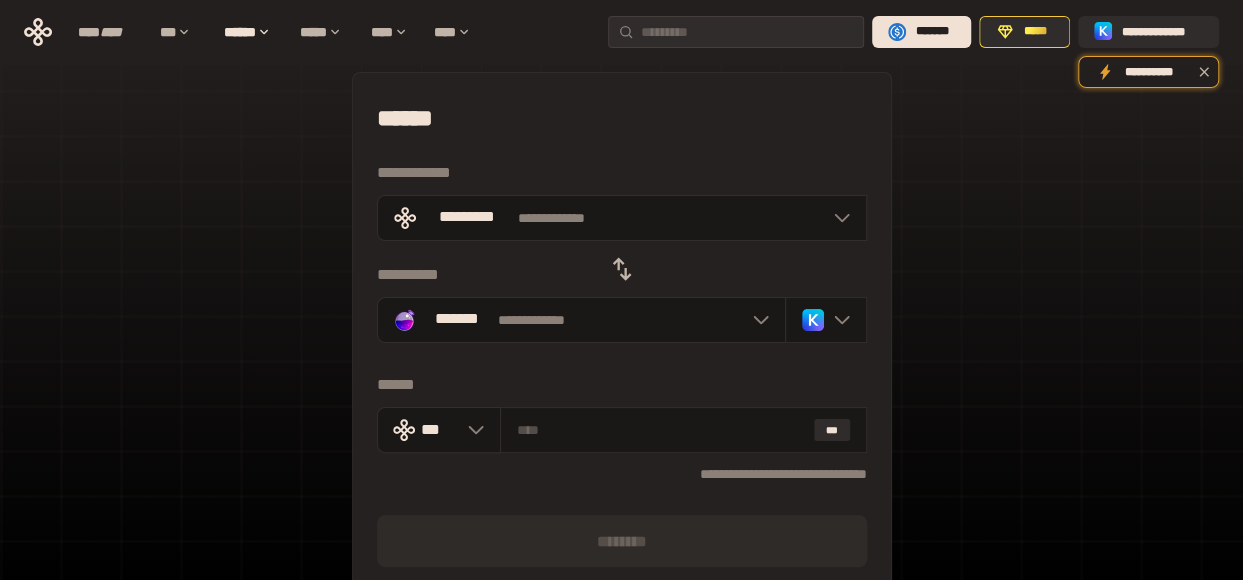 scroll, scrollTop: 14, scrollLeft: 0, axis: vertical 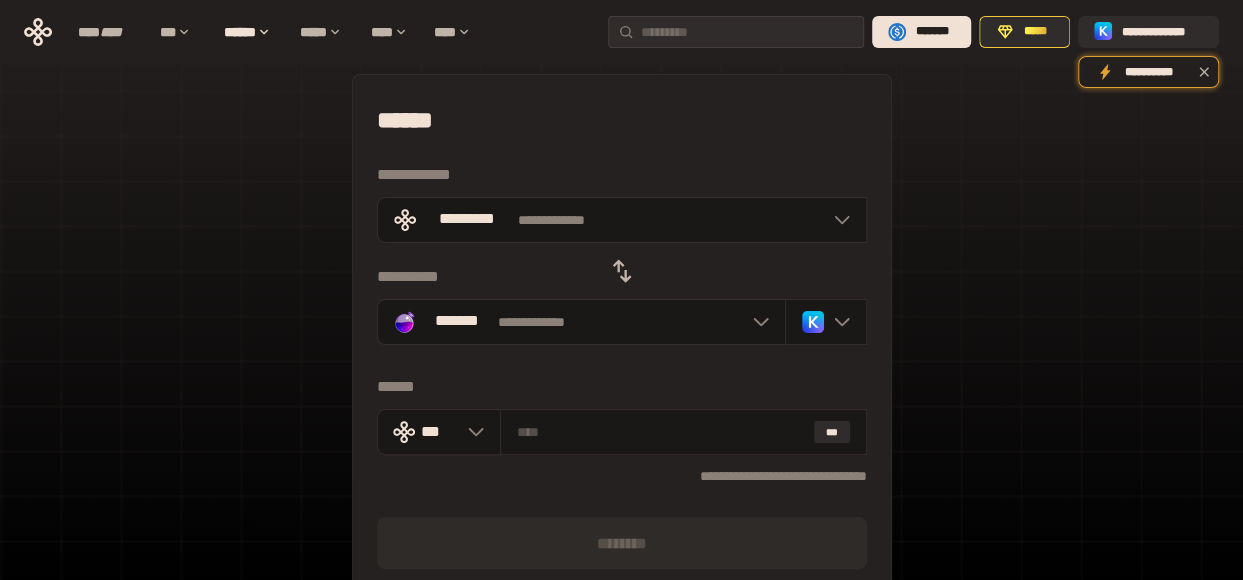 click 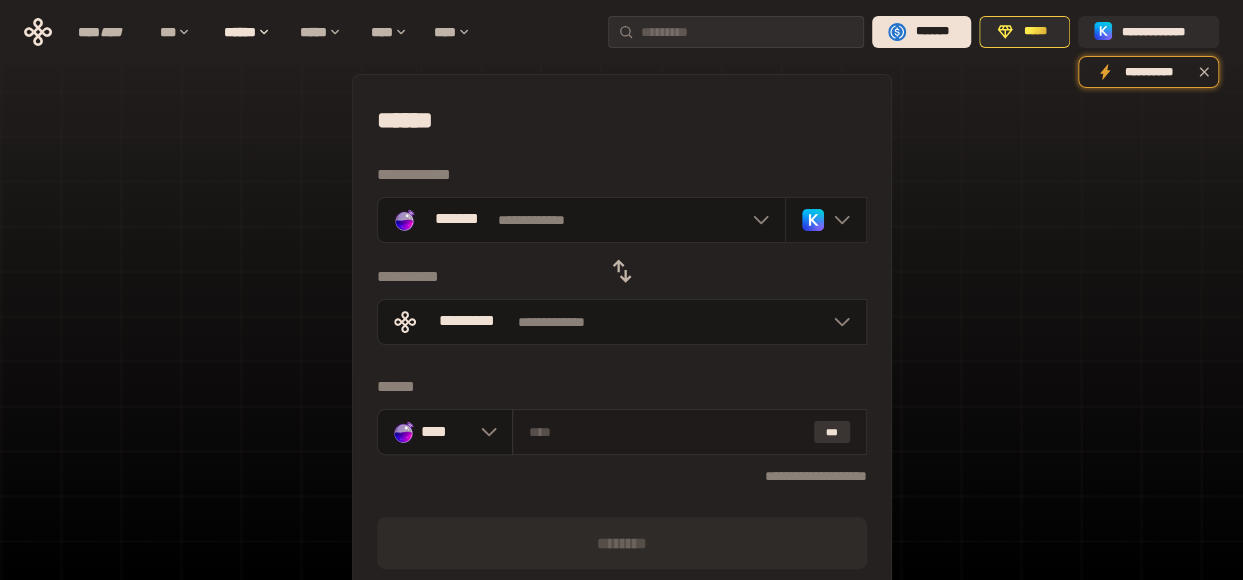 click on "***" at bounding box center (832, 432) 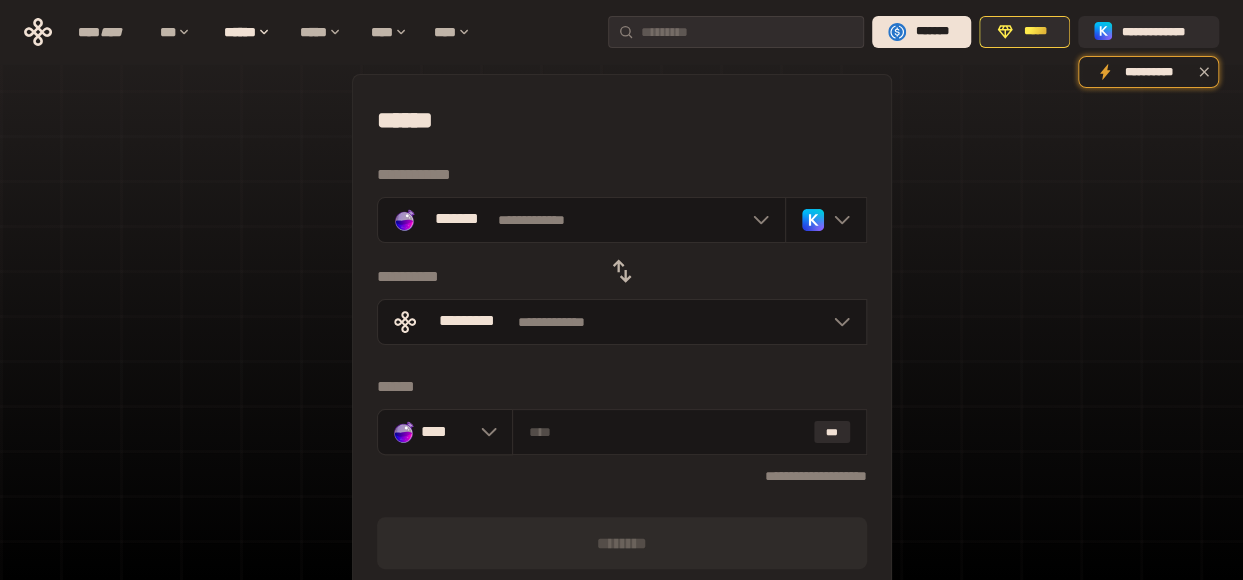 click on "**********" at bounding box center (622, 368) 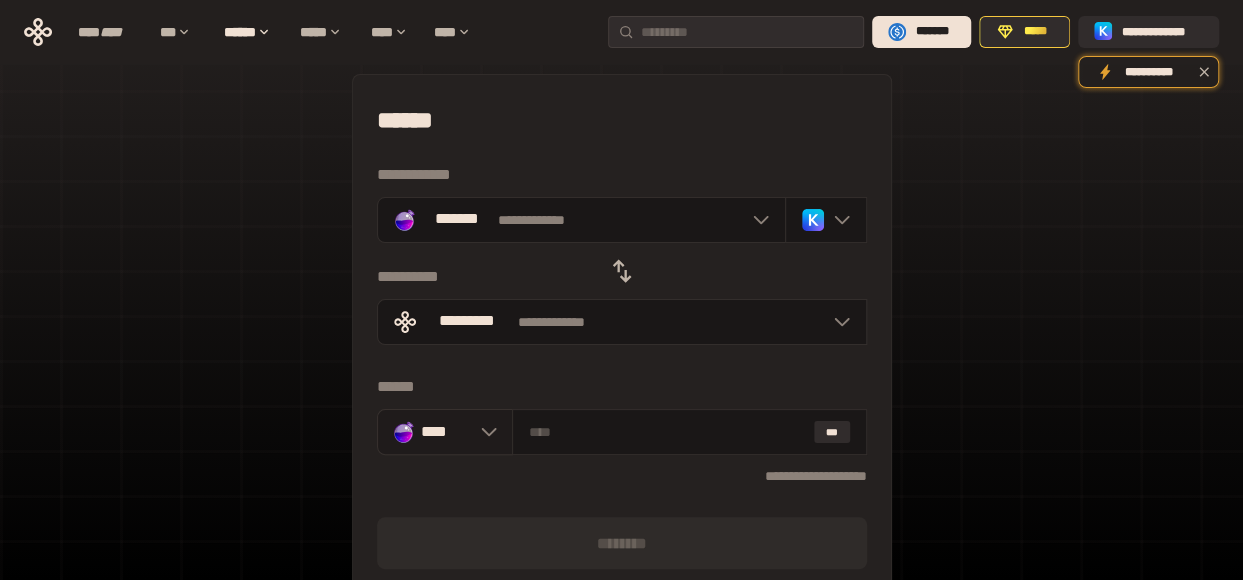 click at bounding box center (484, 432) 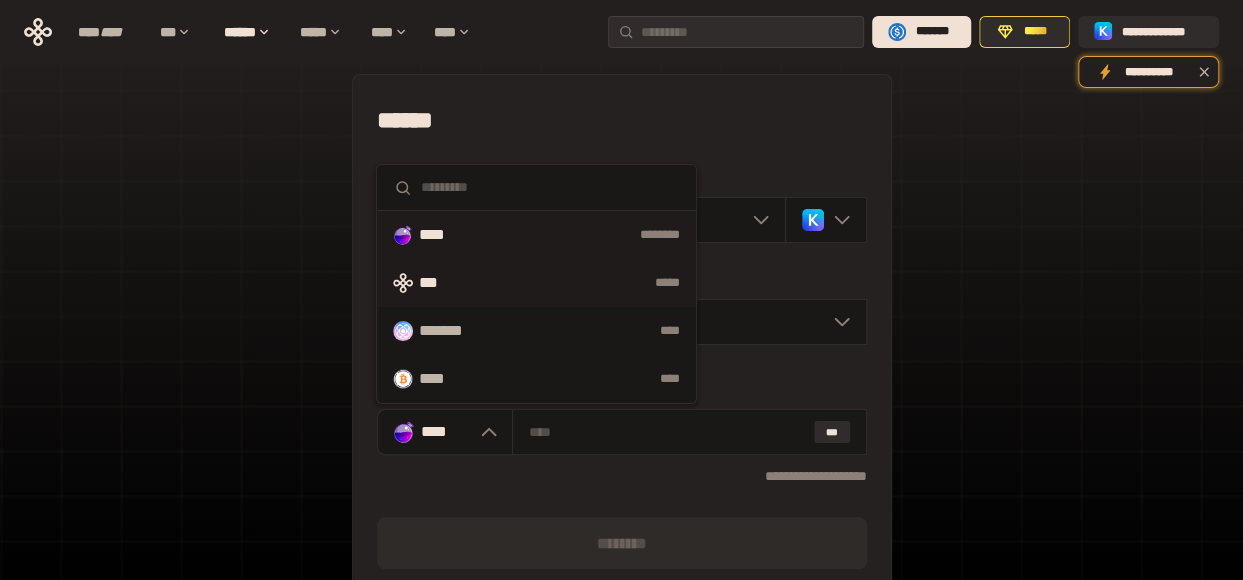 click on "*****" at bounding box center (580, 283) 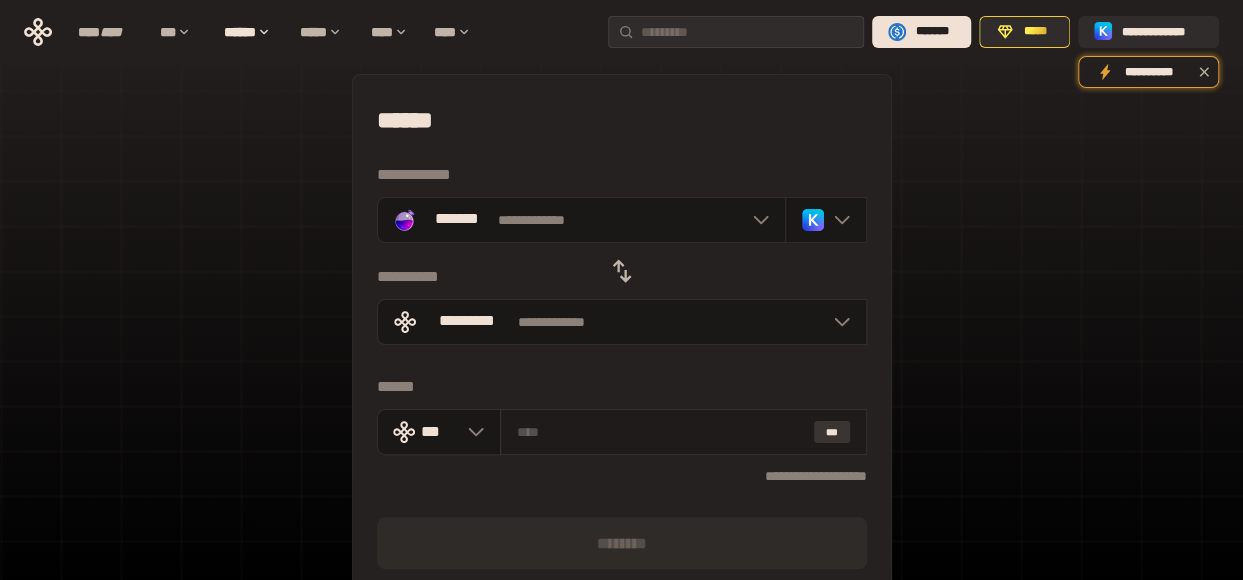 click on "***" at bounding box center (832, 432) 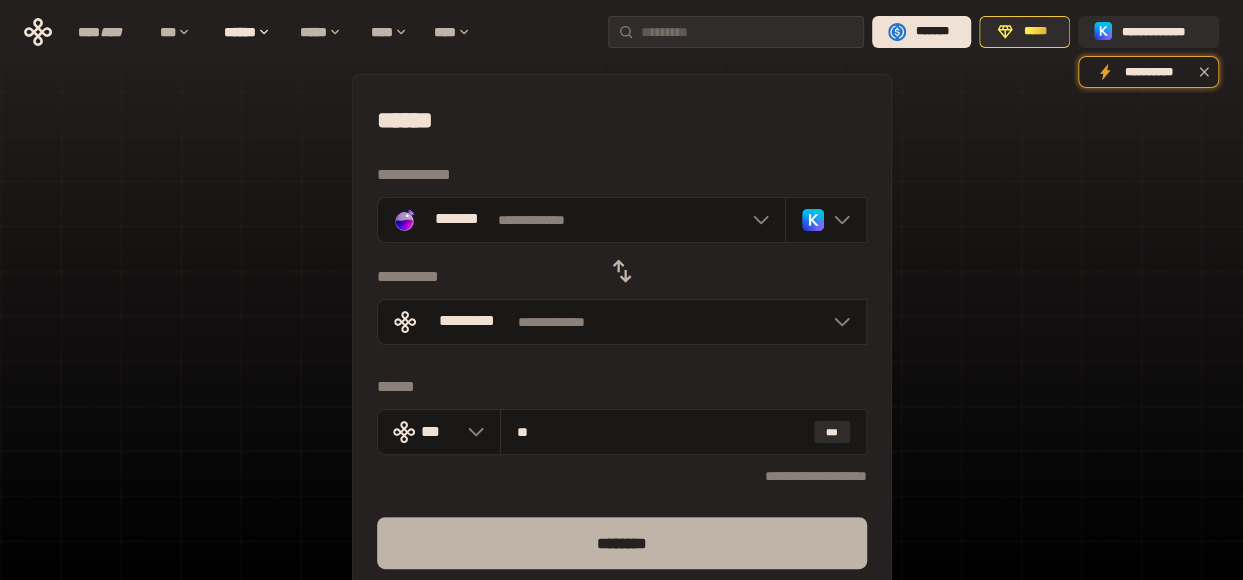 click on "********" at bounding box center [622, 543] 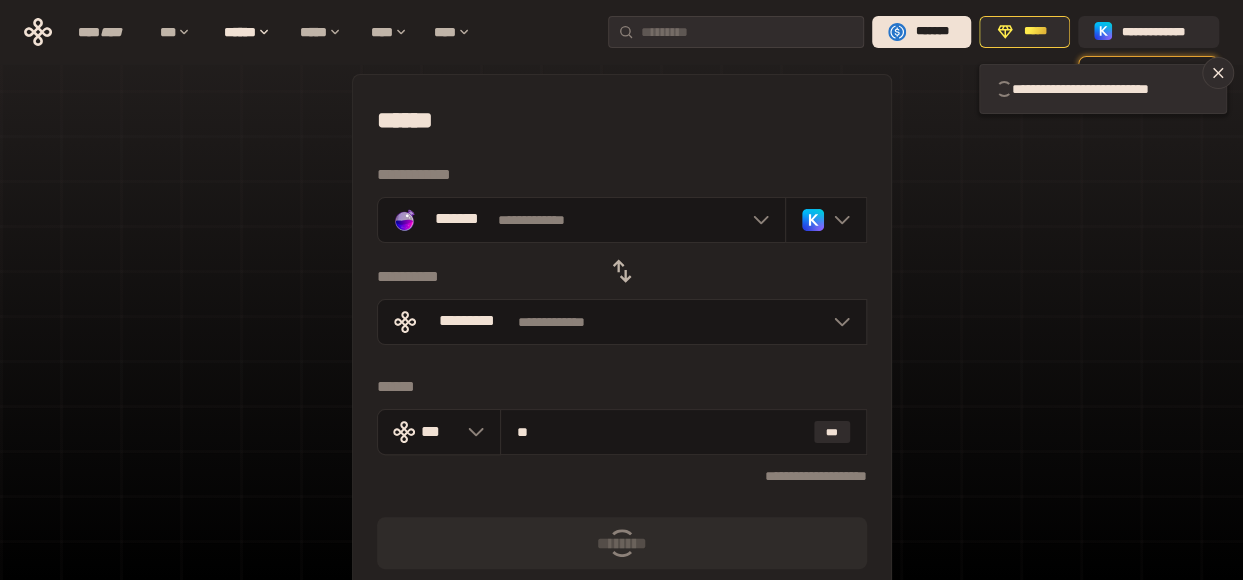 type 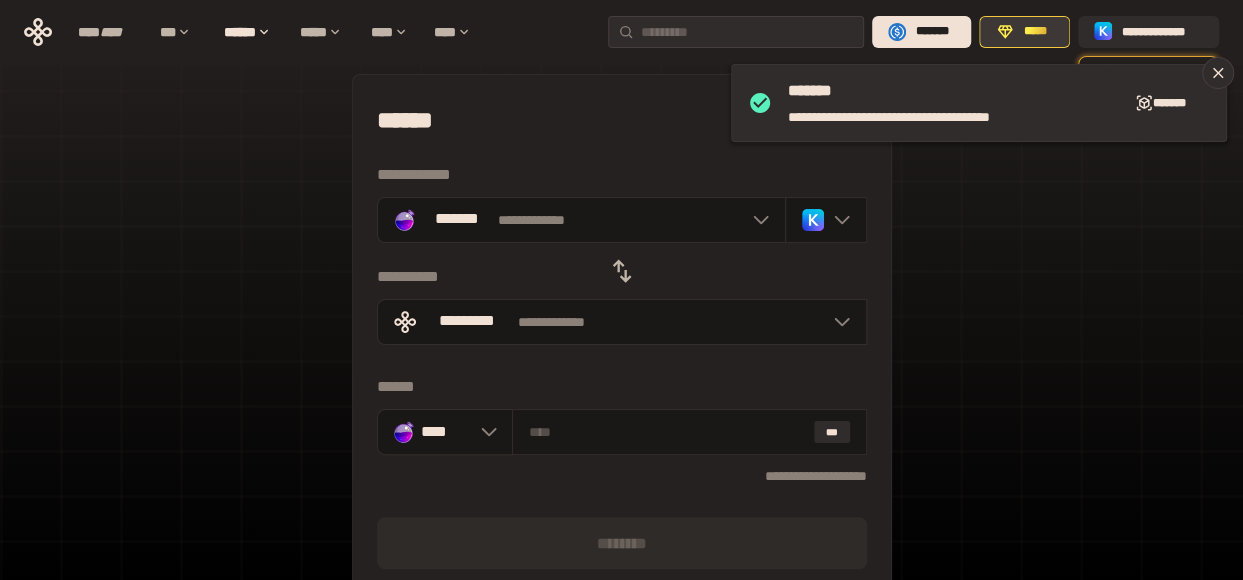 click 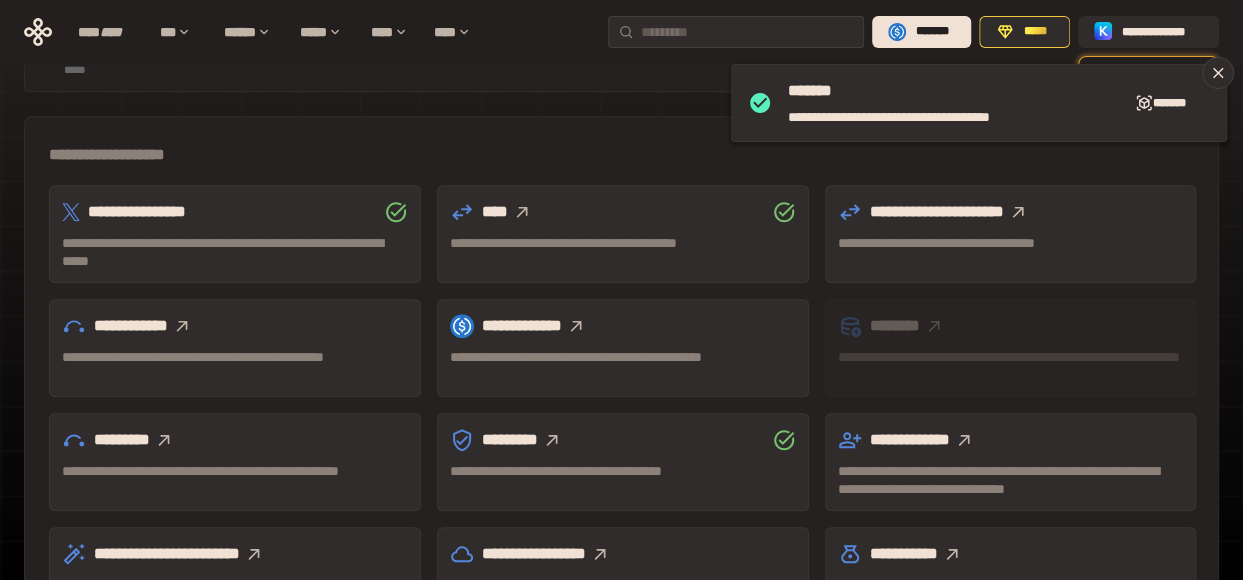 scroll, scrollTop: 646, scrollLeft: 0, axis: vertical 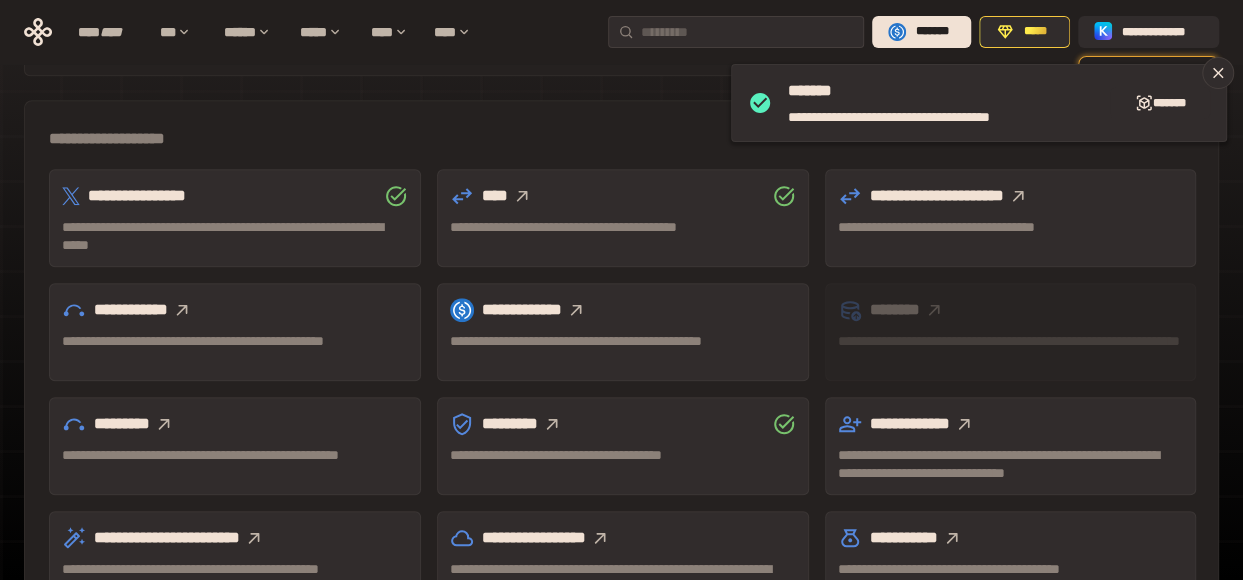 click 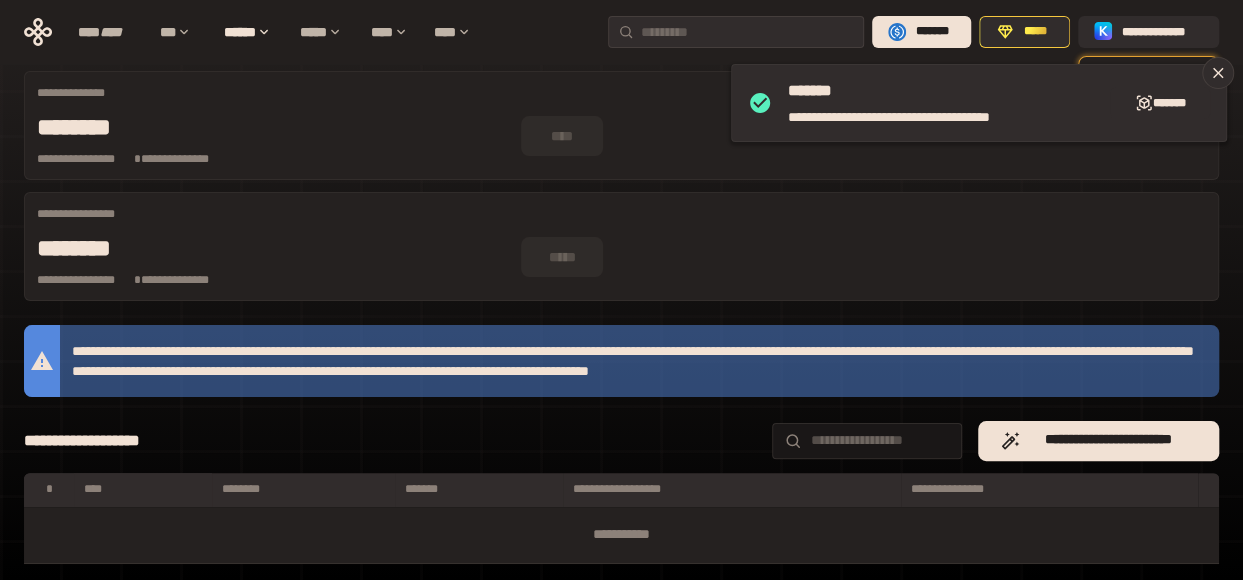 scroll, scrollTop: 0, scrollLeft: 0, axis: both 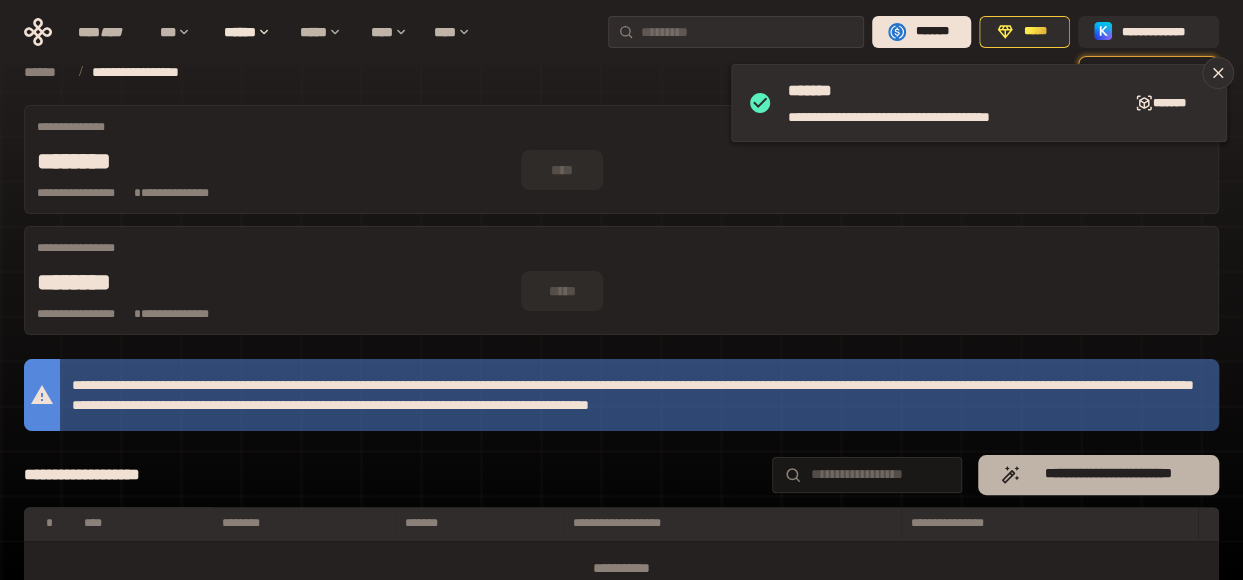 click on "**********" at bounding box center (1098, 475) 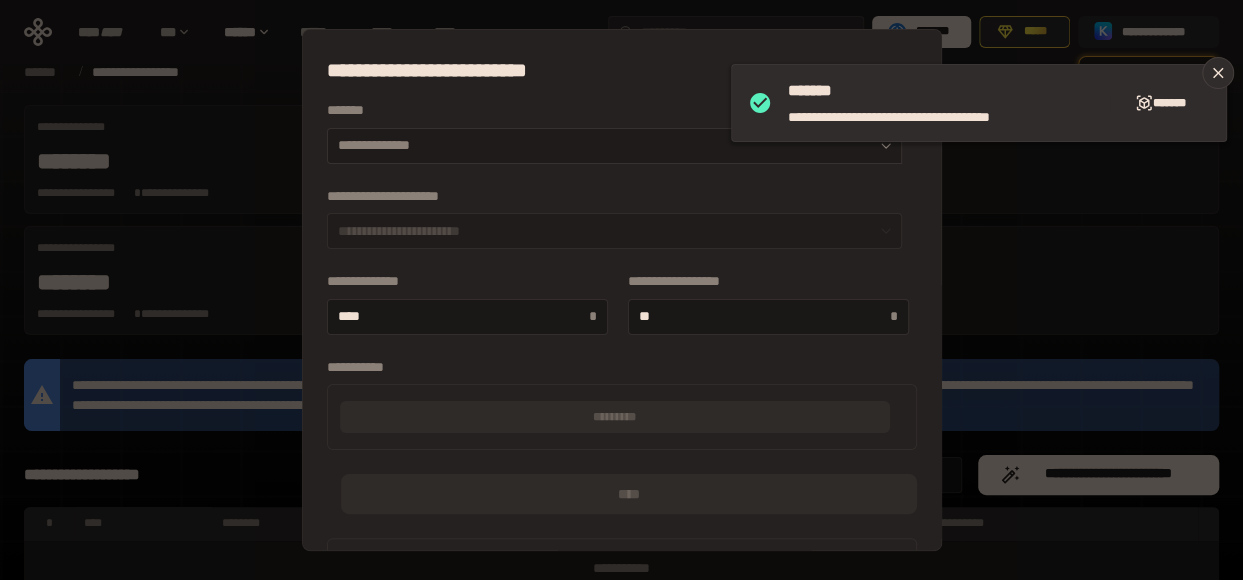 click on "**********" at bounding box center (614, 146) 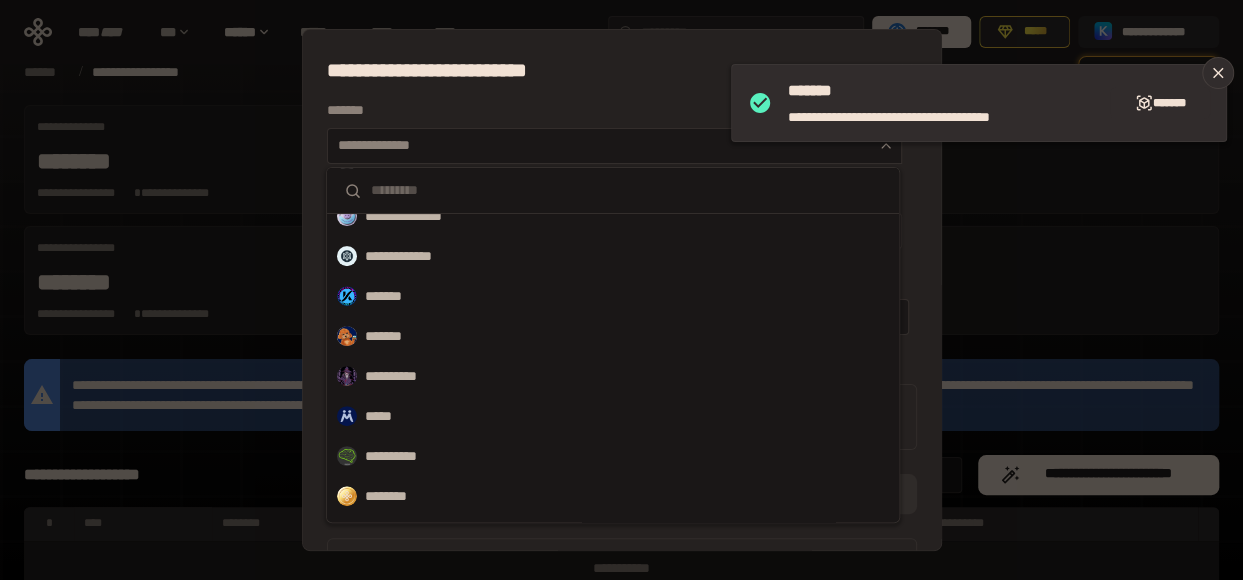 scroll, scrollTop: 451, scrollLeft: 0, axis: vertical 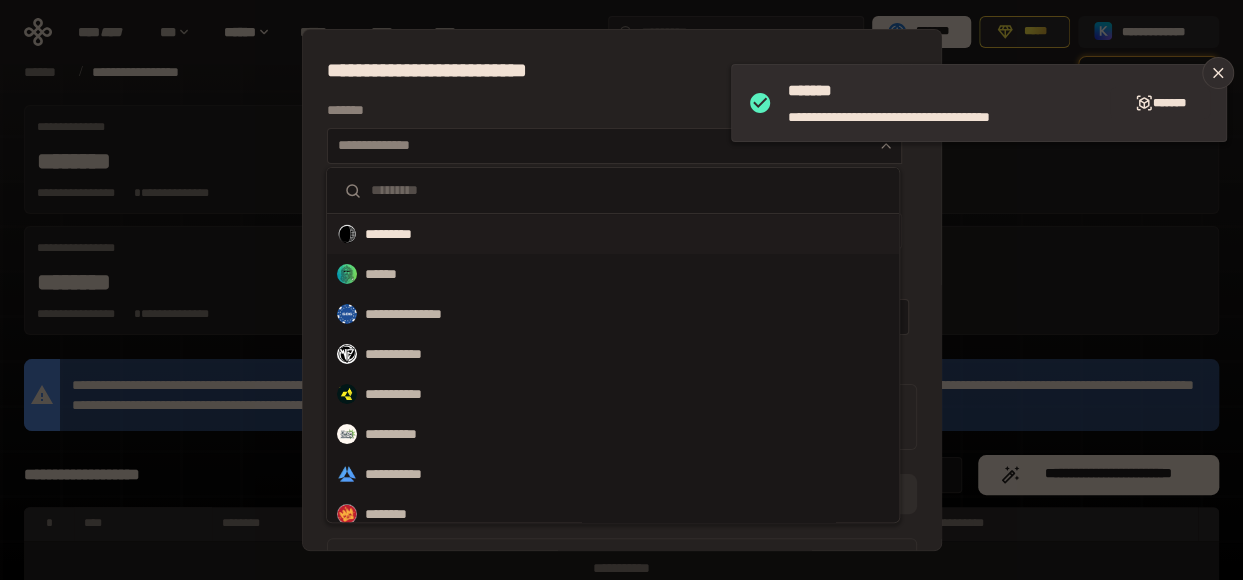 click on "*********" at bounding box center (613, 234) 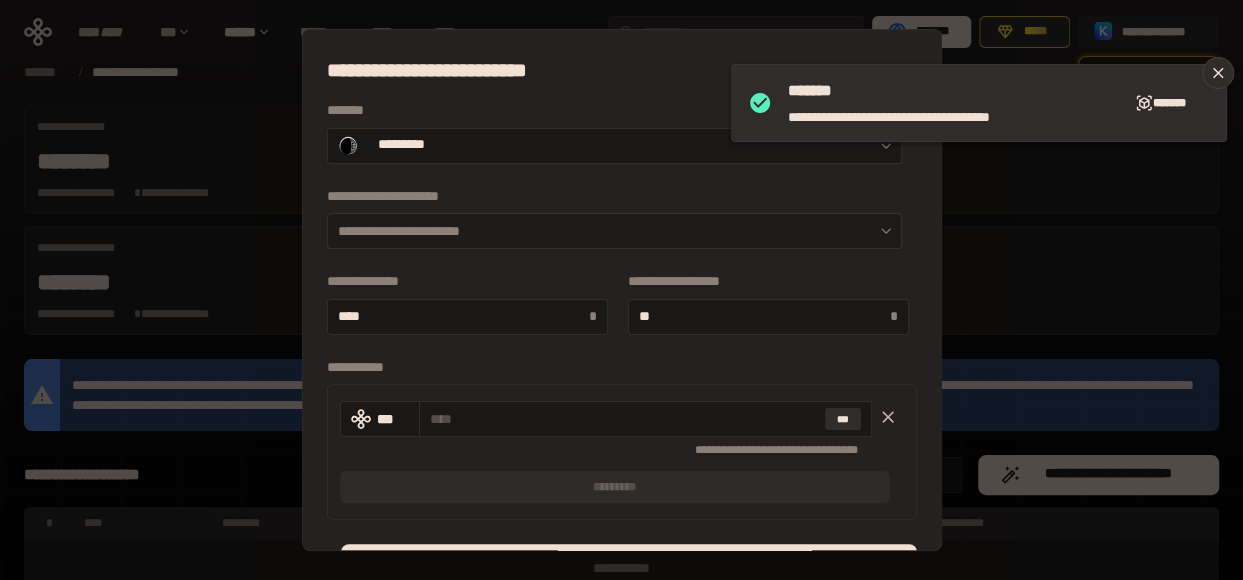 click on "**********" at bounding box center (614, 231) 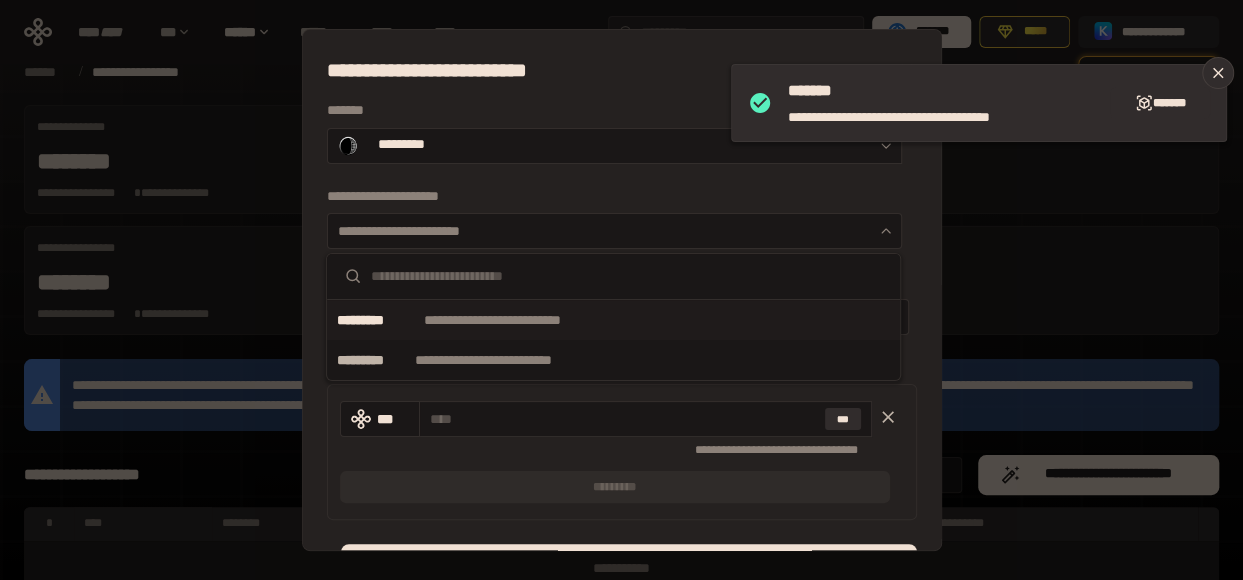 click on "**********" at bounding box center [523, 320] 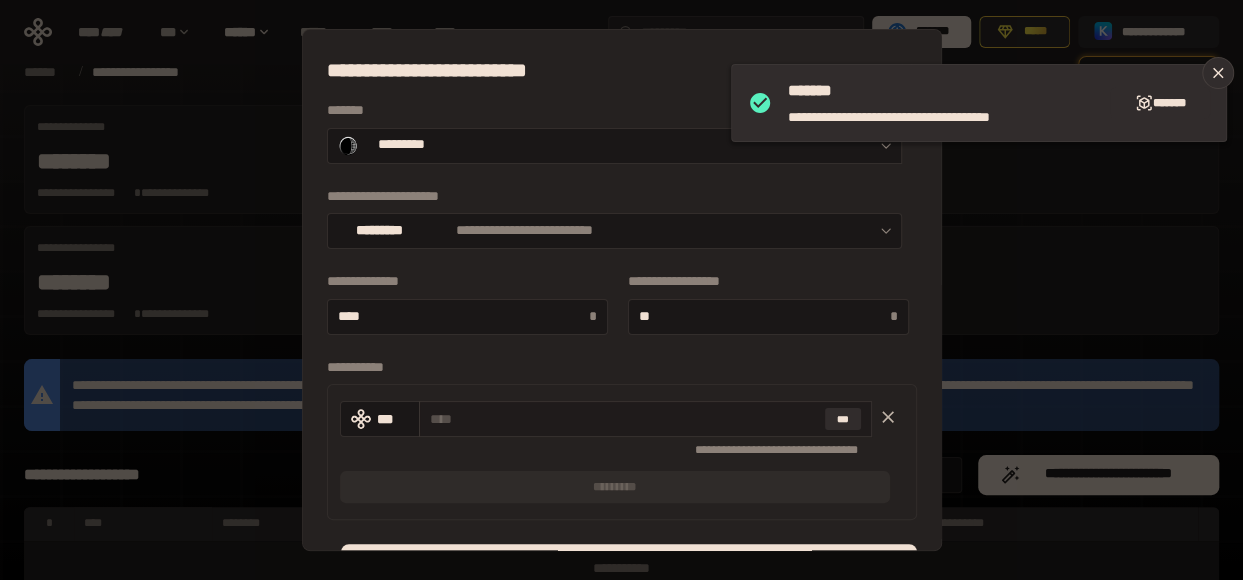 scroll, scrollTop: 124, scrollLeft: 0, axis: vertical 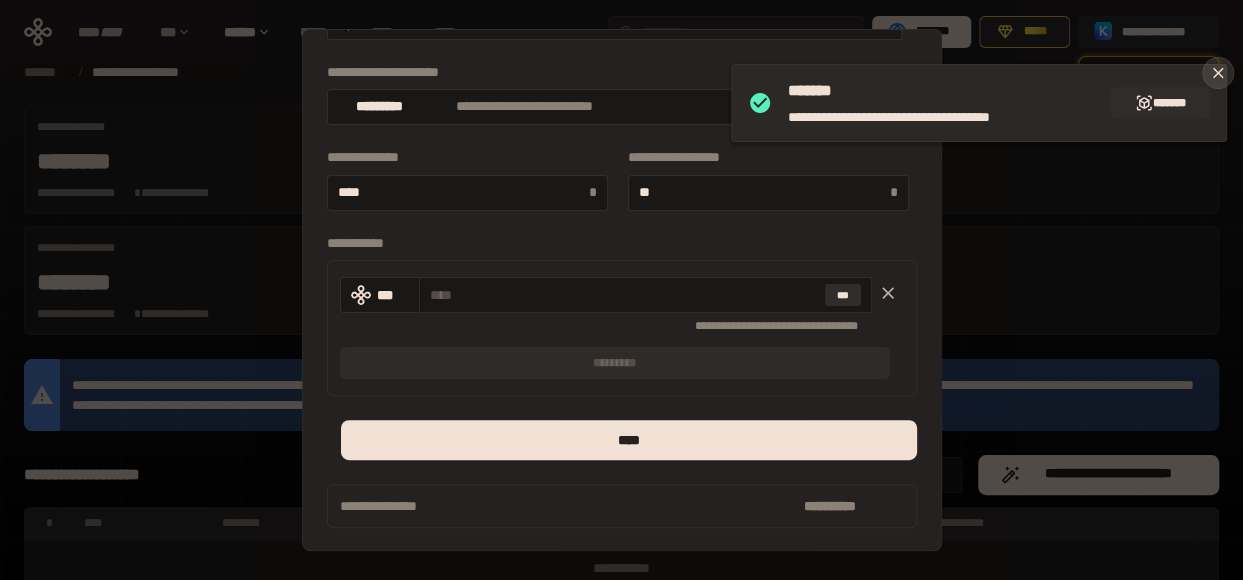 click 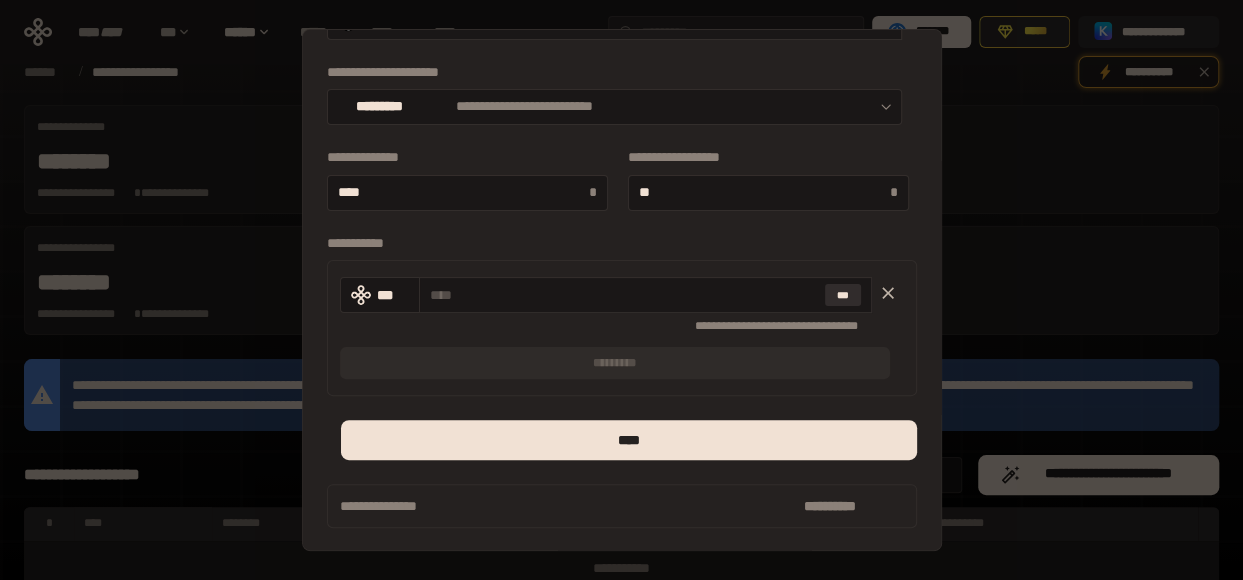 click on "**********" at bounding box center (621, 290) 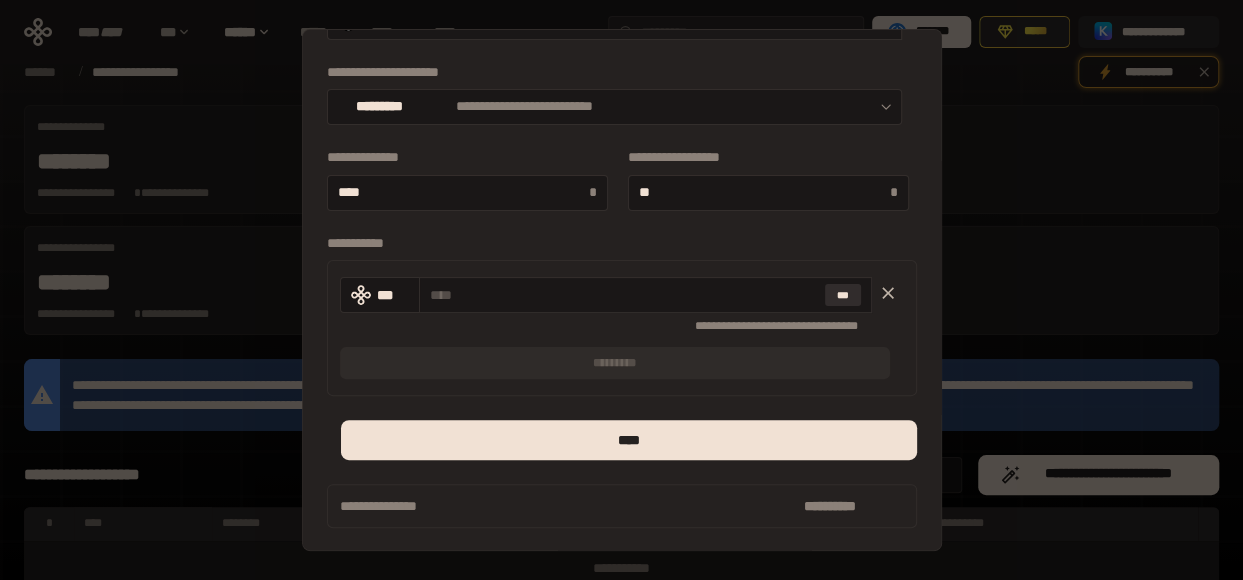 scroll, scrollTop: 0, scrollLeft: 0, axis: both 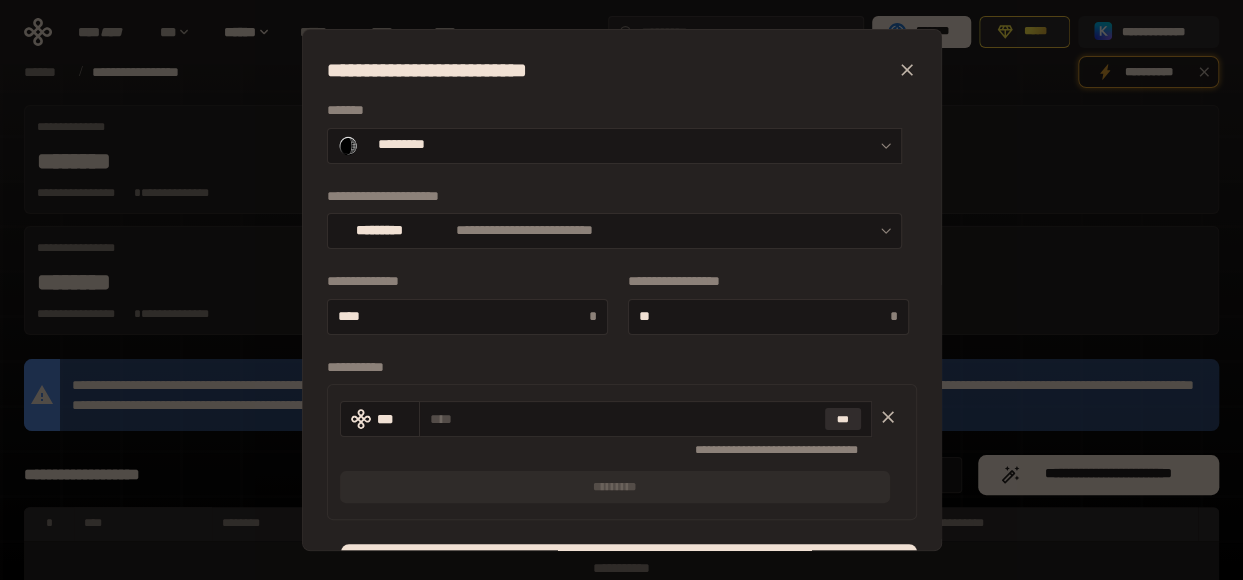 click 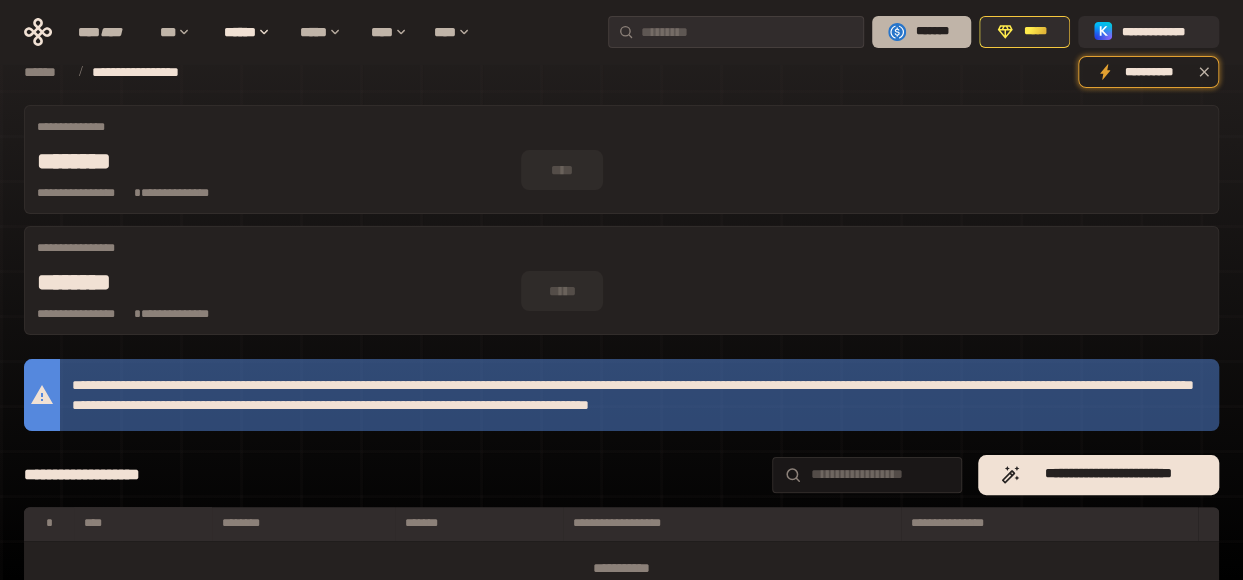 click on "*******" at bounding box center [921, 32] 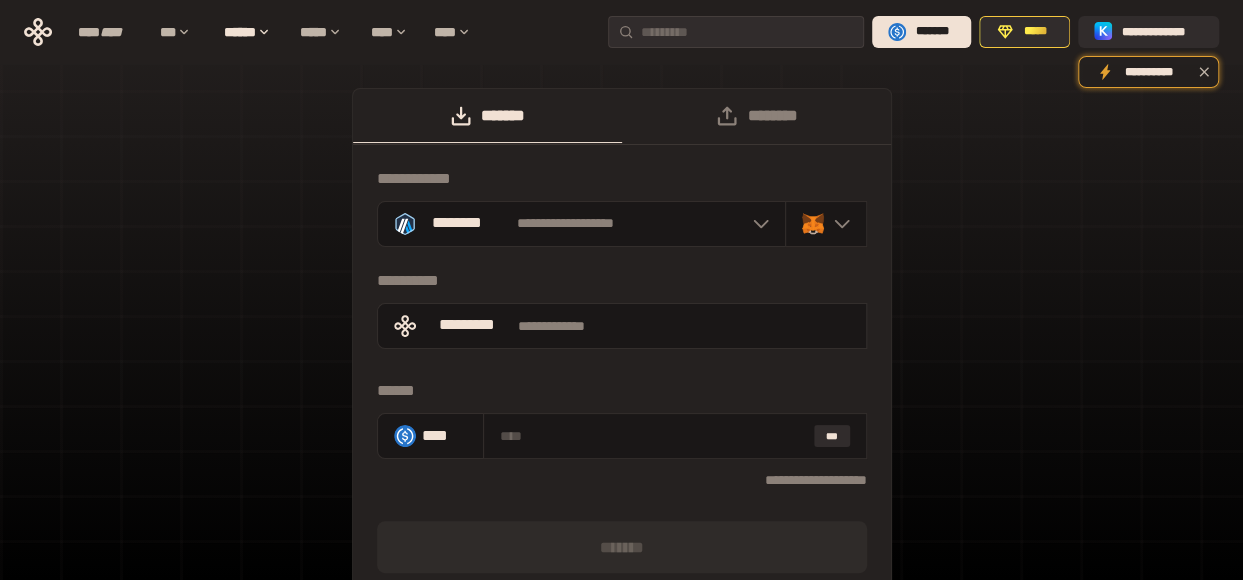 drag, startPoint x: 940, startPoint y: 21, endPoint x: 954, endPoint y: 251, distance: 230.42569 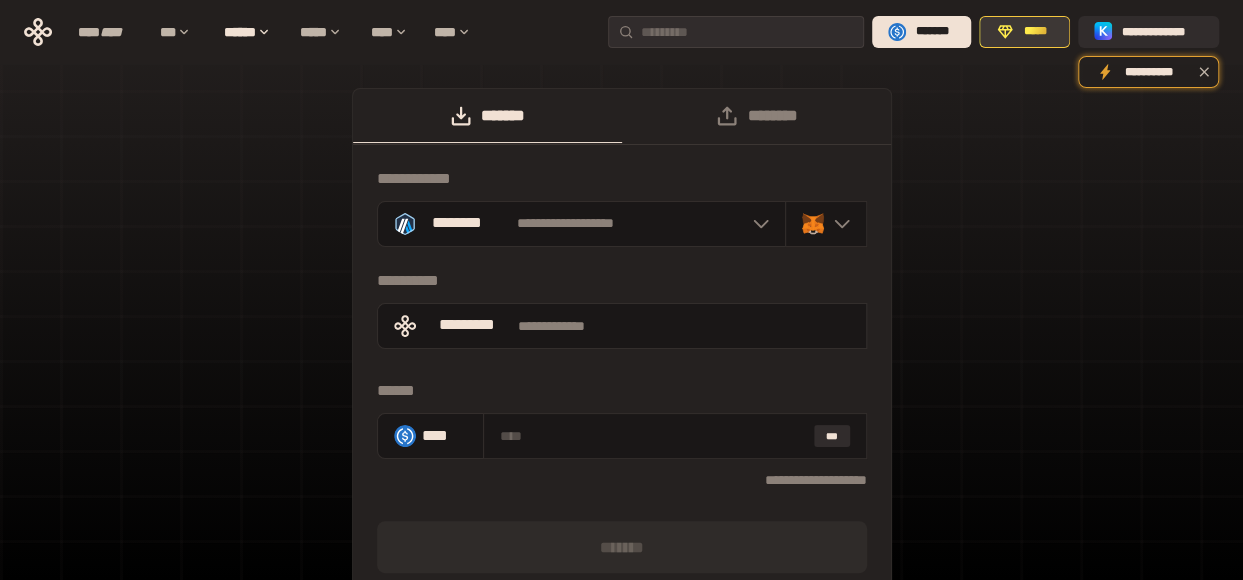 click on "*****" at bounding box center [1024, 32] 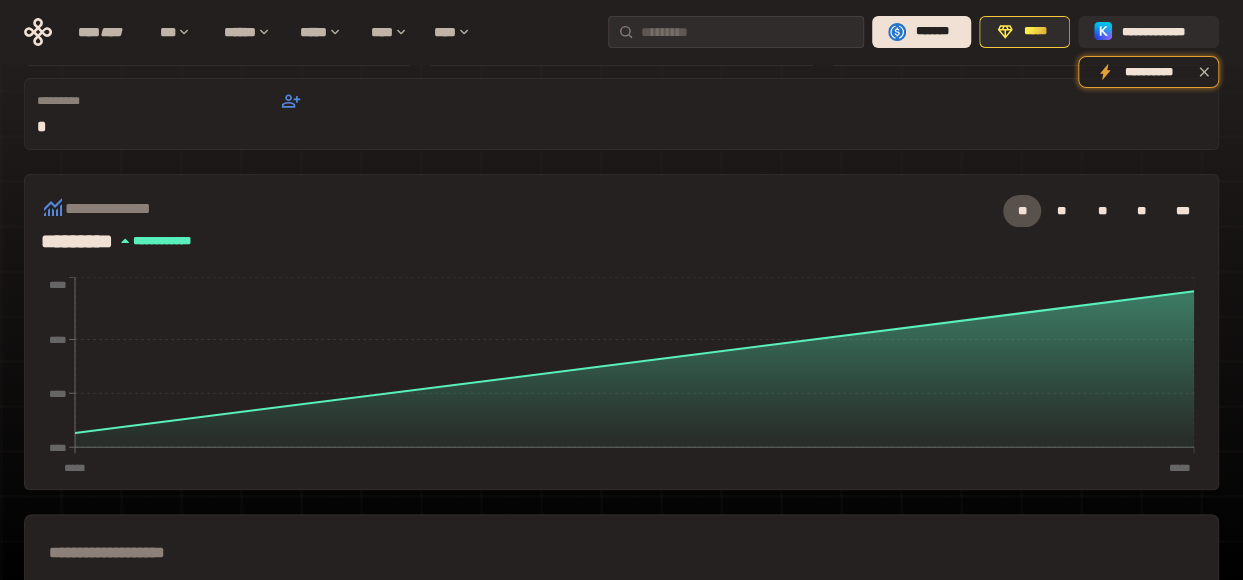scroll, scrollTop: 0, scrollLeft: 0, axis: both 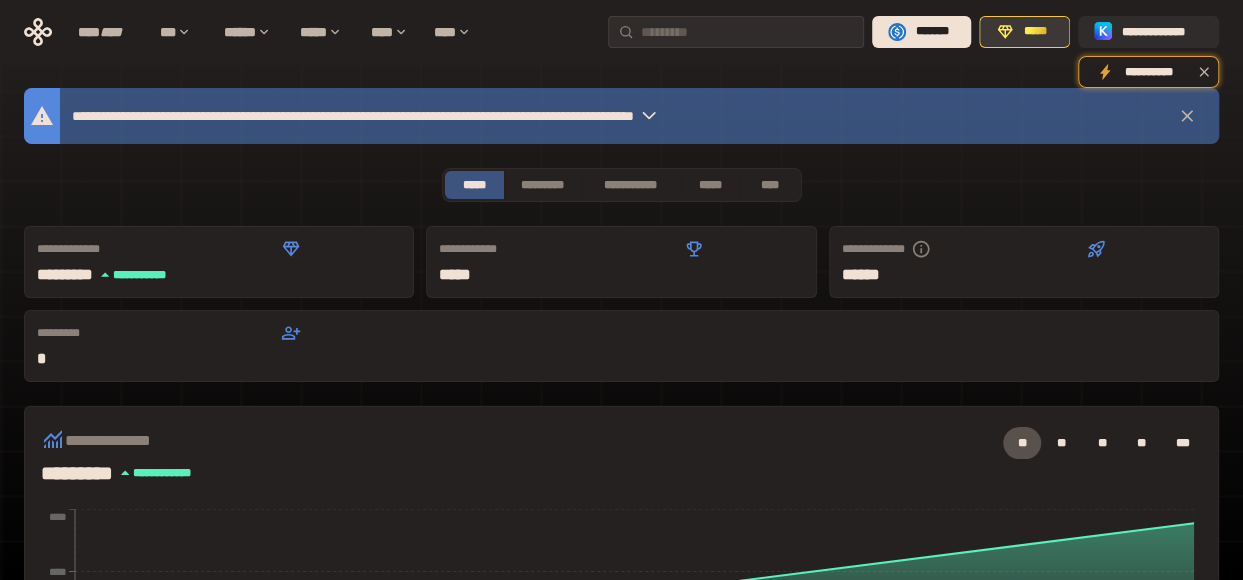 click on "*****" at bounding box center (1035, 32) 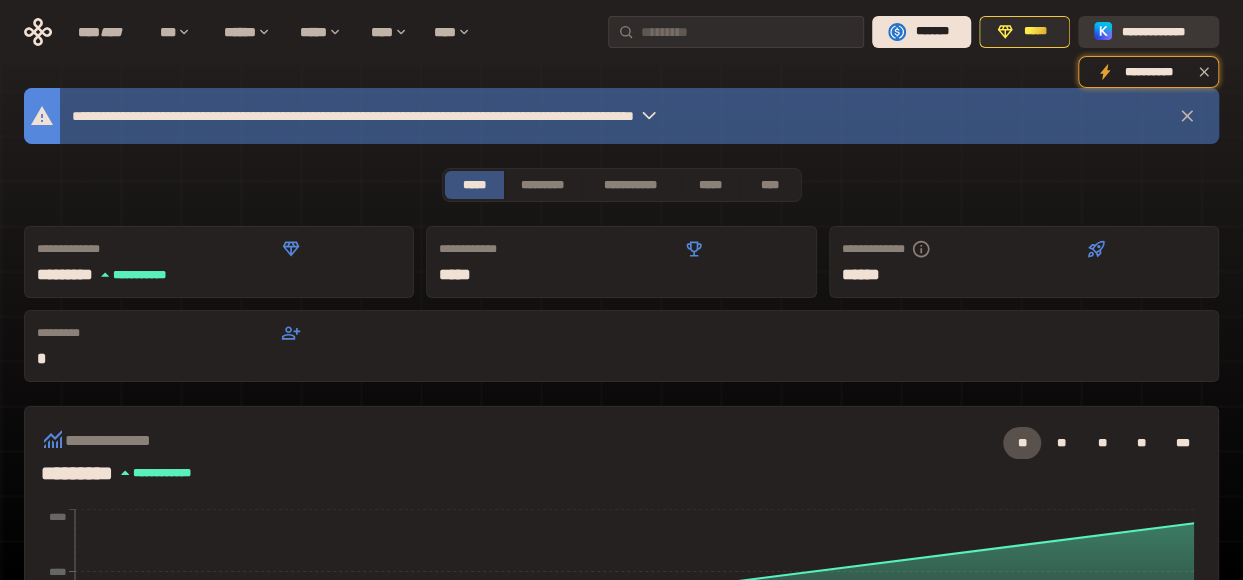 click on "**********" at bounding box center [1148, 32] 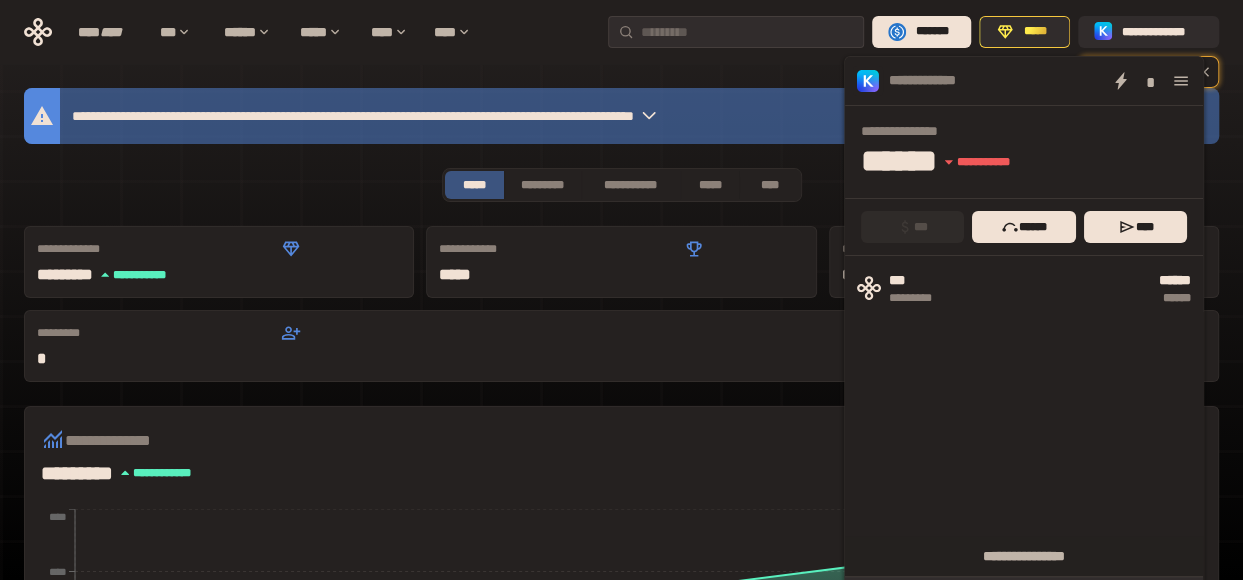 click on "**********" at bounding box center (1024, 262) 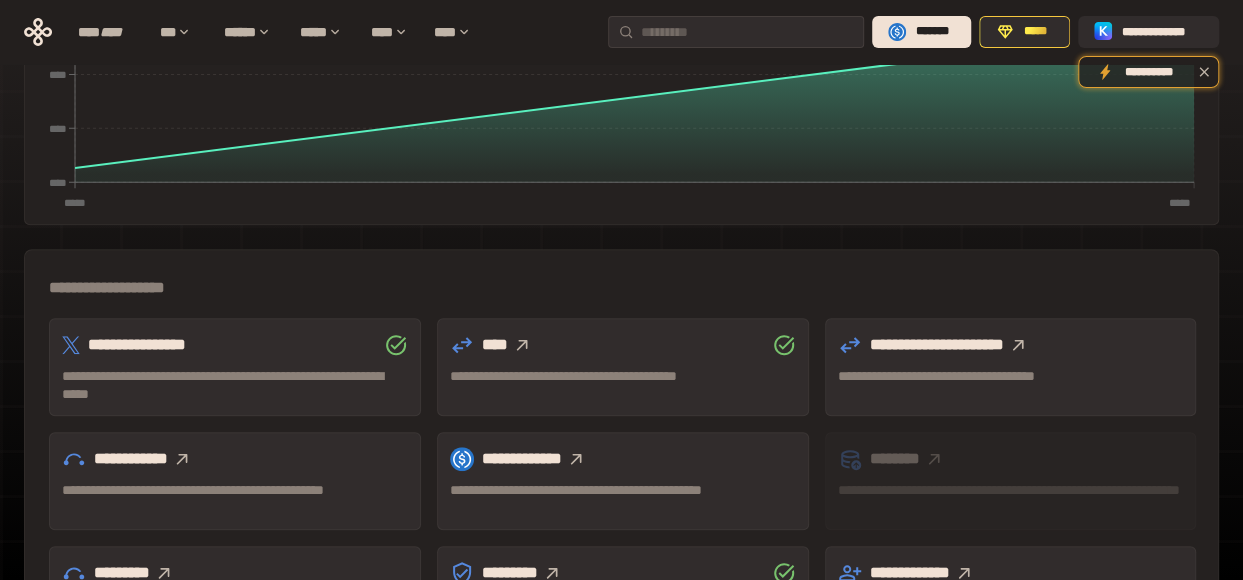 scroll, scrollTop: 496, scrollLeft: 0, axis: vertical 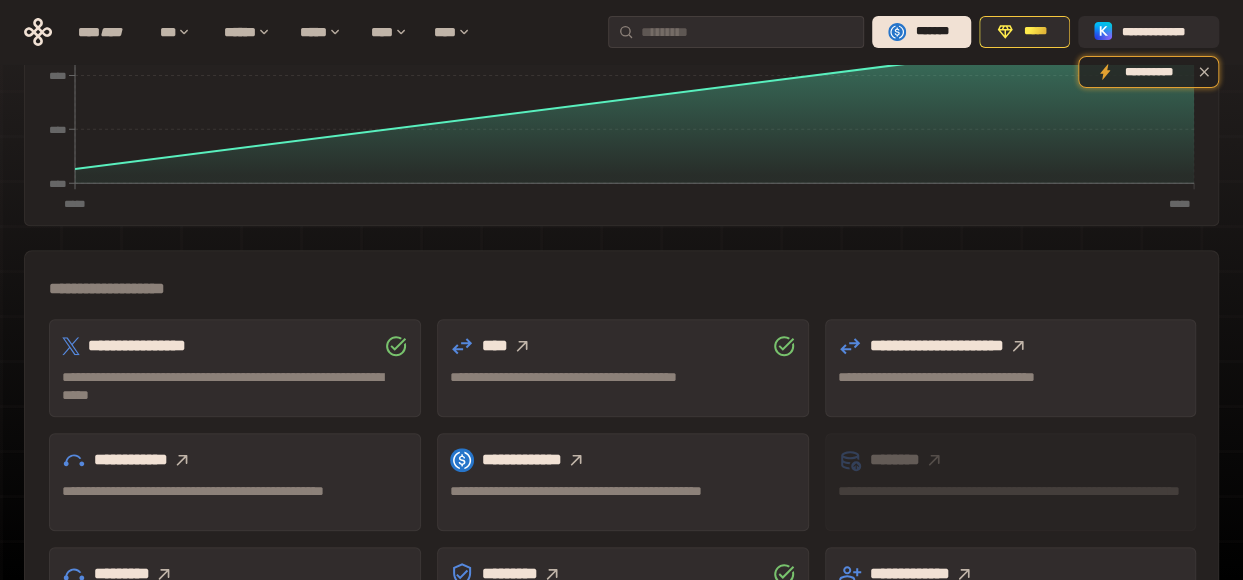 click 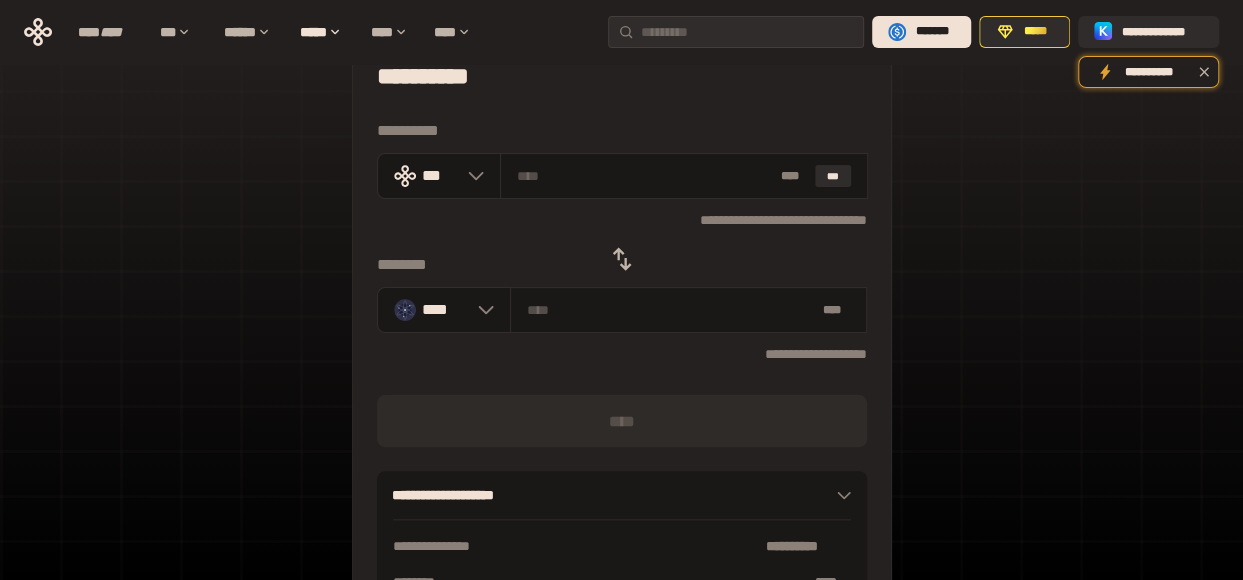 scroll, scrollTop: 58, scrollLeft: 0, axis: vertical 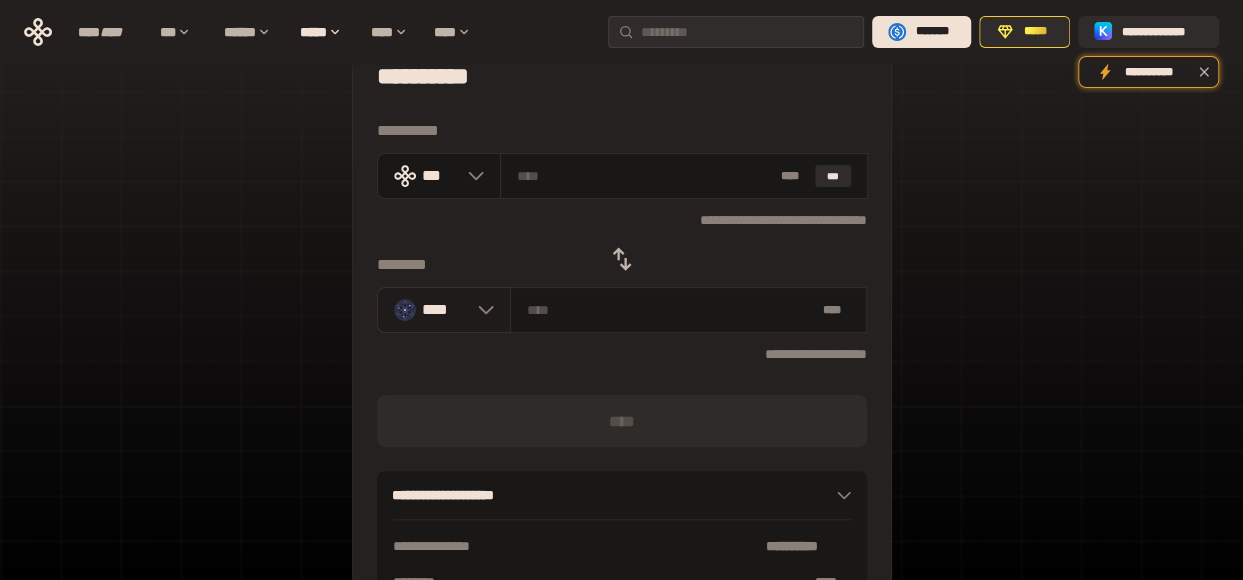 click 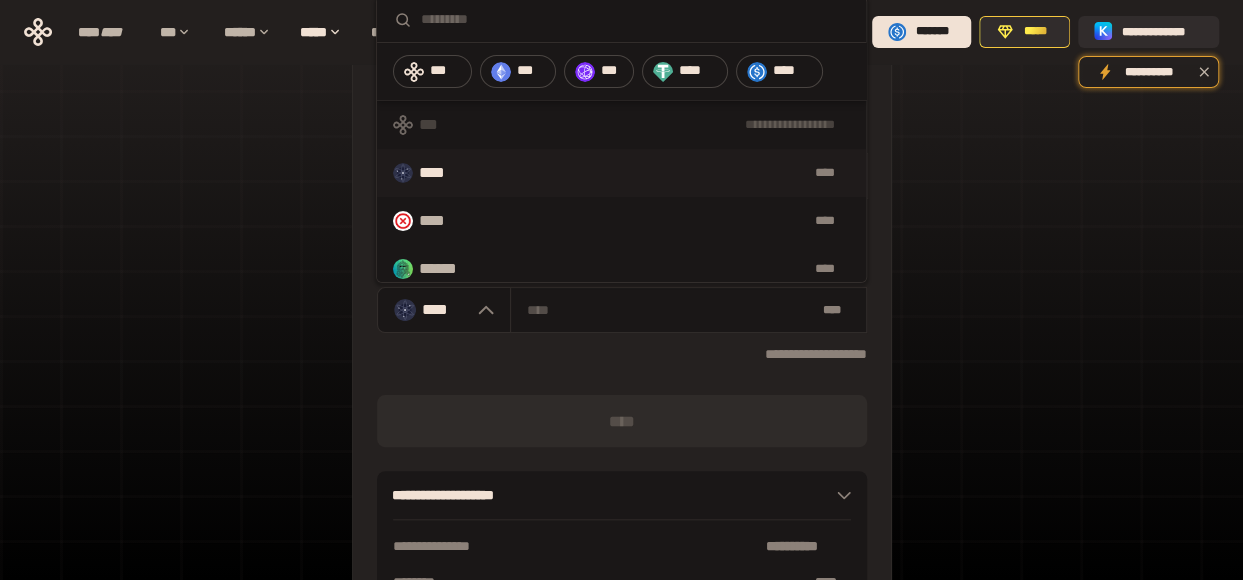 drag, startPoint x: 758, startPoint y: 71, endPoint x: 734, endPoint y: 103, distance: 40 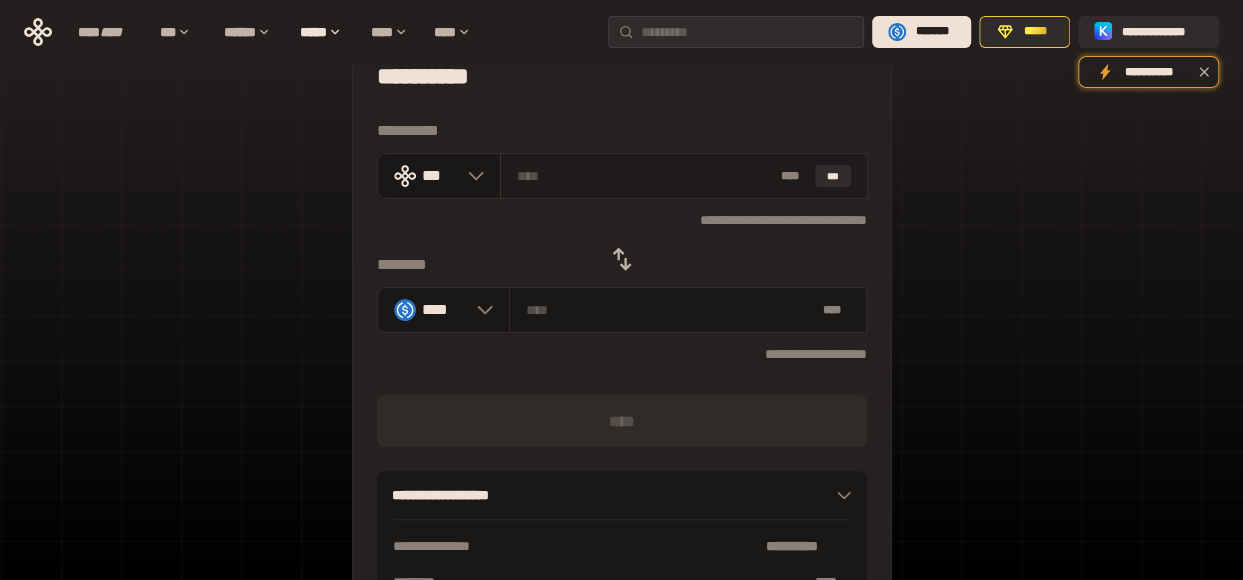 click at bounding box center [644, 176] 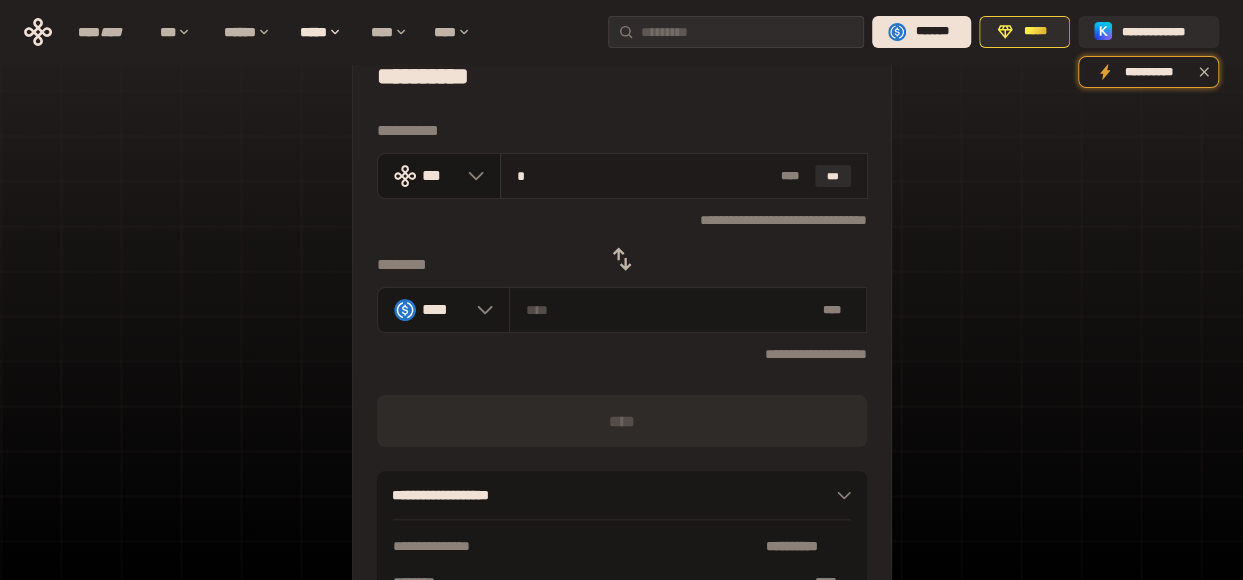 type on "********" 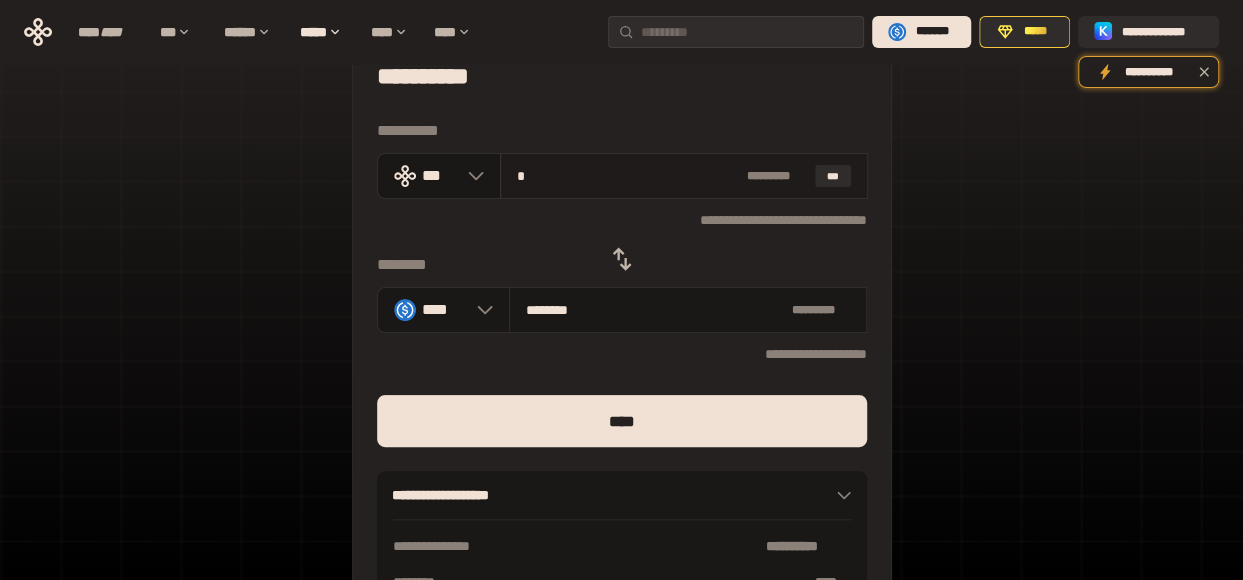 type on "**" 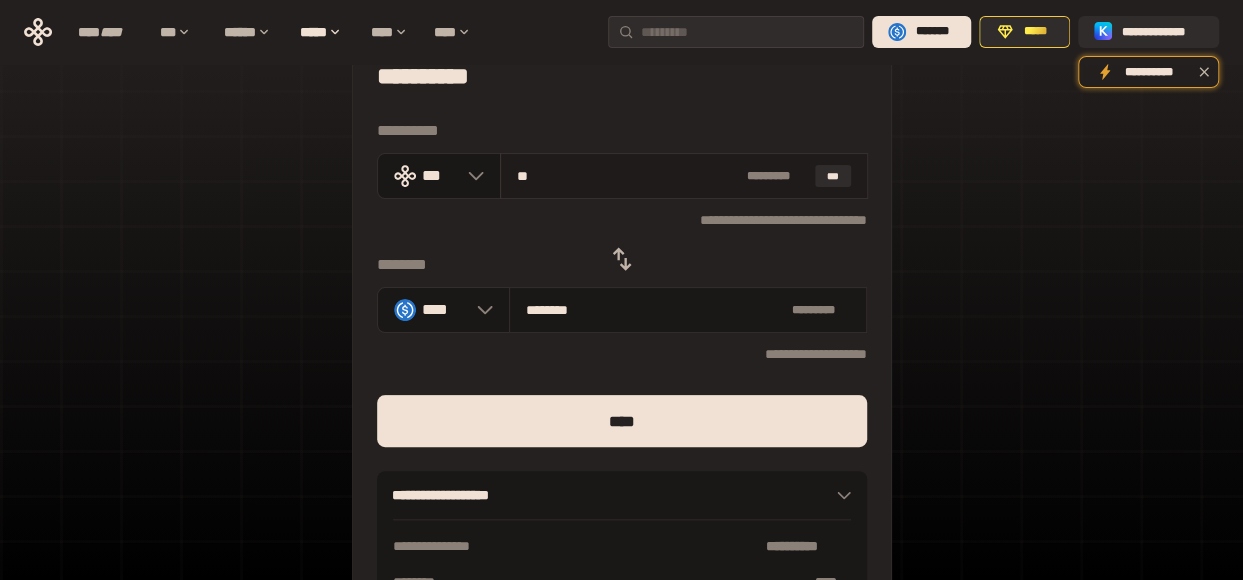 type on "********" 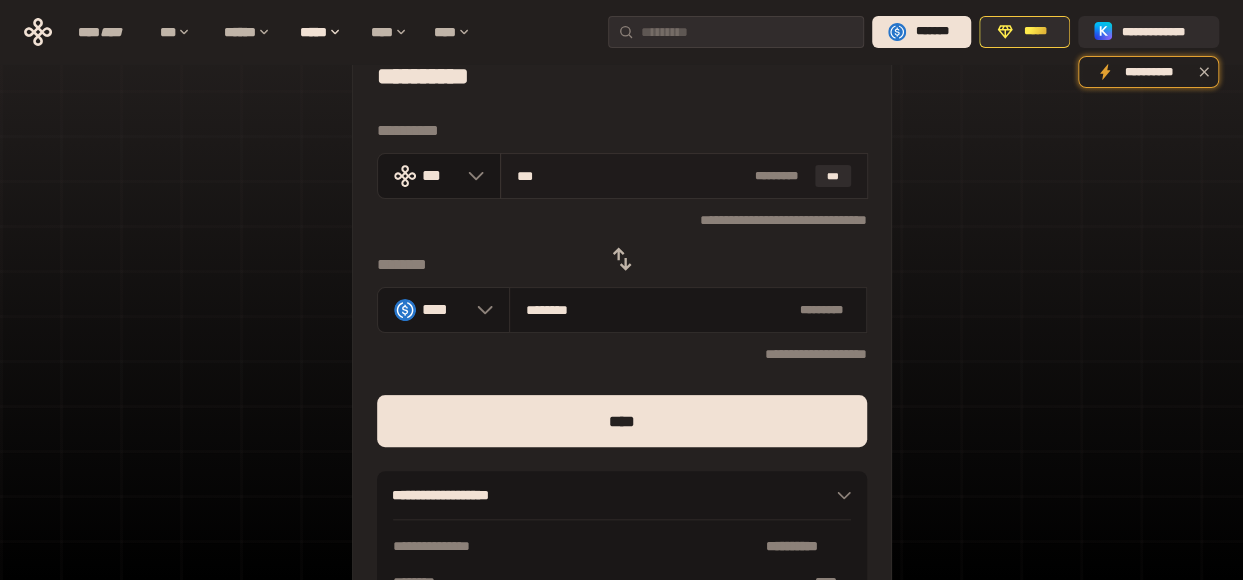 type on "*********" 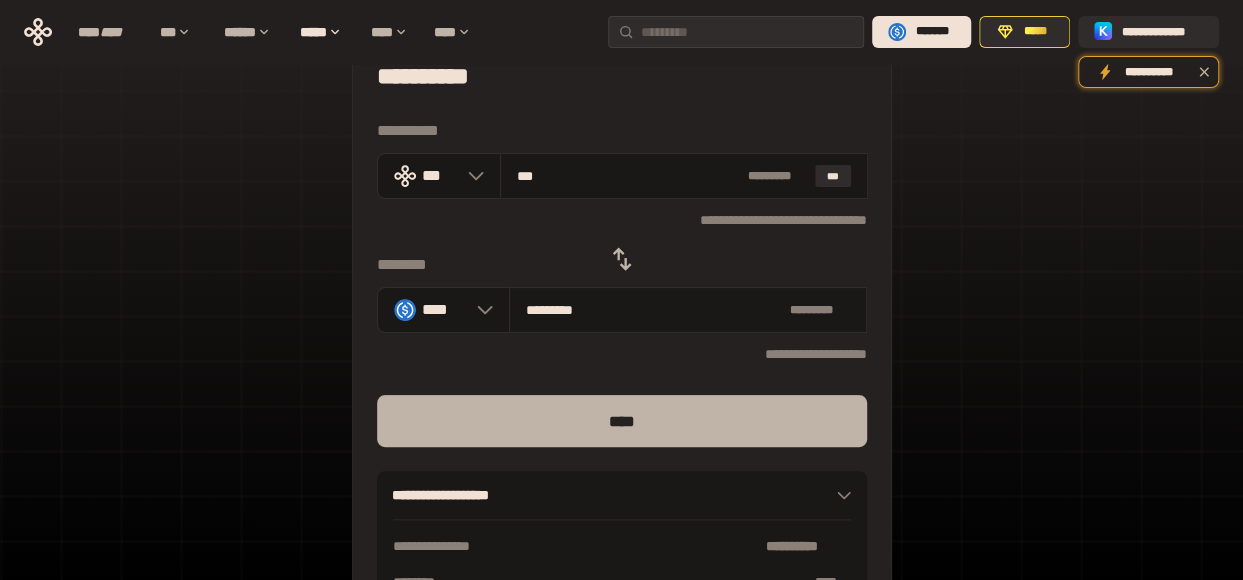 type on "***" 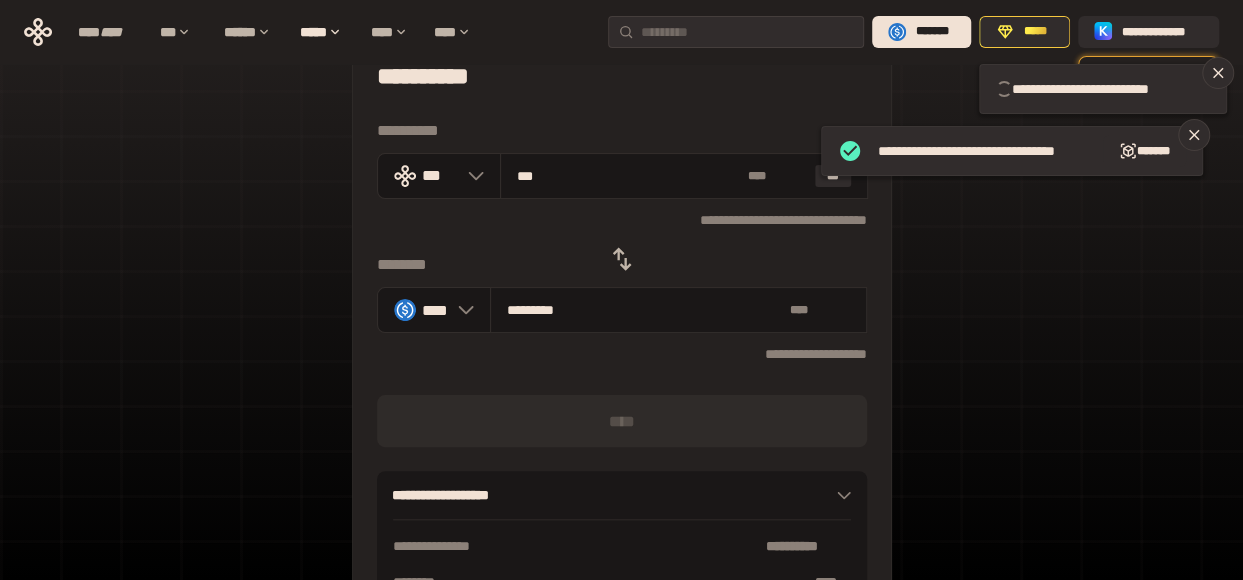 type 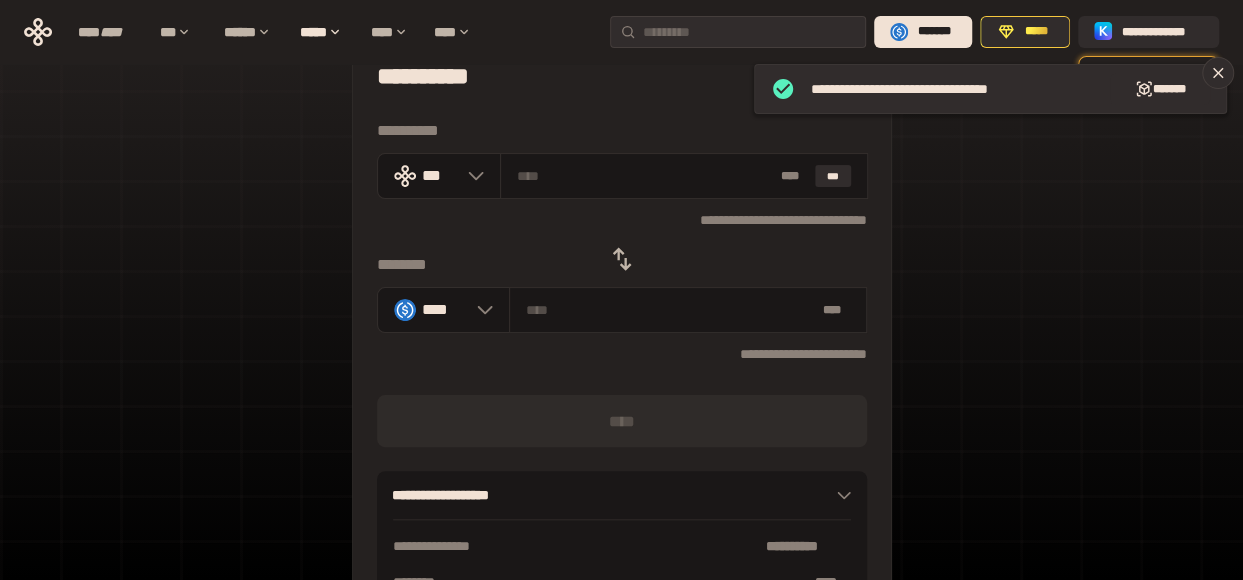 click 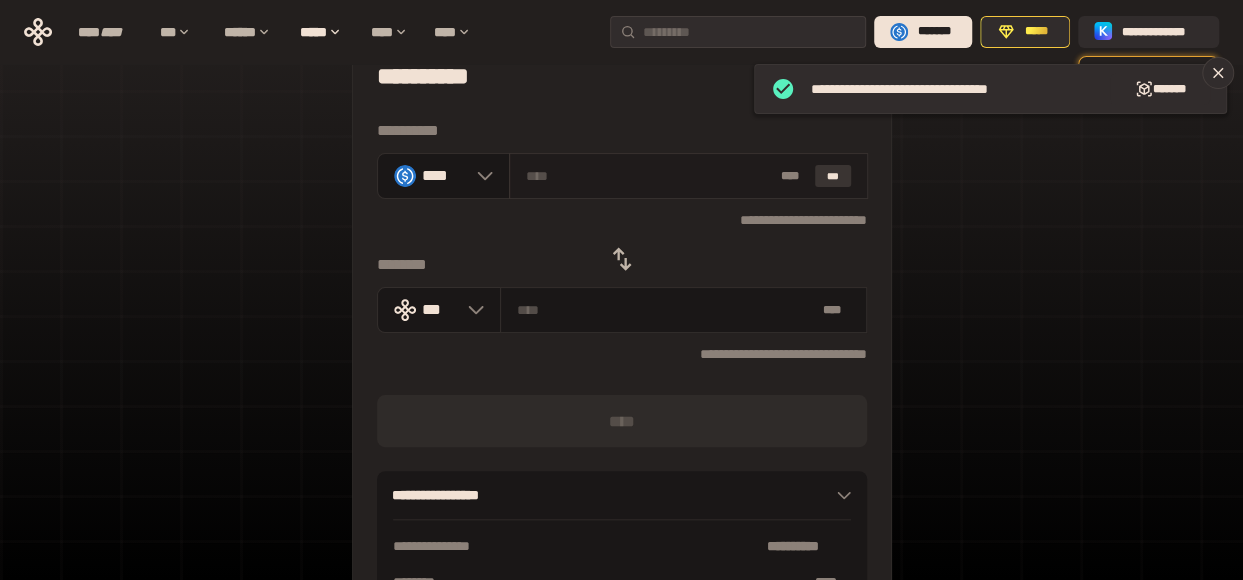 click on "***" at bounding box center [833, 176] 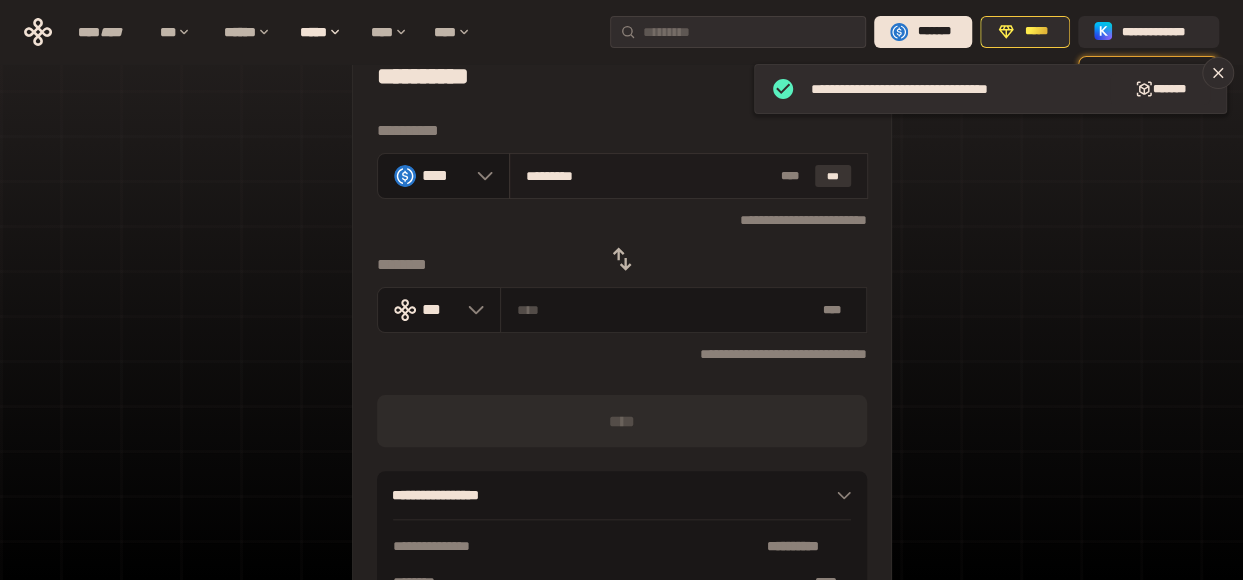type on "**********" 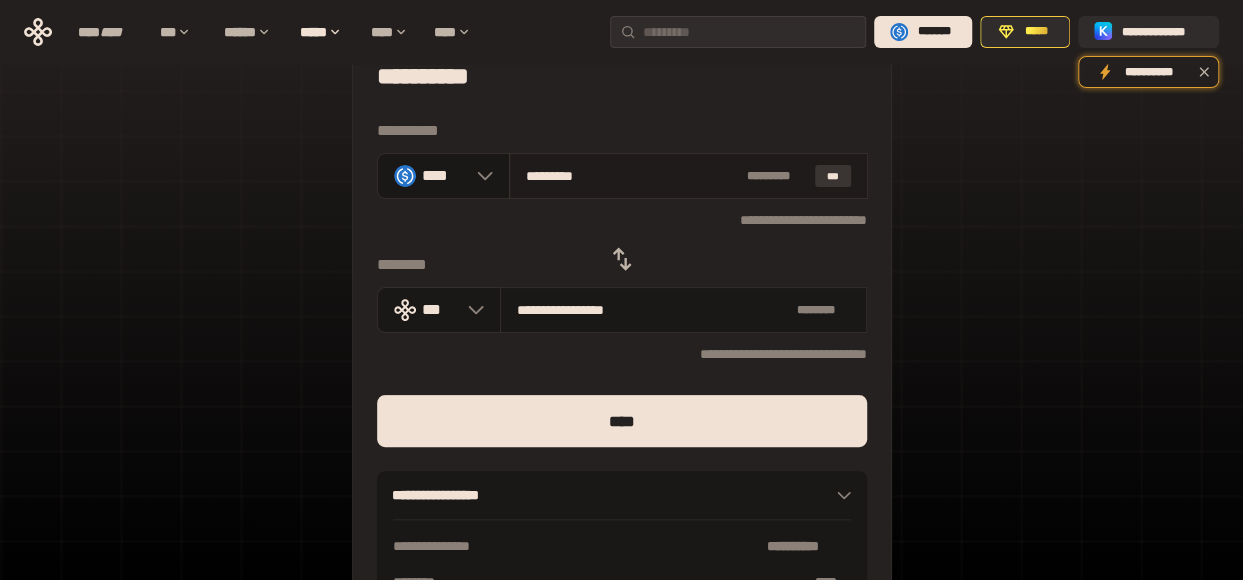 click on "***" at bounding box center [833, 176] 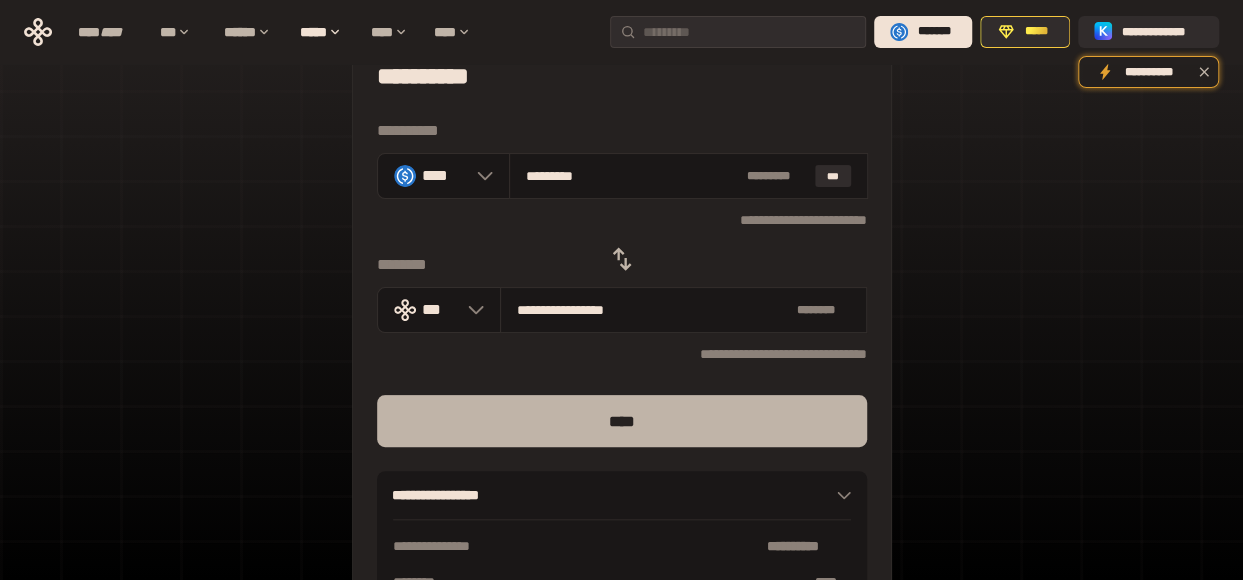 click on "****" at bounding box center [622, 421] 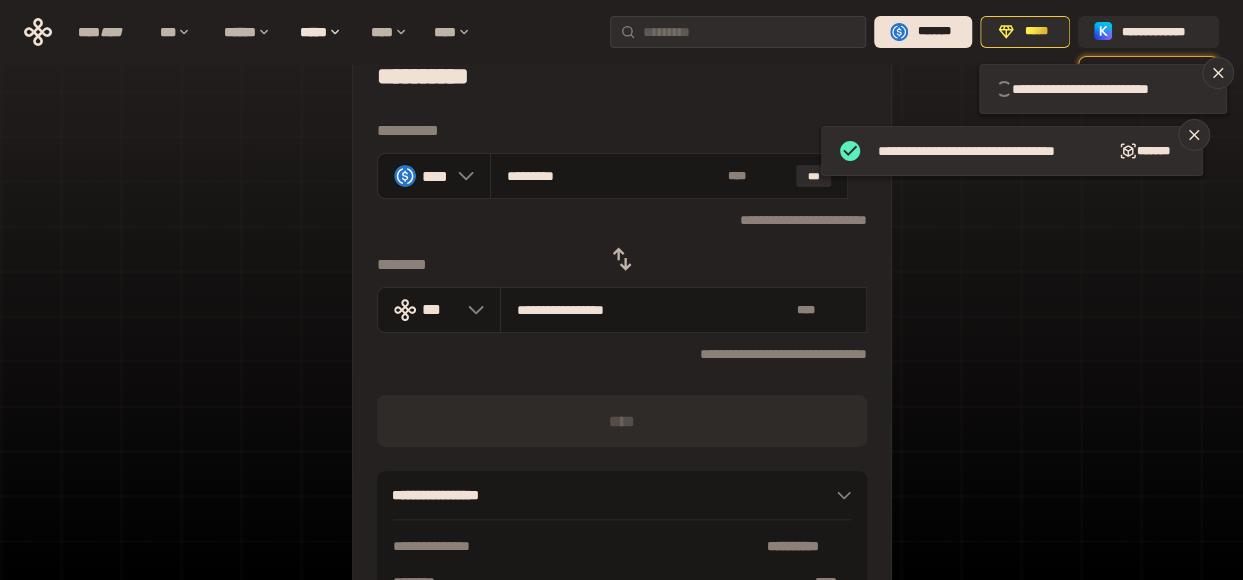 type 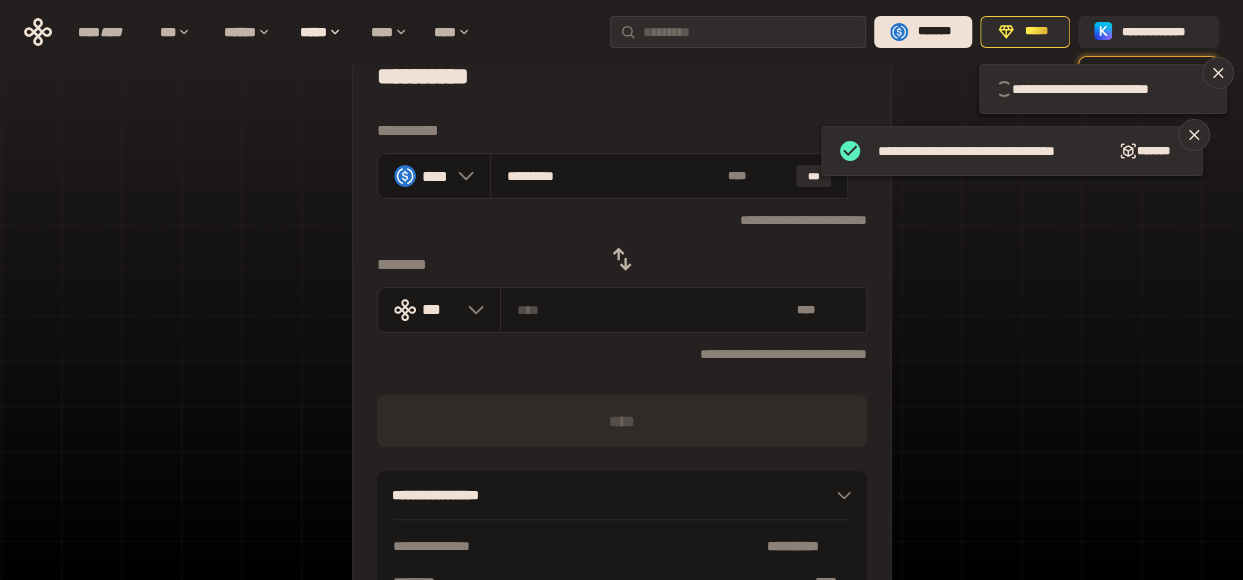 type 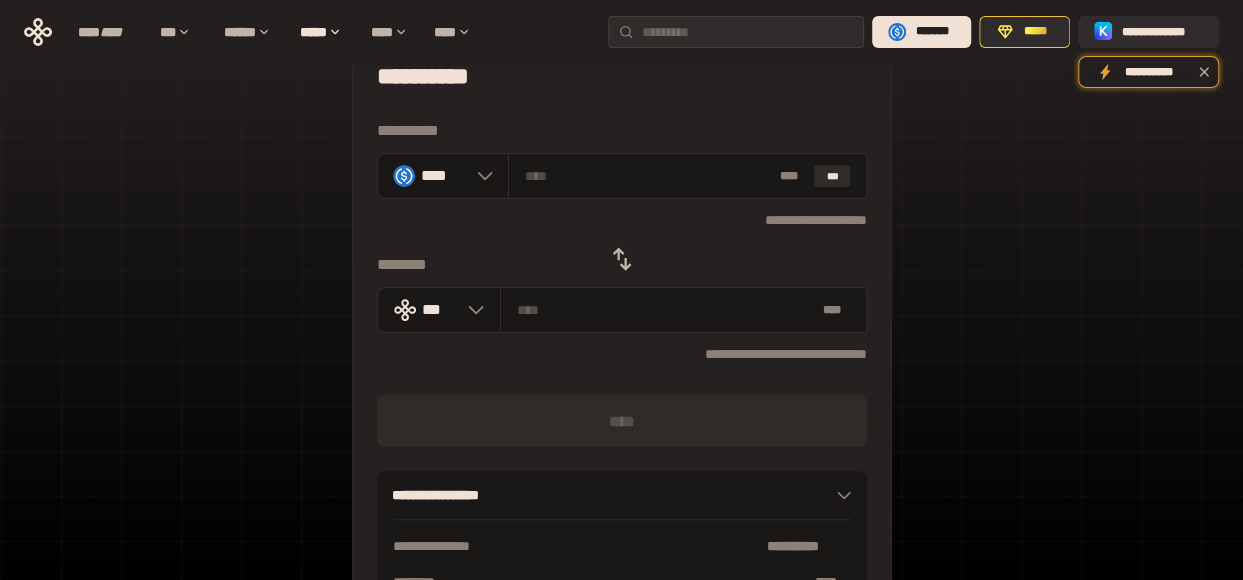 type 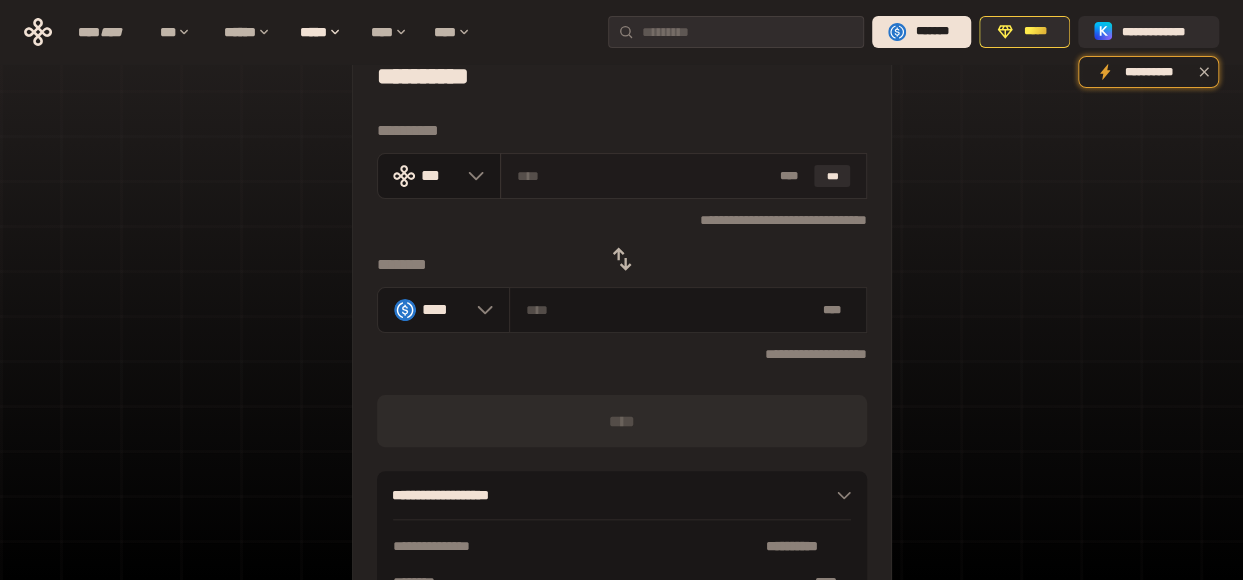 click at bounding box center (644, 176) 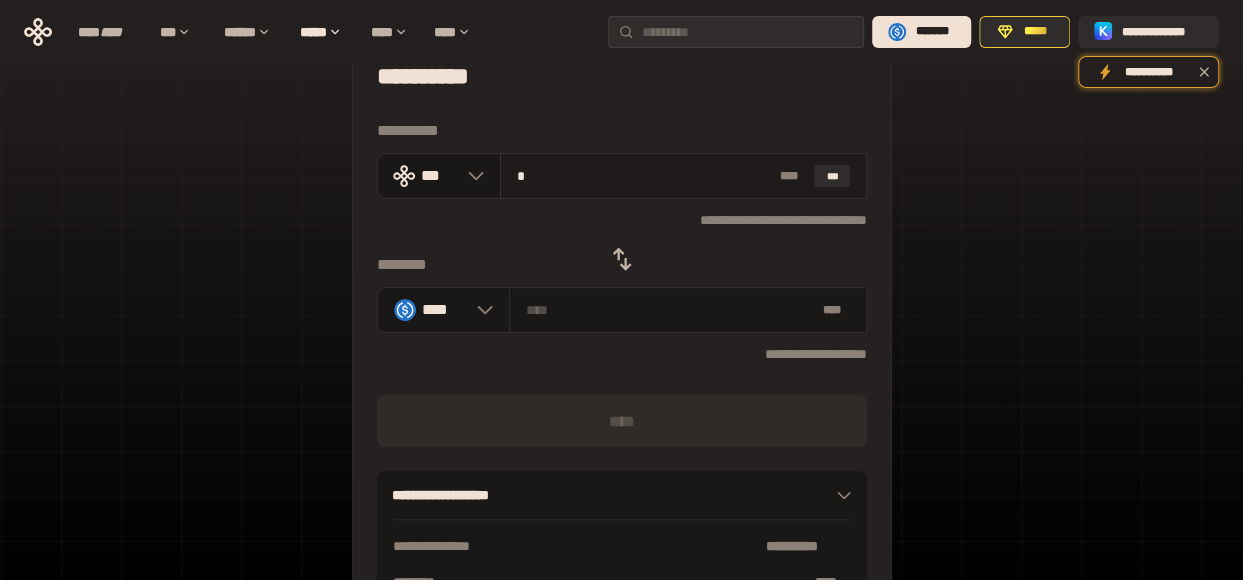 type on "********" 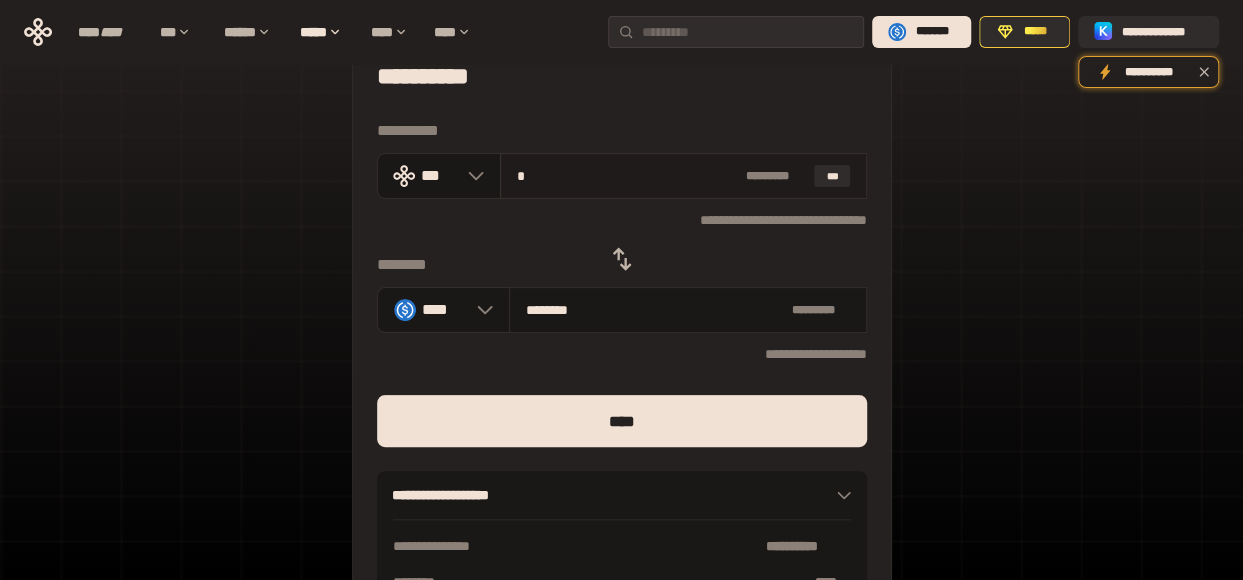 type on "**" 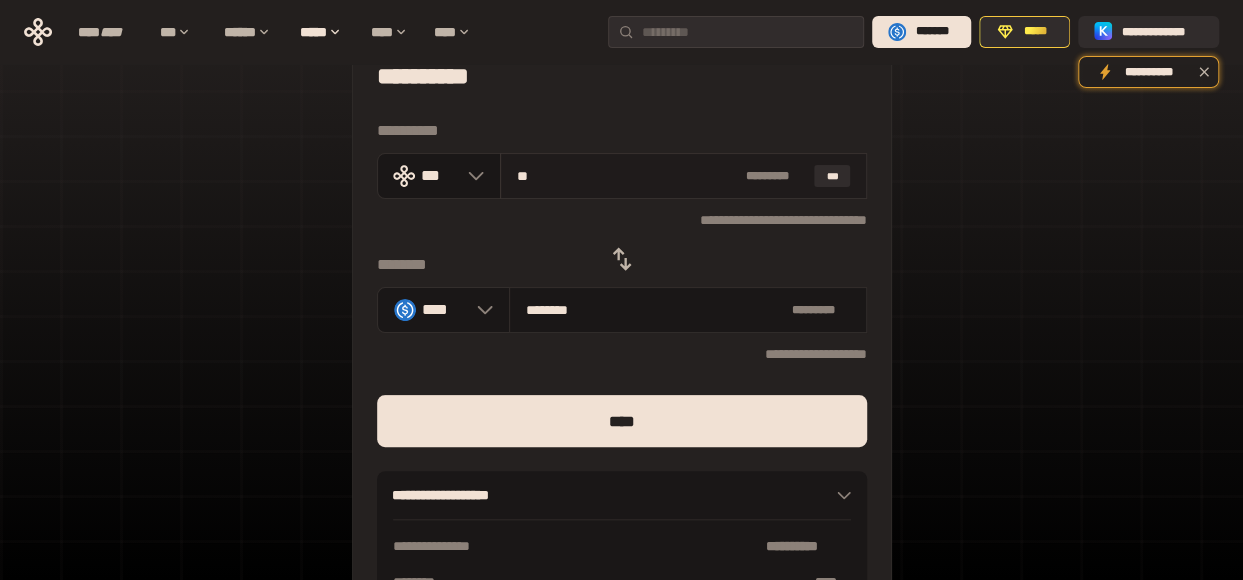 type on "********" 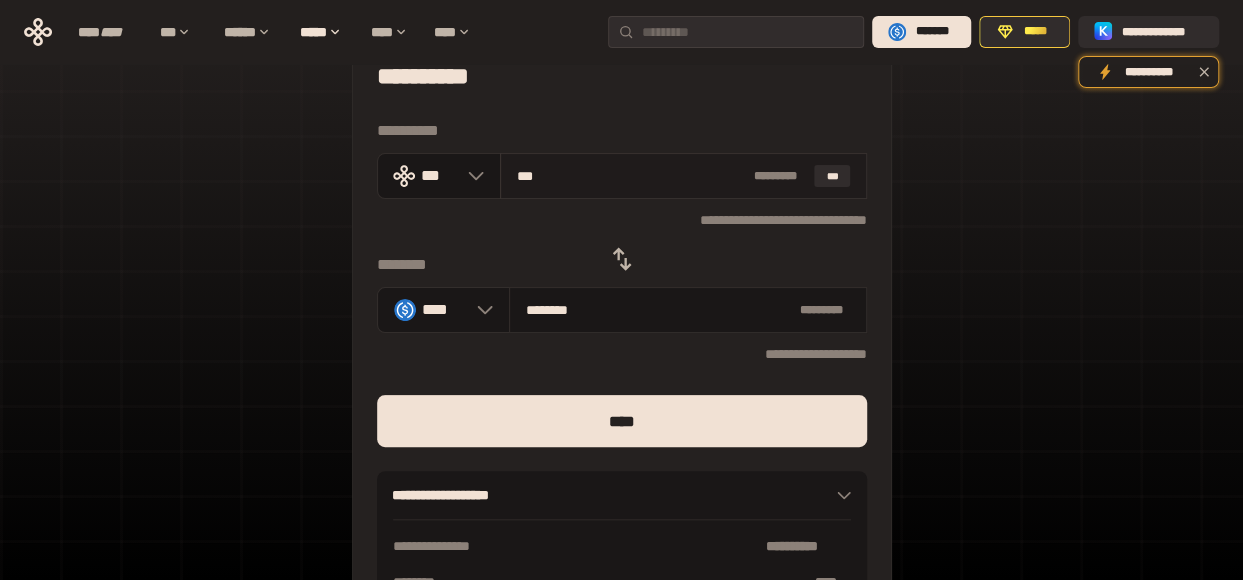 type on "*********" 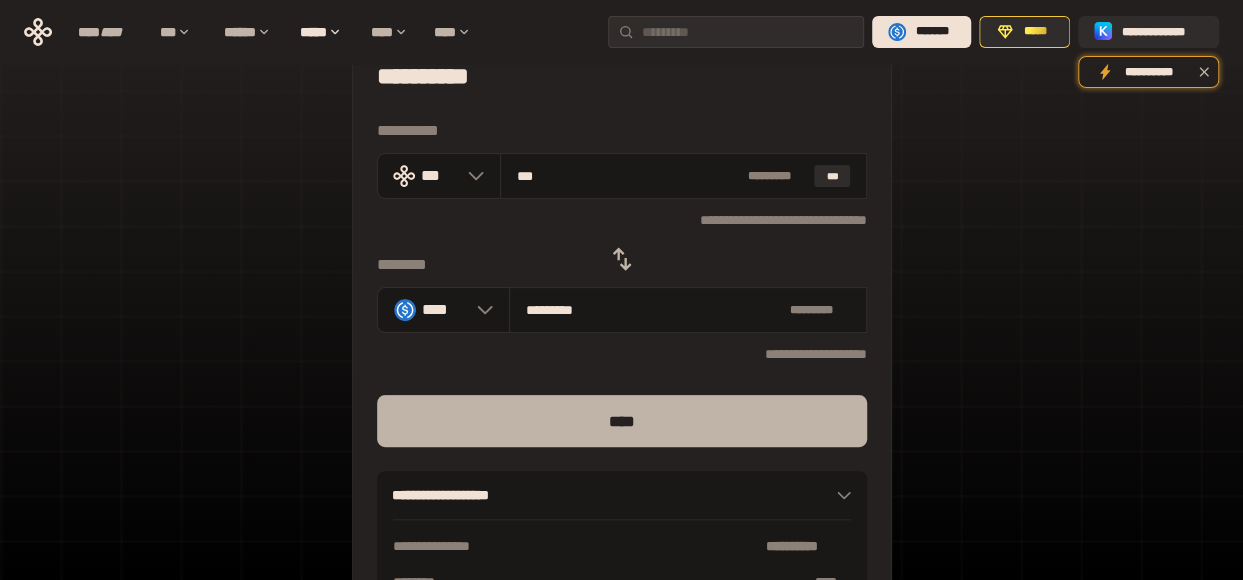 type on "***" 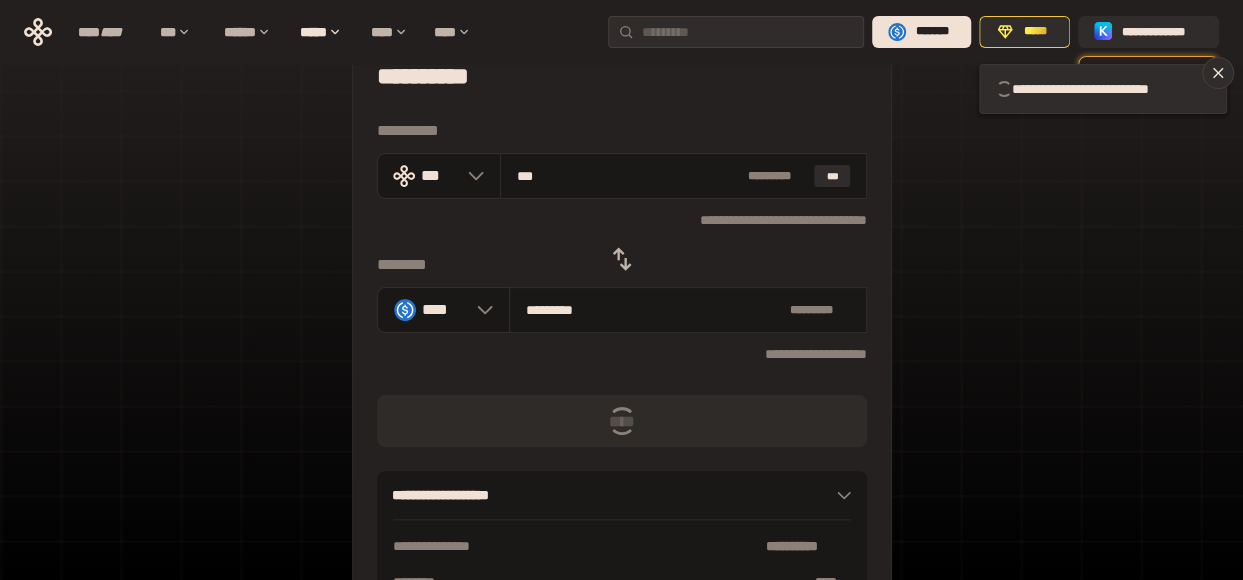 type 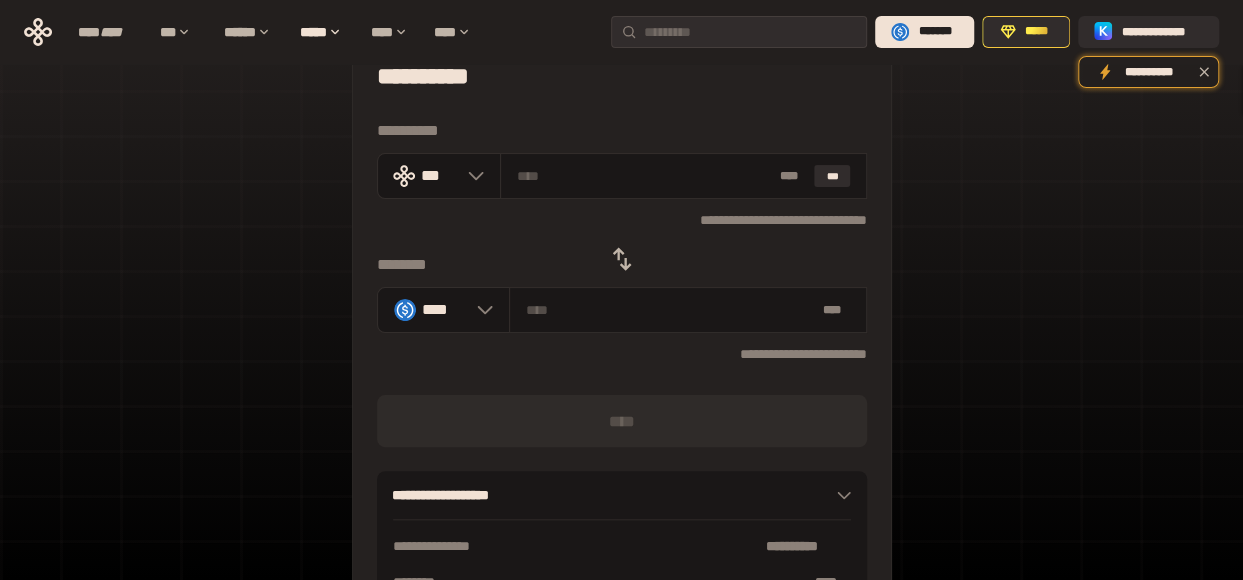 click 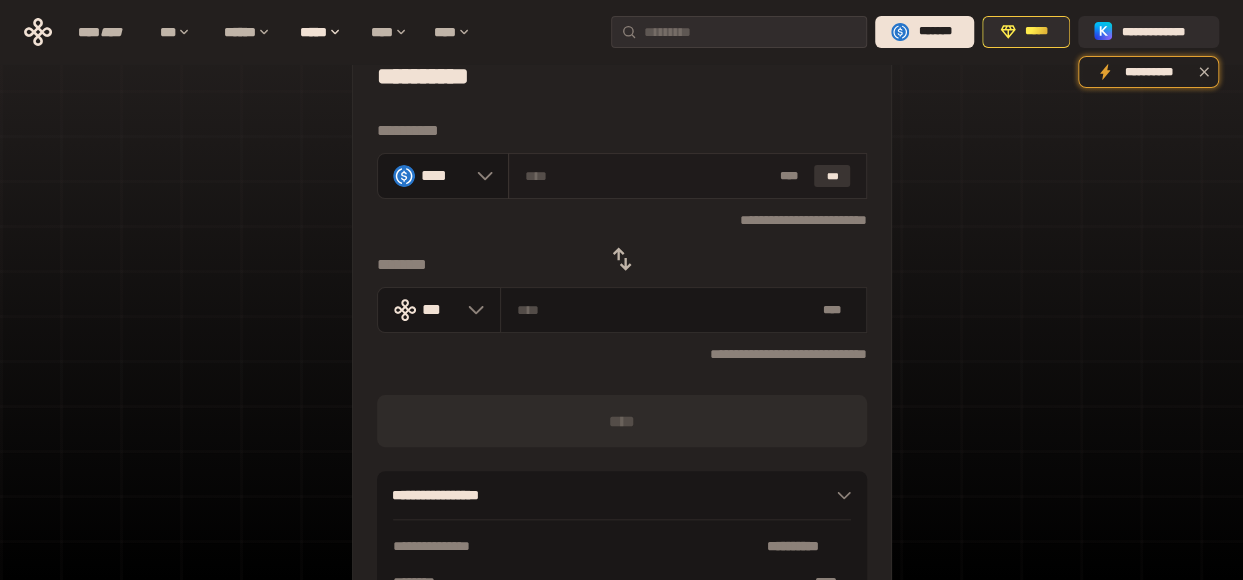 click on "***" at bounding box center (832, 176) 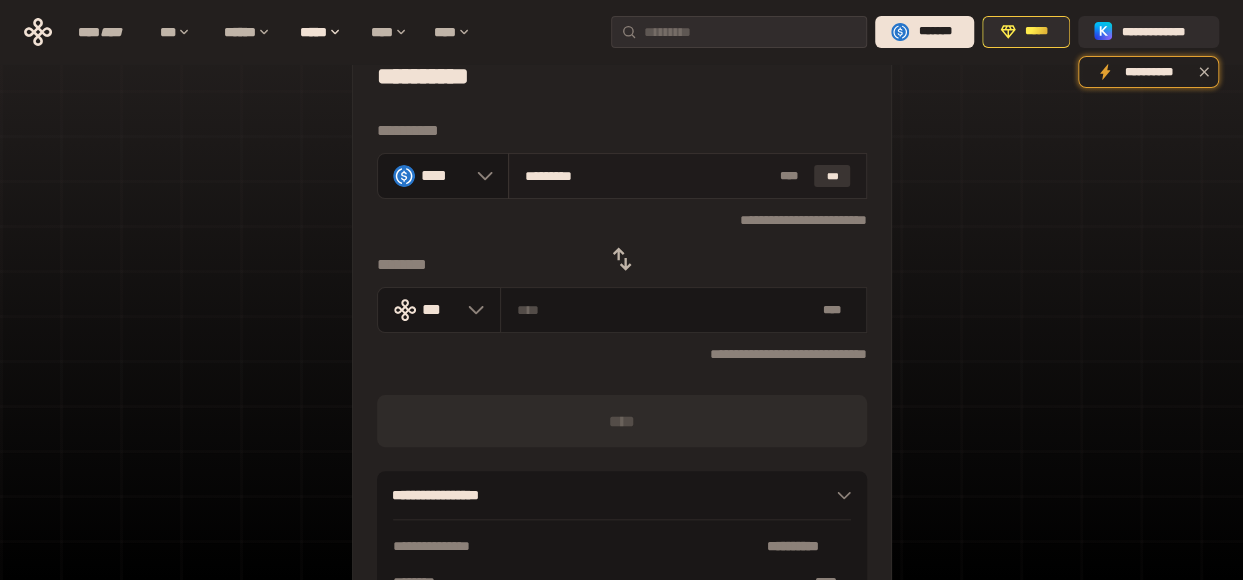 type on "**********" 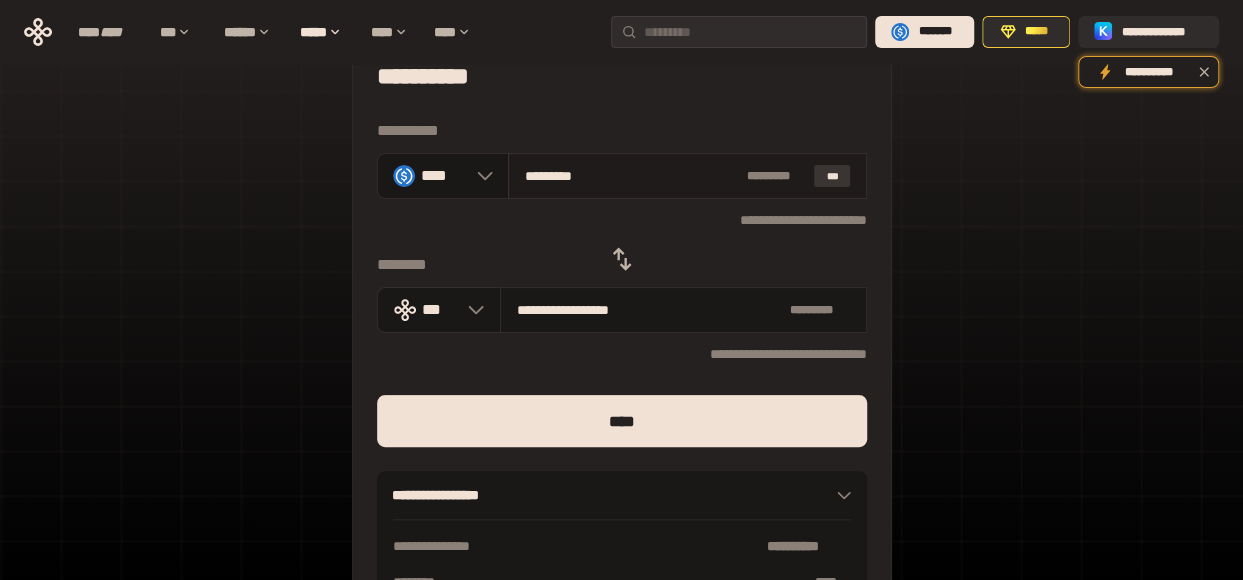 click on "***" at bounding box center (832, 176) 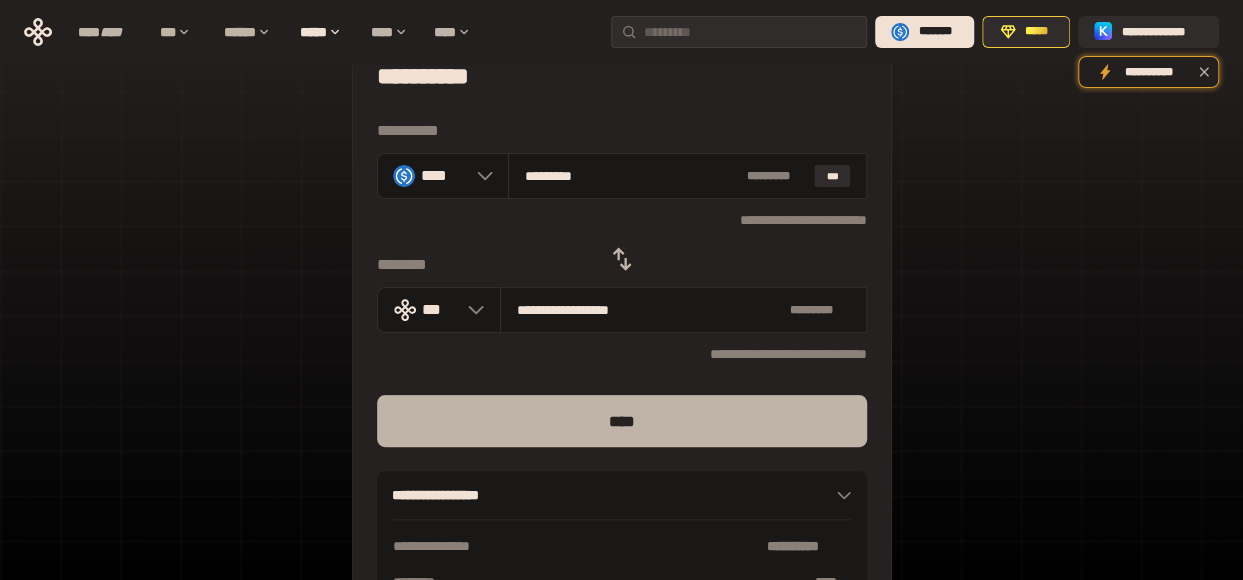click on "****" at bounding box center (622, 421) 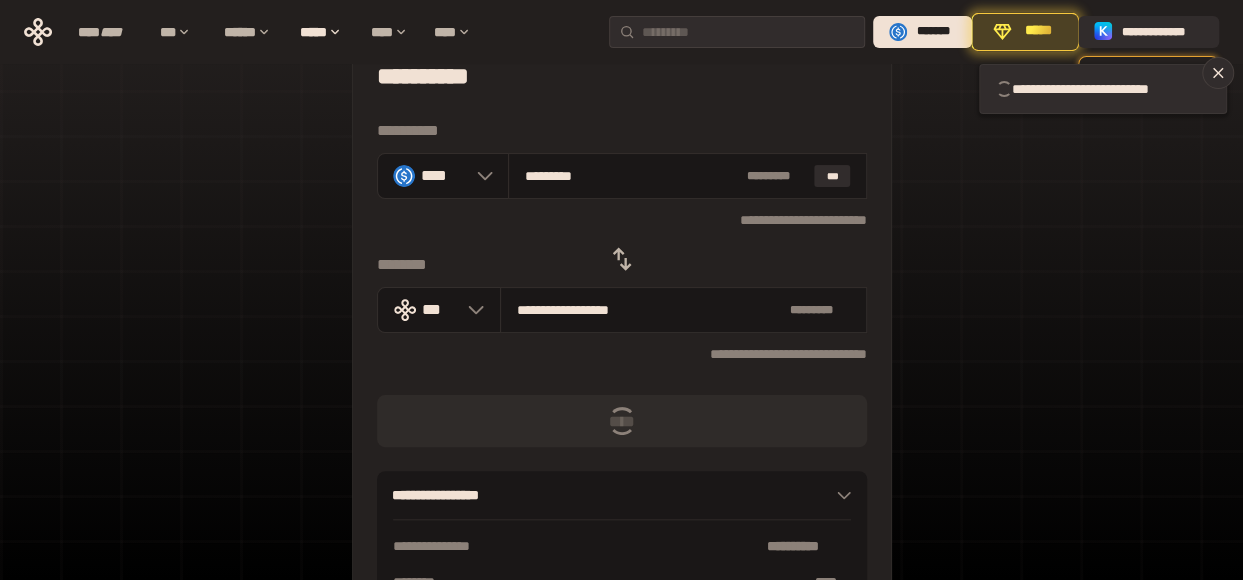 type 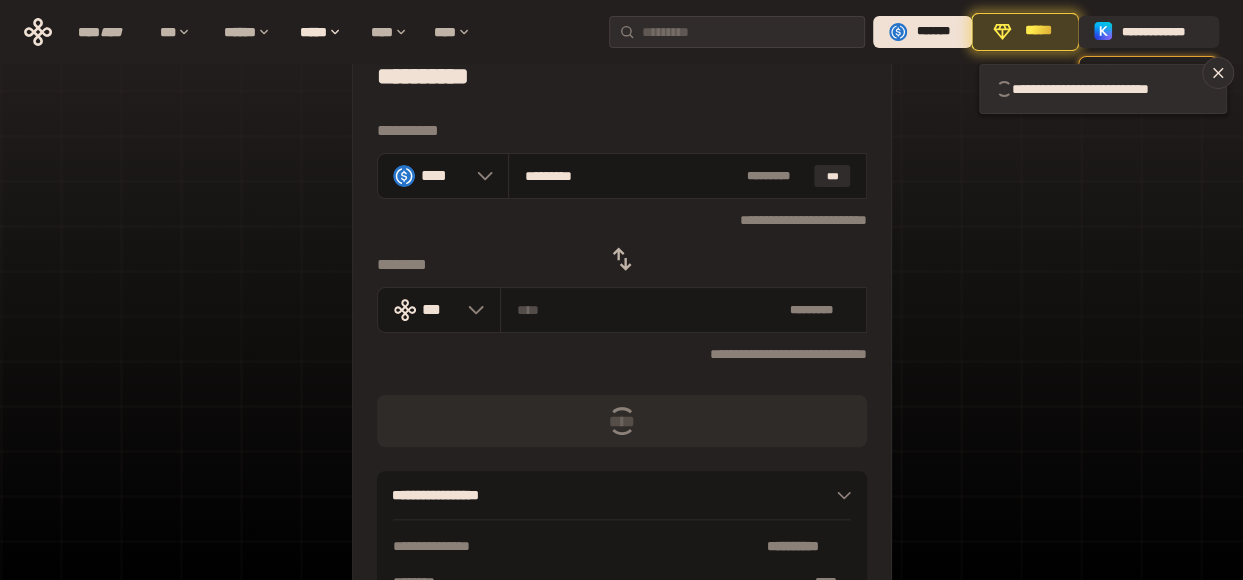 type 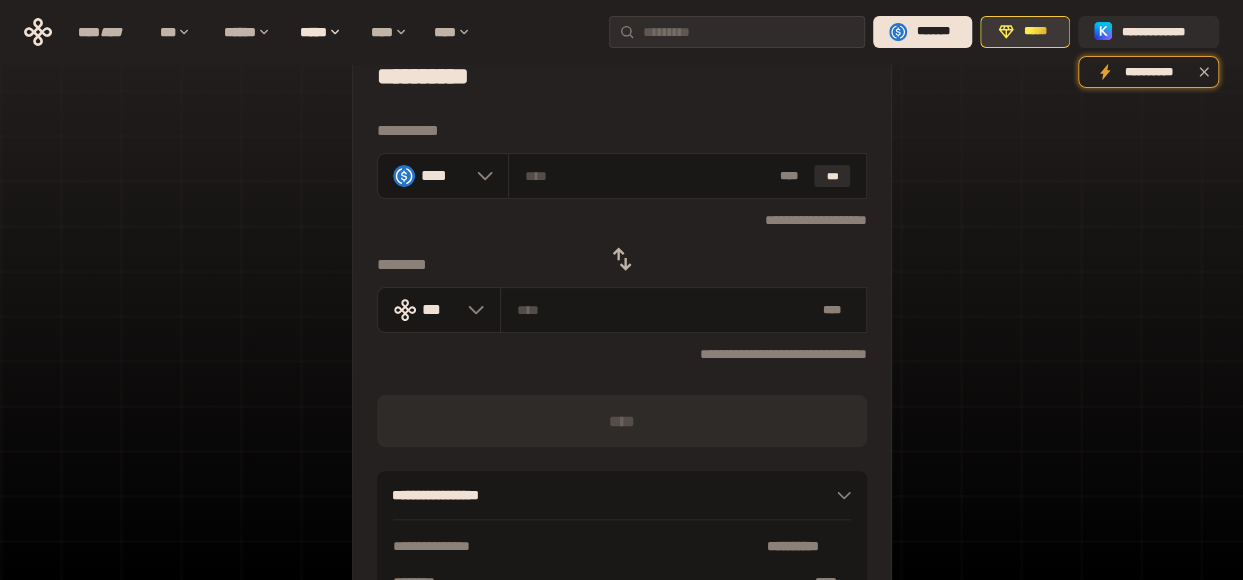 click on "*****" at bounding box center [1025, 32] 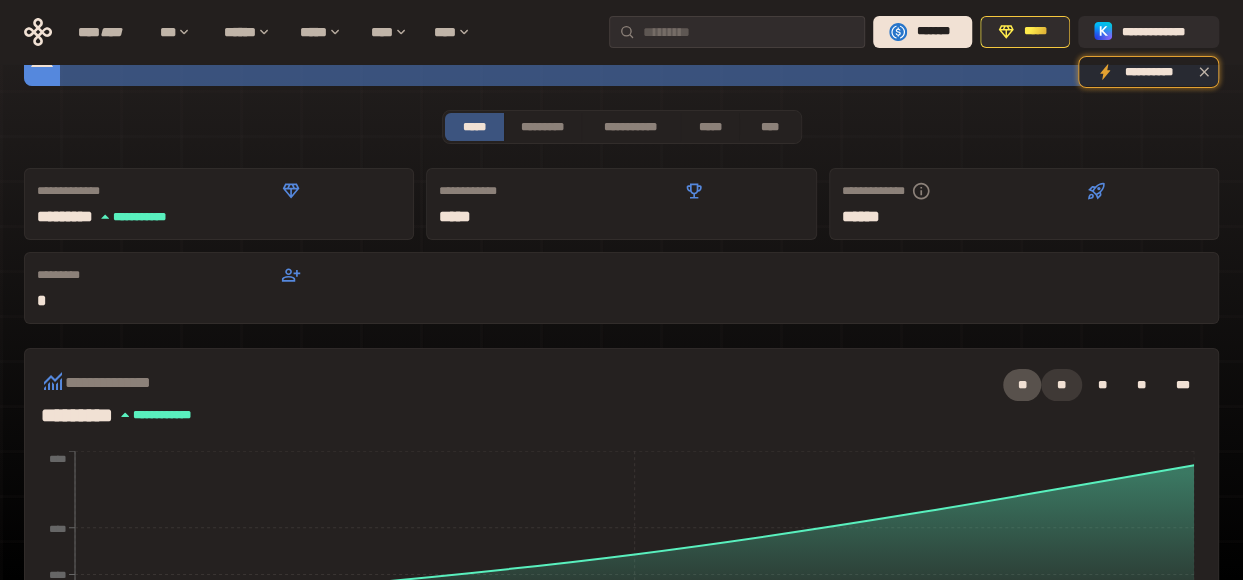 click on "**" at bounding box center [1061, 385] 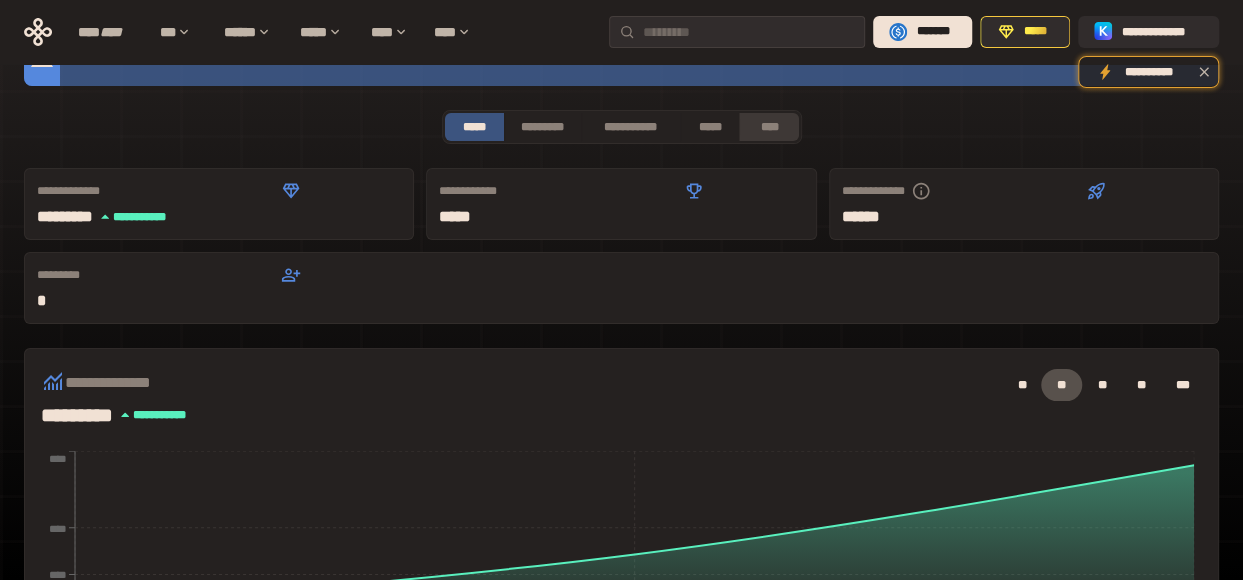 click on "****" at bounding box center (769, 127) 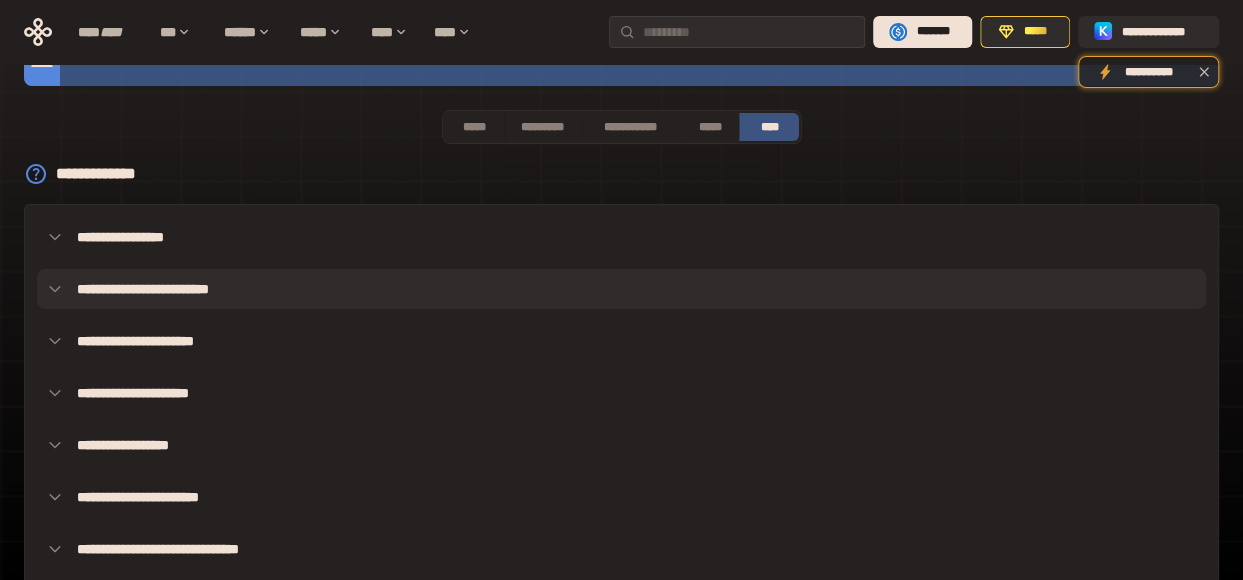 click on "**********" at bounding box center (621, 289) 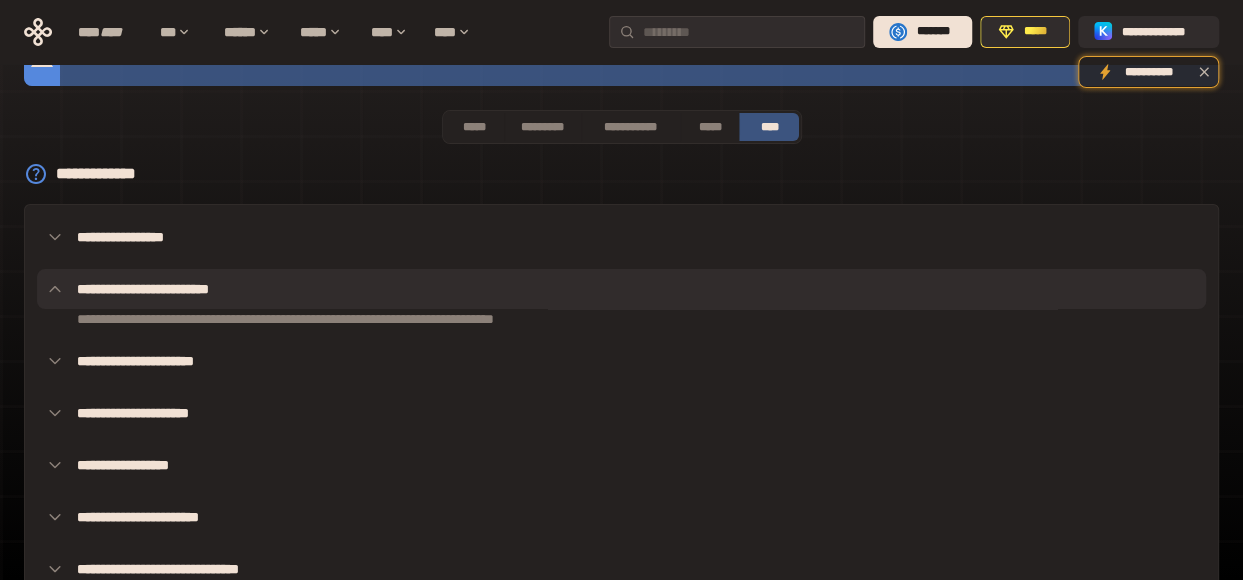 click on "**********" at bounding box center (621, 289) 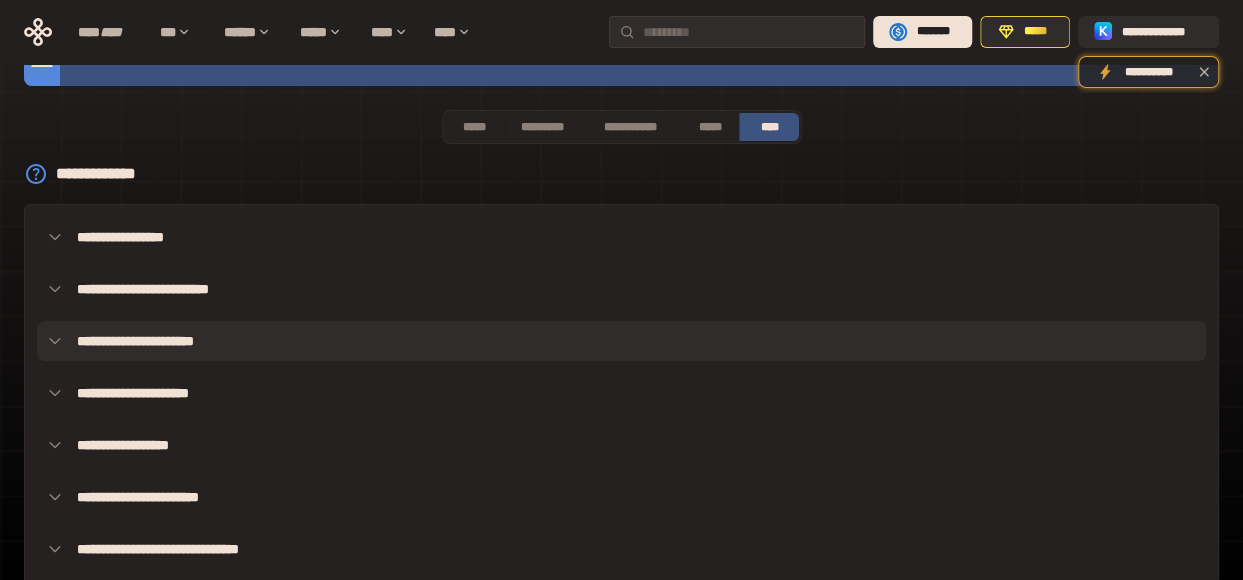 click on "**********" at bounding box center [621, 341] 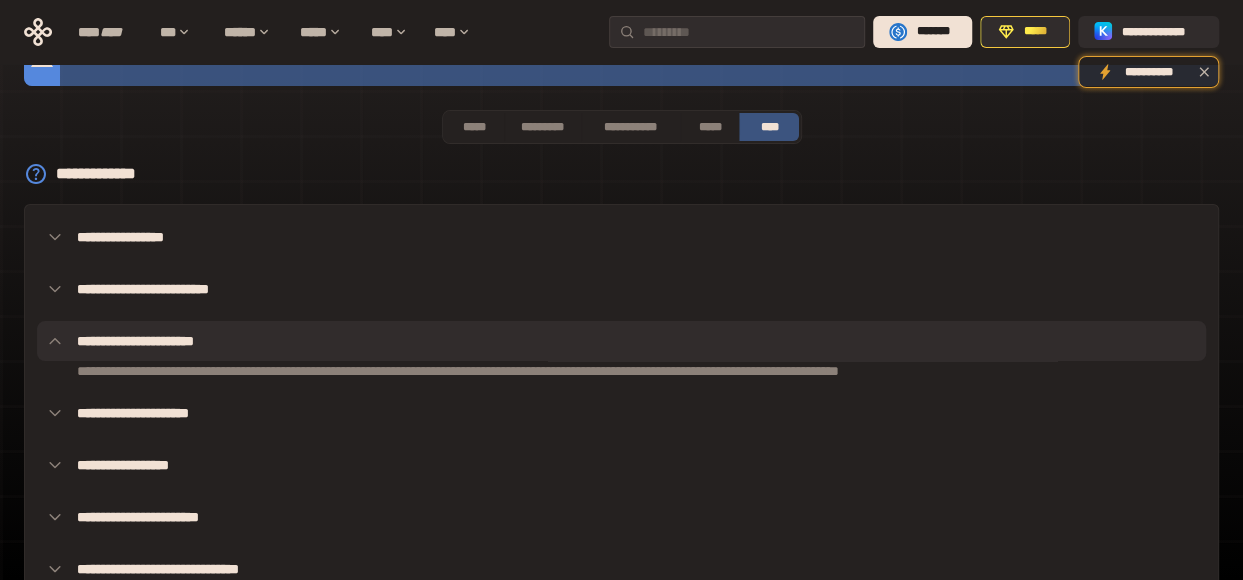 click on "**********" at bounding box center (621, 341) 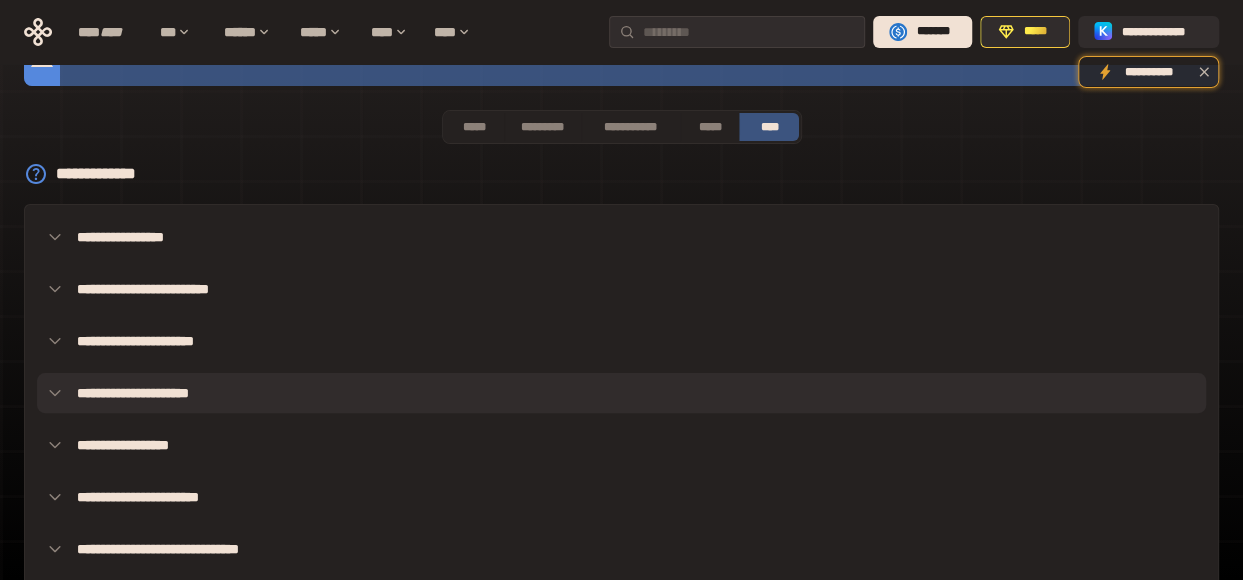 click on "**********" at bounding box center [621, 393] 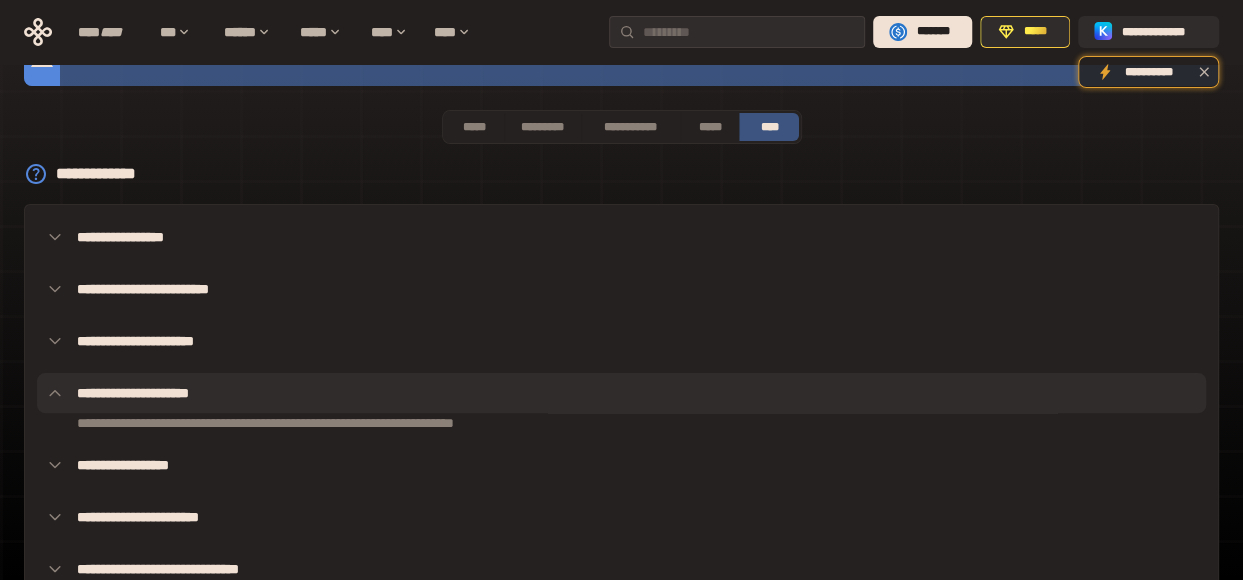 click on "**********" at bounding box center (621, 393) 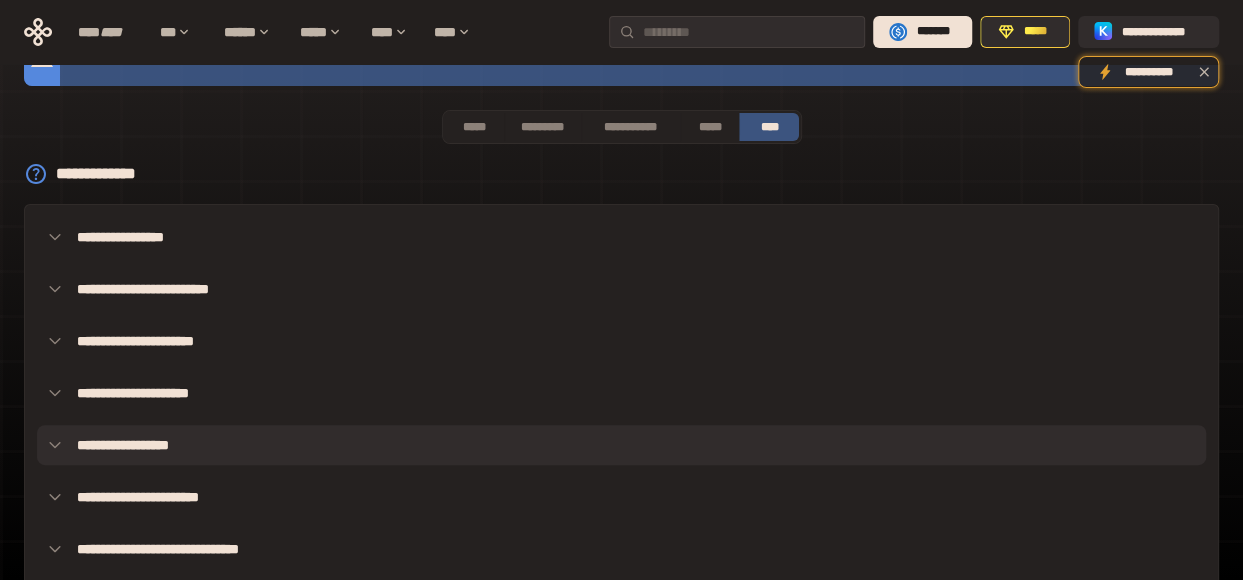 click on "**********" at bounding box center [621, 445] 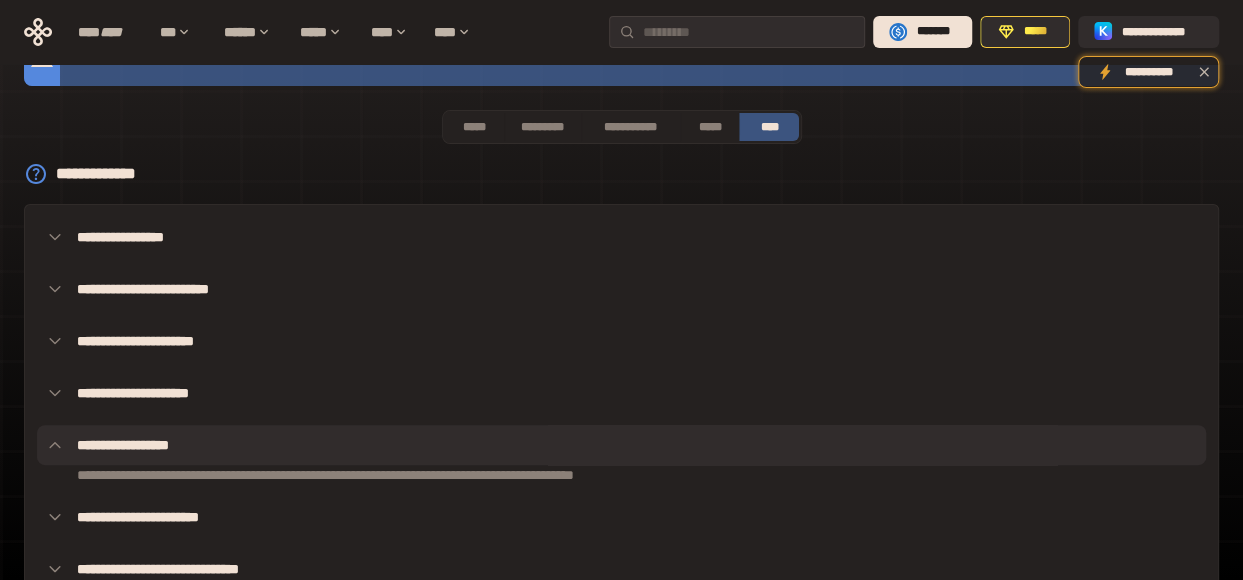 click on "**********" at bounding box center (621, 445) 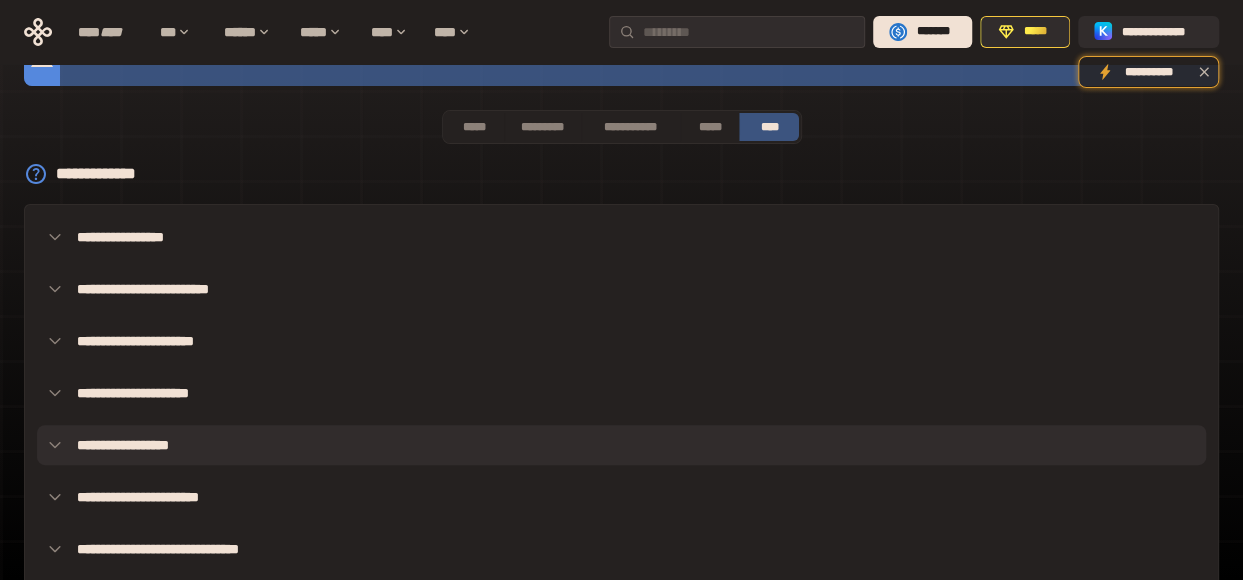 click on "**********" at bounding box center (621, 445) 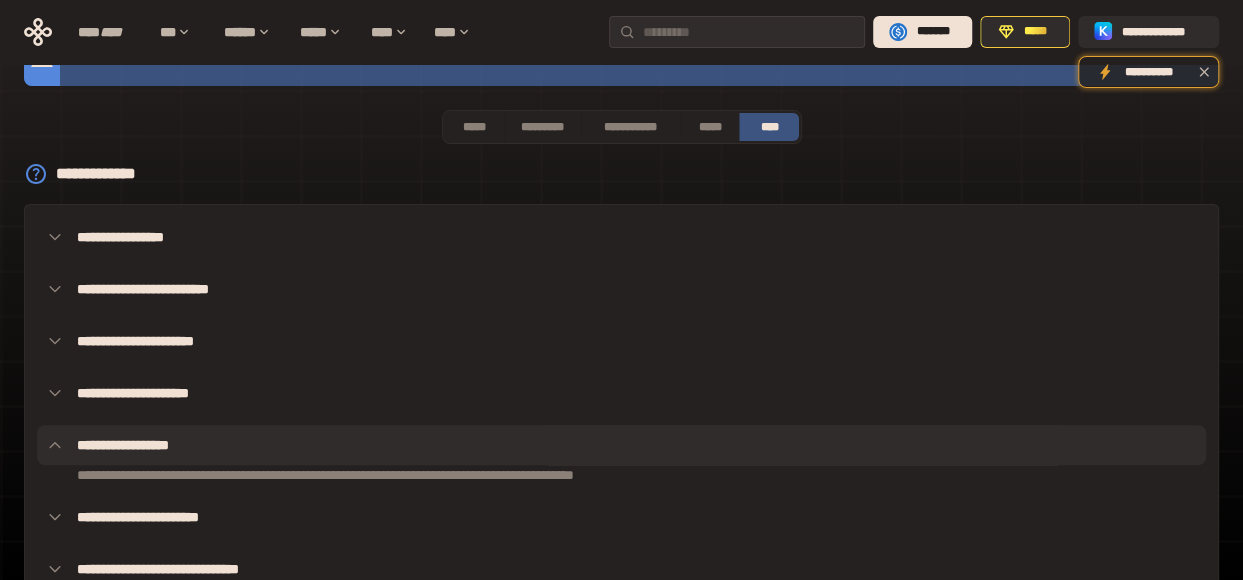 click on "**********" at bounding box center (621, 445) 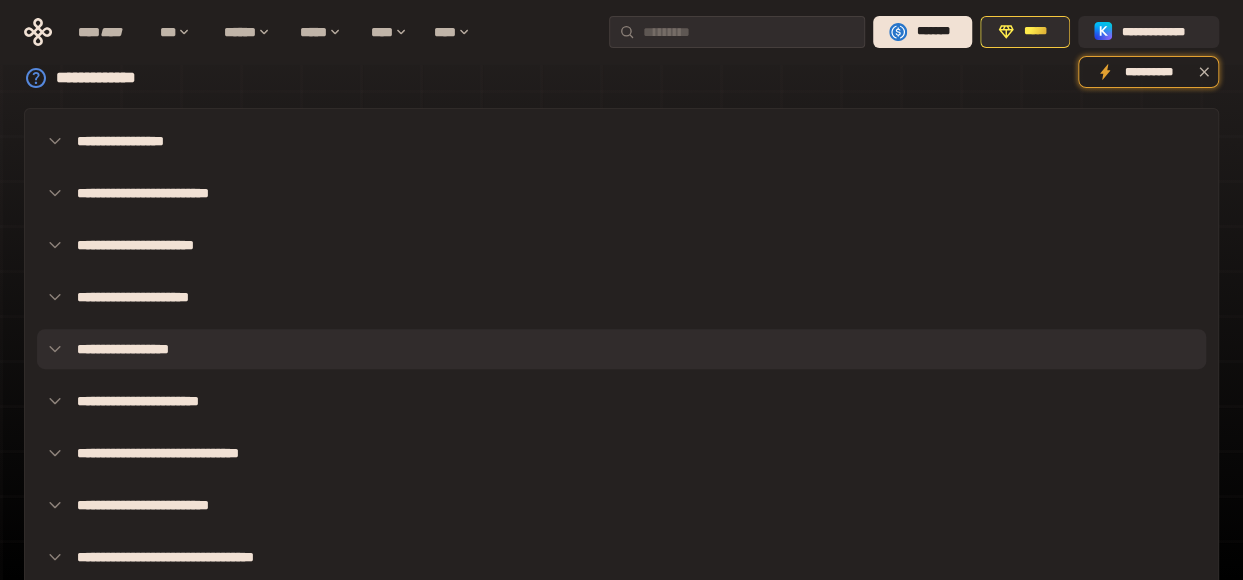 scroll, scrollTop: 158, scrollLeft: 0, axis: vertical 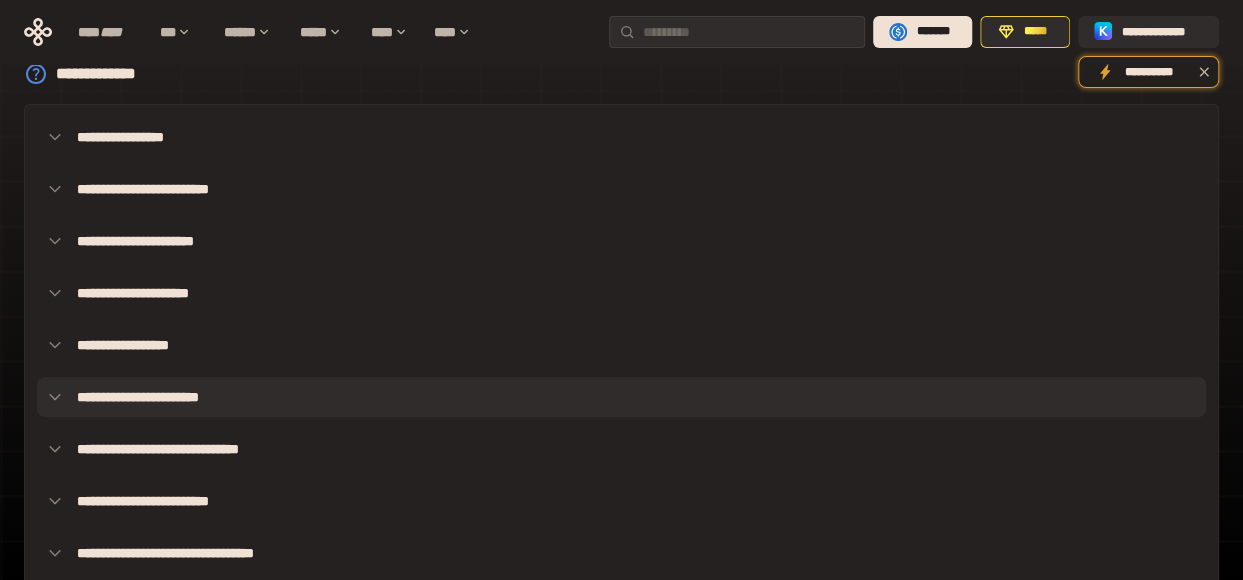 click on "**********" at bounding box center (621, 397) 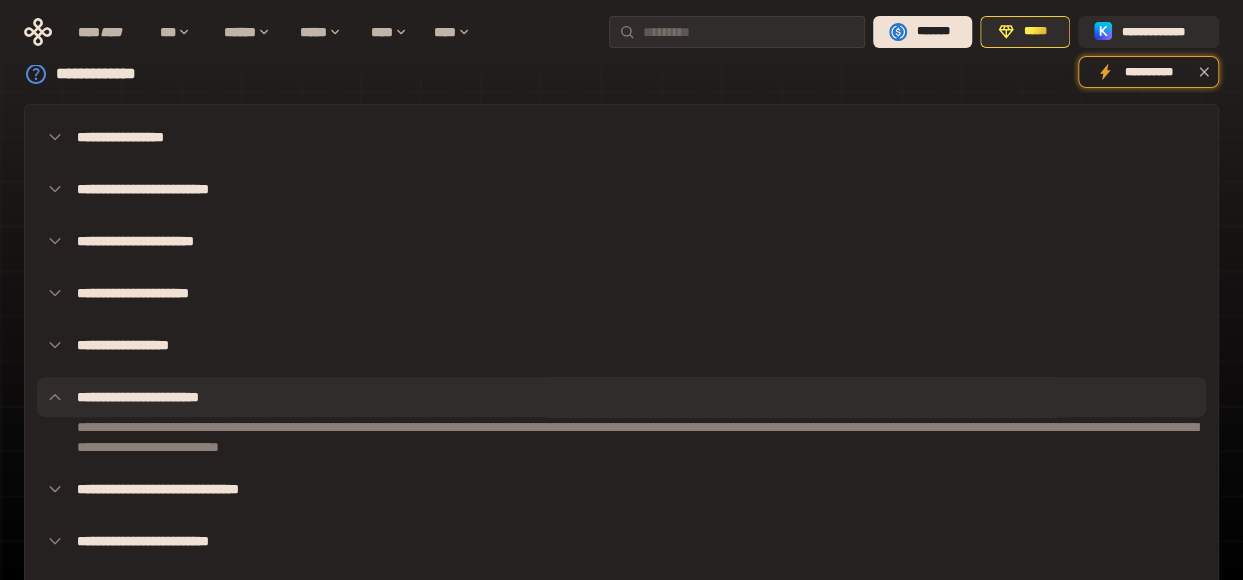 click on "**********" at bounding box center [621, 397] 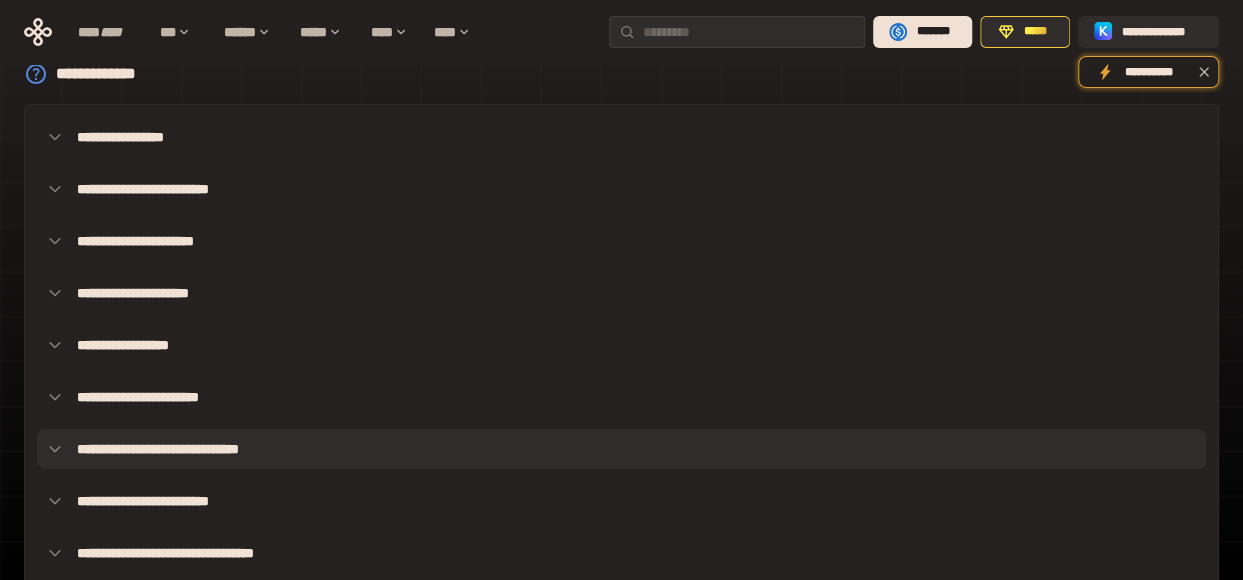 click on "**********" at bounding box center (621, 449) 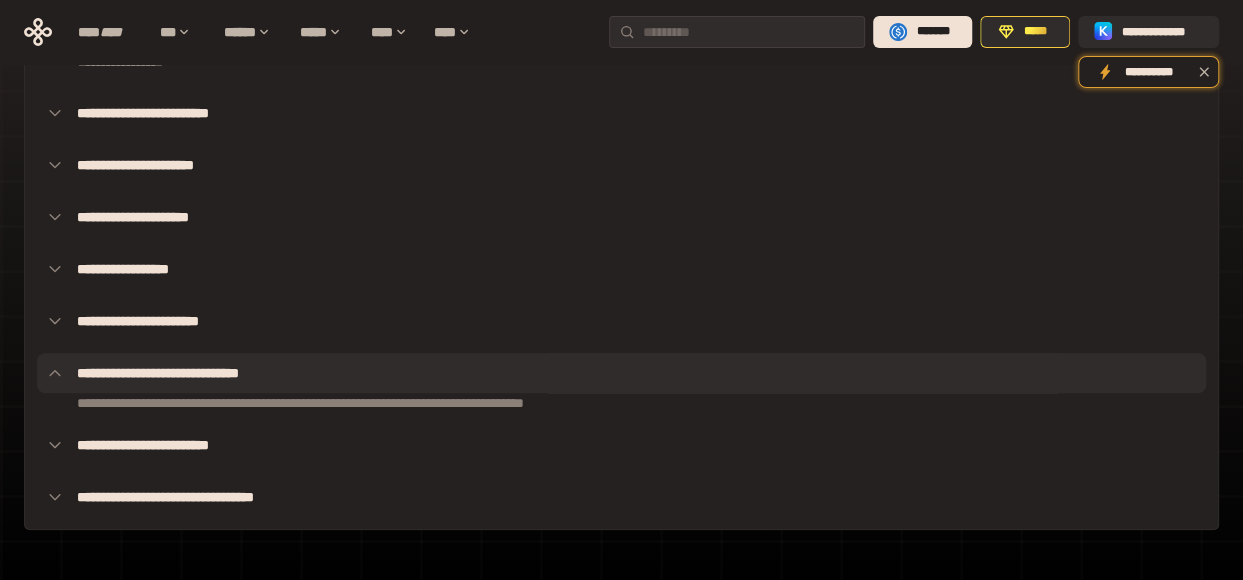 scroll, scrollTop: 234, scrollLeft: 0, axis: vertical 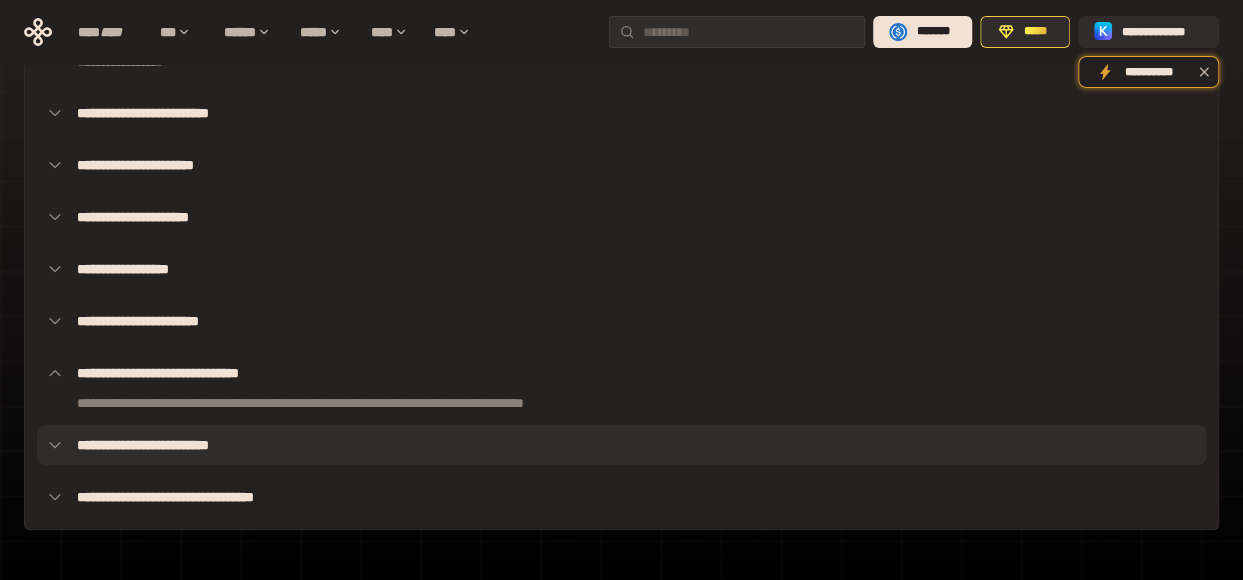 click on "**********" at bounding box center (621, 445) 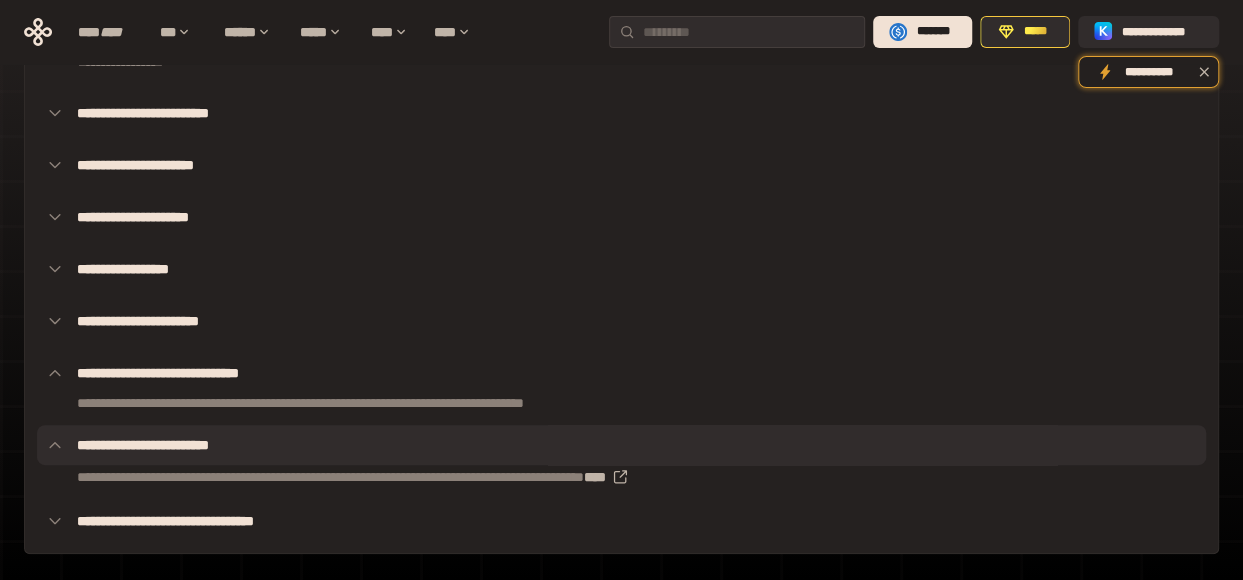 click on "**********" at bounding box center (621, 445) 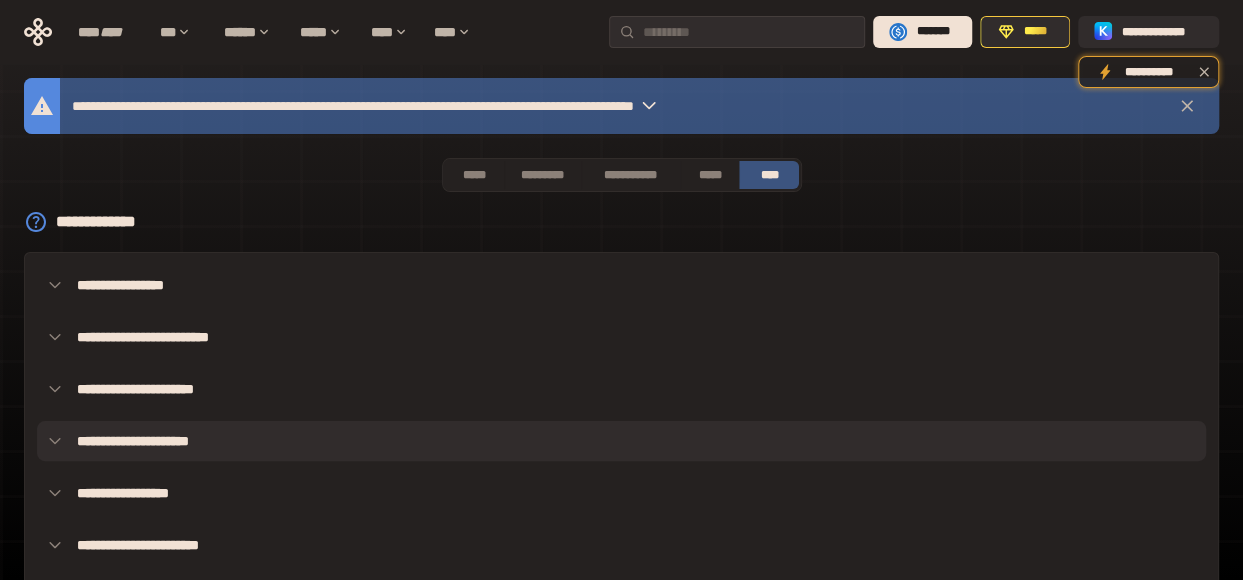 scroll, scrollTop: 0, scrollLeft: 0, axis: both 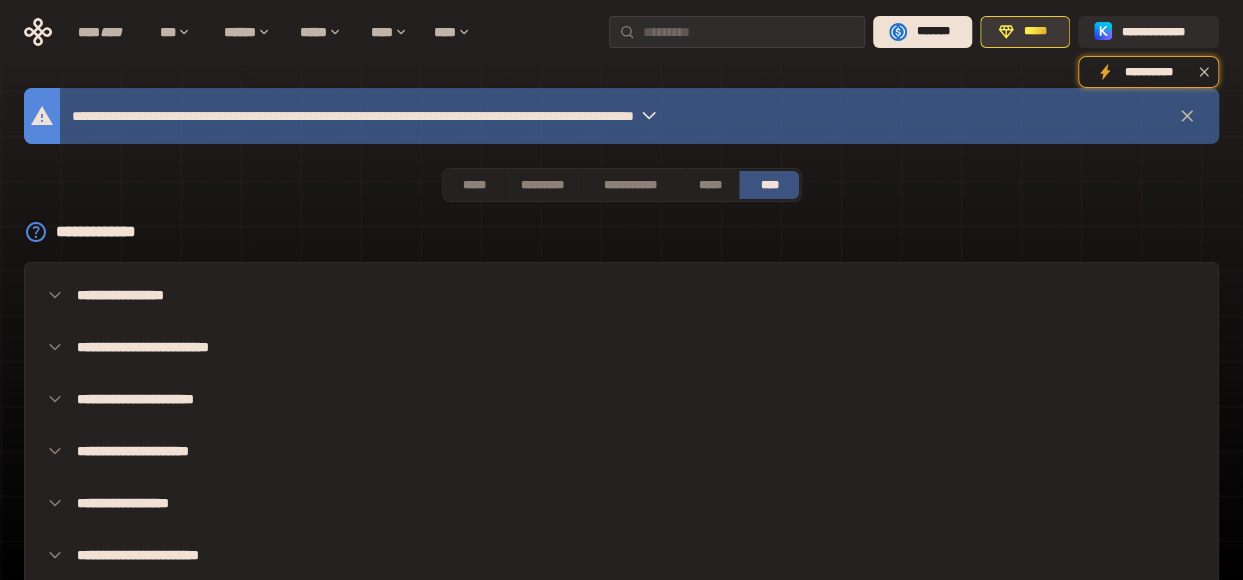 click 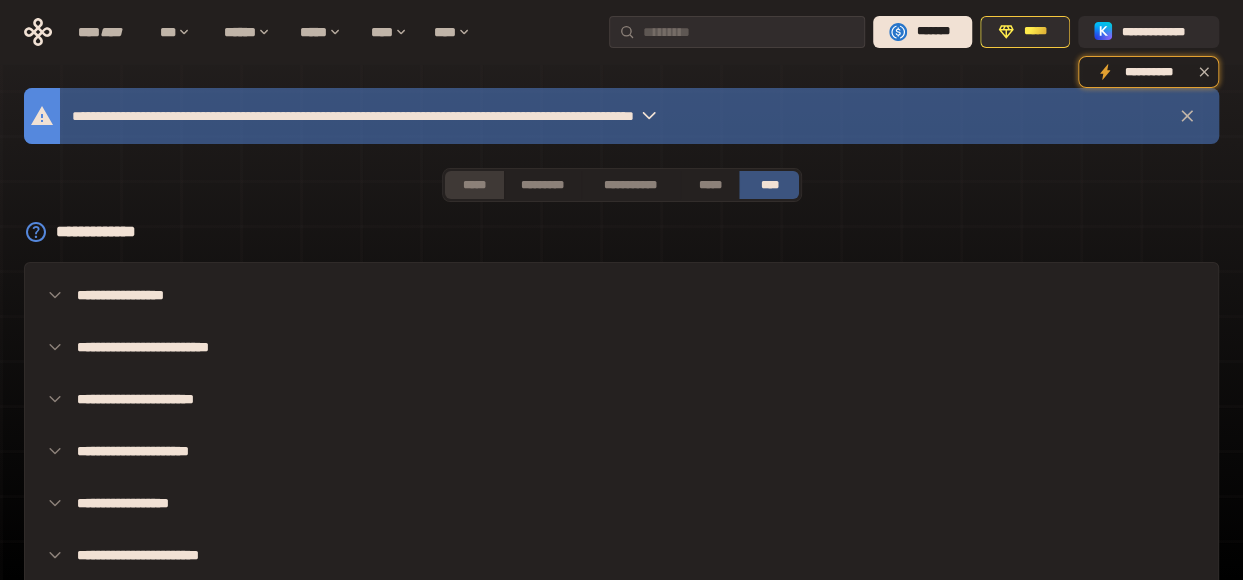 click on "*****" at bounding box center (474, 185) 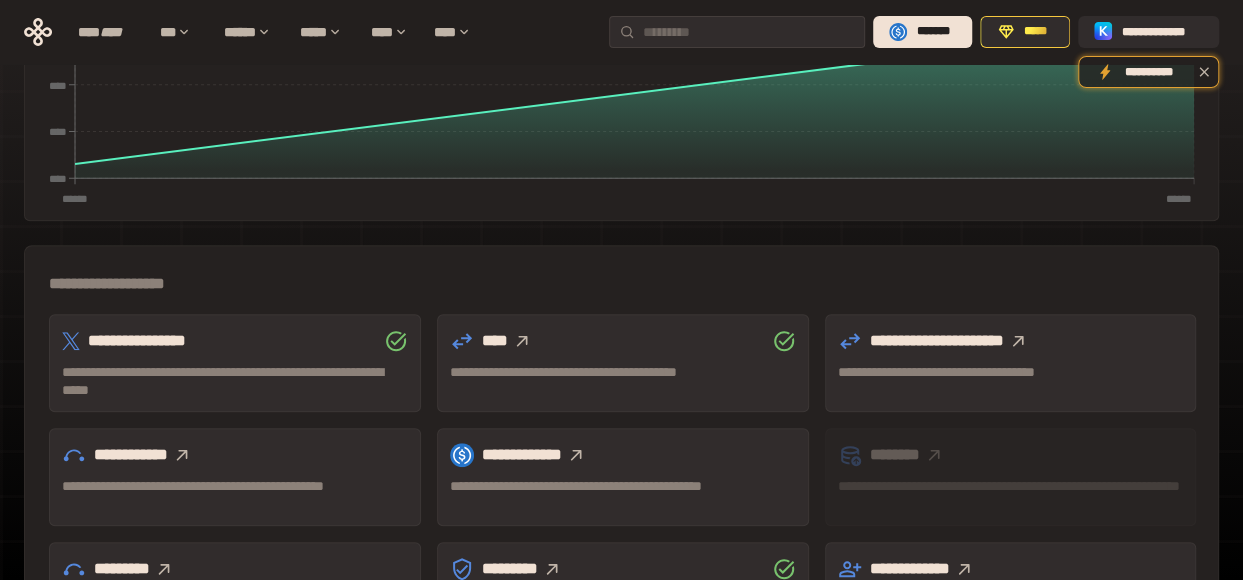 scroll, scrollTop: 568, scrollLeft: 0, axis: vertical 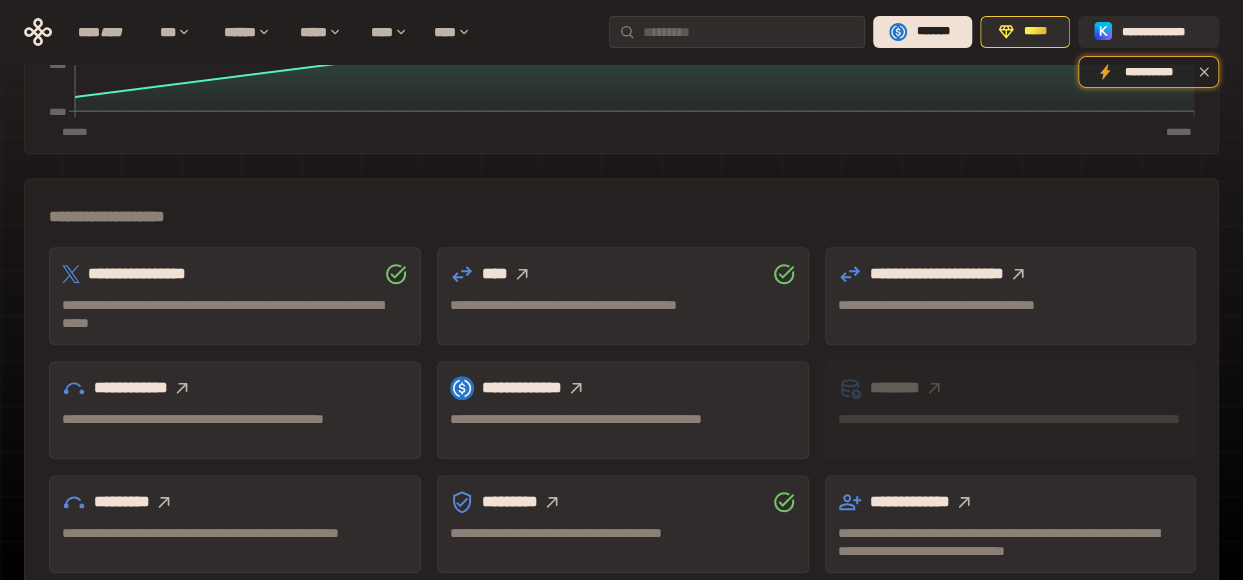 click 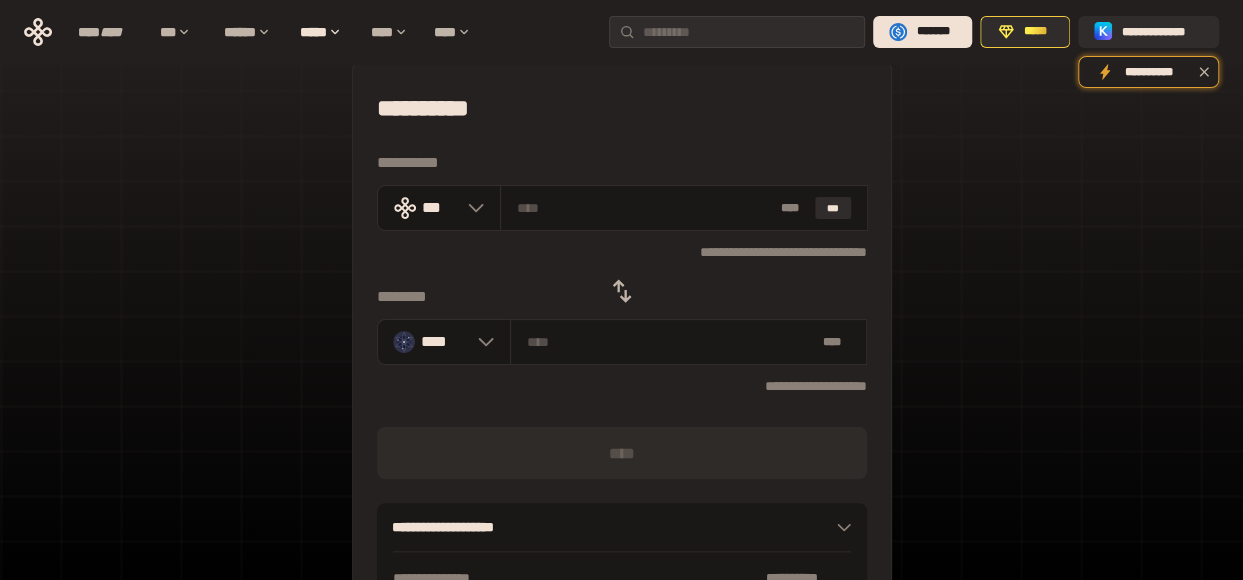 scroll, scrollTop: 0, scrollLeft: 0, axis: both 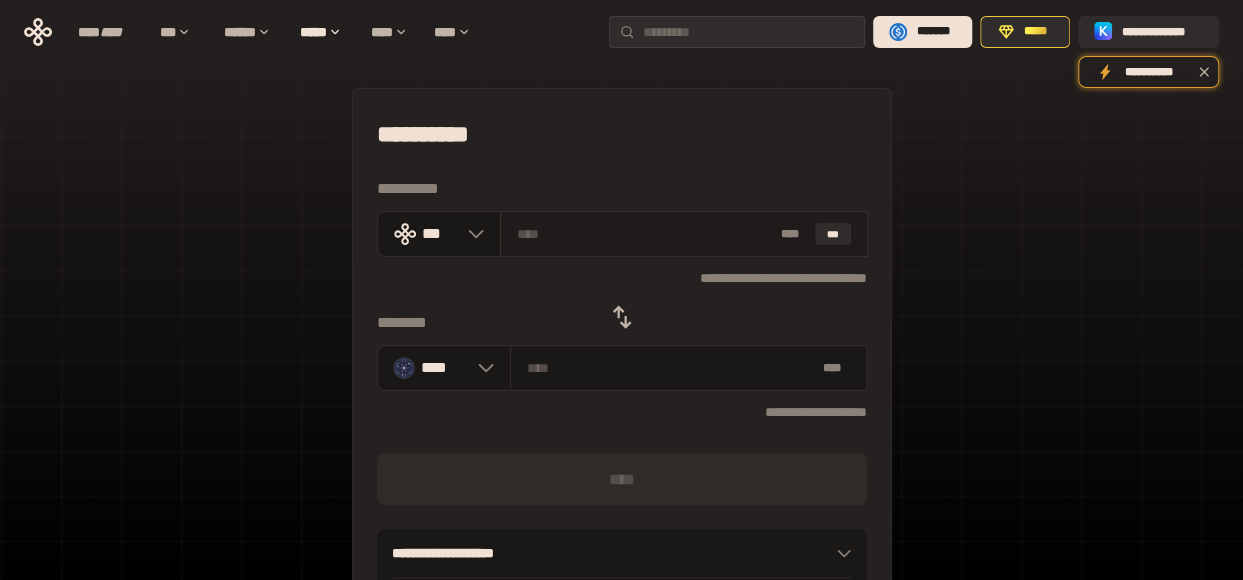 click at bounding box center (644, 234) 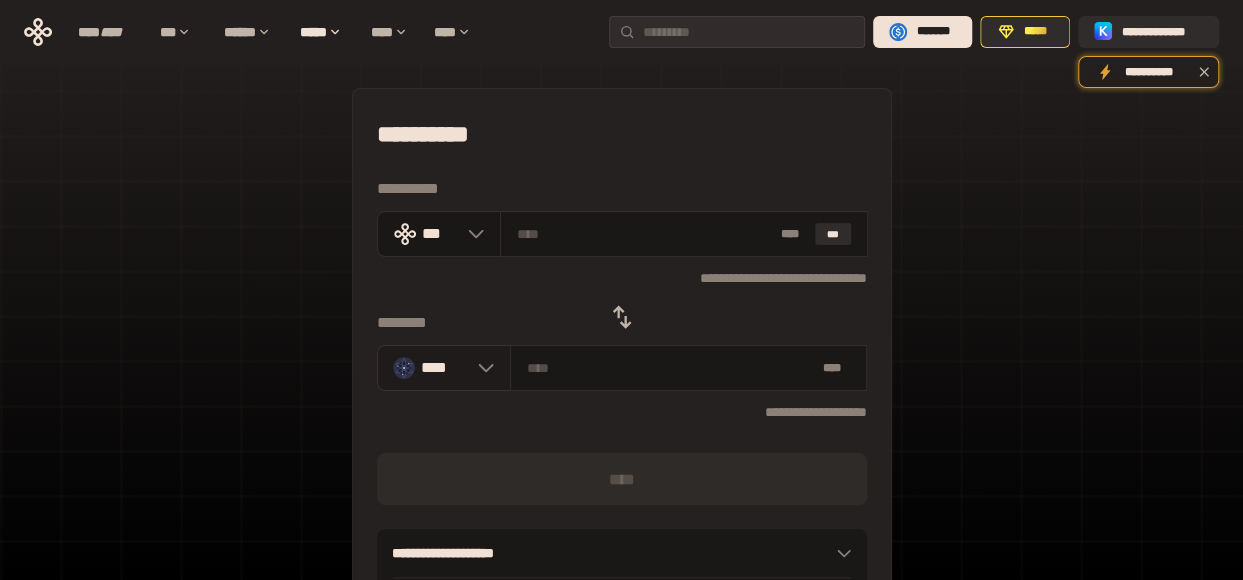 click at bounding box center [481, 368] 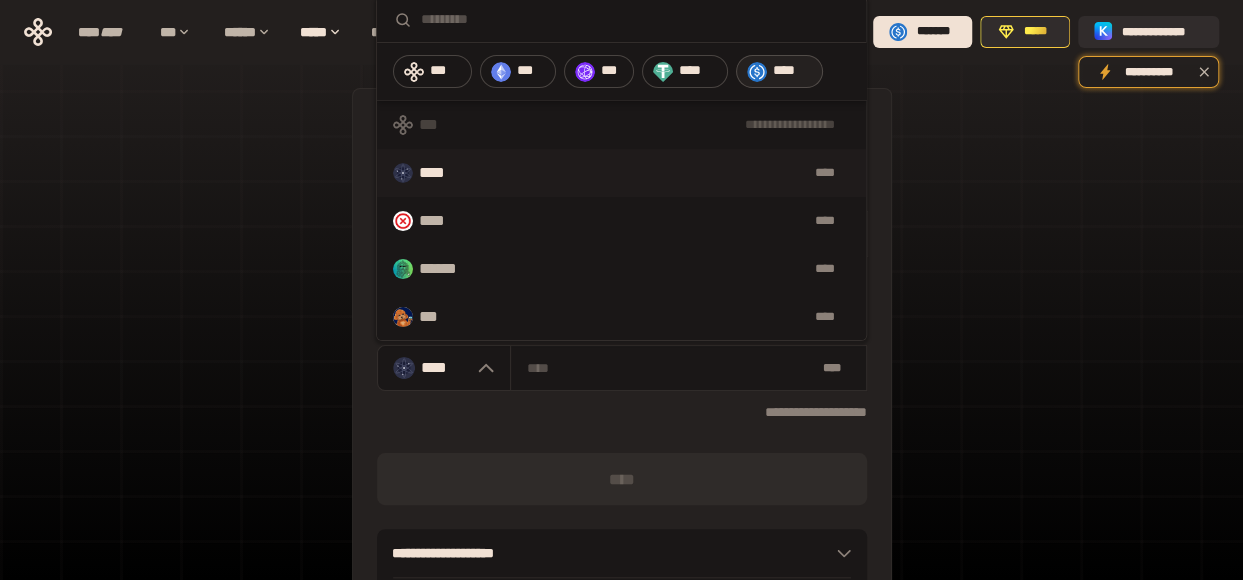 click at bounding box center [757, 72] 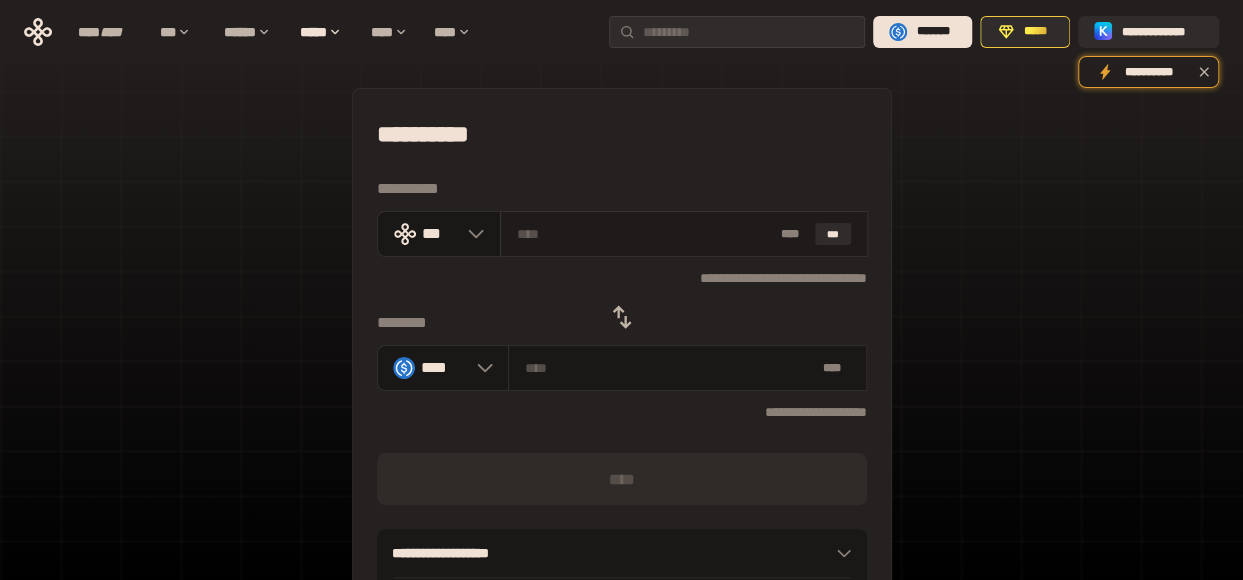 click on "* ** ***" at bounding box center [684, 234] 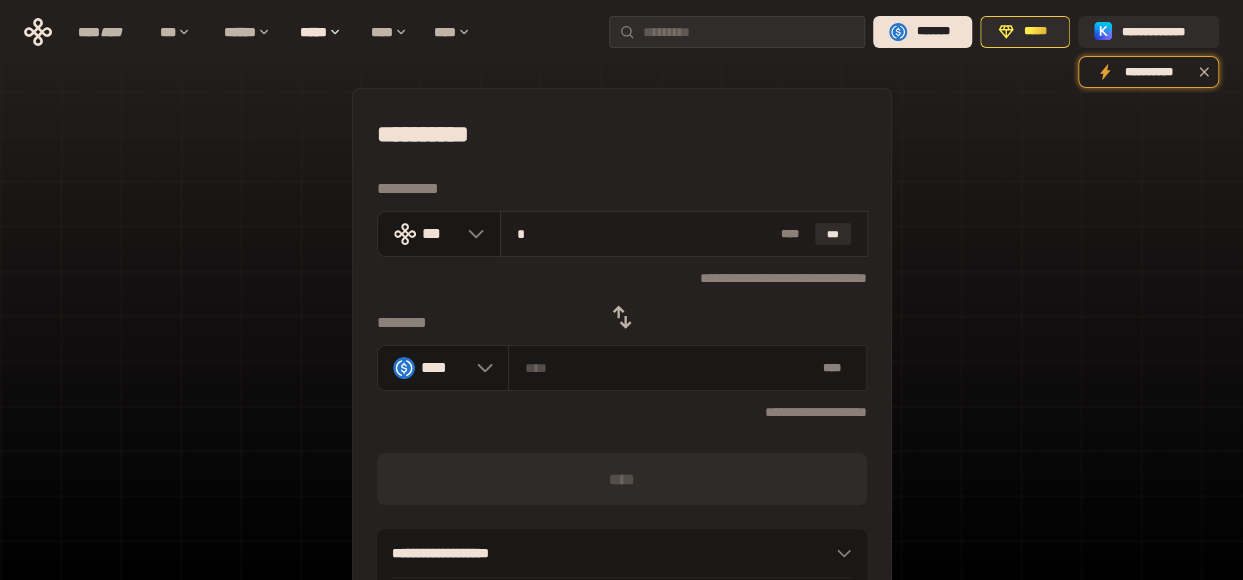 type on "********" 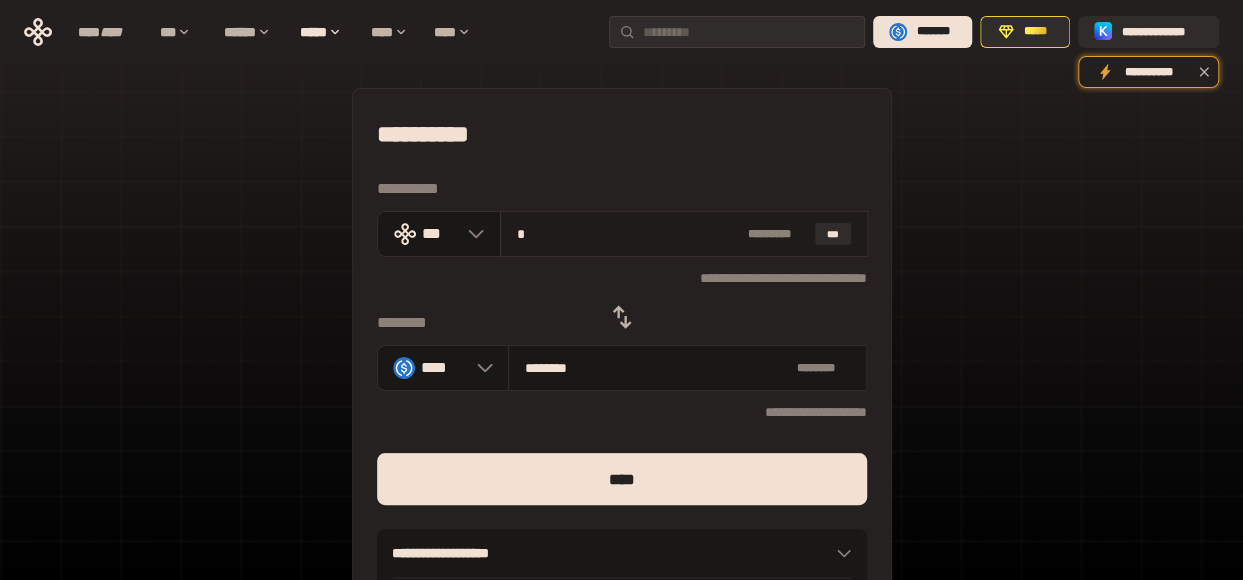 type on "**" 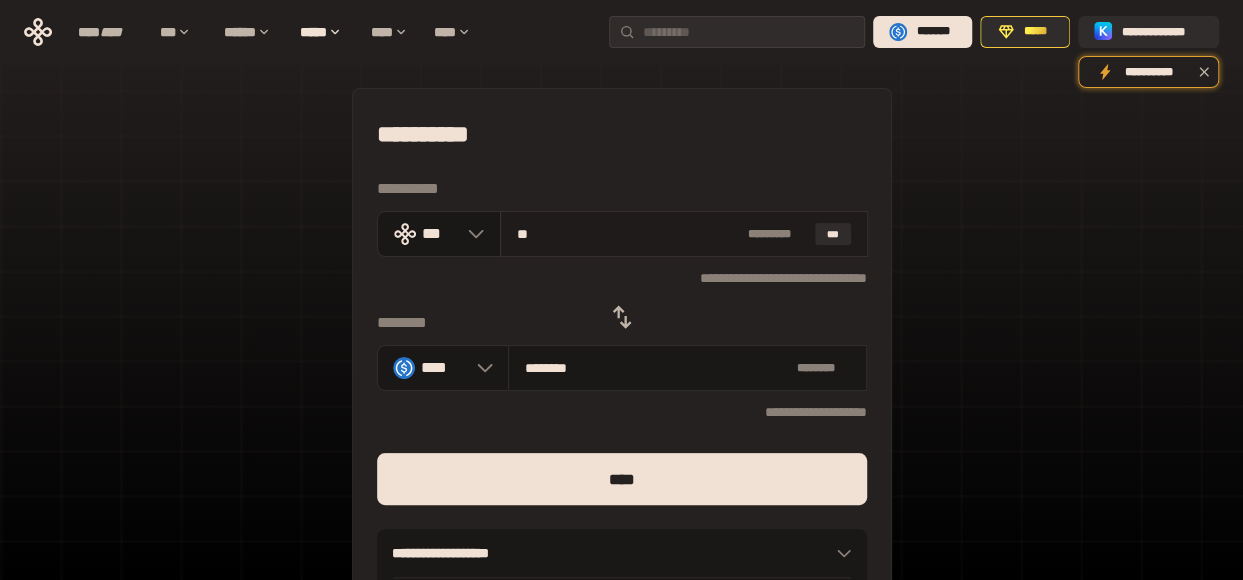 type on "********" 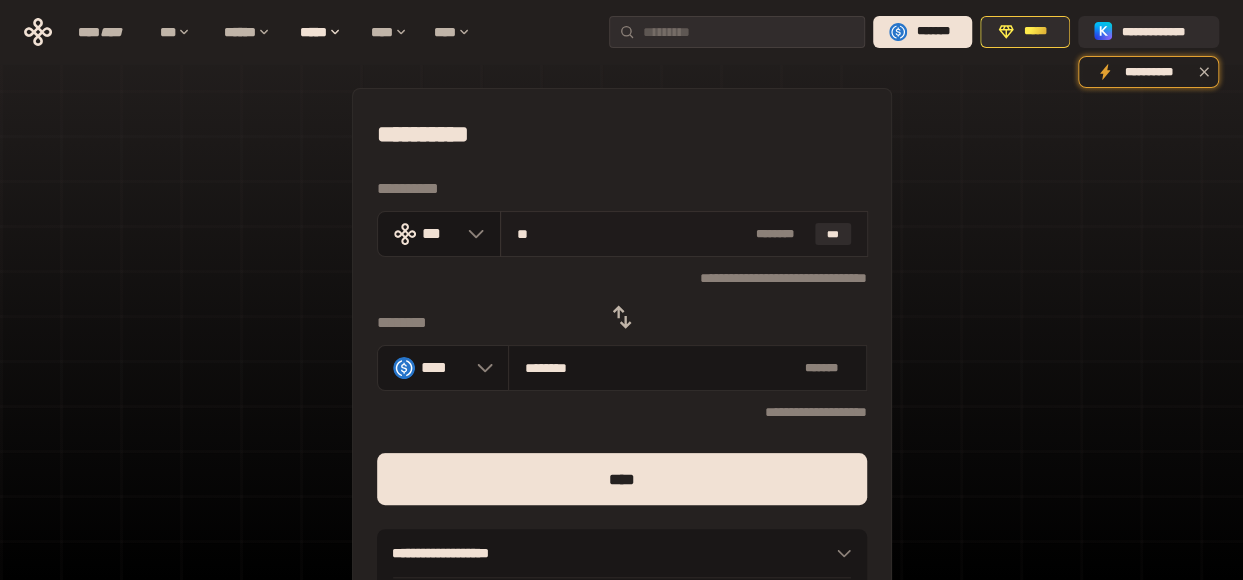 type on "***" 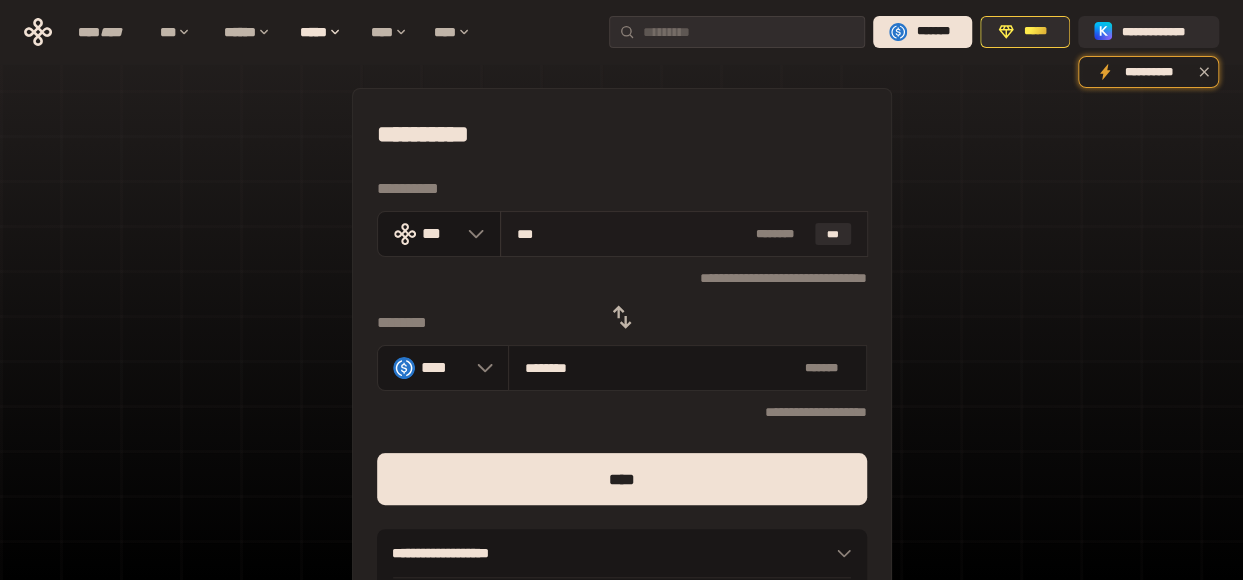 type on "*********" 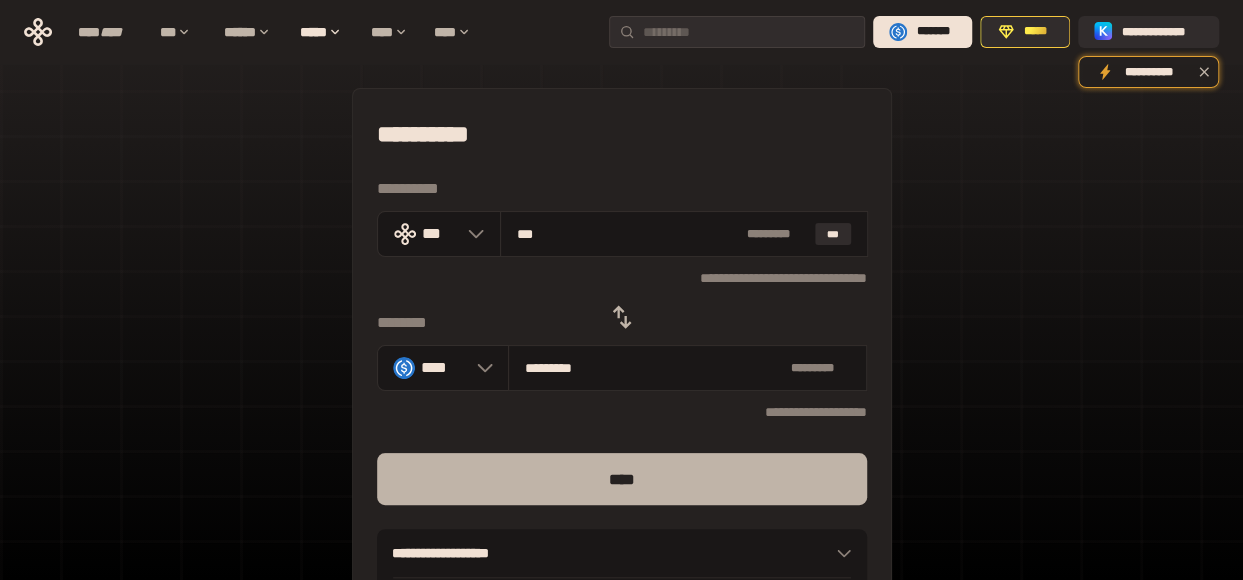 type on "***" 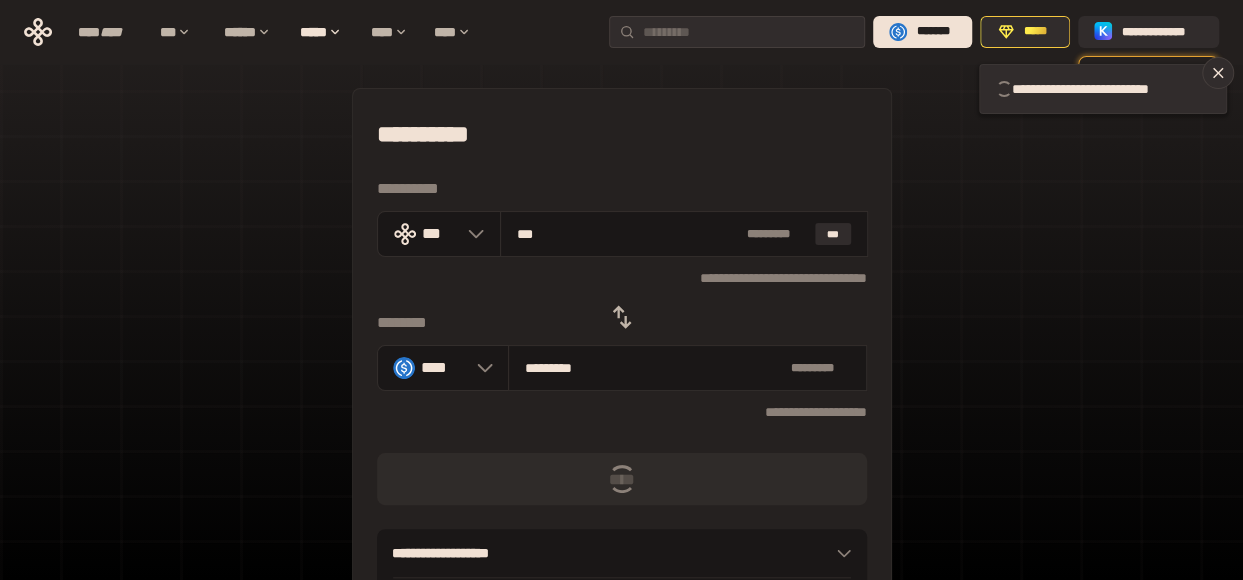 type 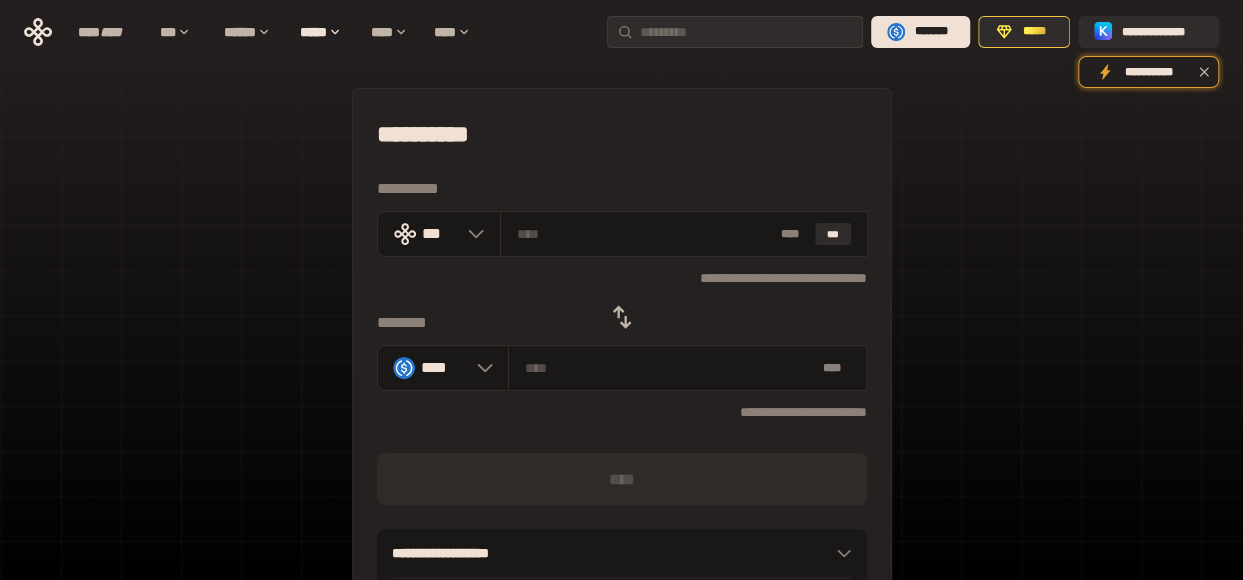 click 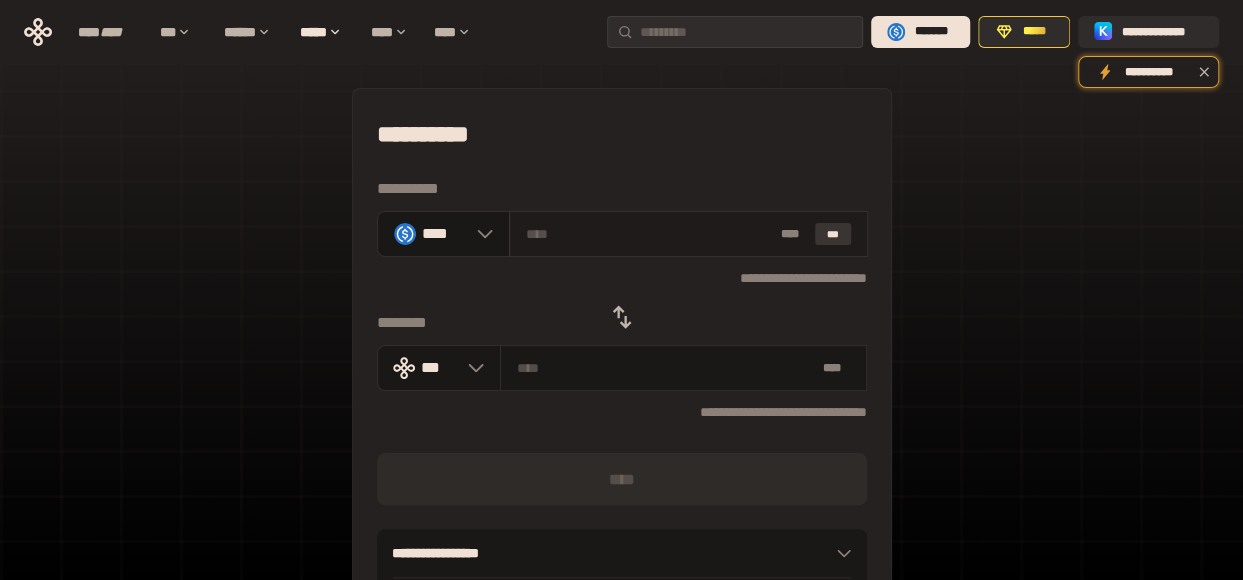 click on "***" at bounding box center (833, 234) 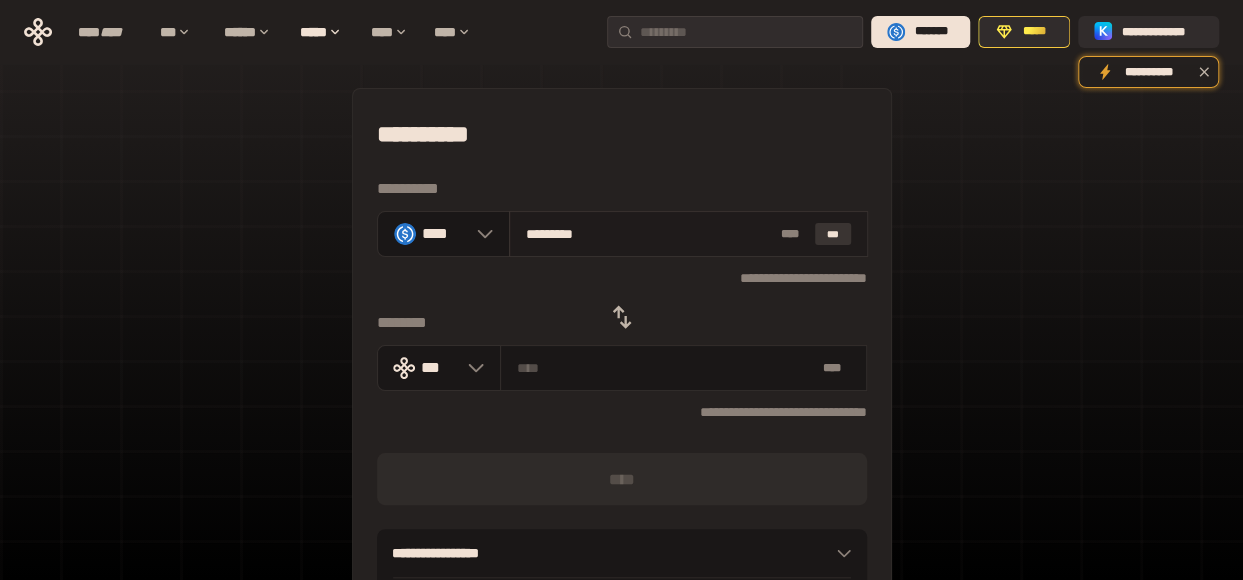 type on "**********" 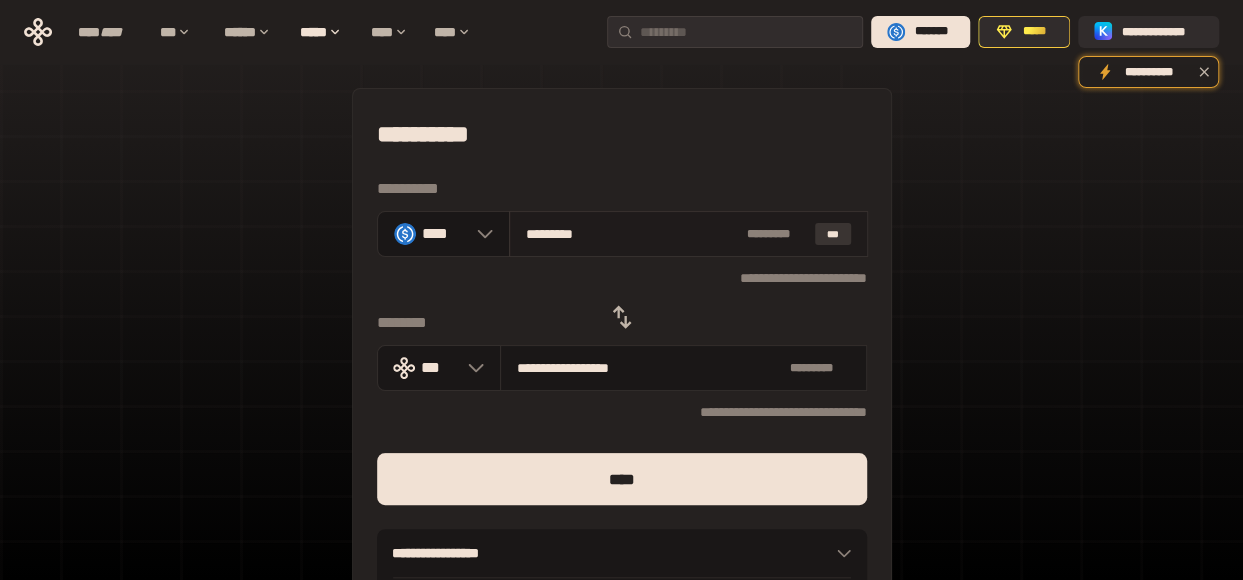 click on "***" at bounding box center (833, 234) 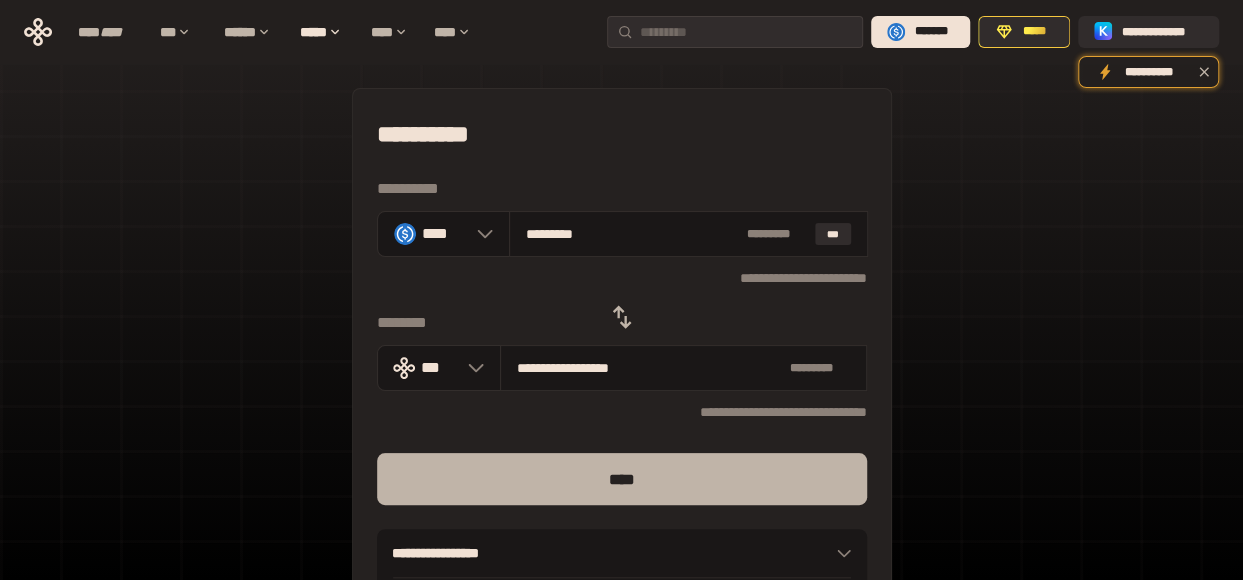 click on "****" at bounding box center [622, 479] 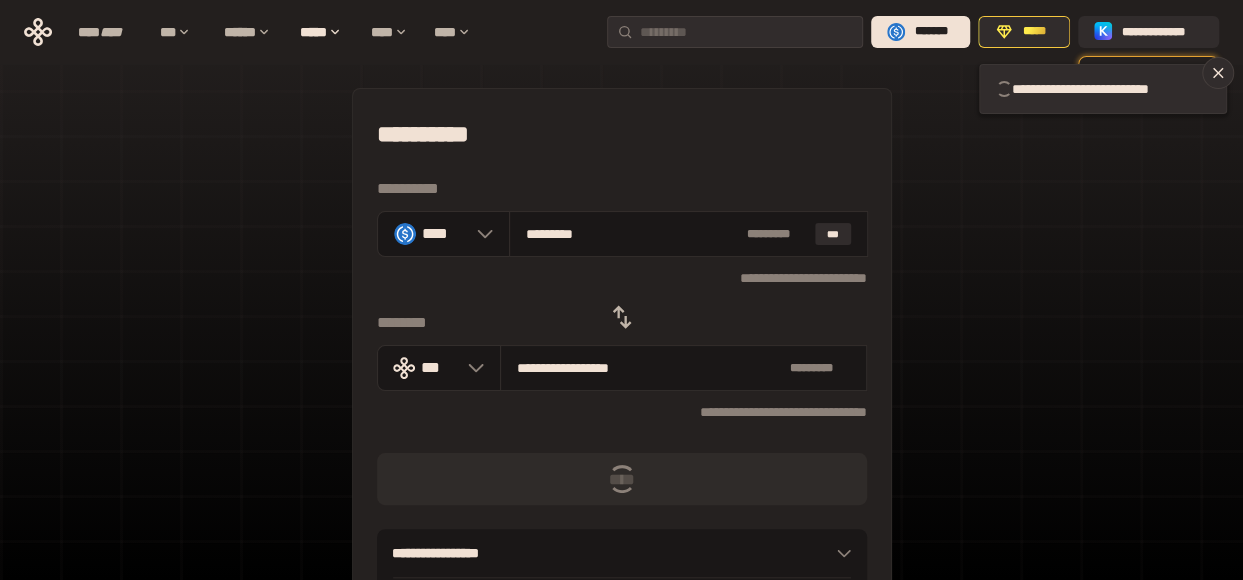 type 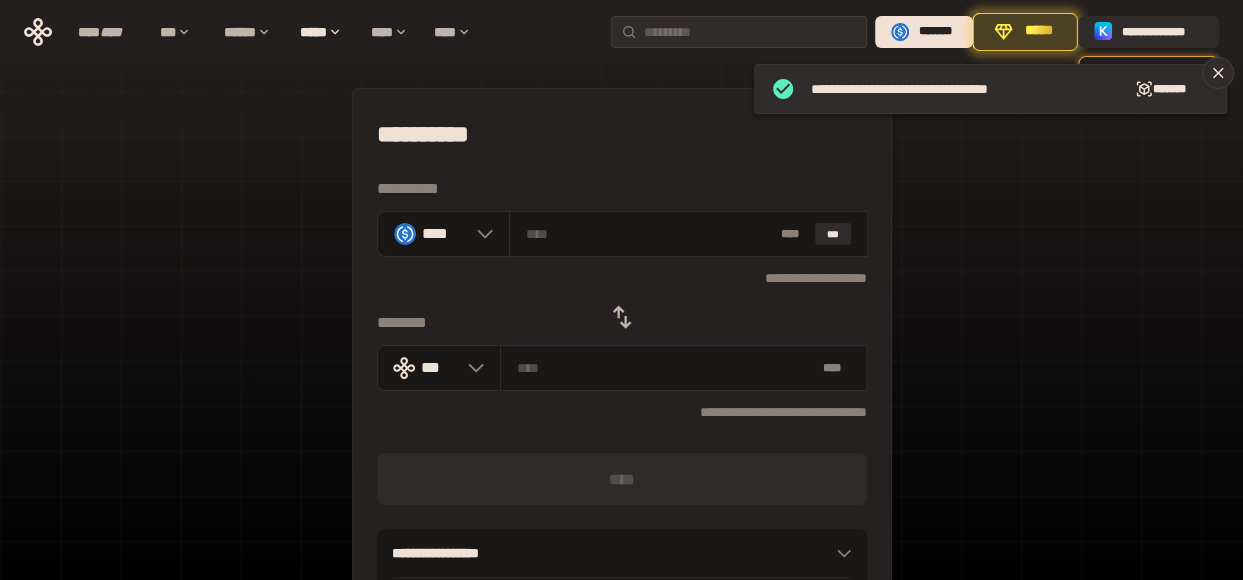 click 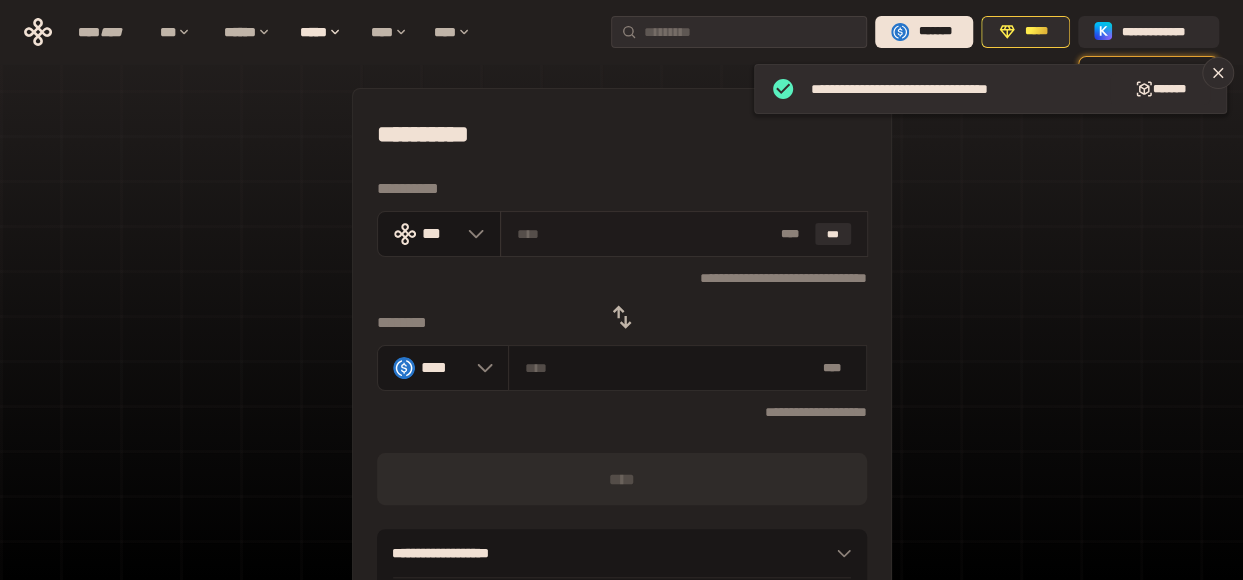 click at bounding box center (644, 234) 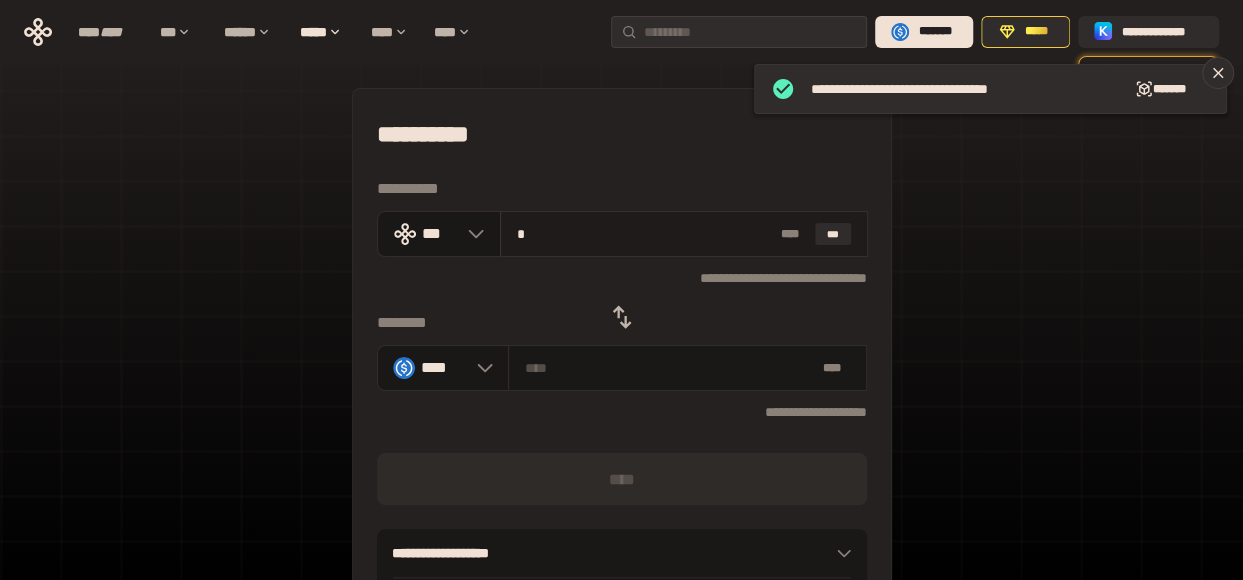type on "********" 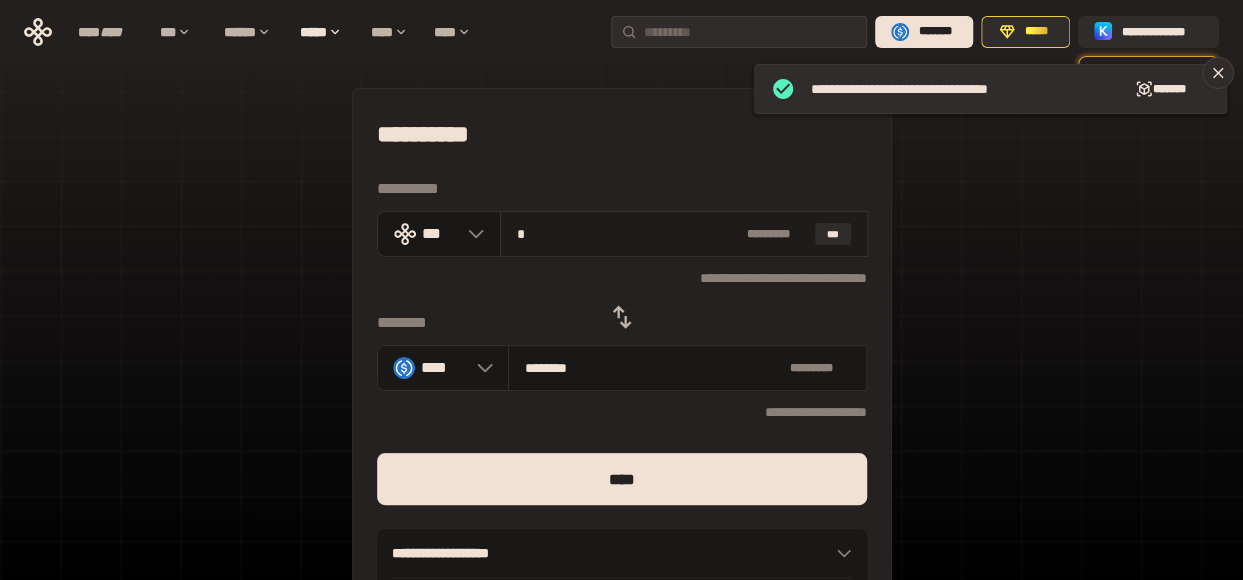 type on "**" 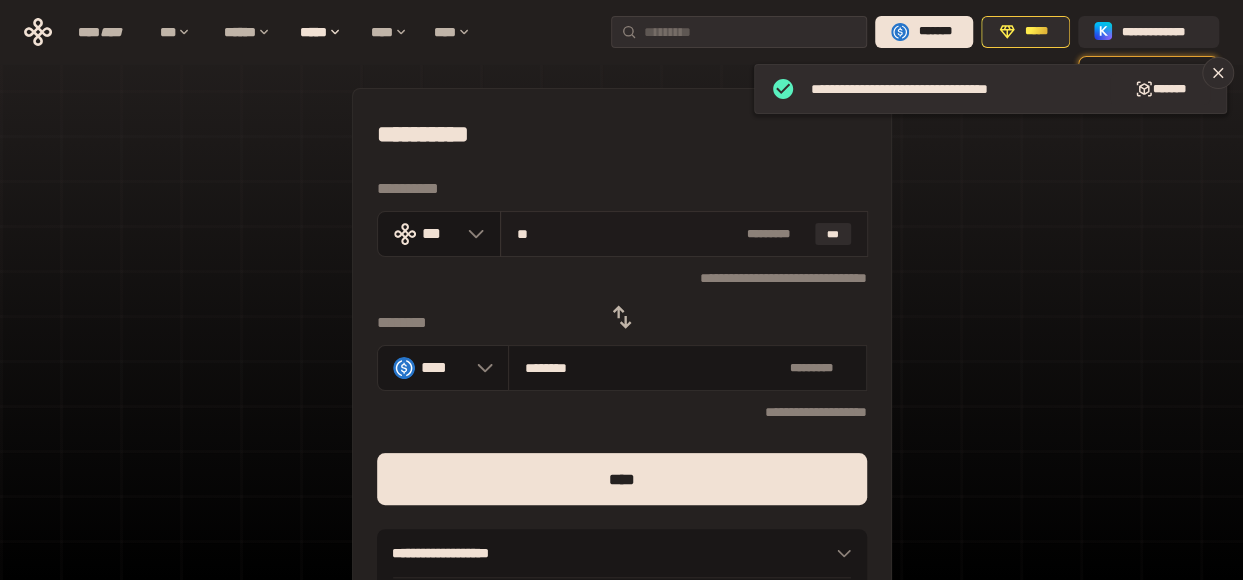 type on "********" 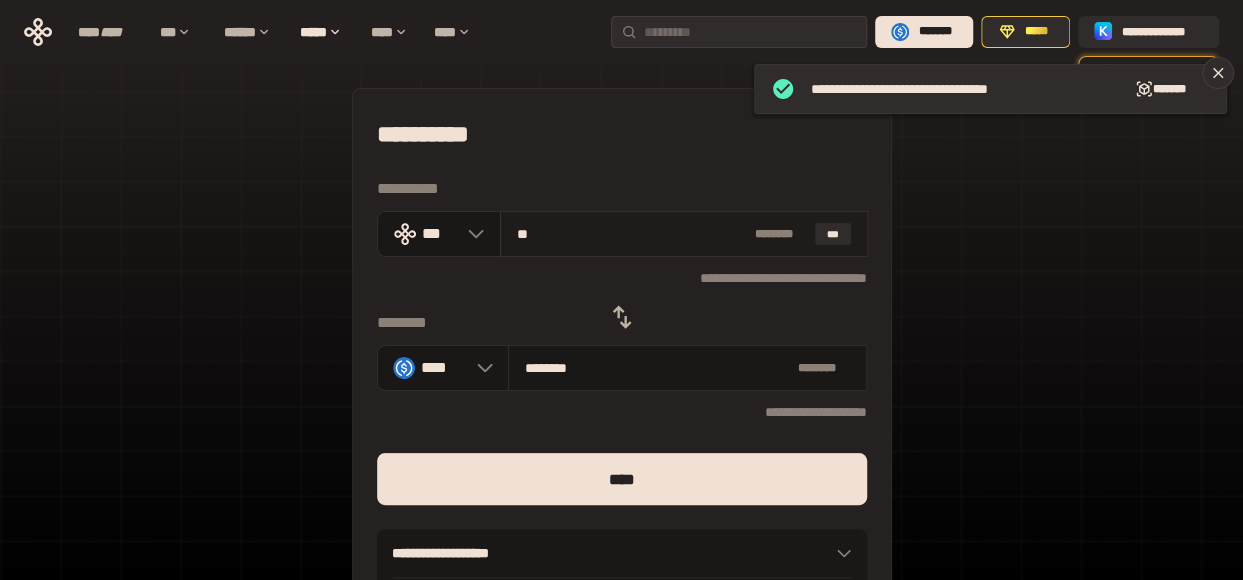 type on "***" 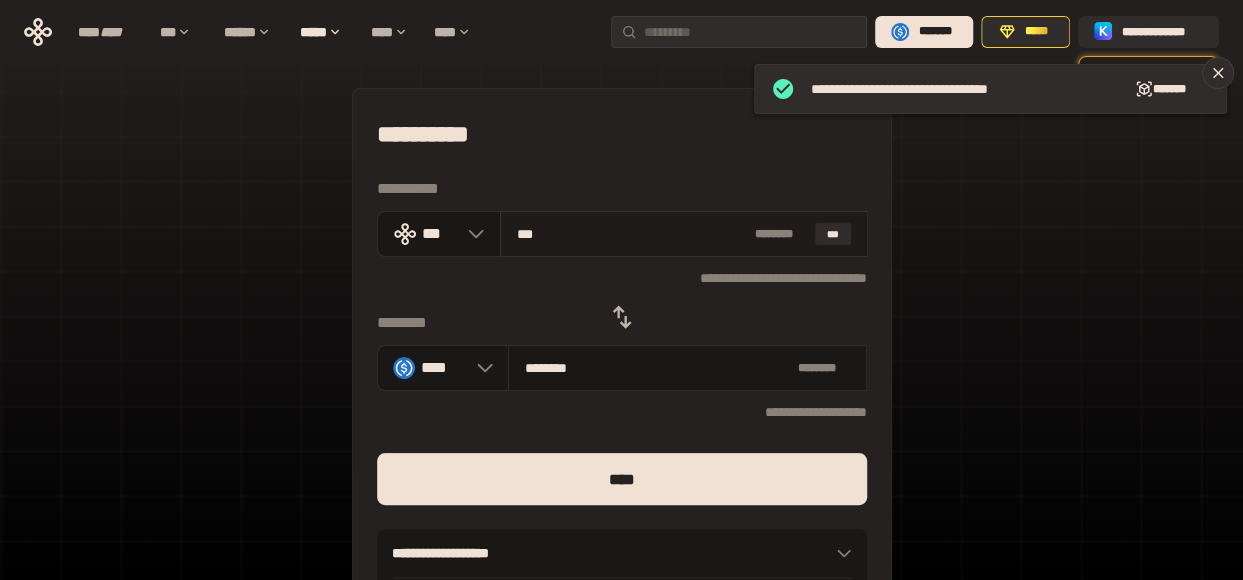 type on "*********" 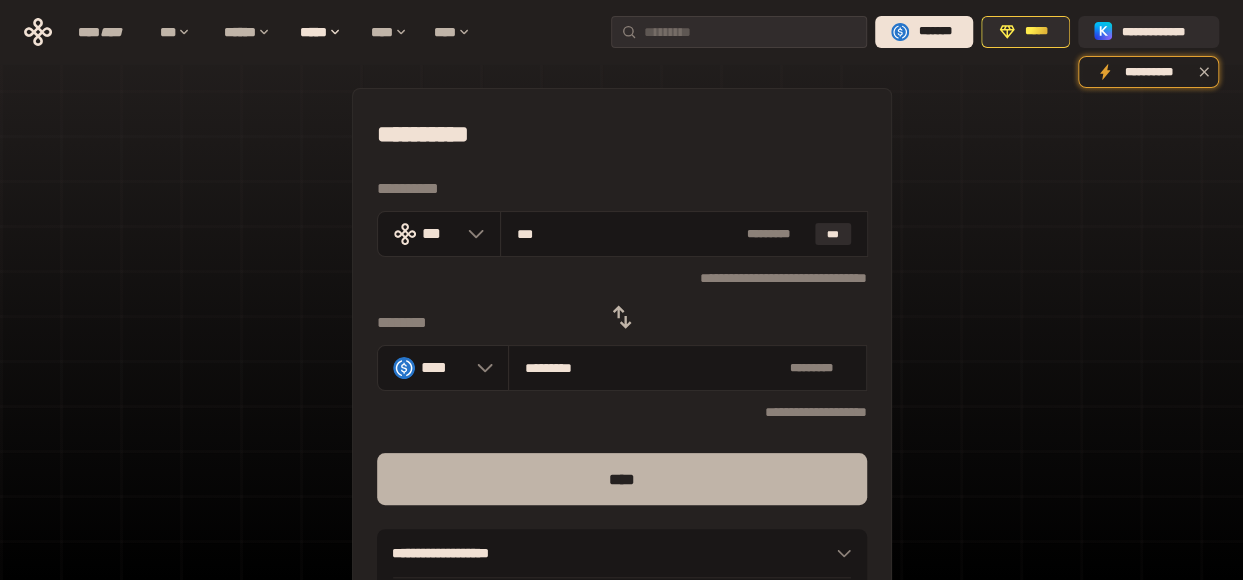 type on "***" 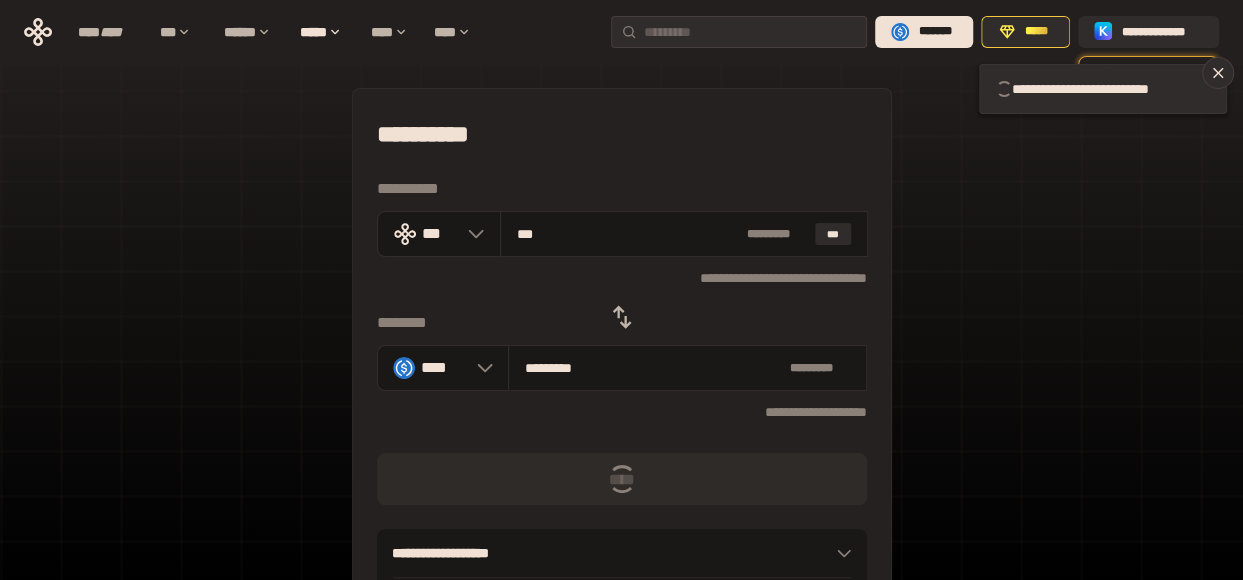 type 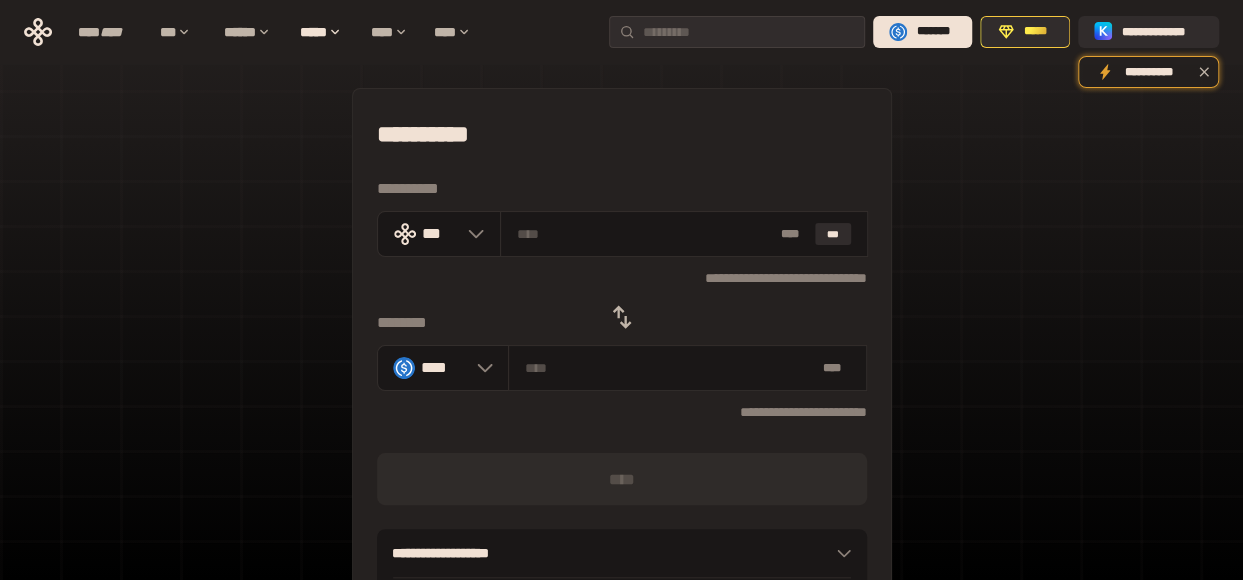 click 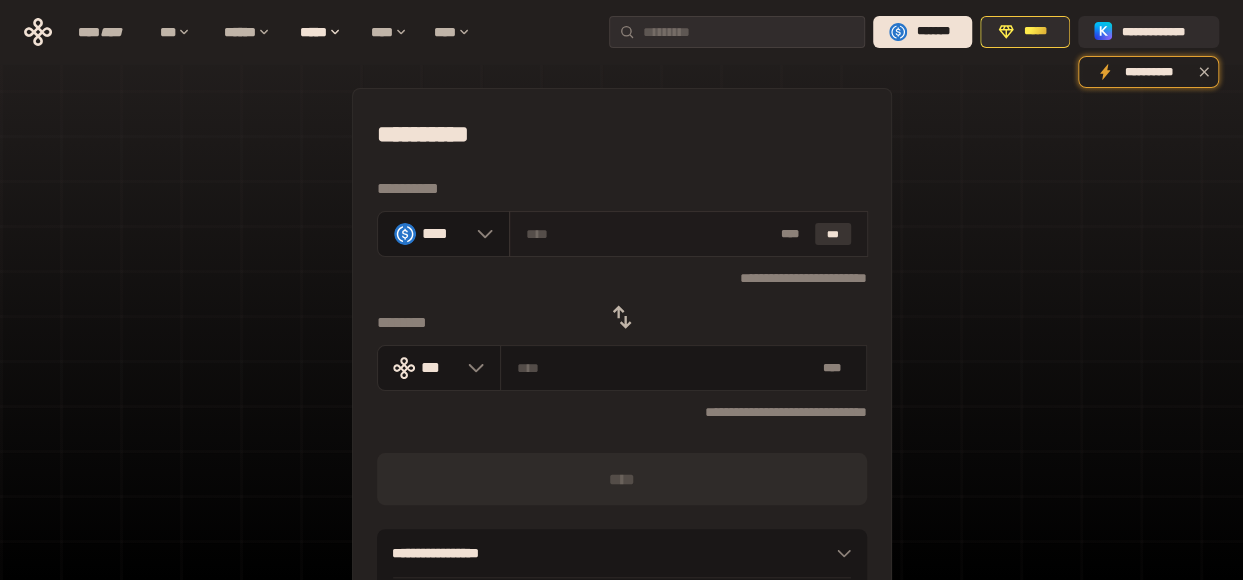 click on "***" at bounding box center (833, 234) 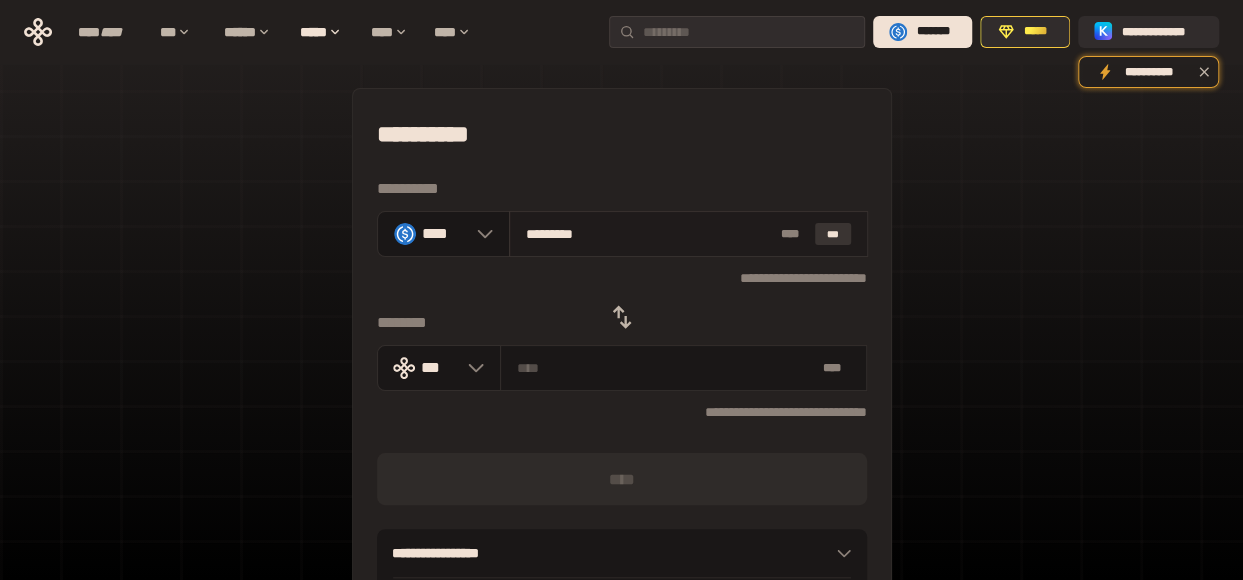 type on "**********" 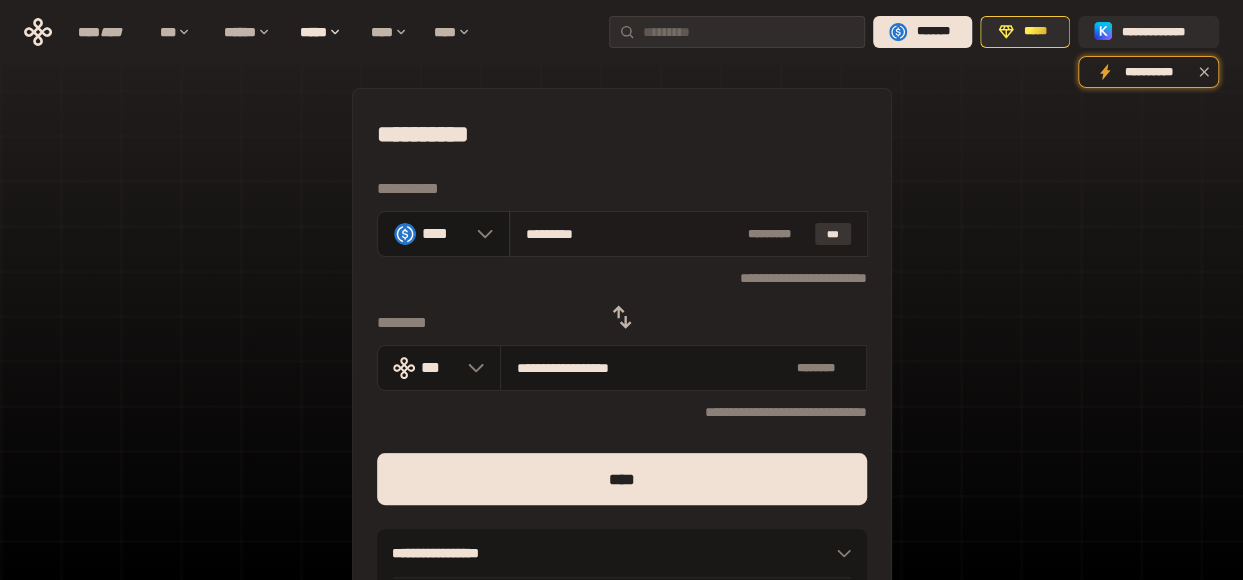 click on "***" at bounding box center [833, 234] 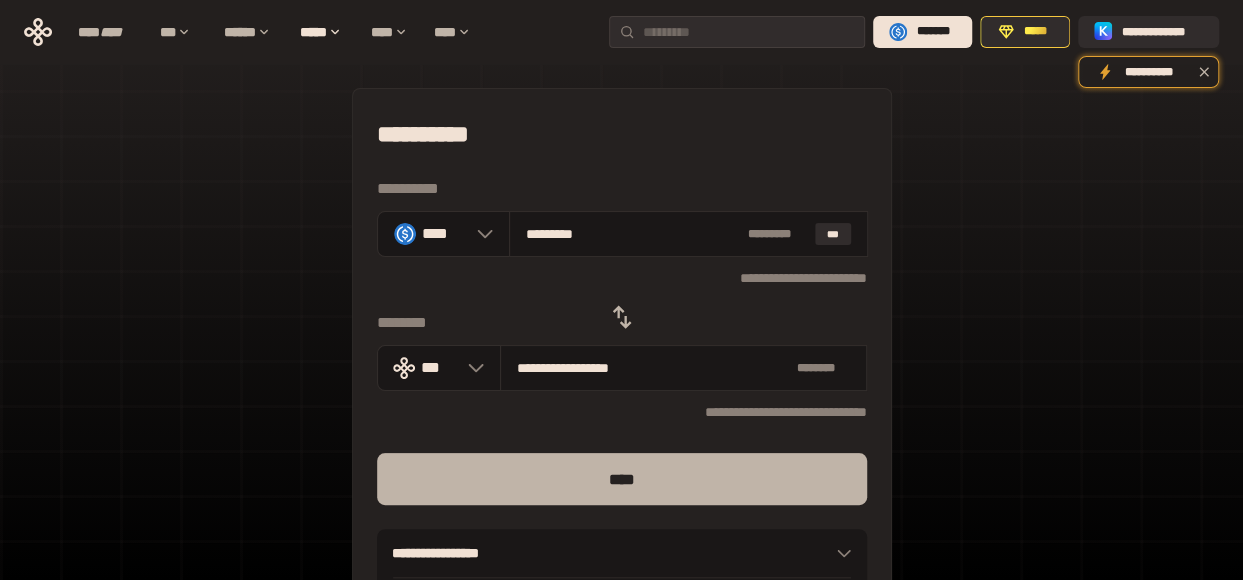 click on "****" at bounding box center [622, 479] 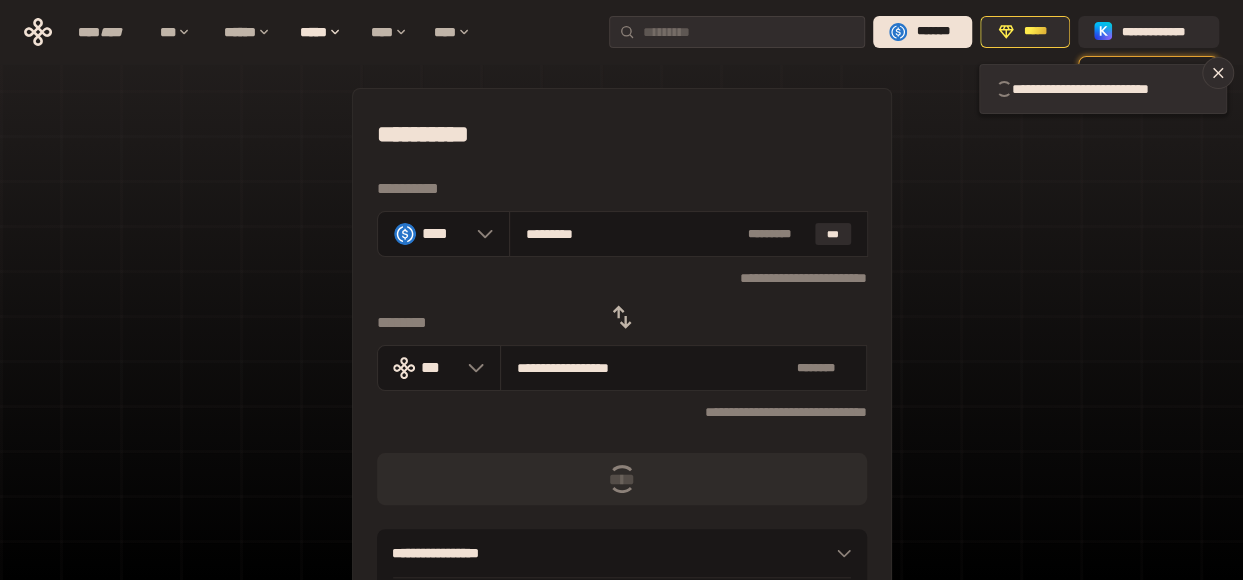type 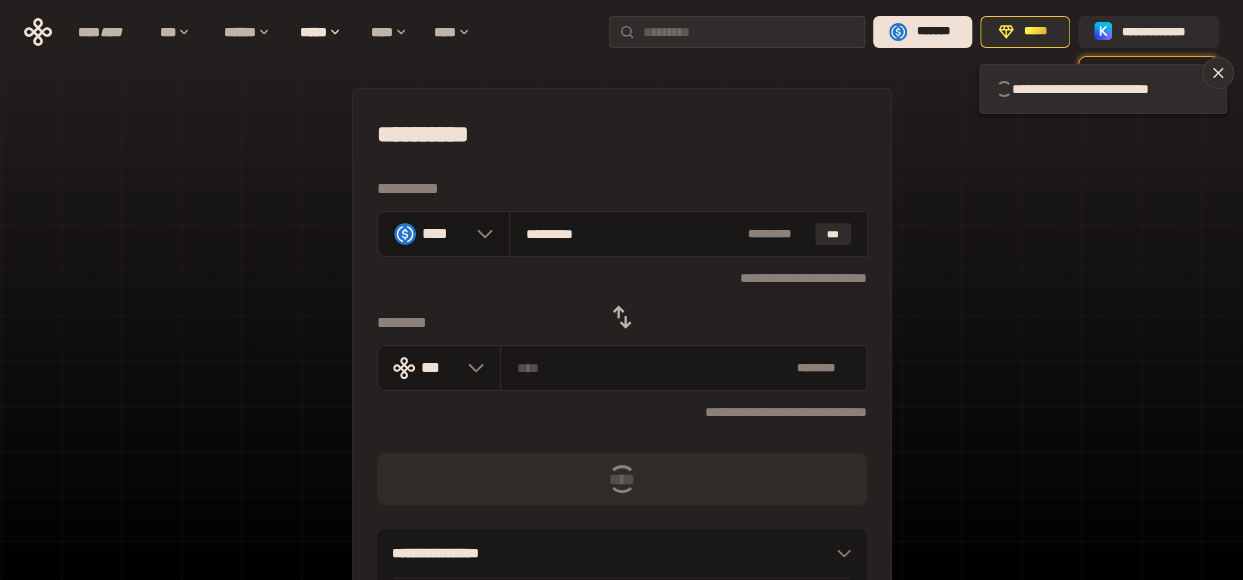 type 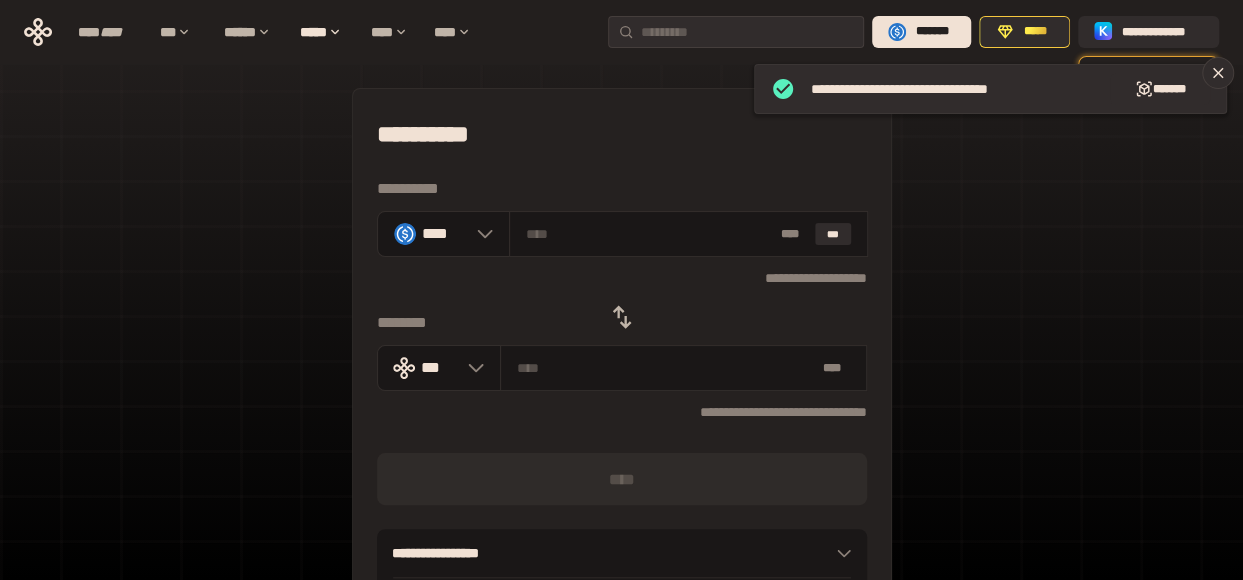 click 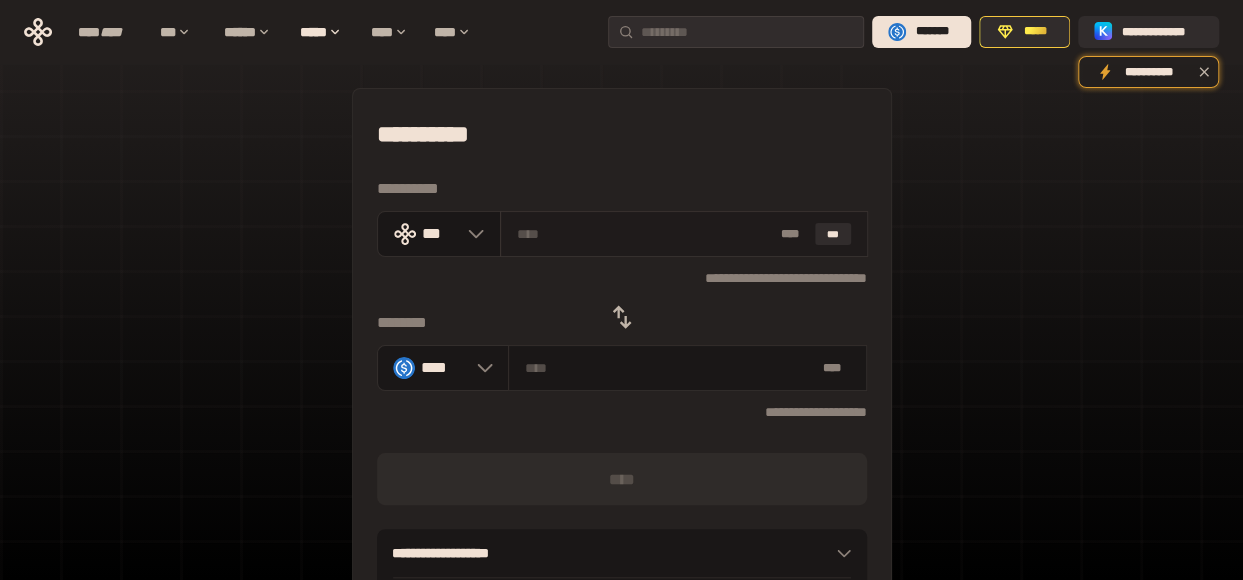 click at bounding box center (644, 234) 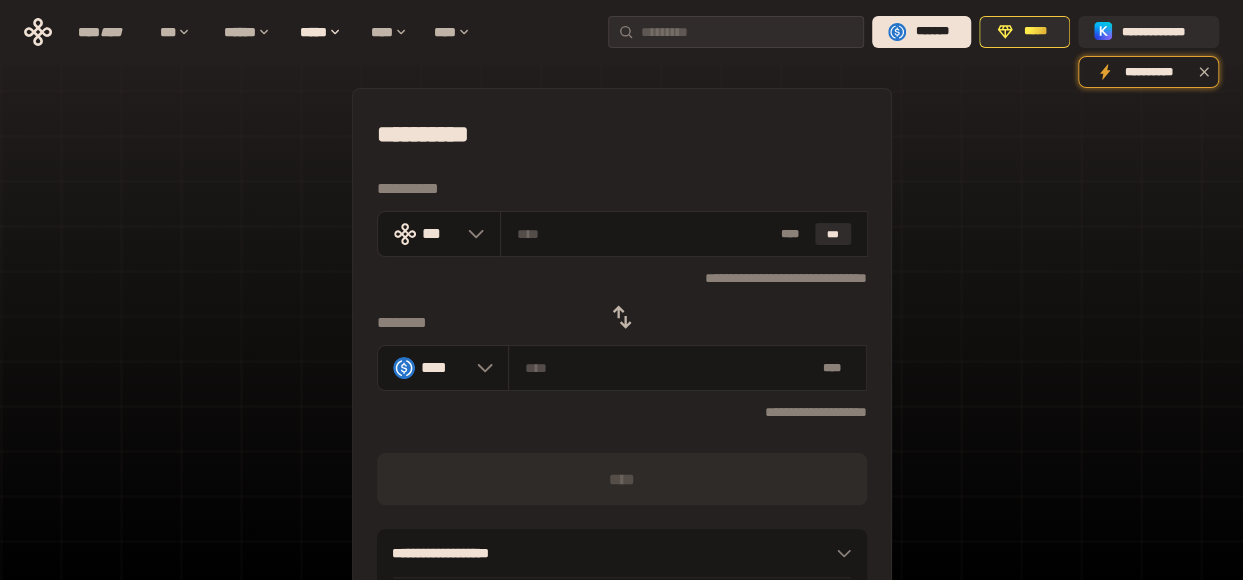 scroll, scrollTop: 29, scrollLeft: 0, axis: vertical 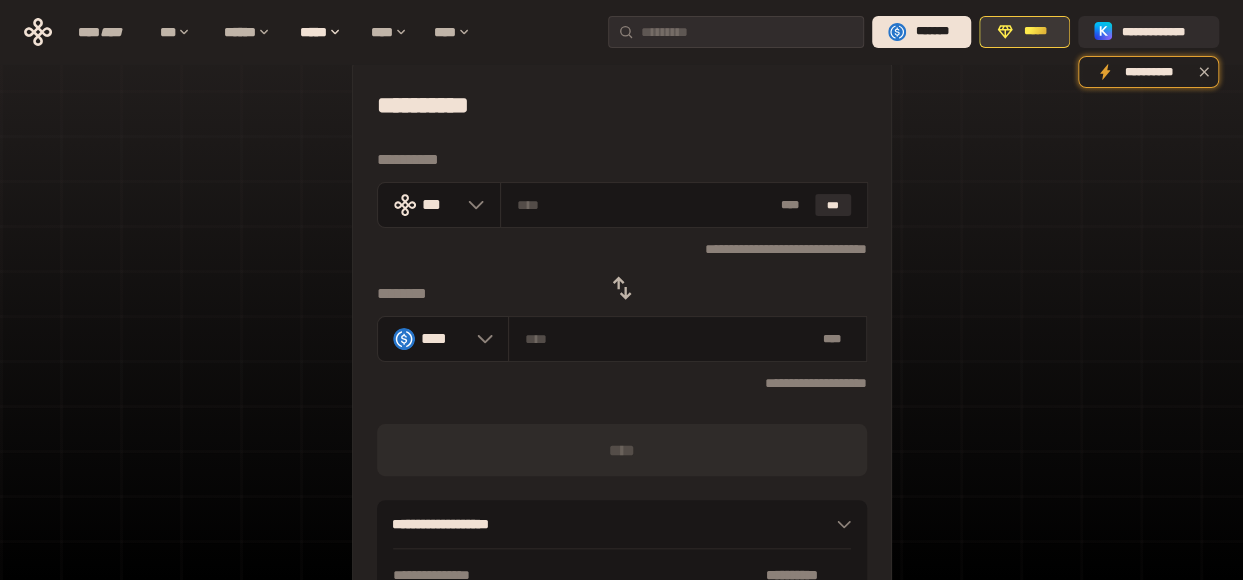 click on "*****" at bounding box center [1035, 32] 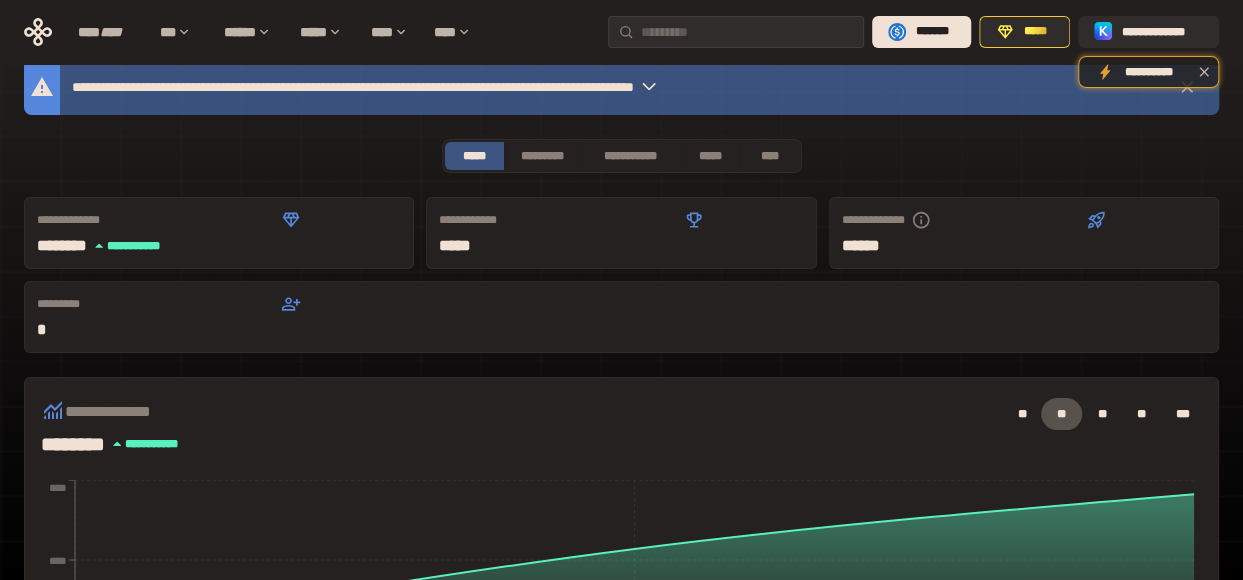 click 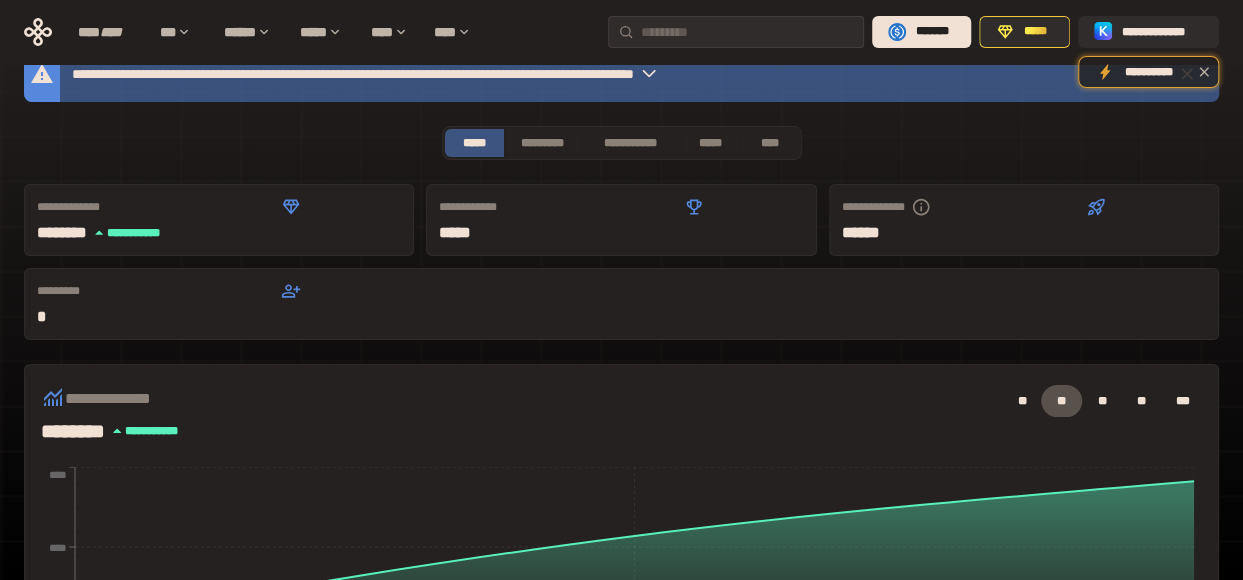 scroll, scrollTop: 0, scrollLeft: 0, axis: both 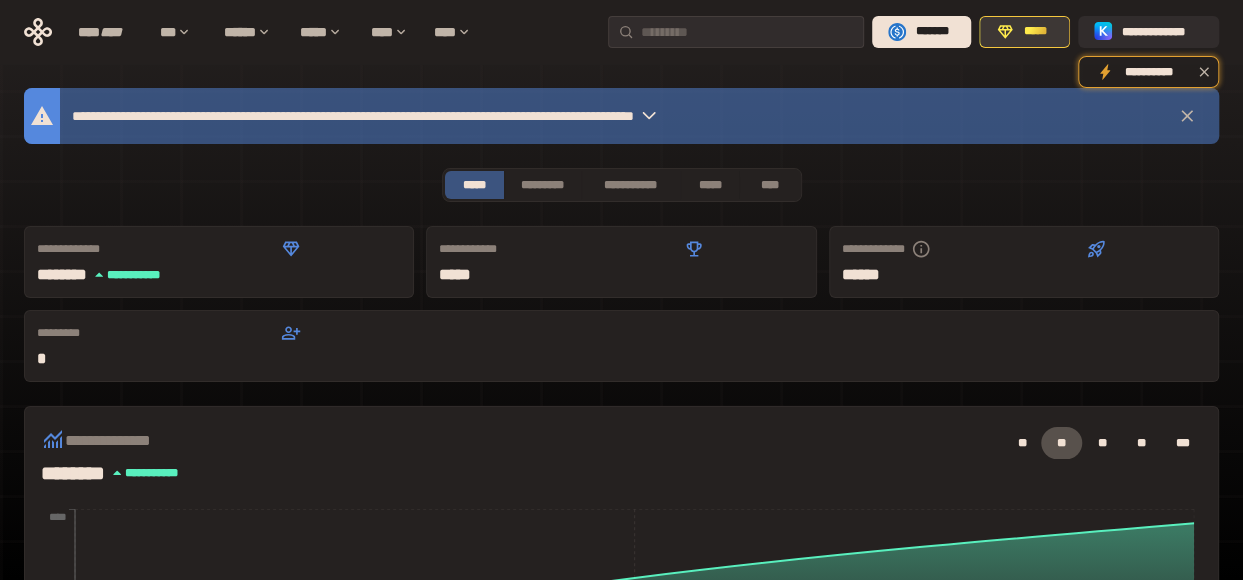 click on "*****" at bounding box center (1035, 32) 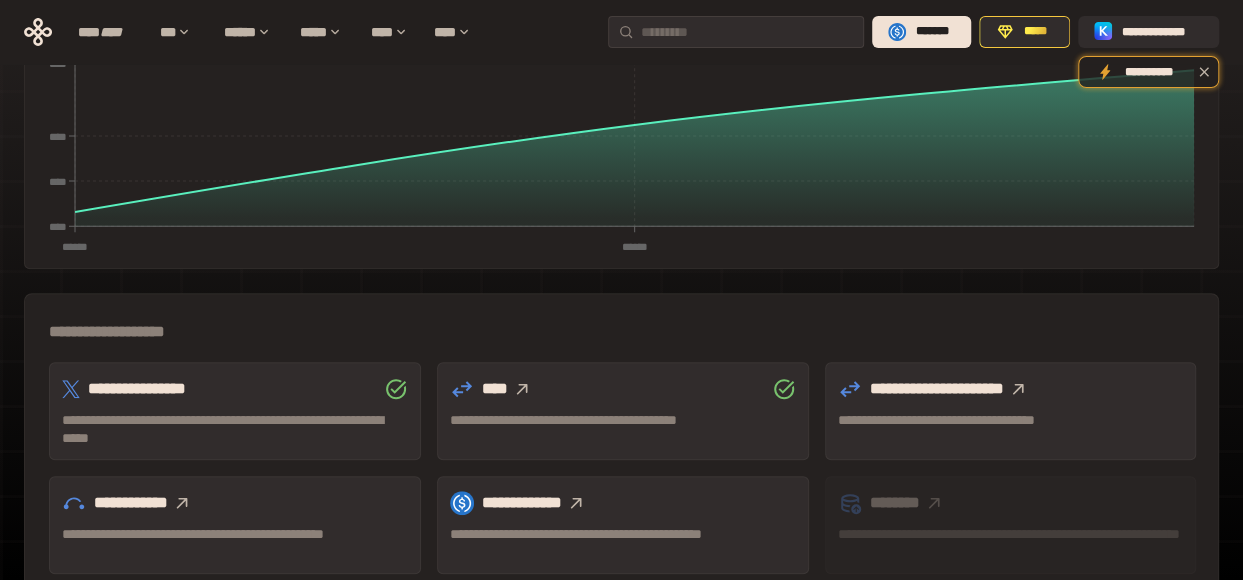 scroll, scrollTop: 454, scrollLeft: 0, axis: vertical 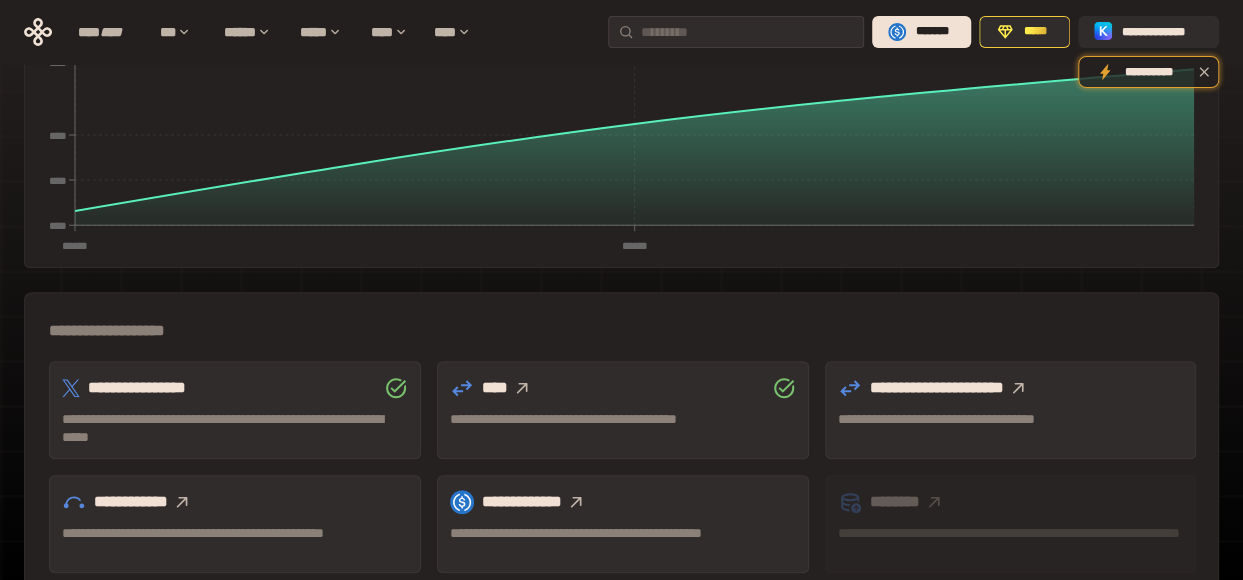 click 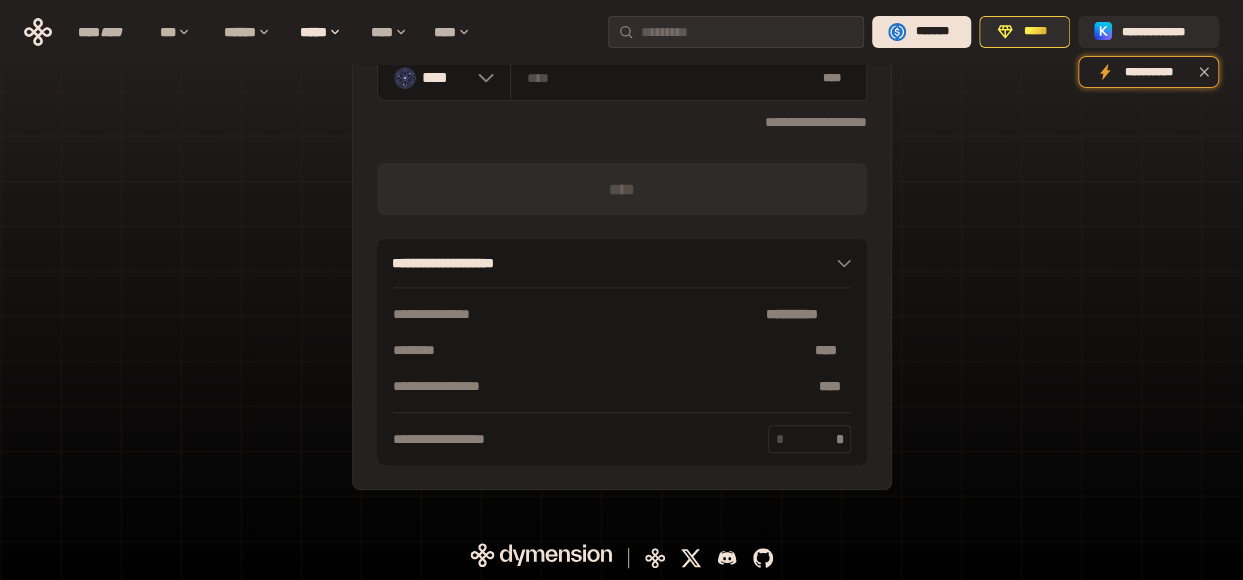 scroll, scrollTop: 0, scrollLeft: 0, axis: both 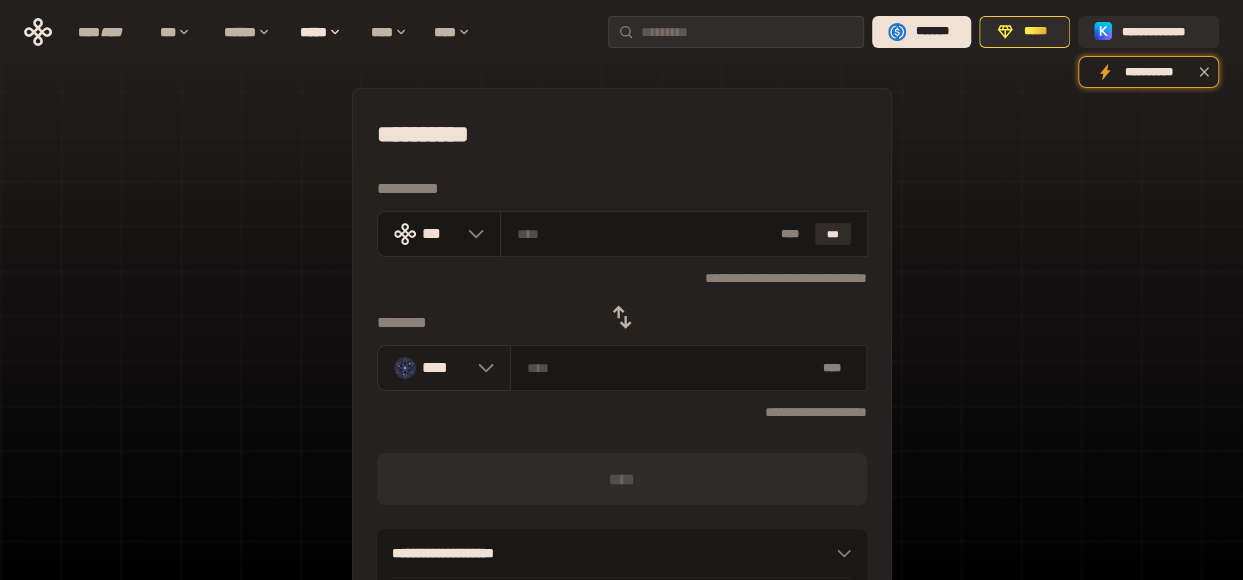 click on "****" at bounding box center [445, 367] 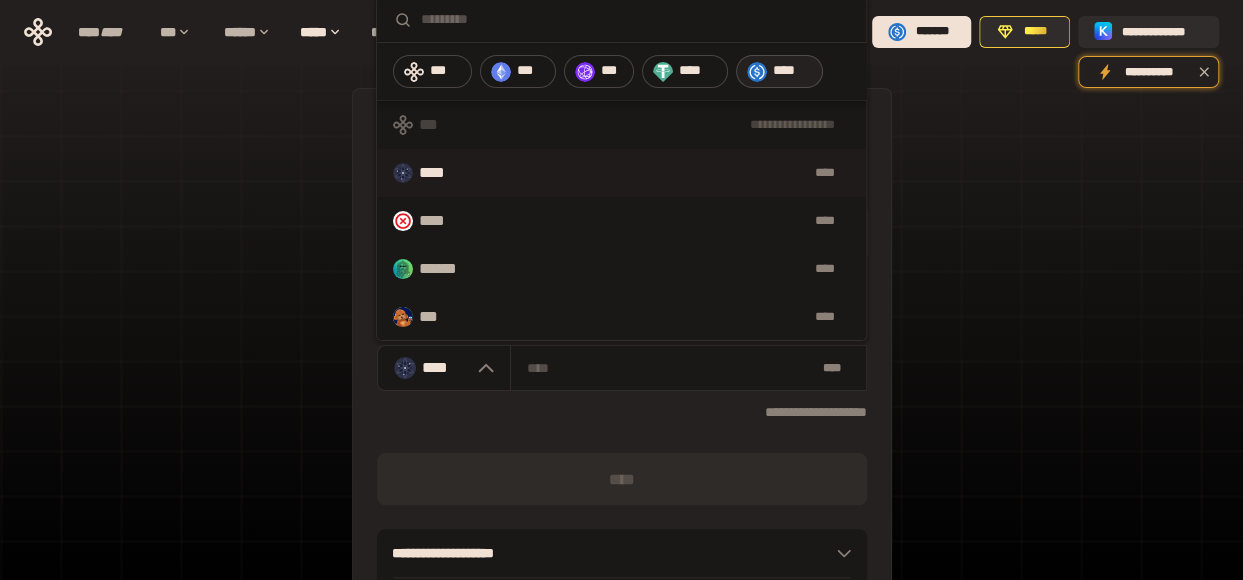 click on "****" at bounding box center [793, 71] 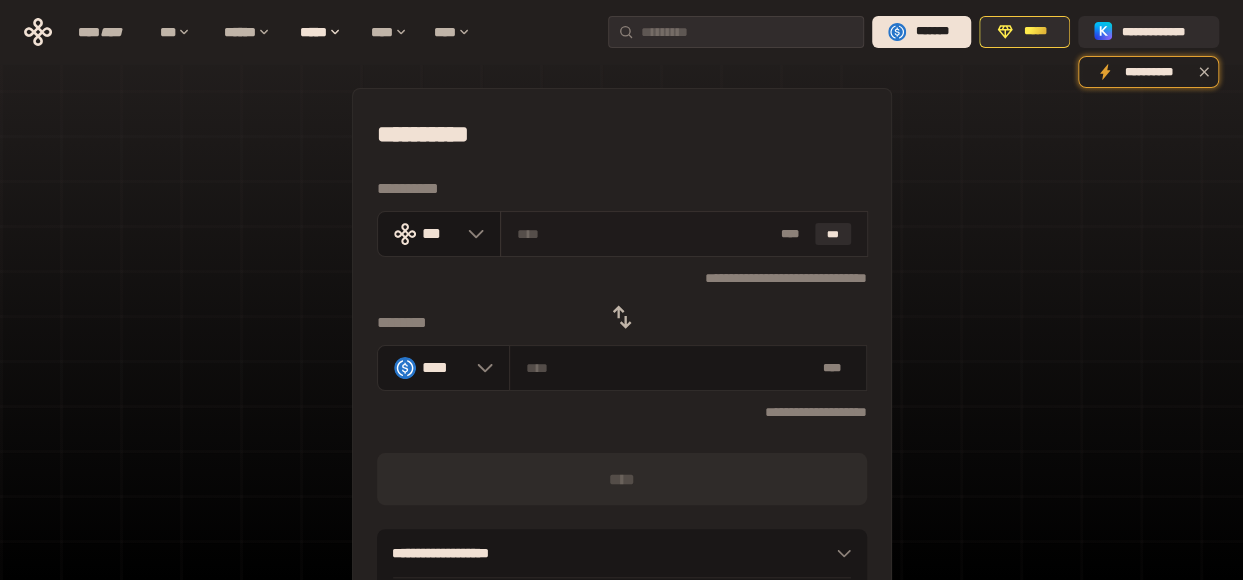 click at bounding box center [644, 234] 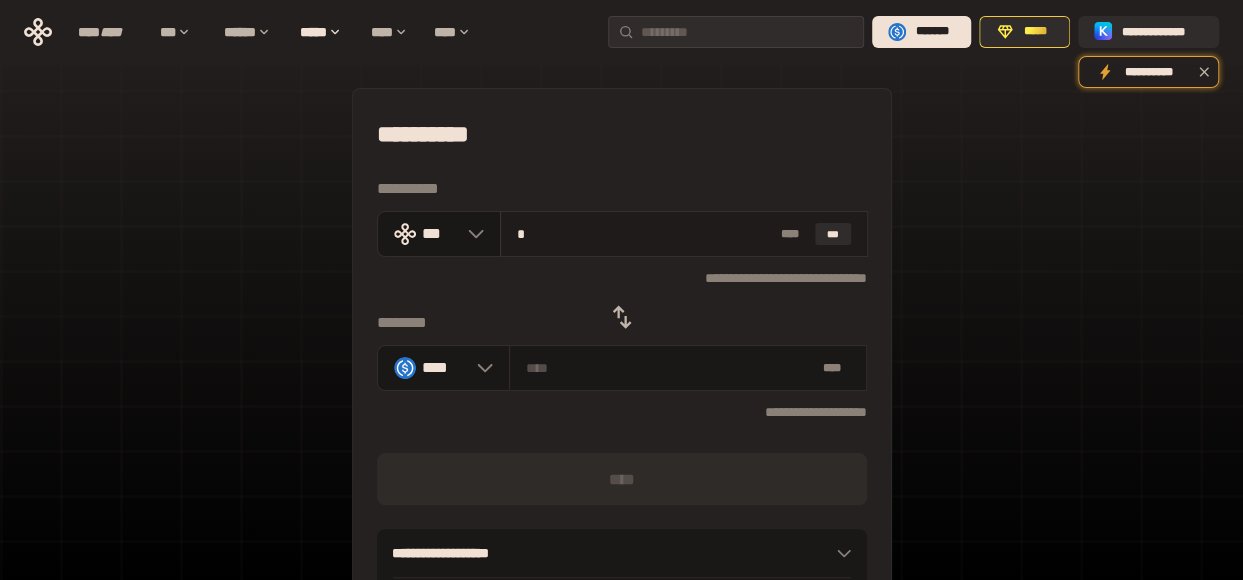 type on "********" 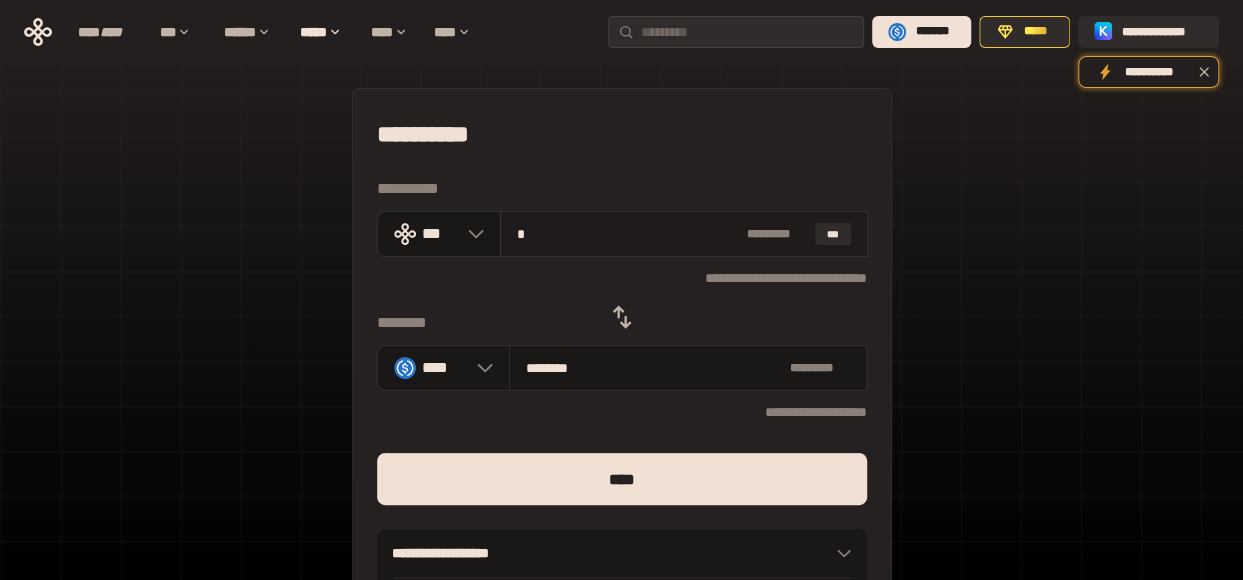 type on "**" 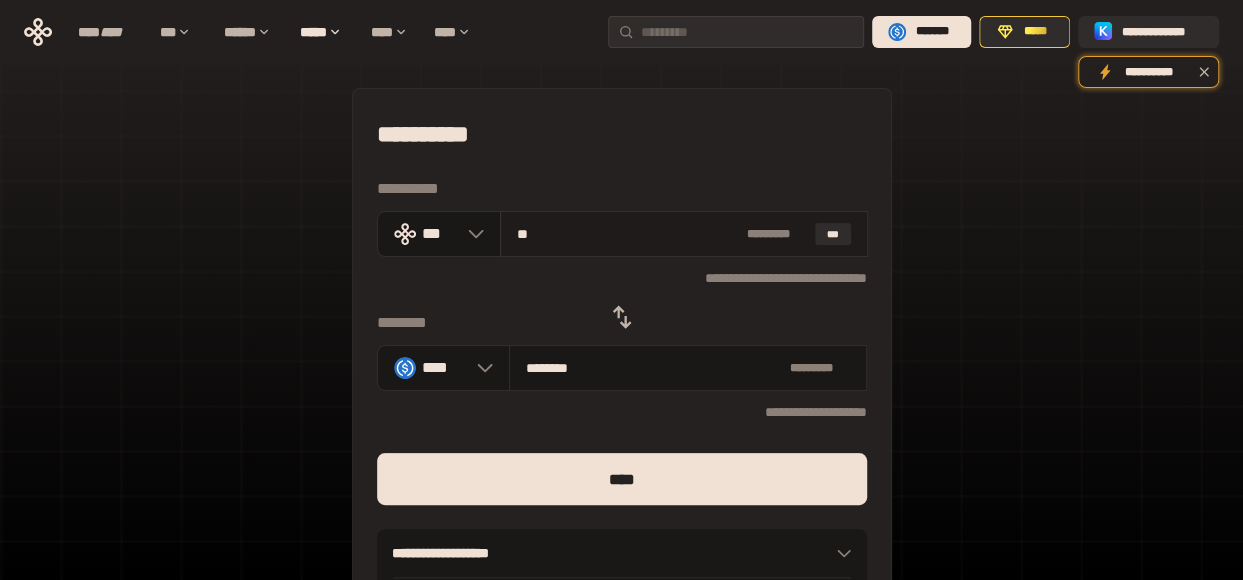 type on "********" 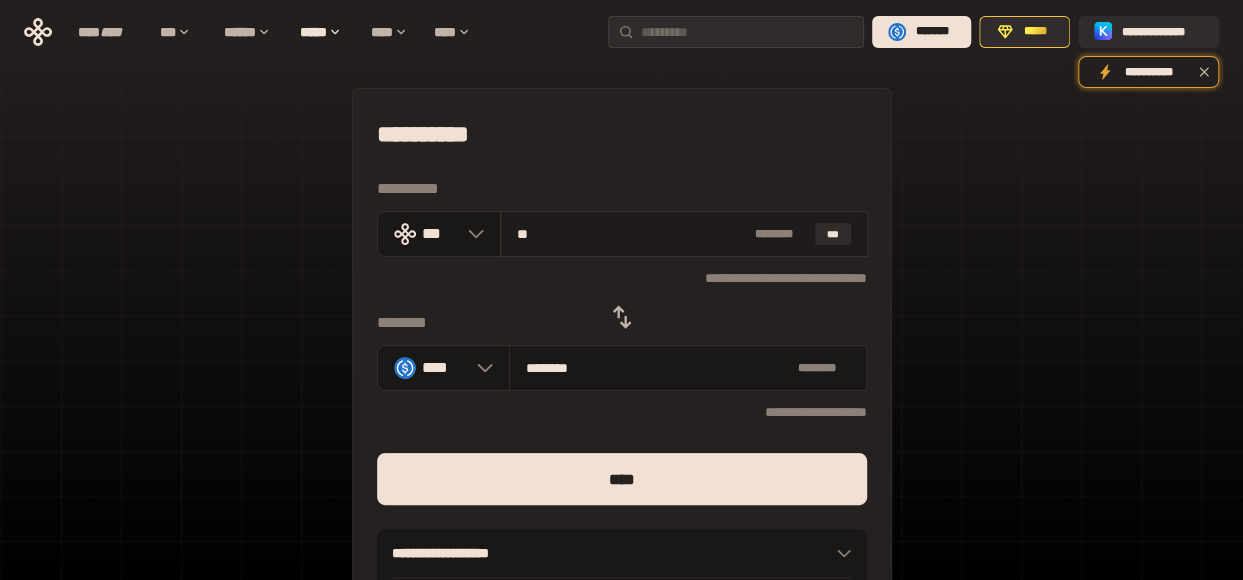type on "***" 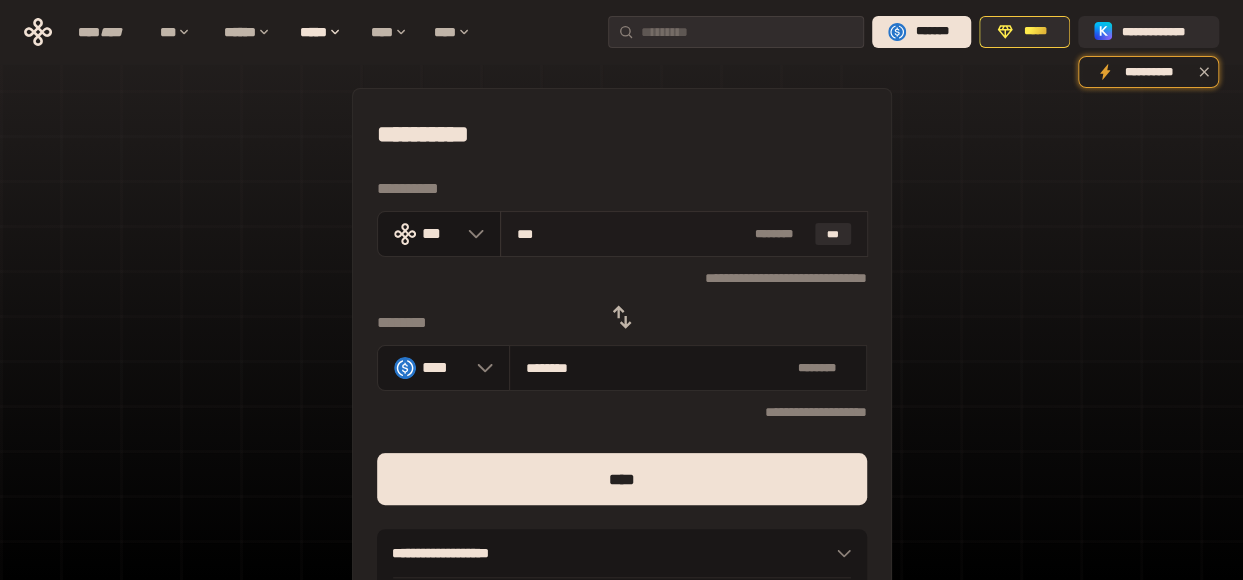 type on "*********" 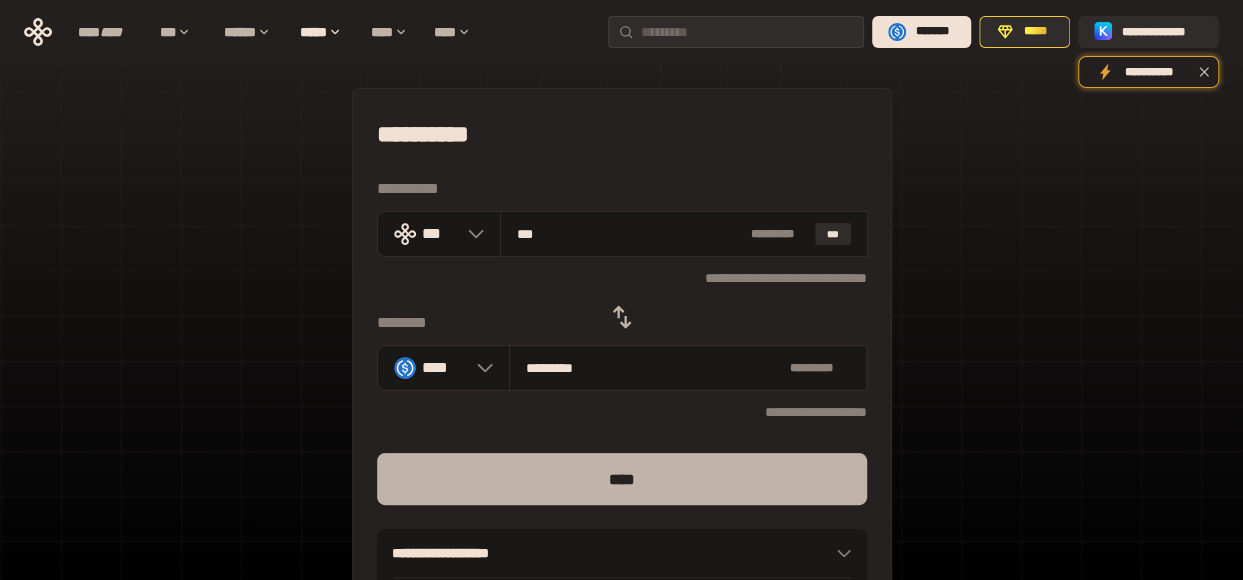 type on "***" 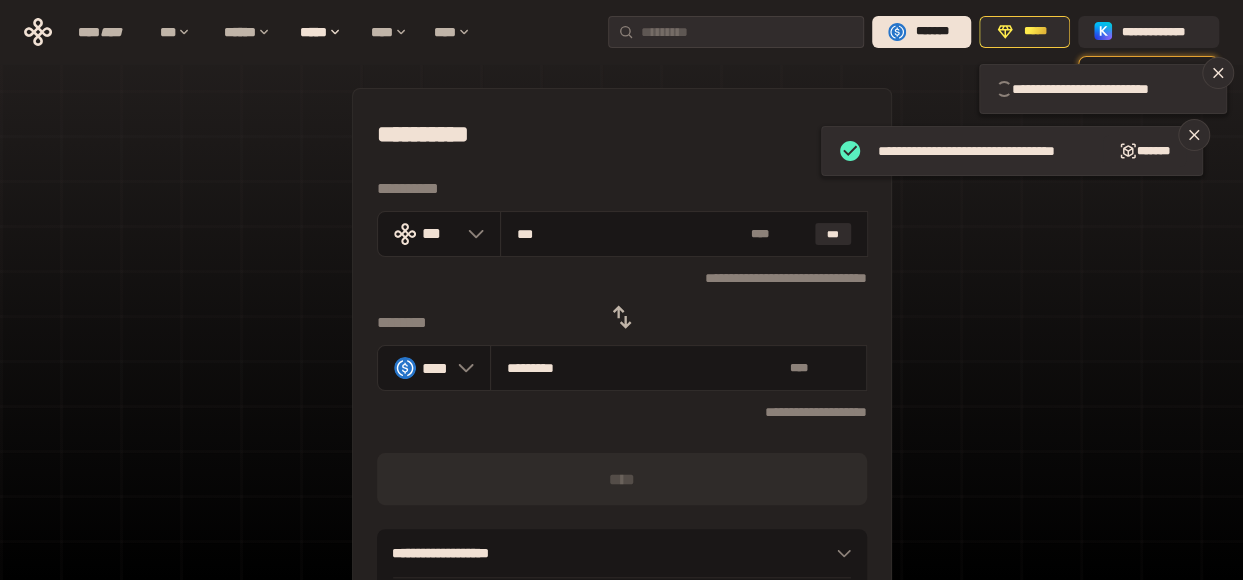 type 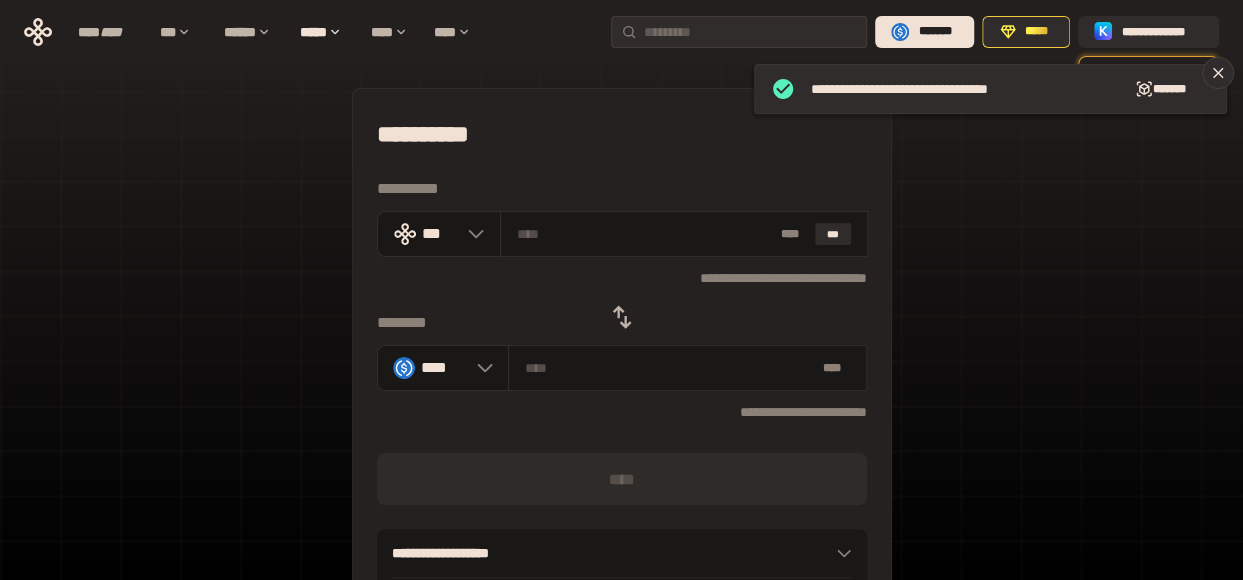 click 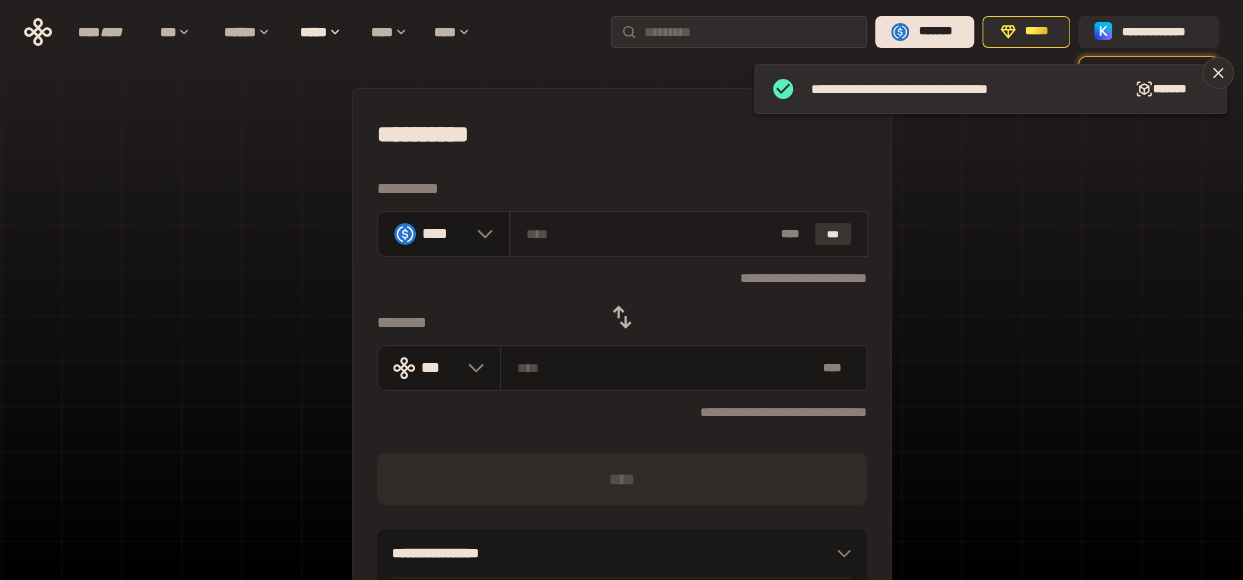 click on "***" at bounding box center [833, 234] 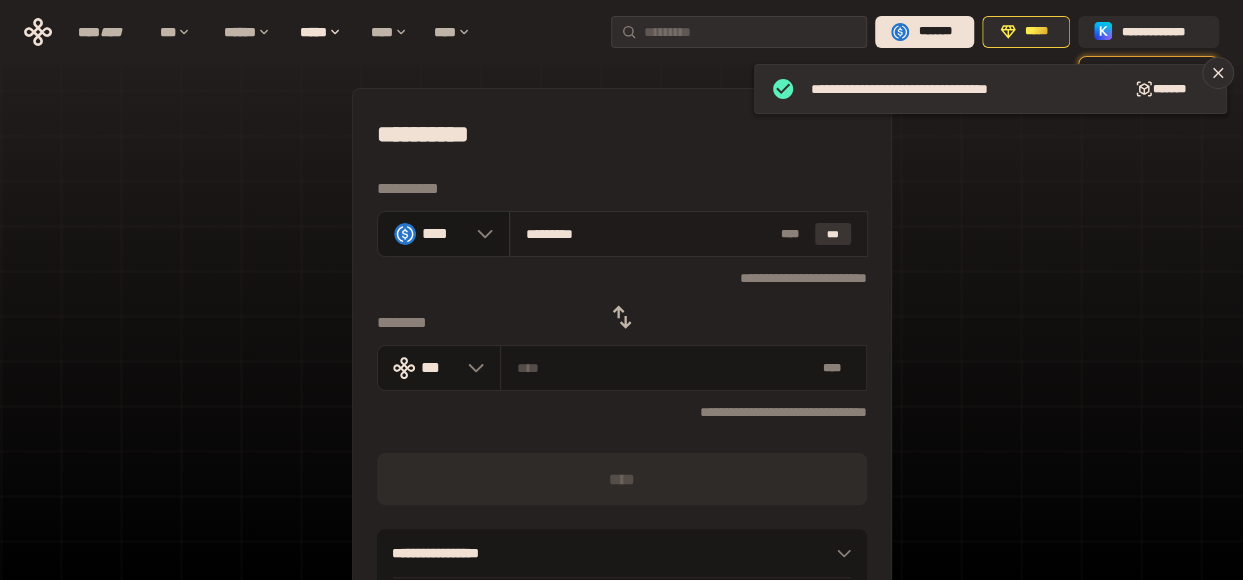 type on "**********" 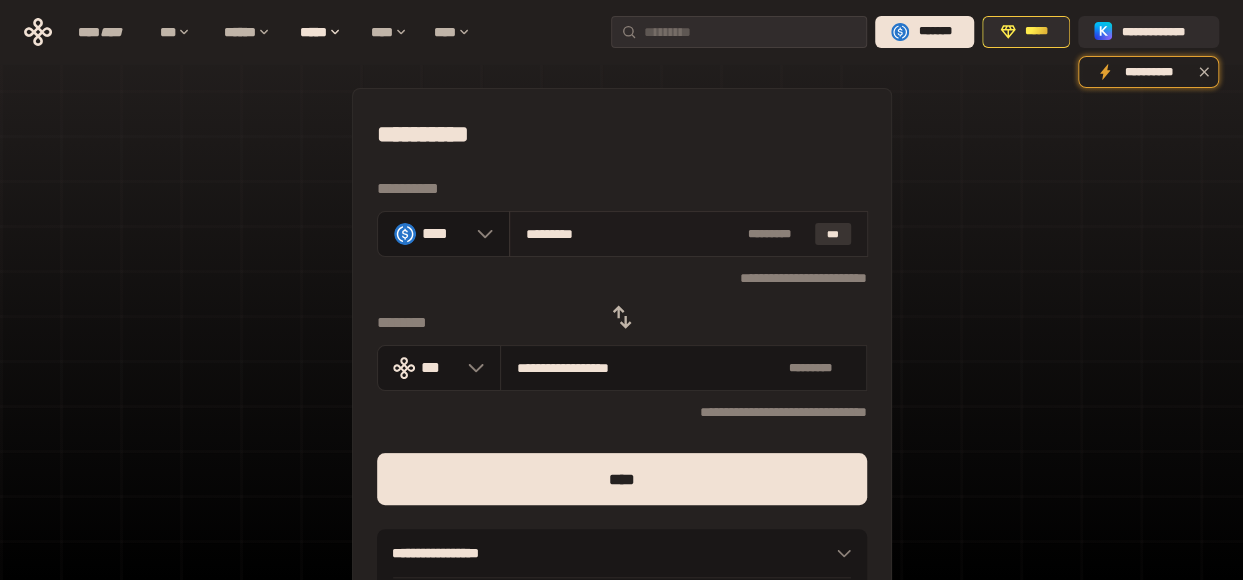 click on "***" at bounding box center [833, 234] 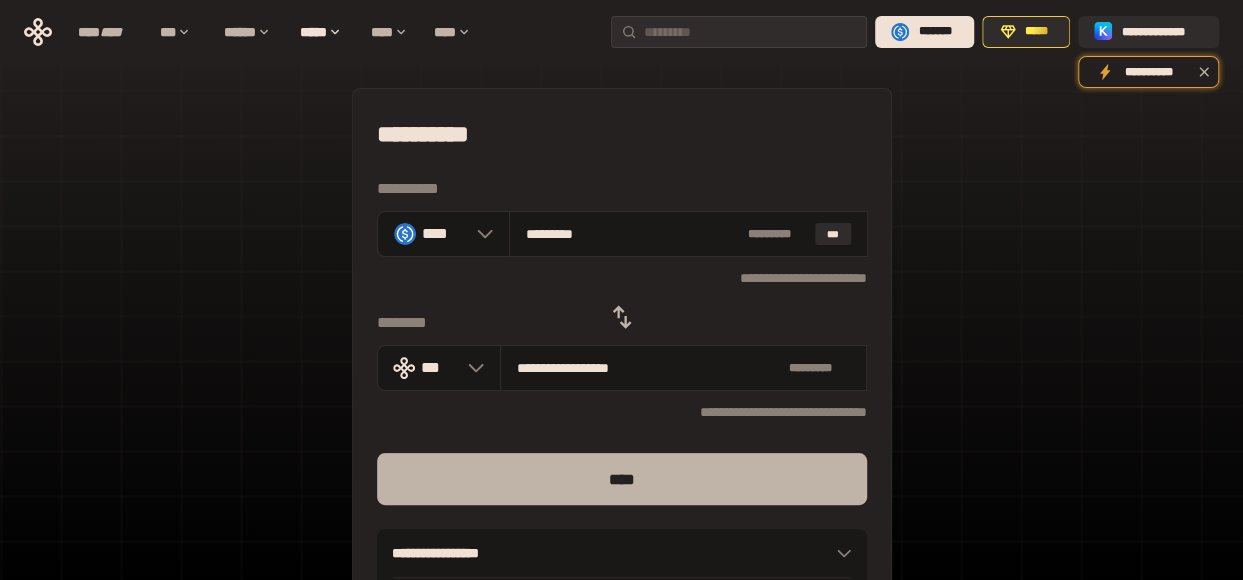 click on "****" at bounding box center [622, 479] 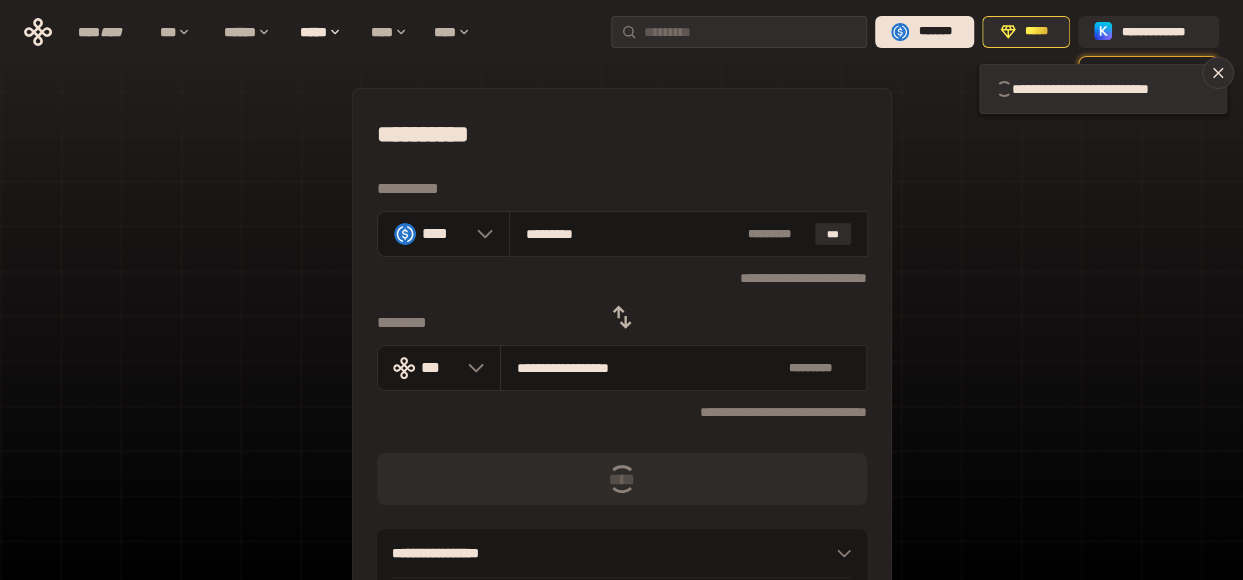 type 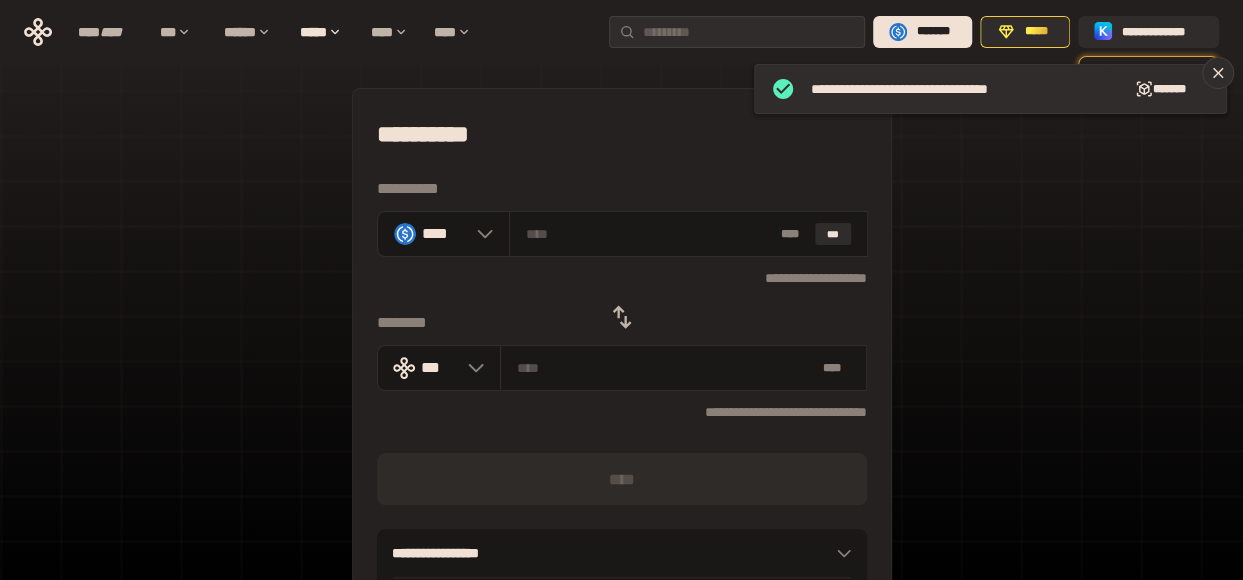 click 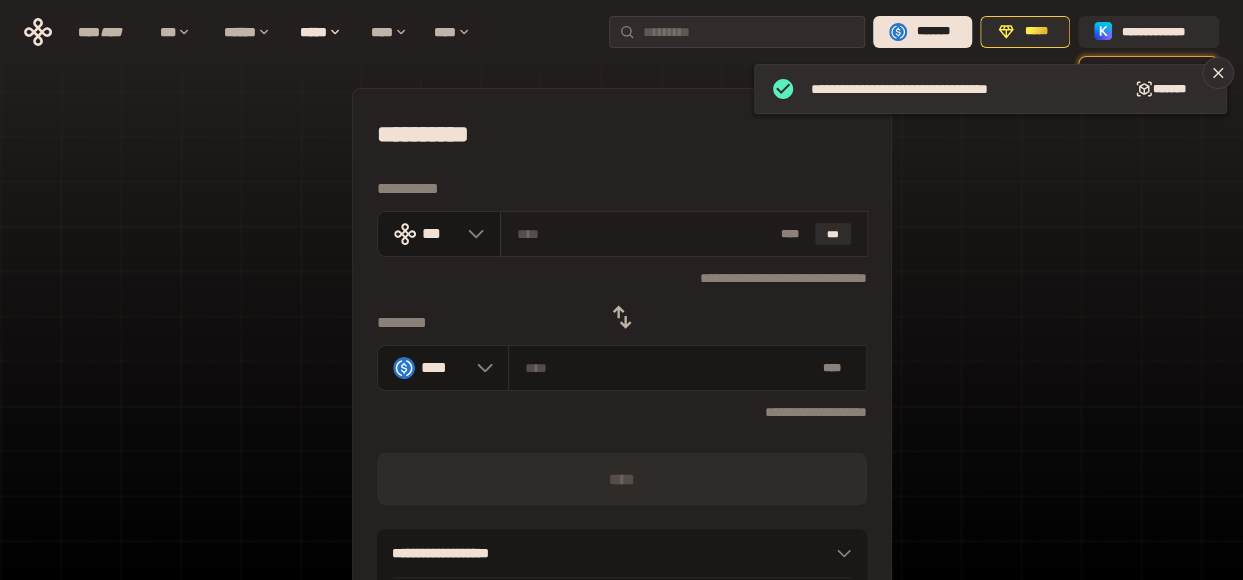 click at bounding box center (644, 234) 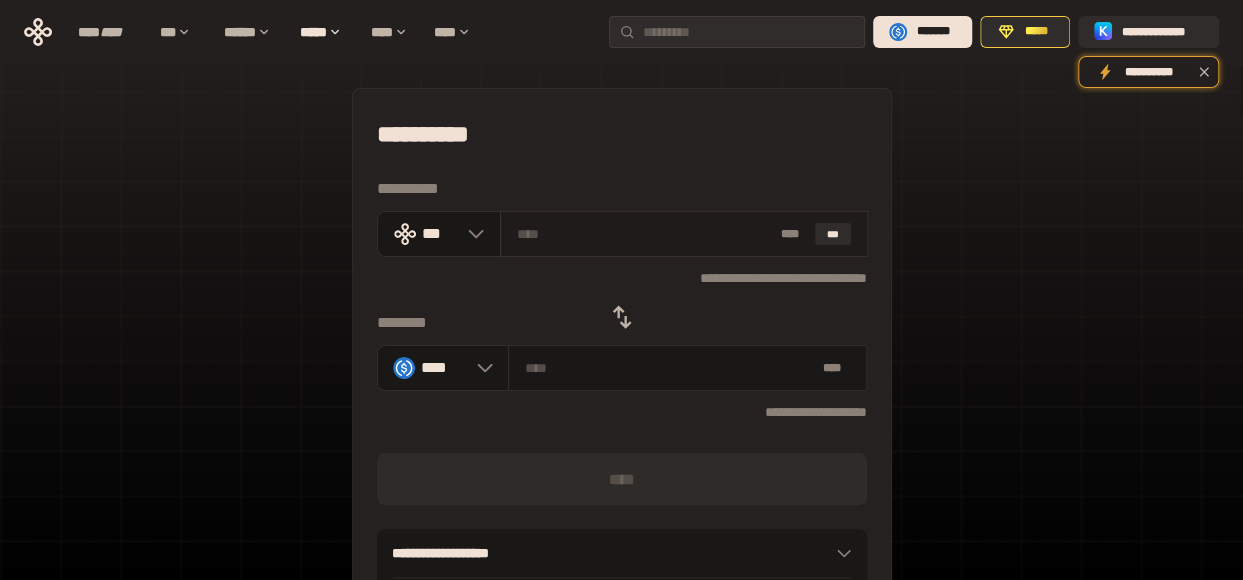 type on "*" 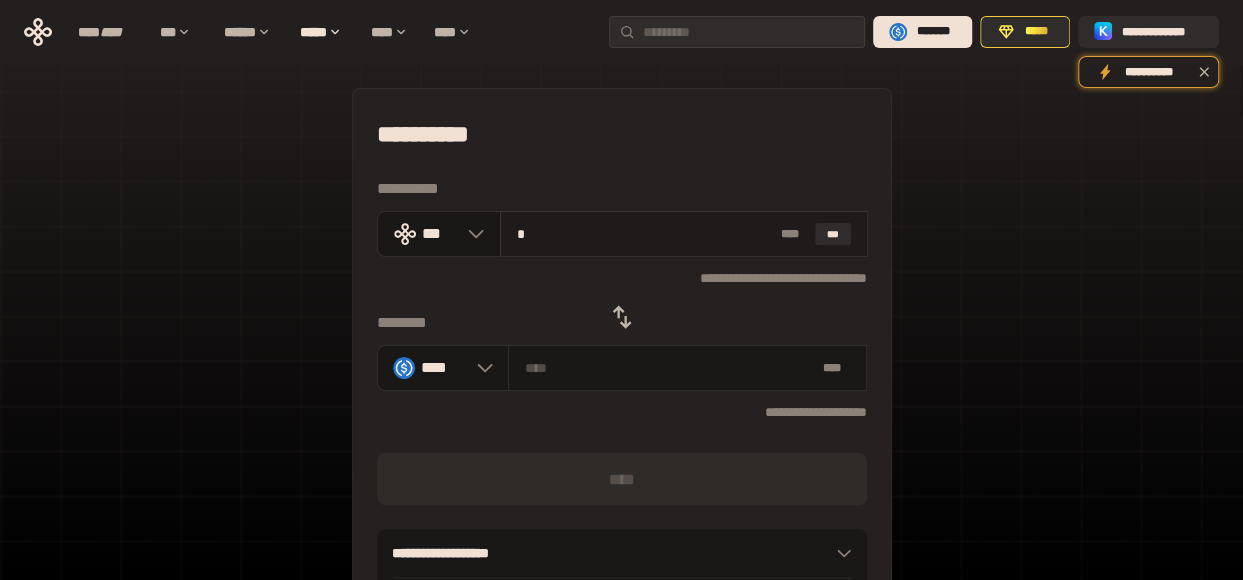 type on "********" 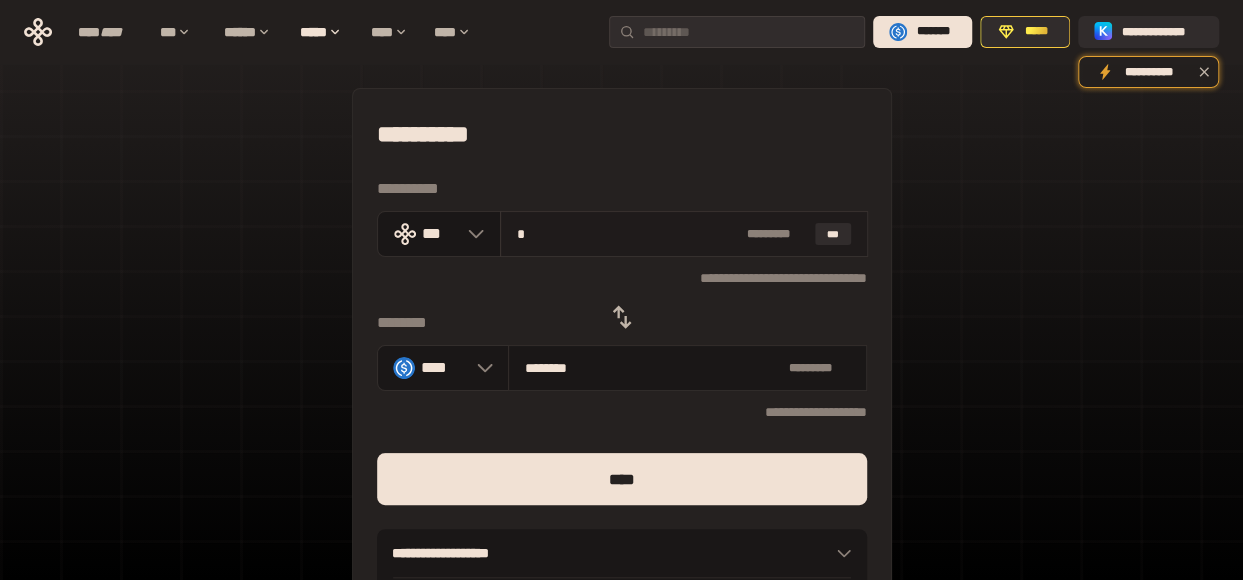 click on "*" at bounding box center [628, 234] 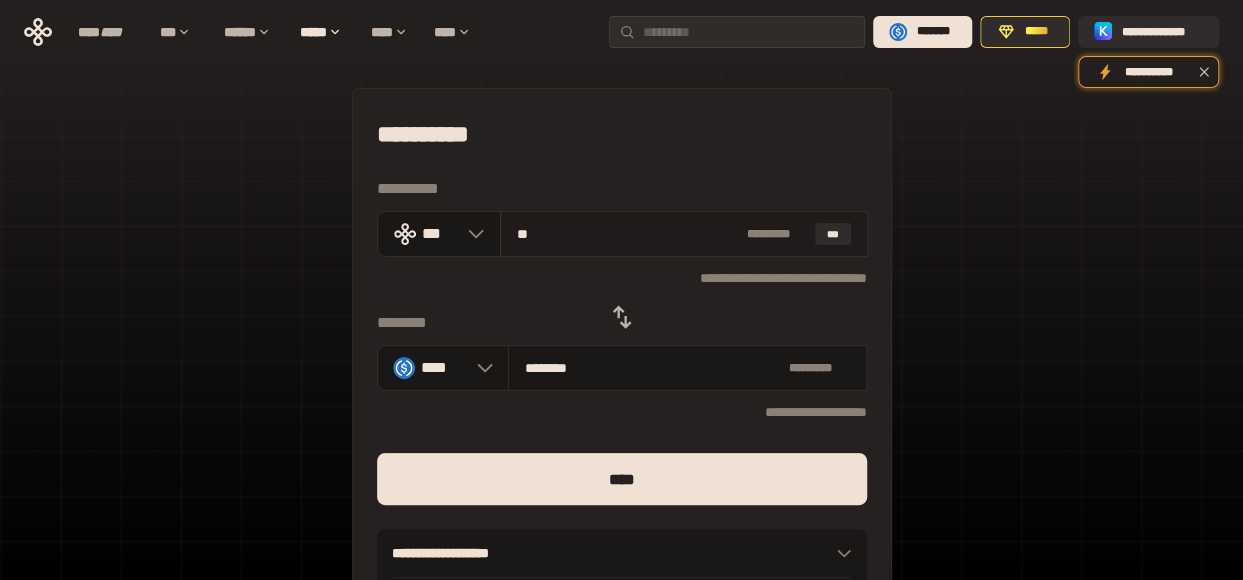 type on "********" 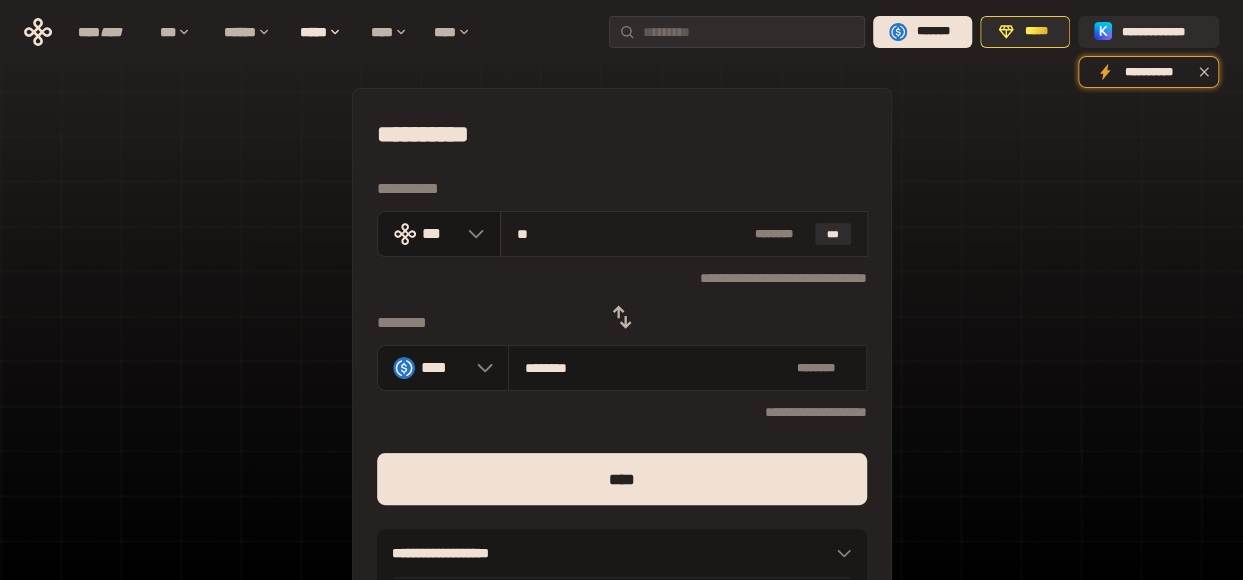 type on "***" 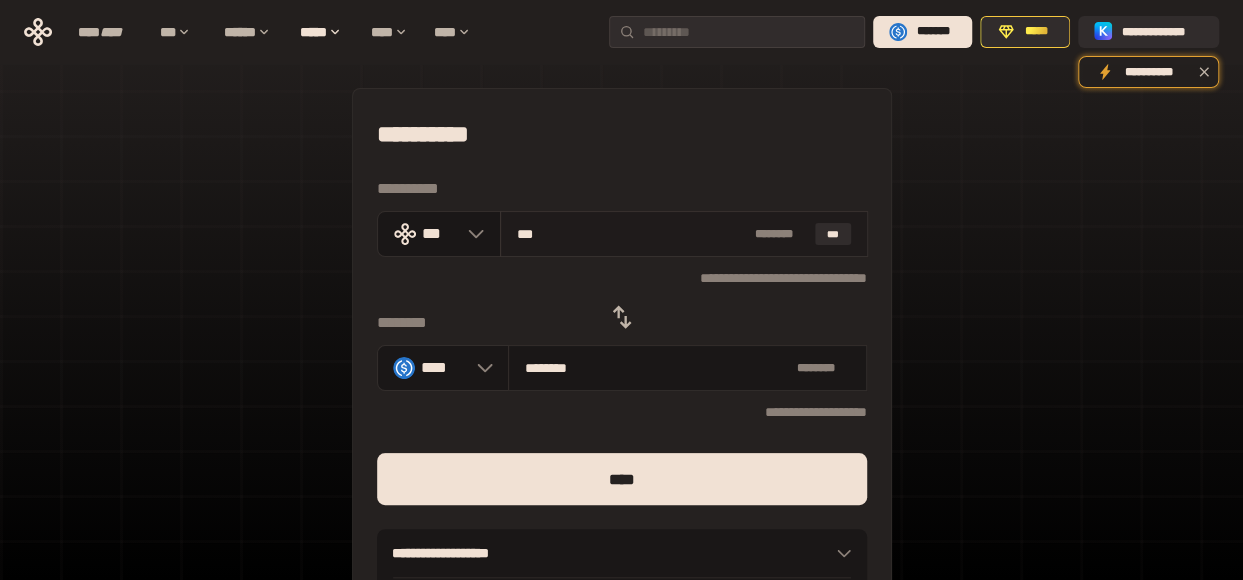 type on "*********" 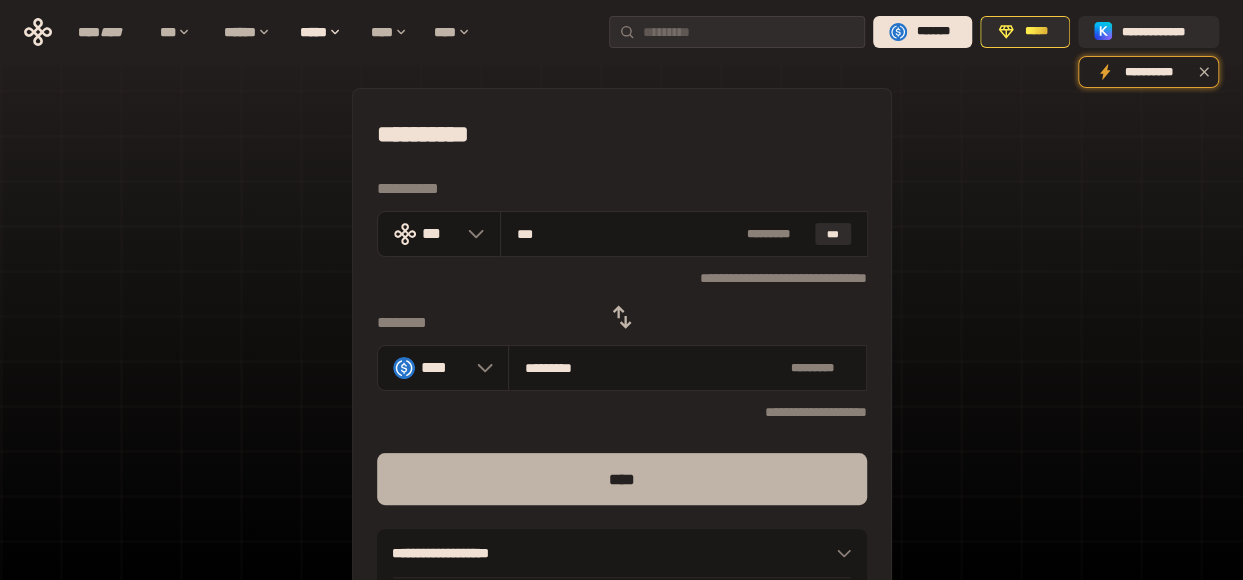 type on "***" 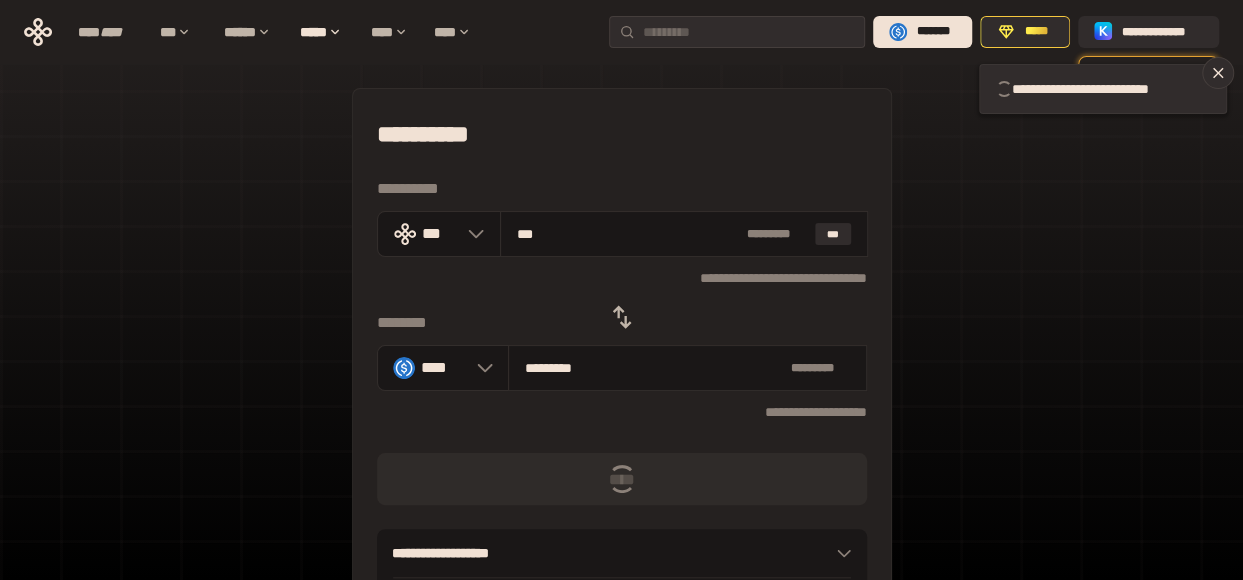 type 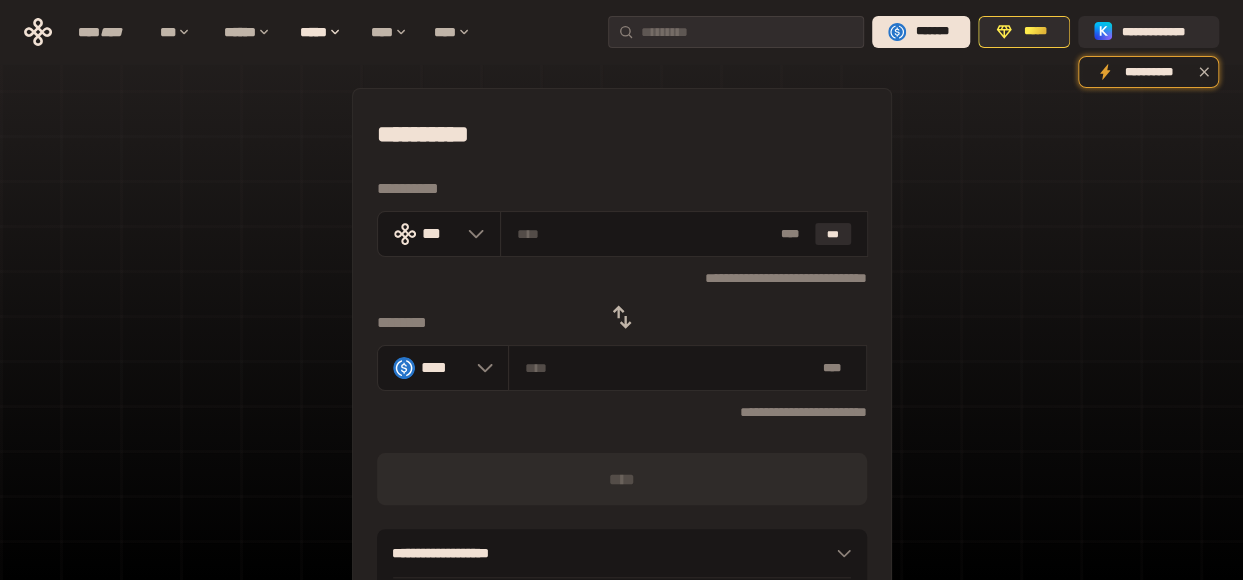 click 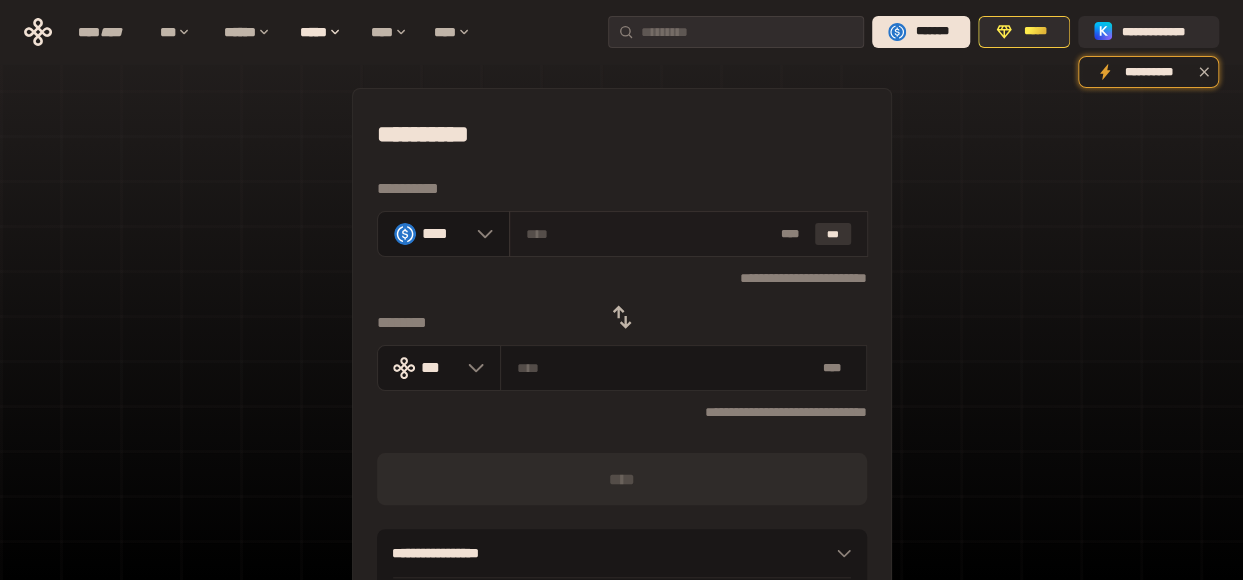 click on "***" at bounding box center [833, 234] 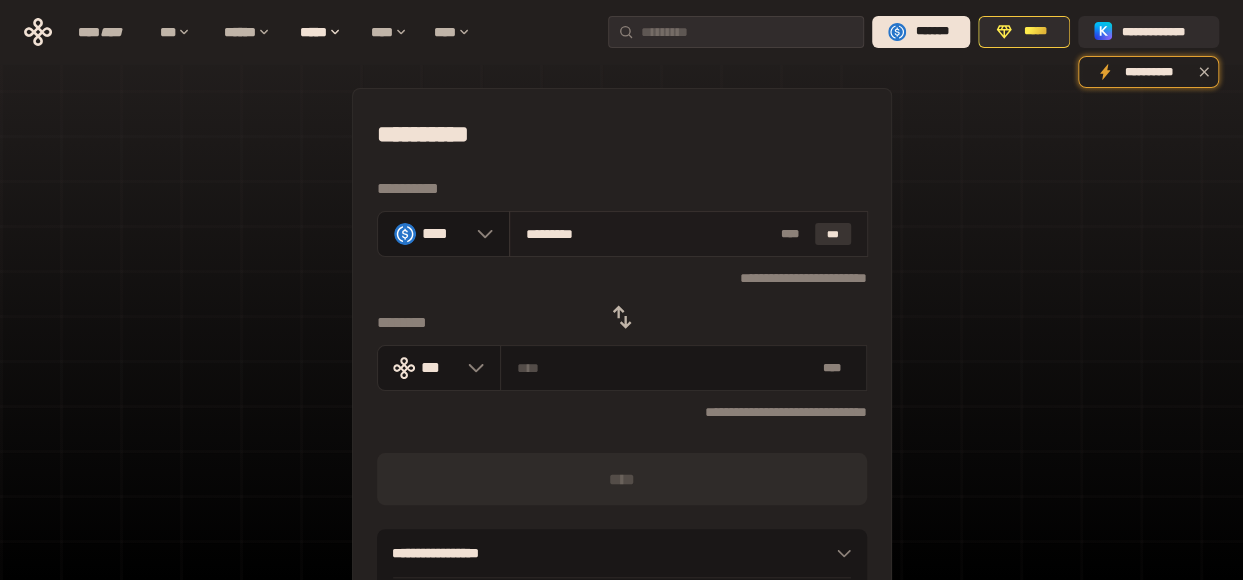 type on "**********" 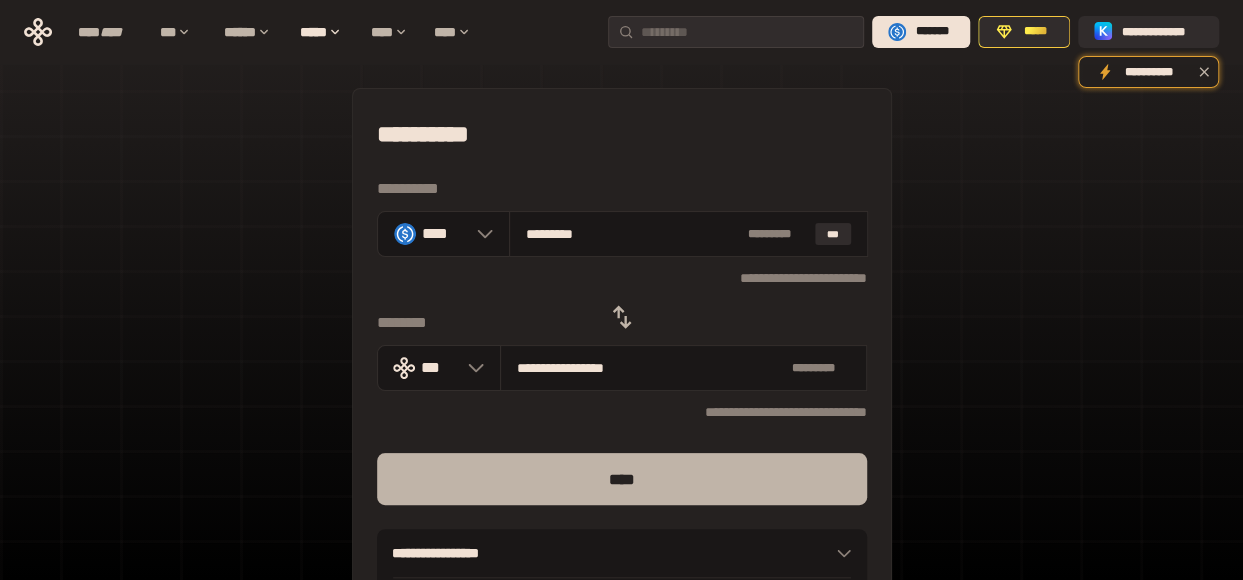 click on "****" at bounding box center [622, 479] 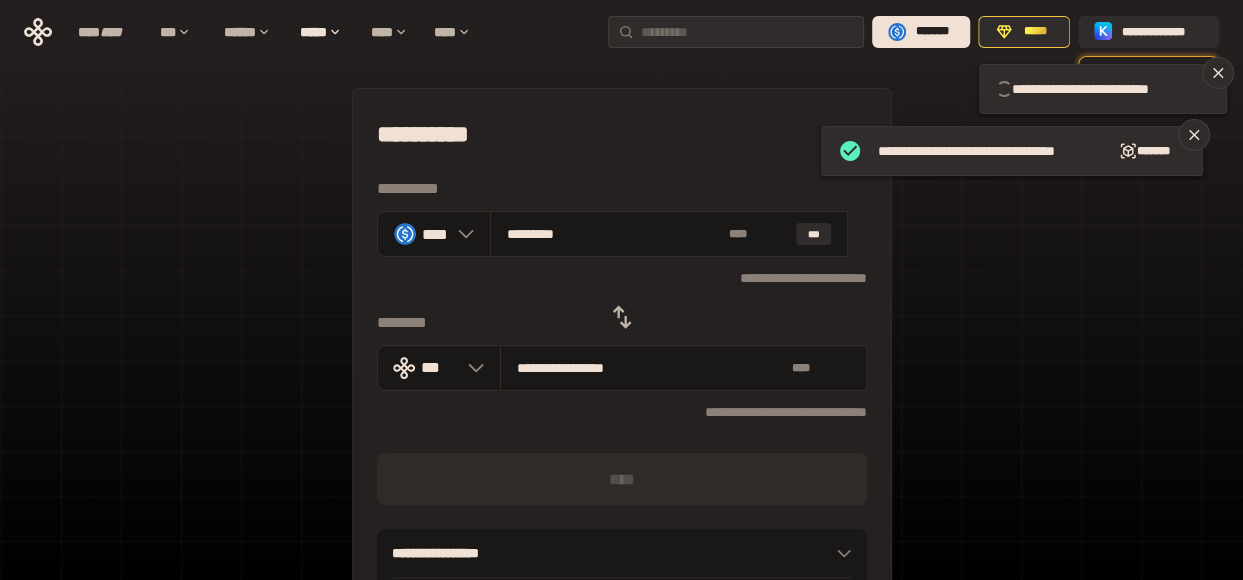 type 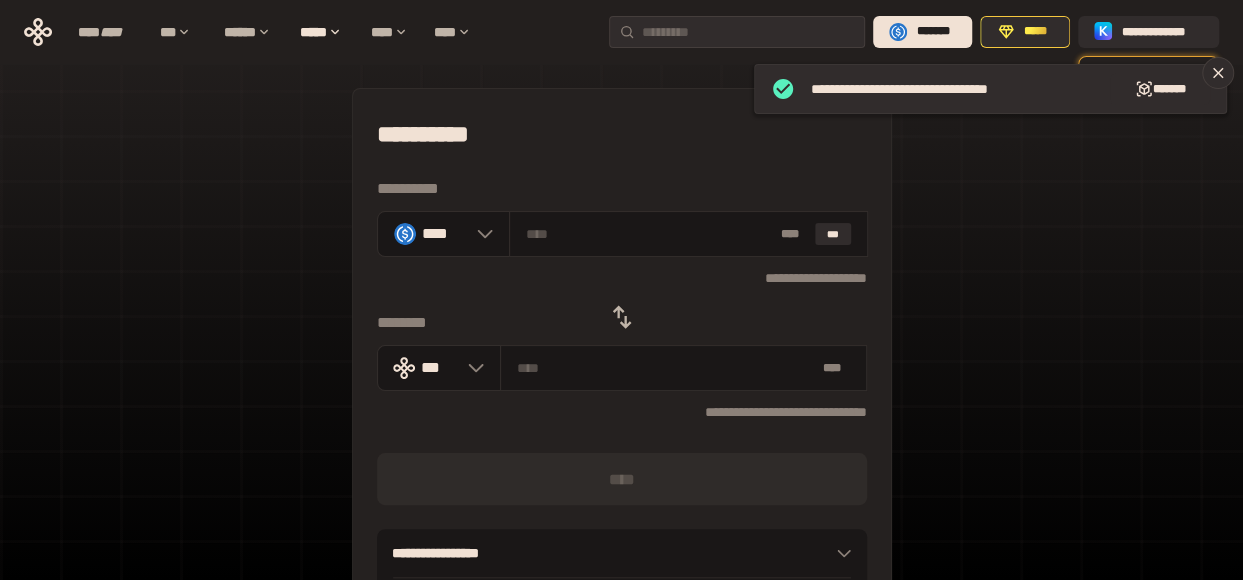click 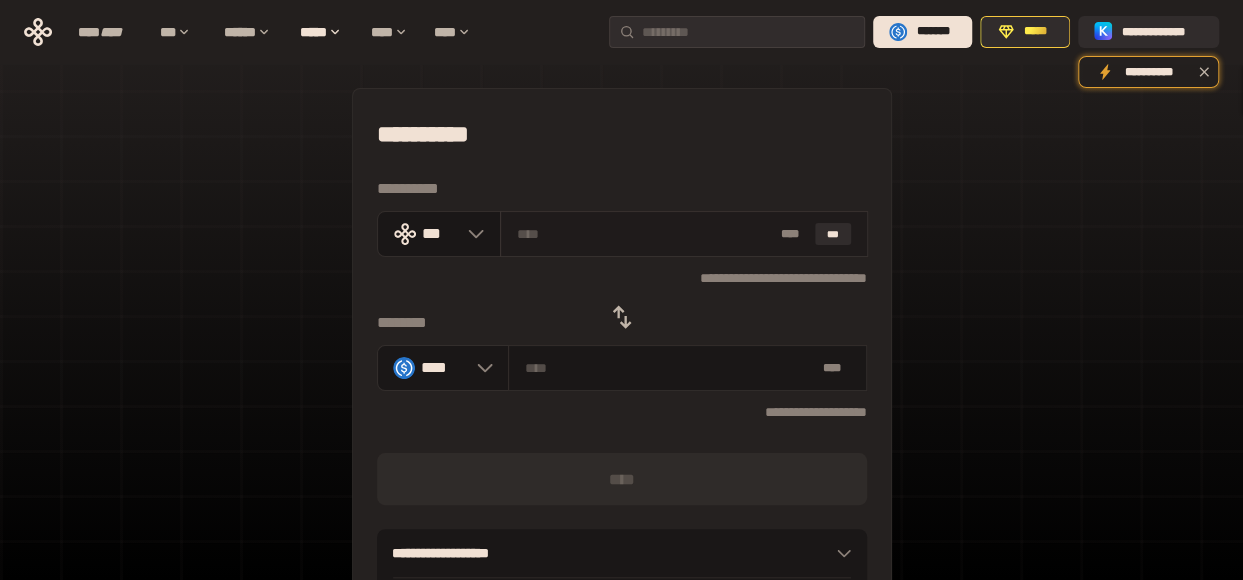 click at bounding box center [644, 234] 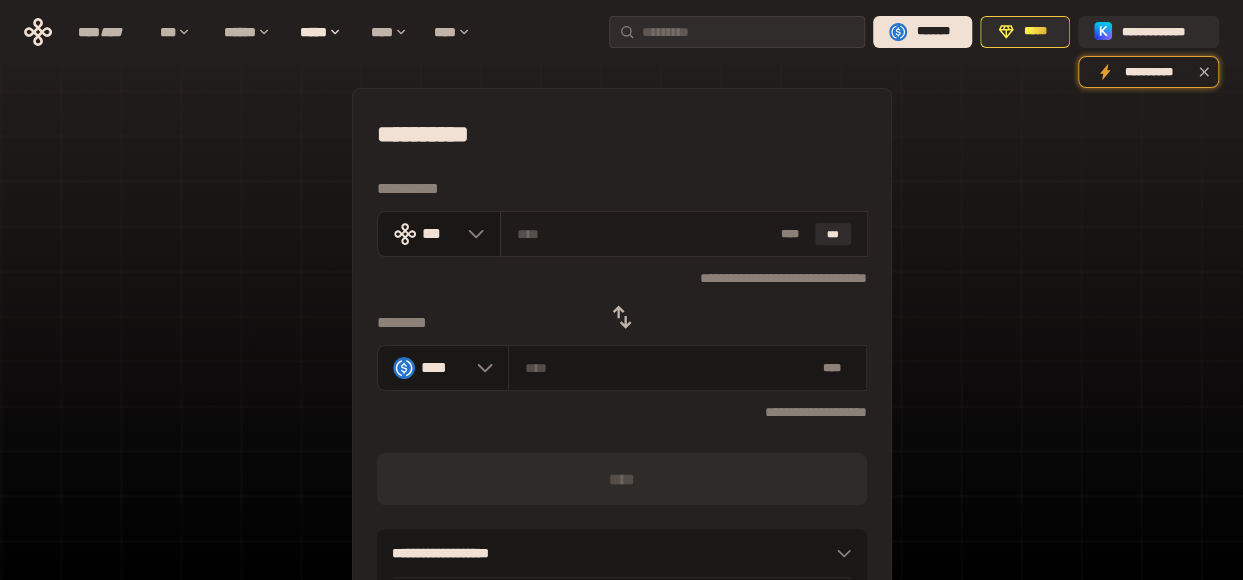 type on "*" 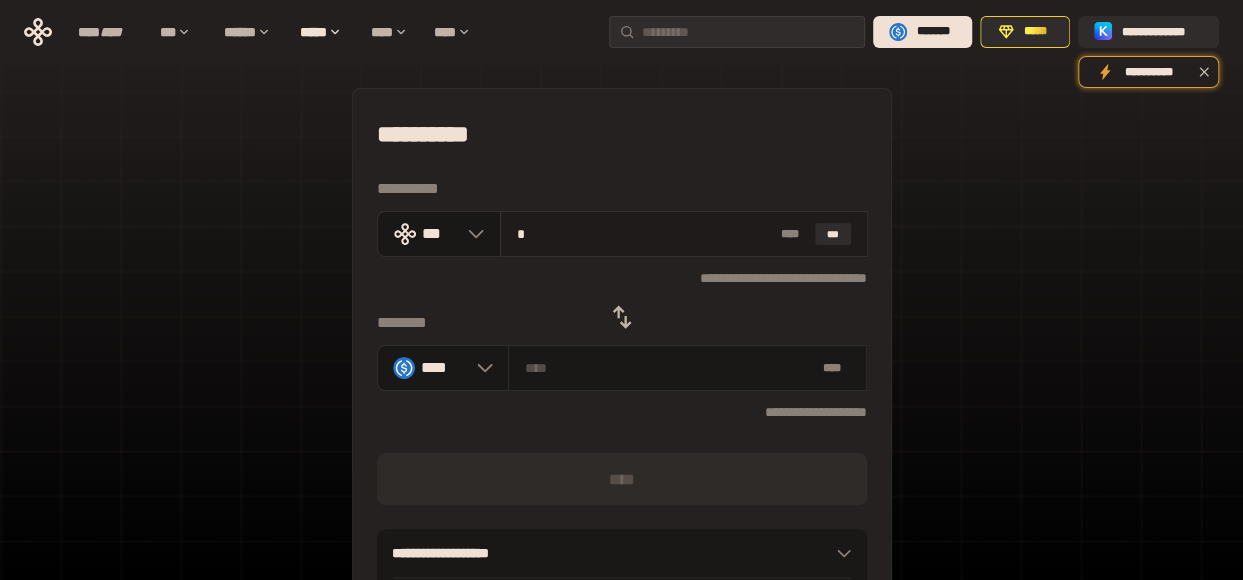 type on "********" 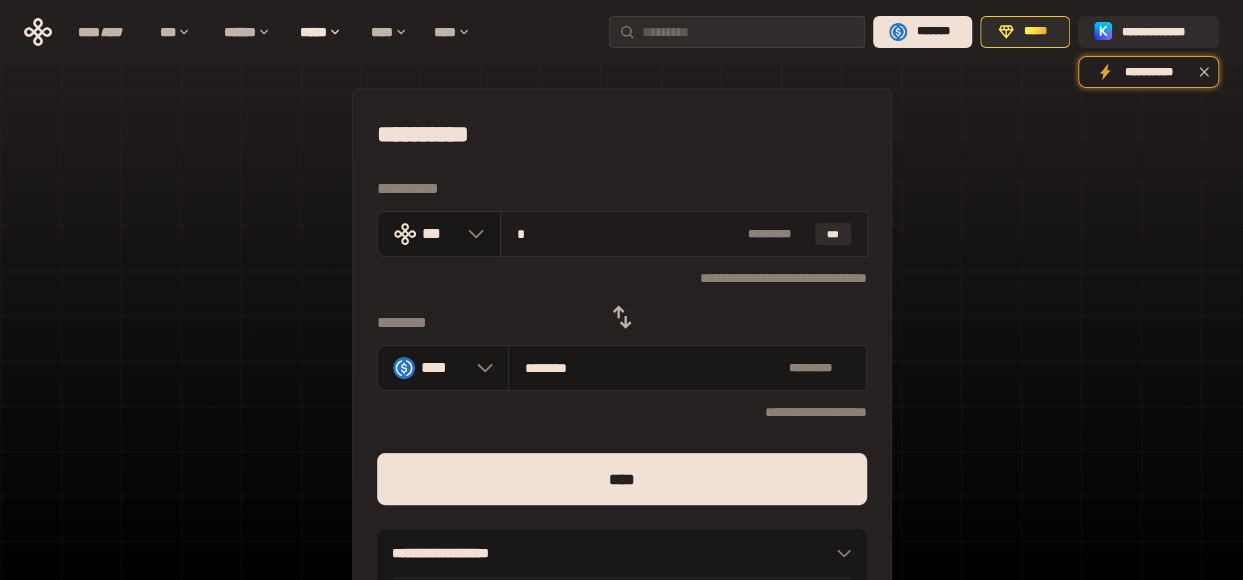 type on "**" 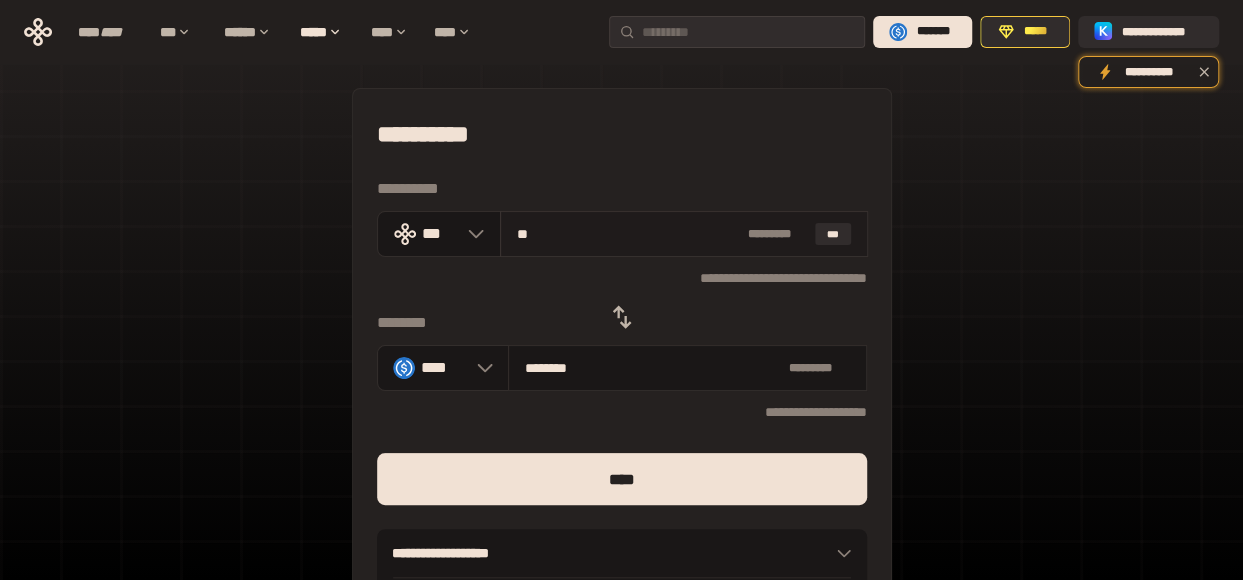 type on "********" 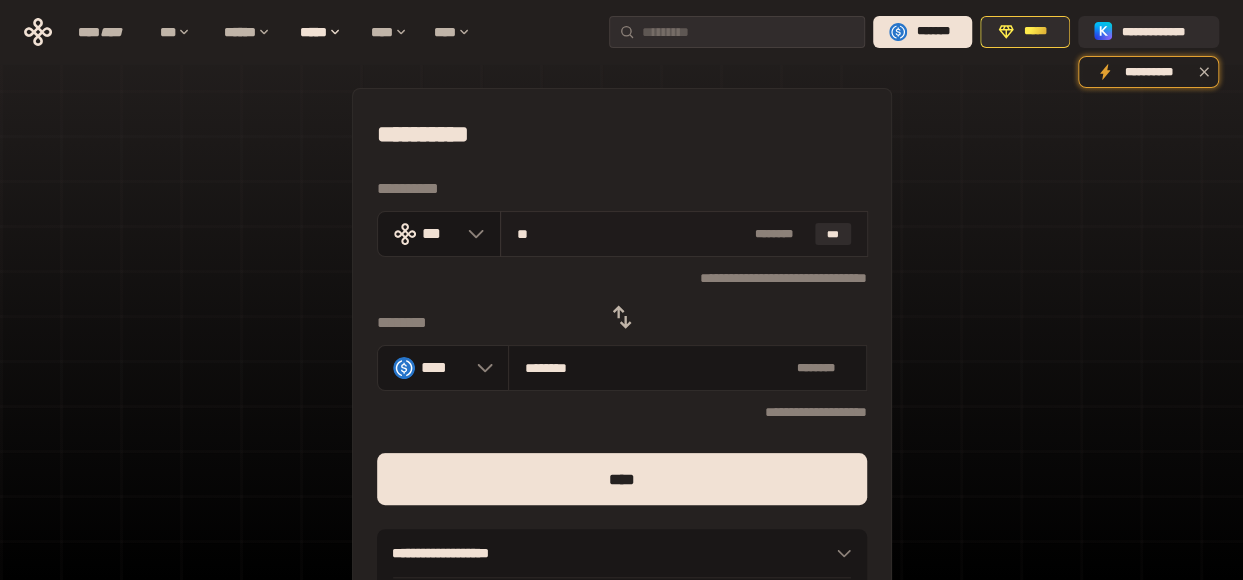 type on "***" 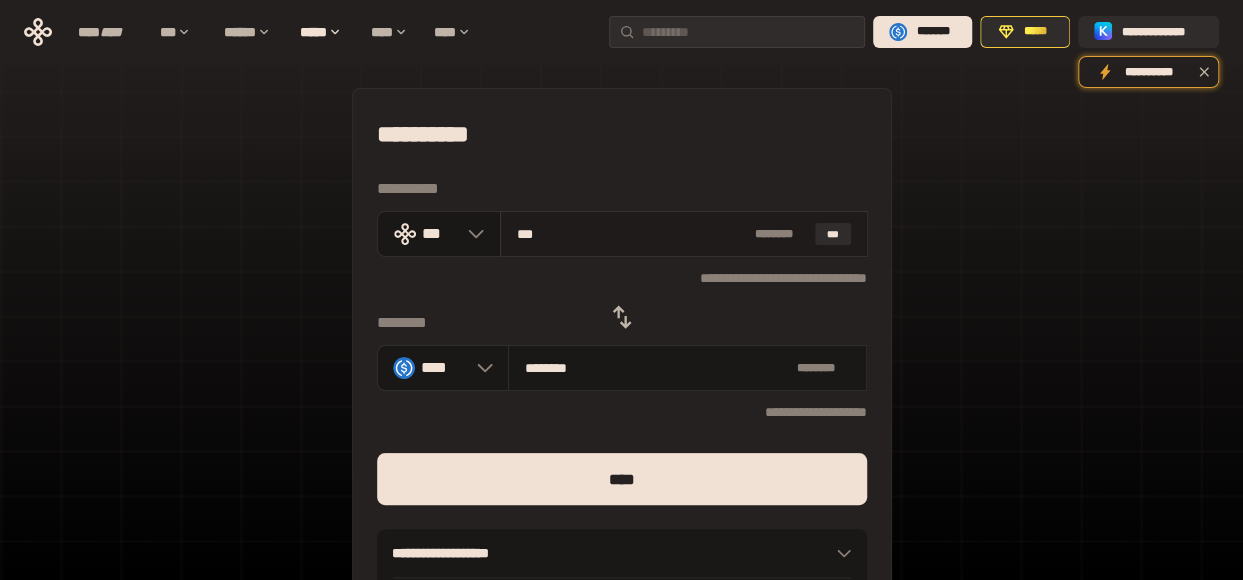 type on "*********" 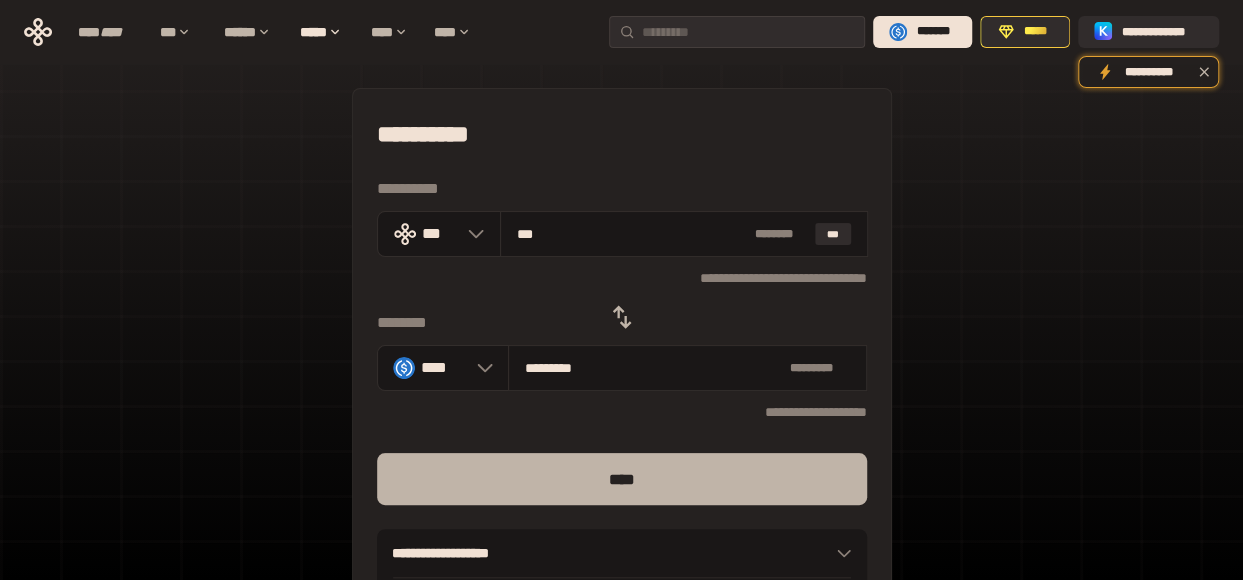 type on "***" 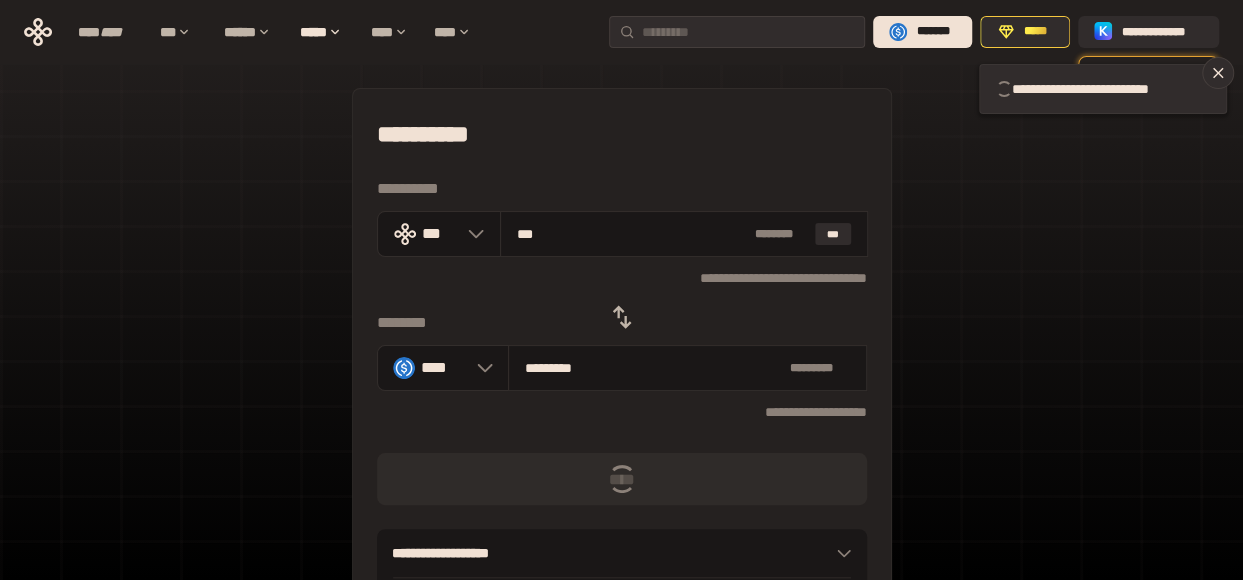 type 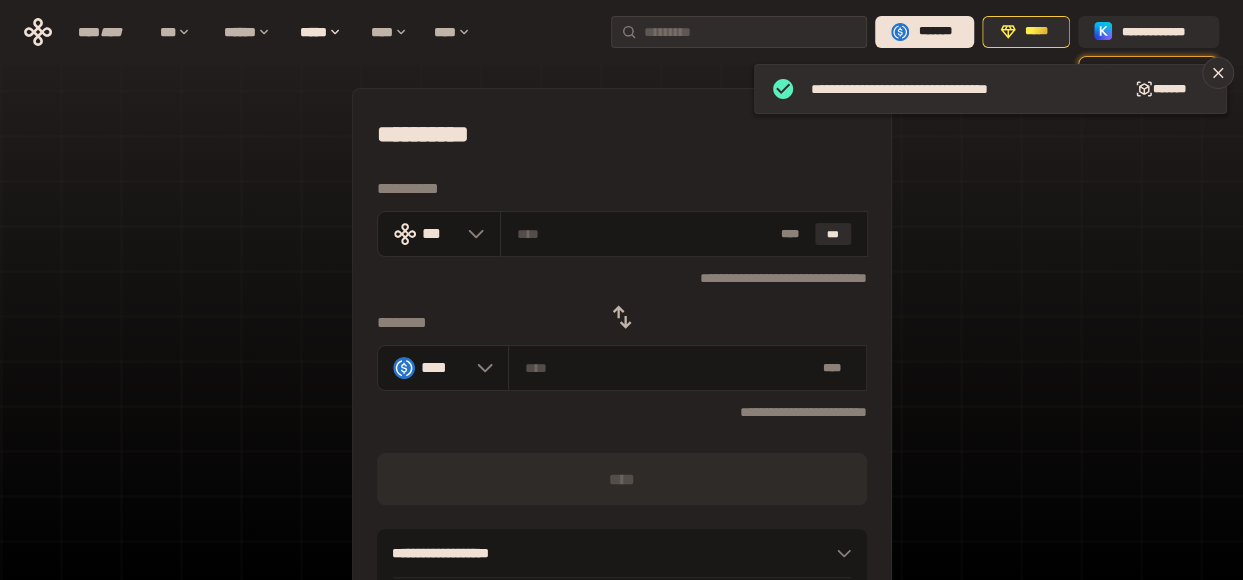 click 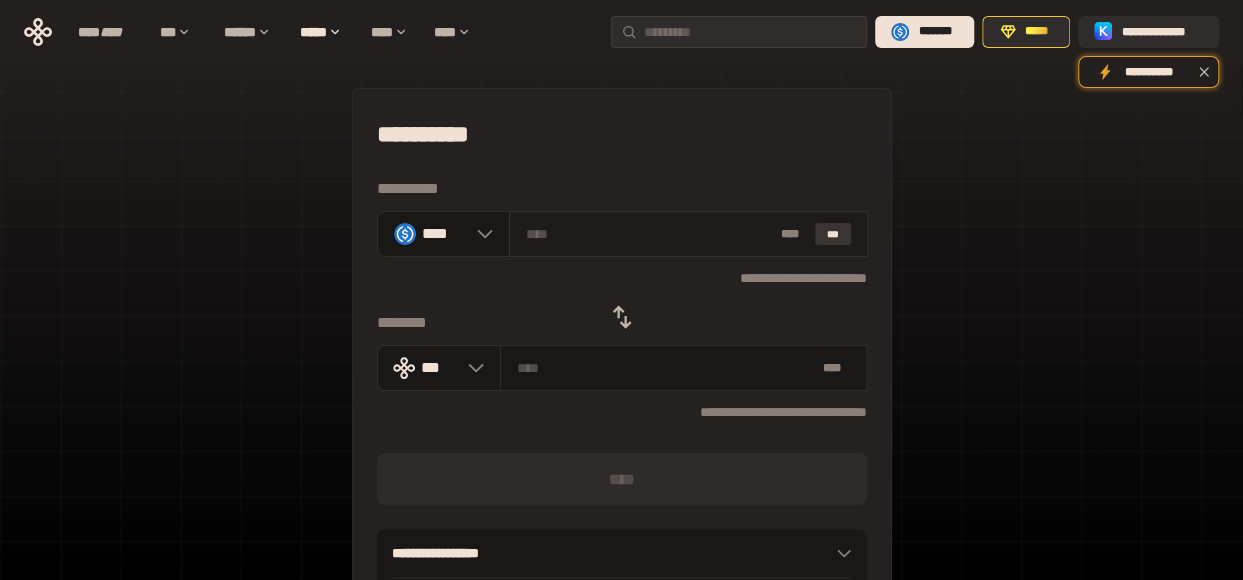 click on "***" at bounding box center (833, 234) 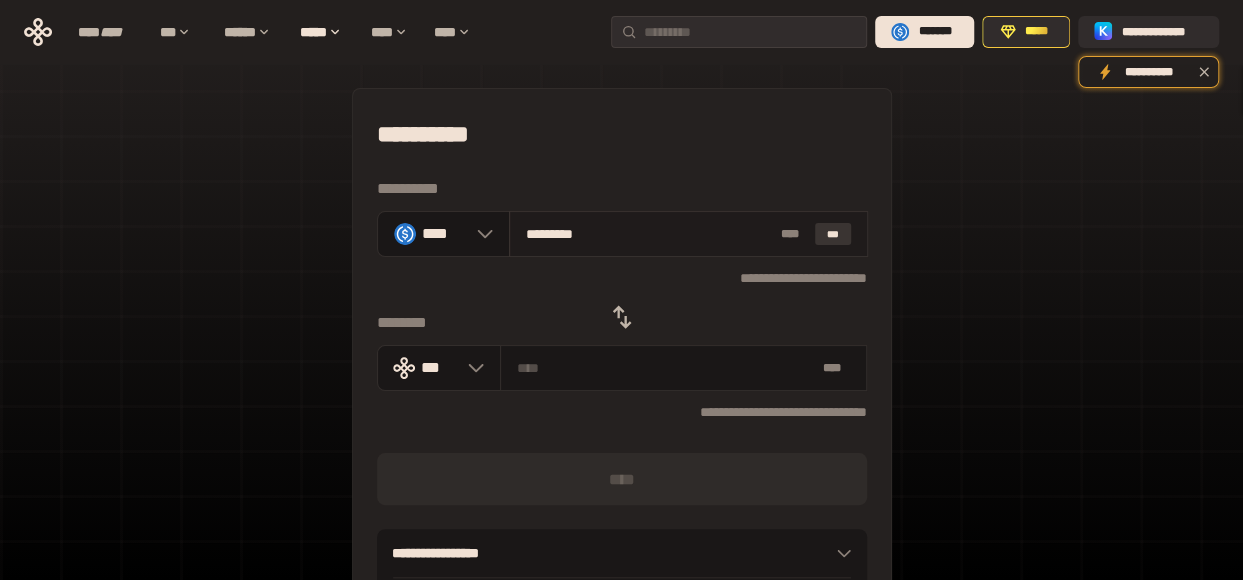 type on "**********" 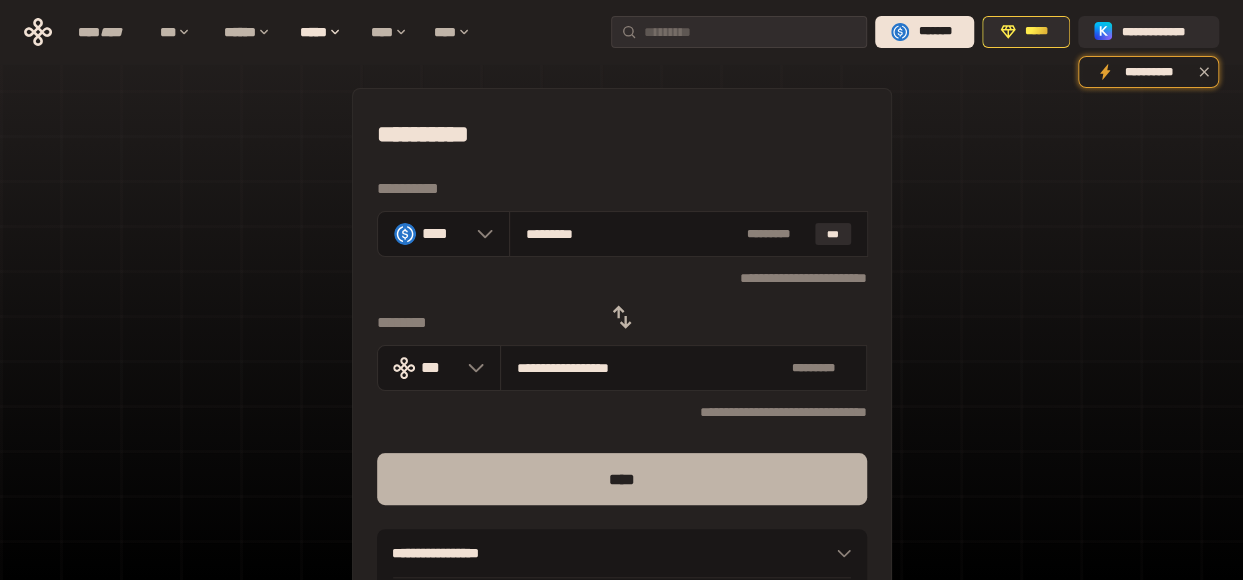 click on "****" at bounding box center (622, 479) 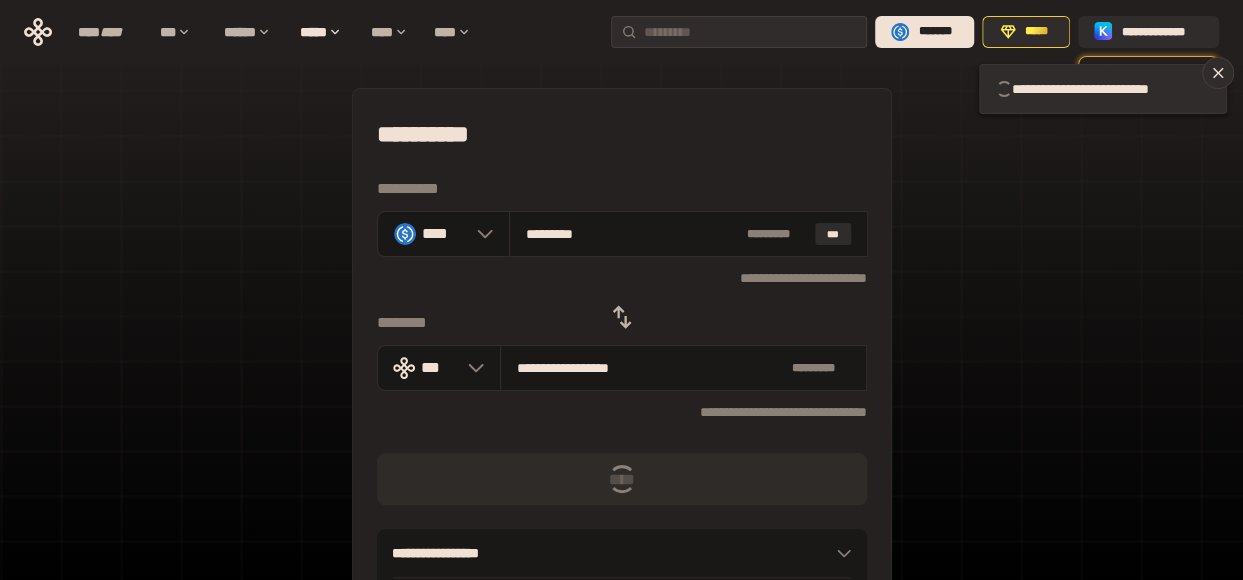 type 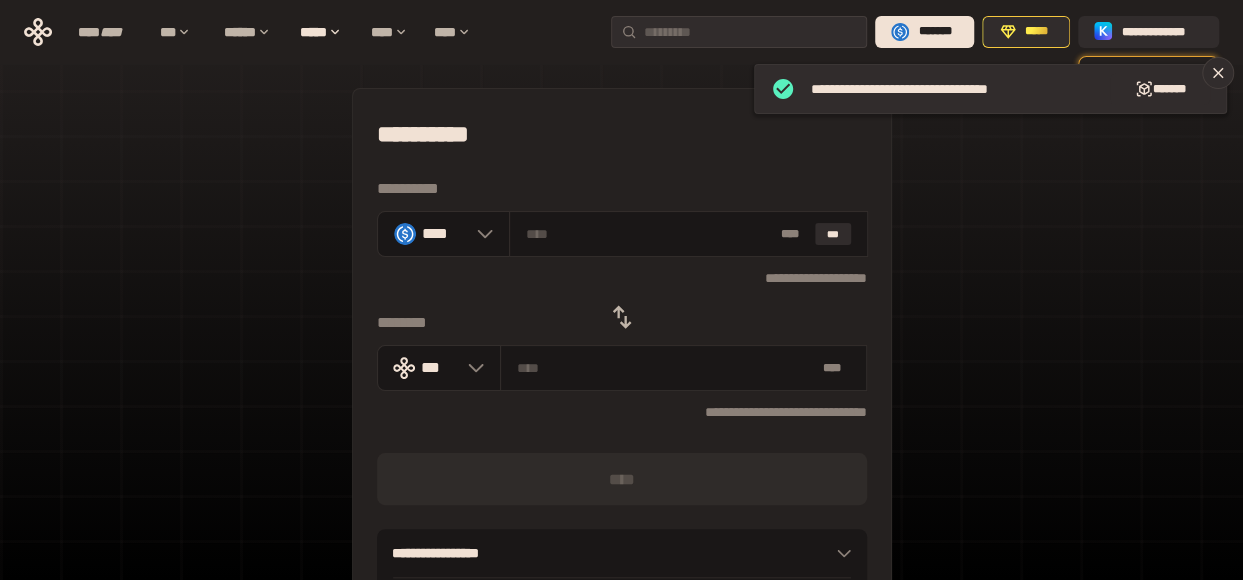 click 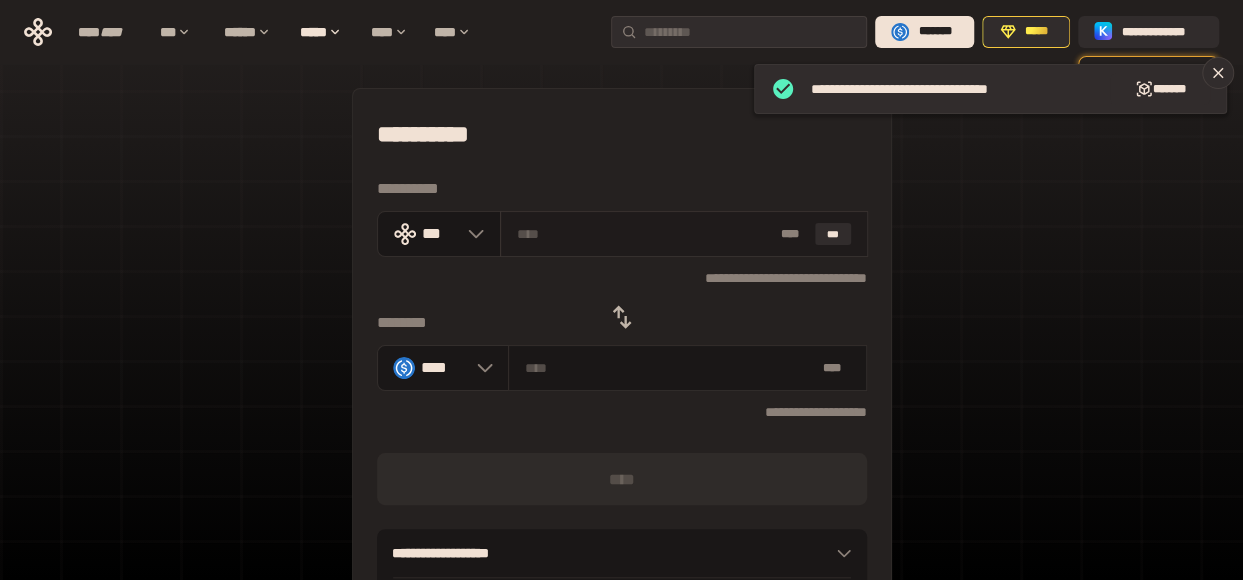 click at bounding box center [644, 234] 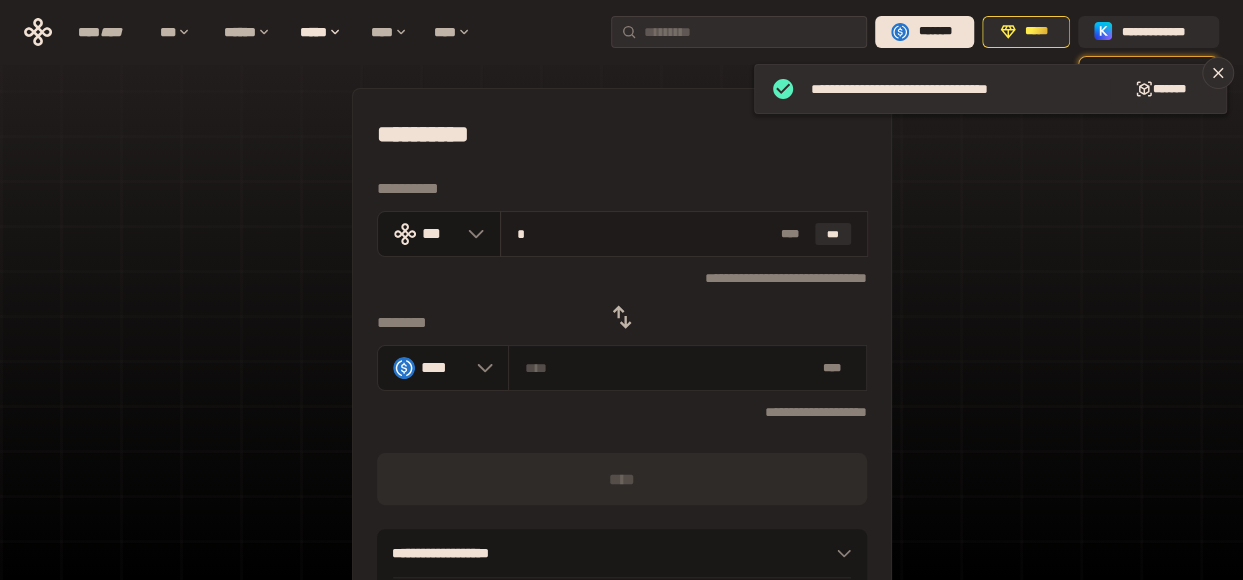 type on "********" 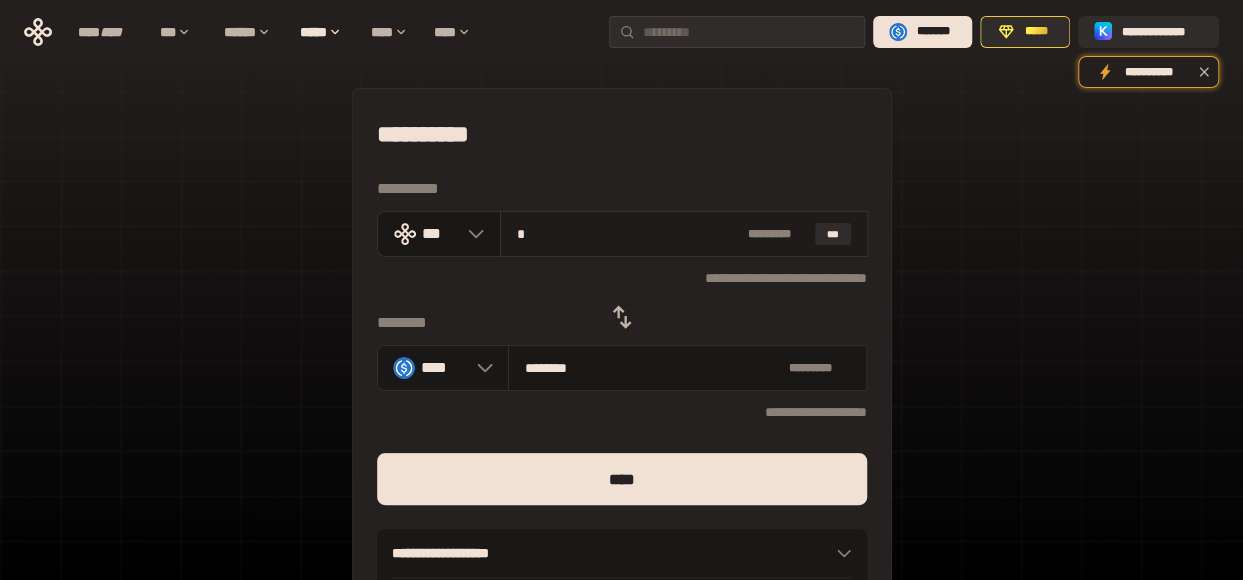 type on "**" 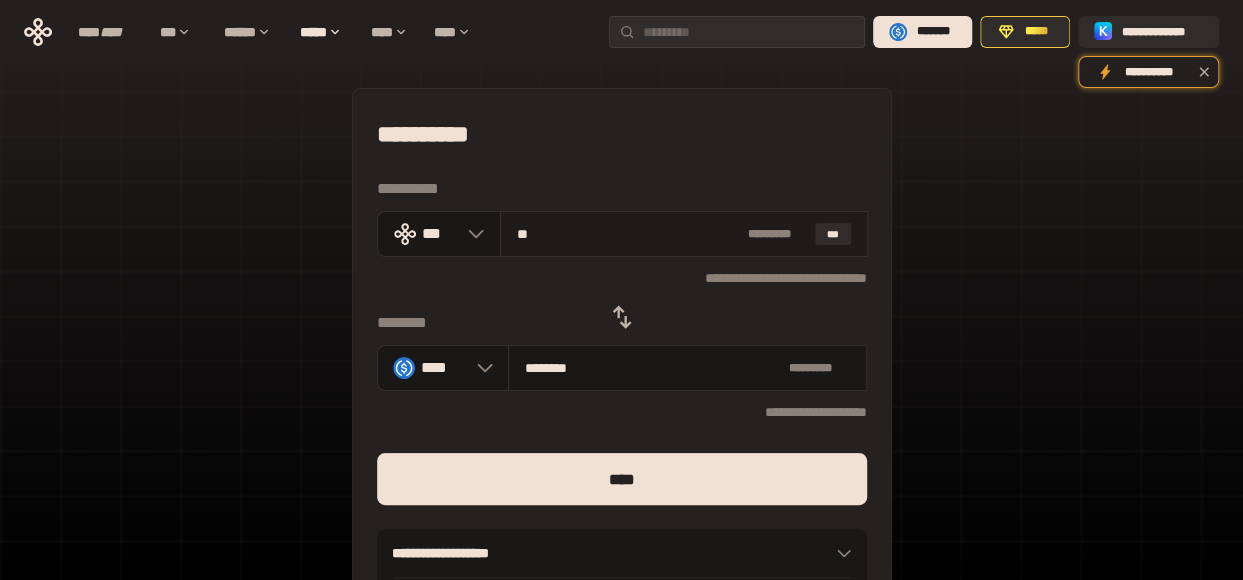 type on "********" 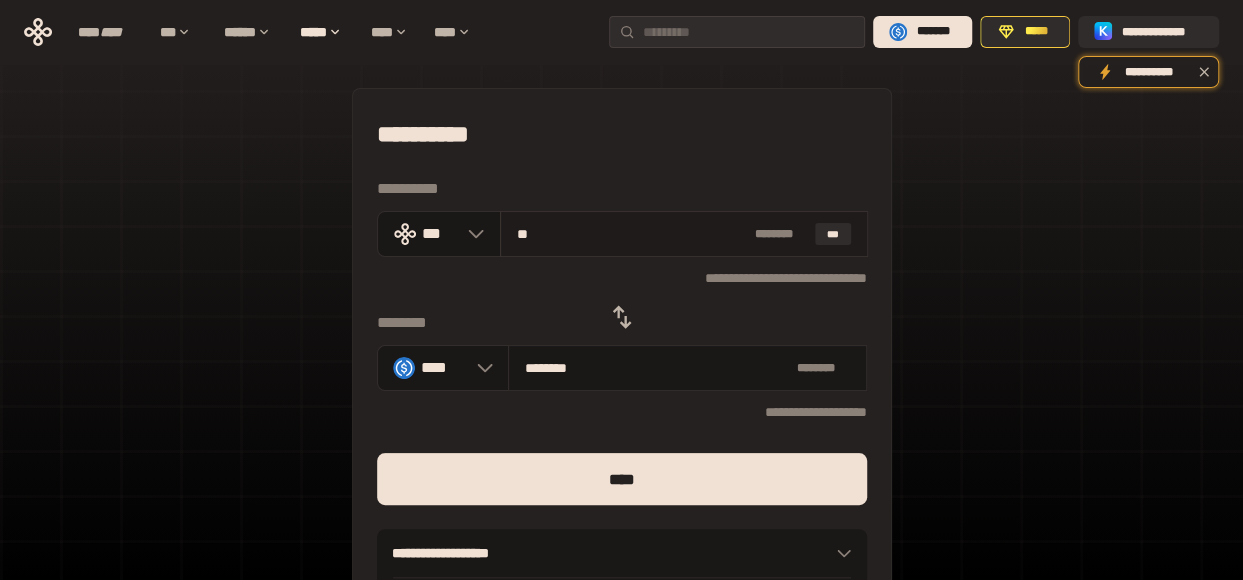 click on "**" at bounding box center [632, 234] 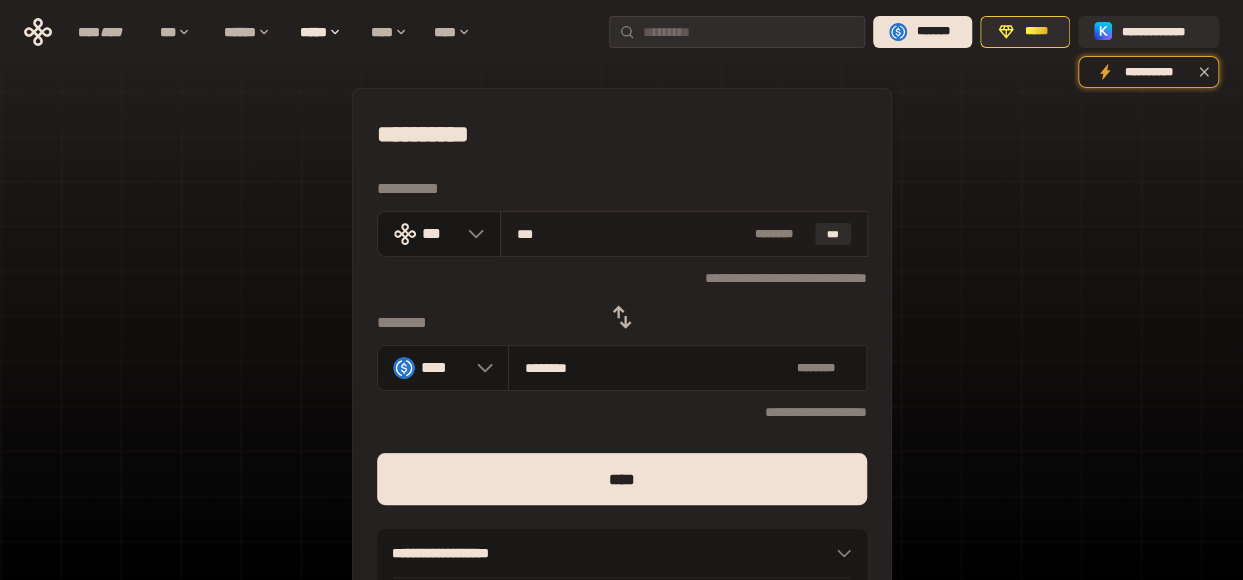 type on "*********" 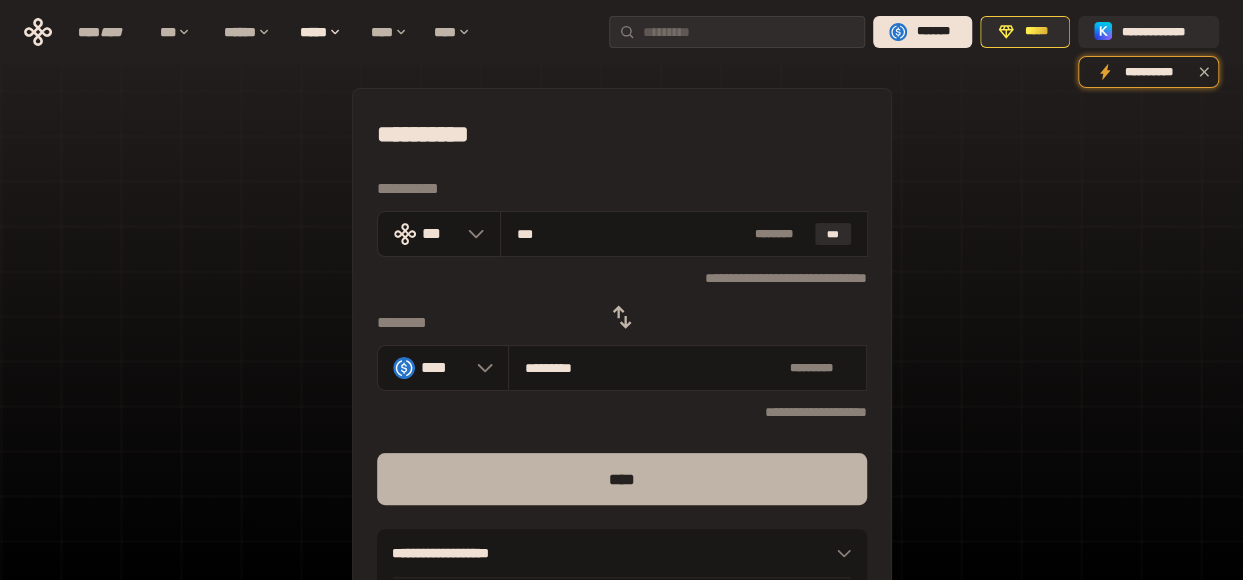 type on "***" 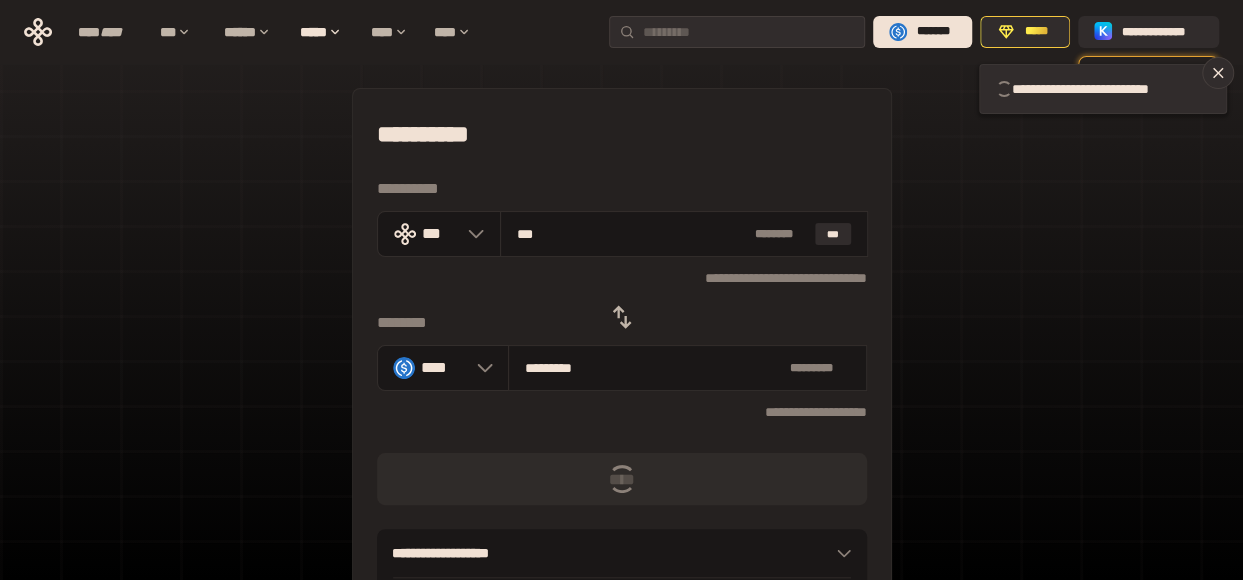 type 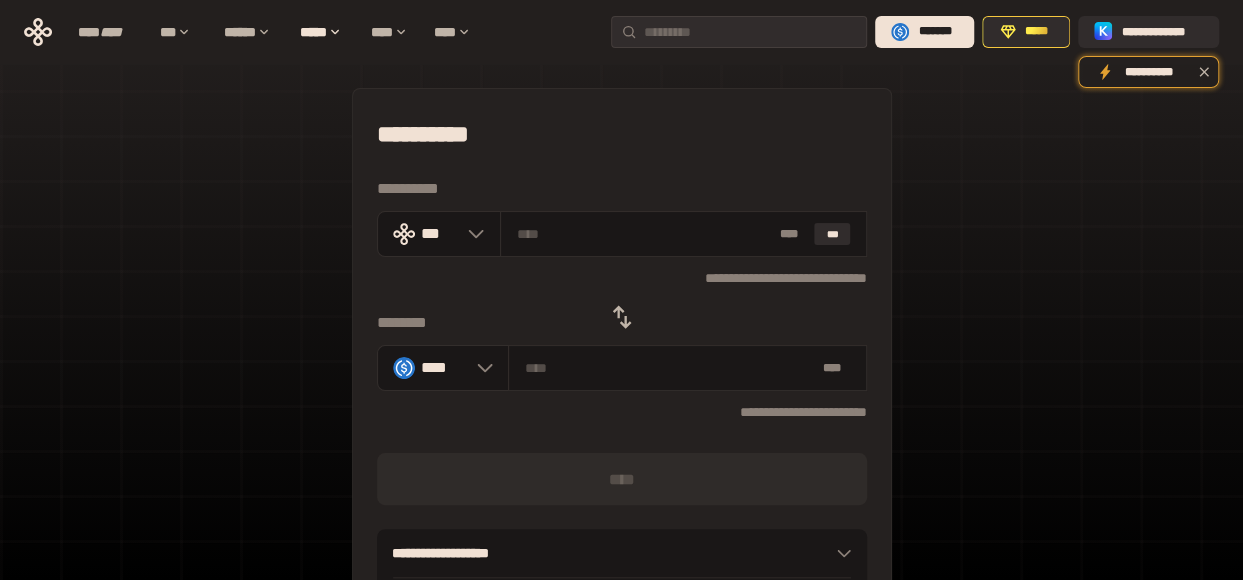click at bounding box center (622, 317) 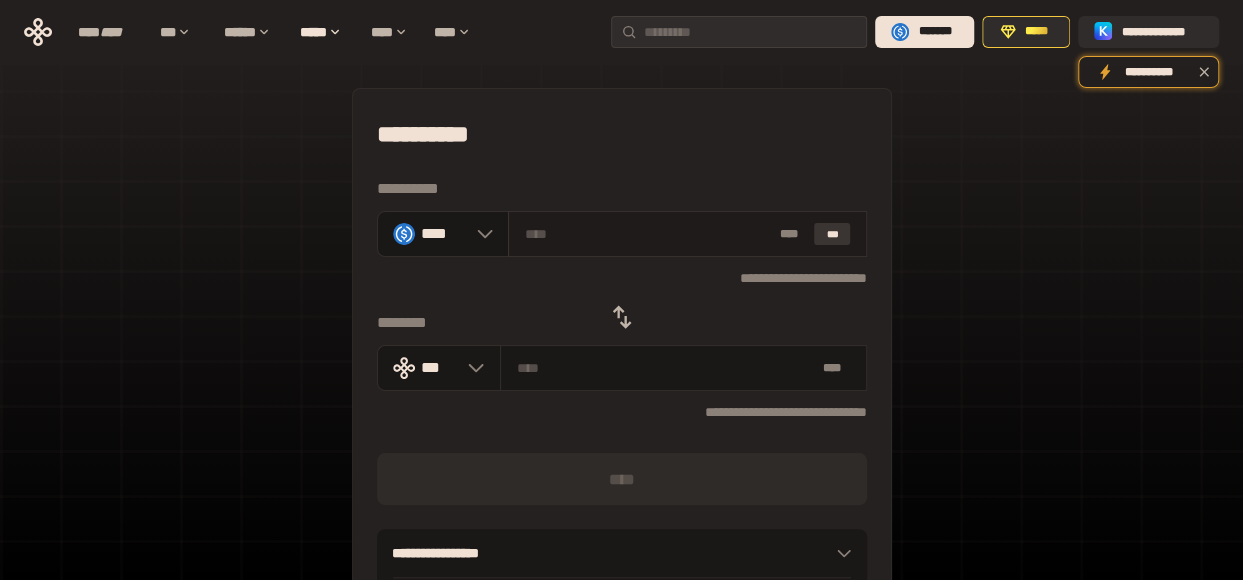 click on "***" at bounding box center [832, 234] 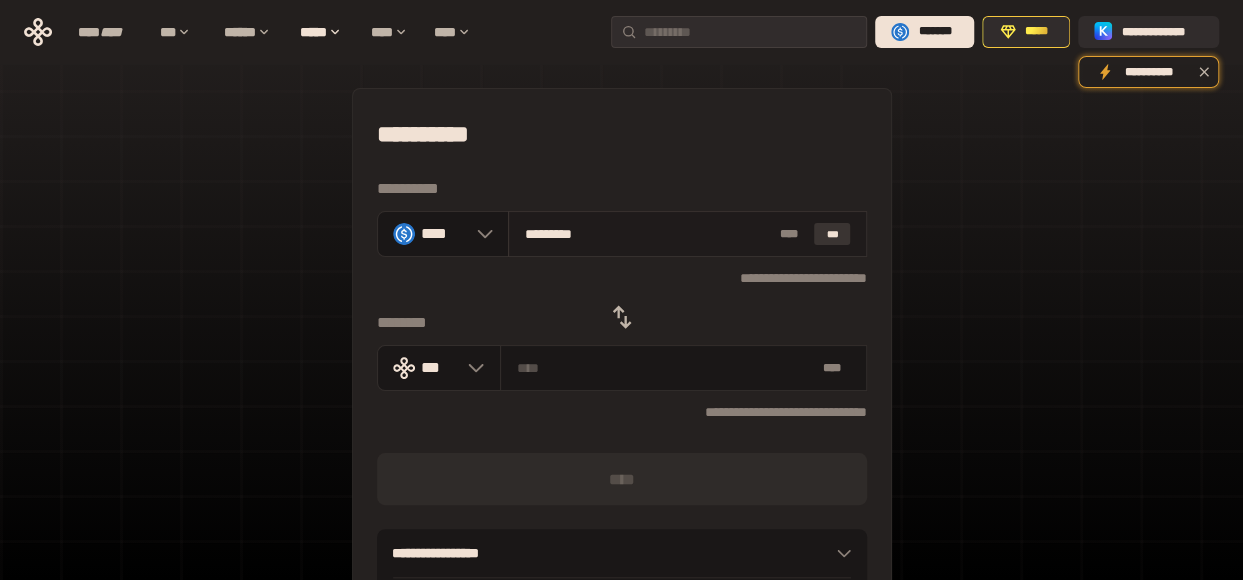 type on "**********" 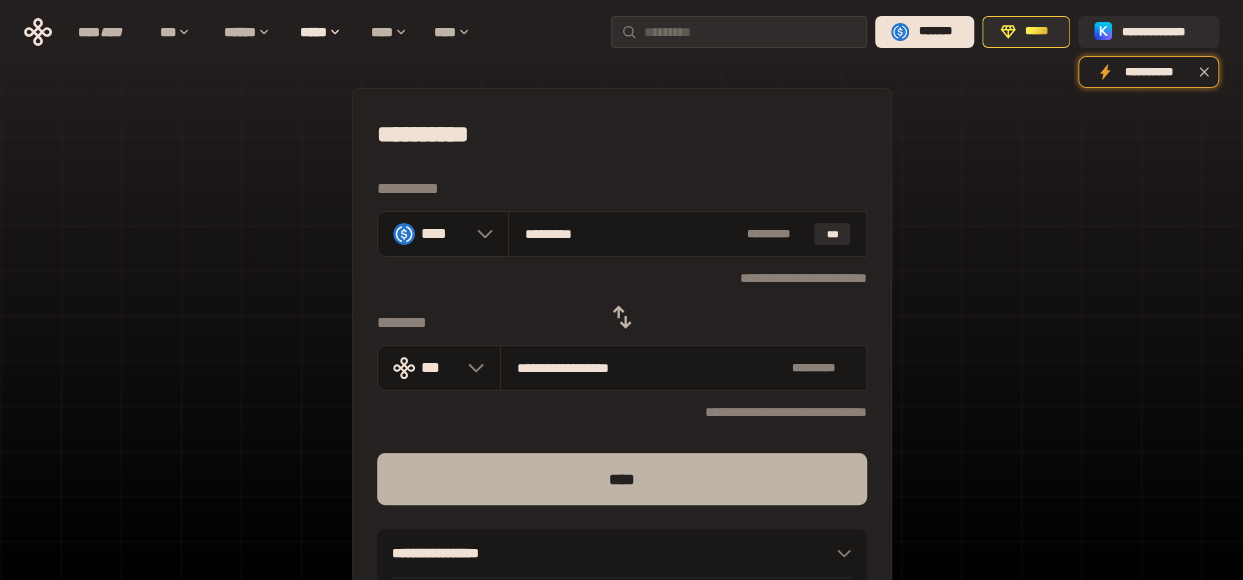 click on "****" at bounding box center (622, 479) 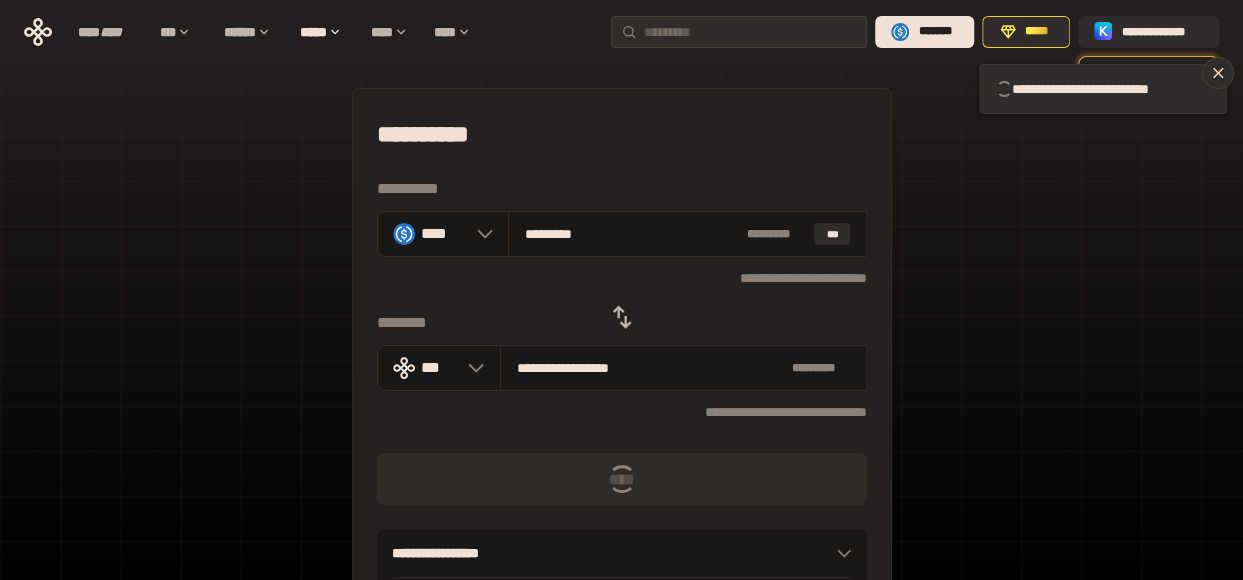 type 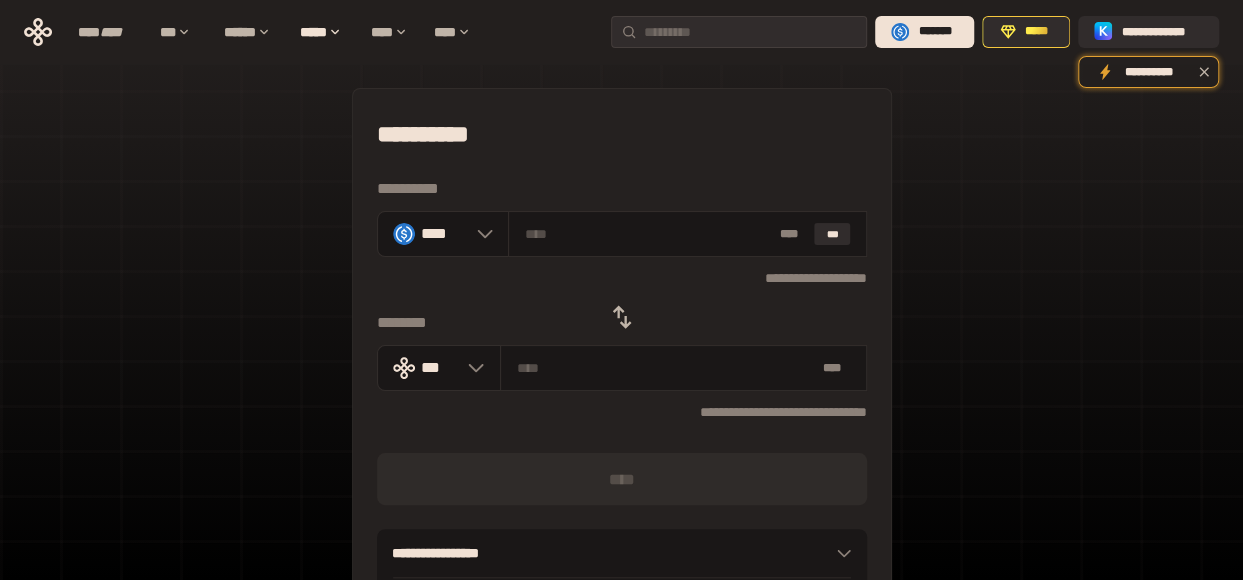 click 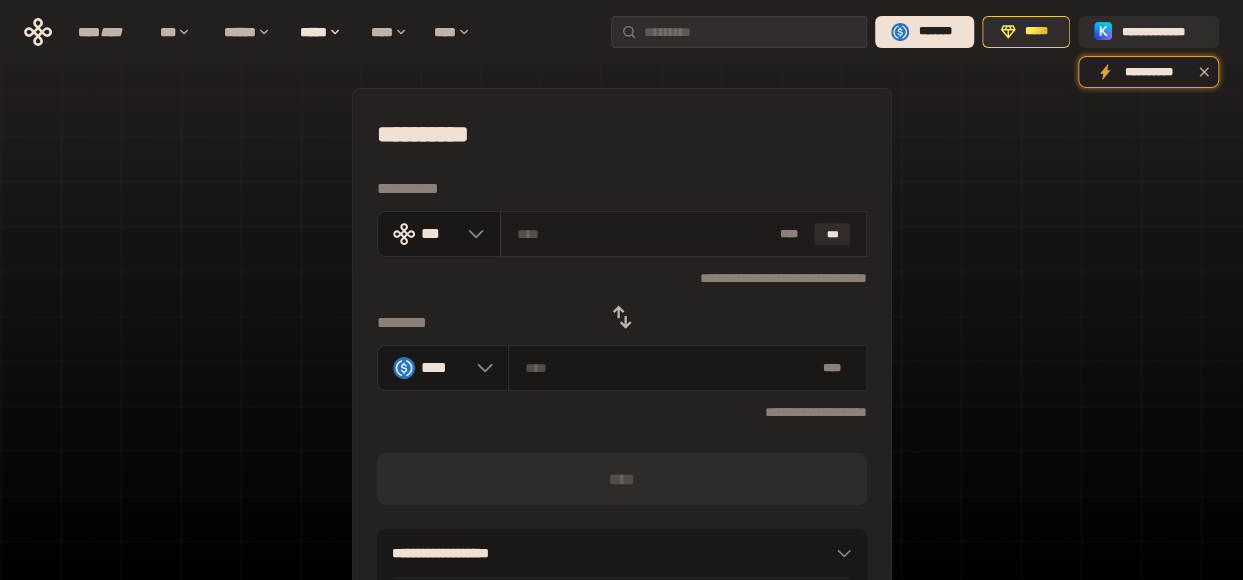 click at bounding box center [644, 234] 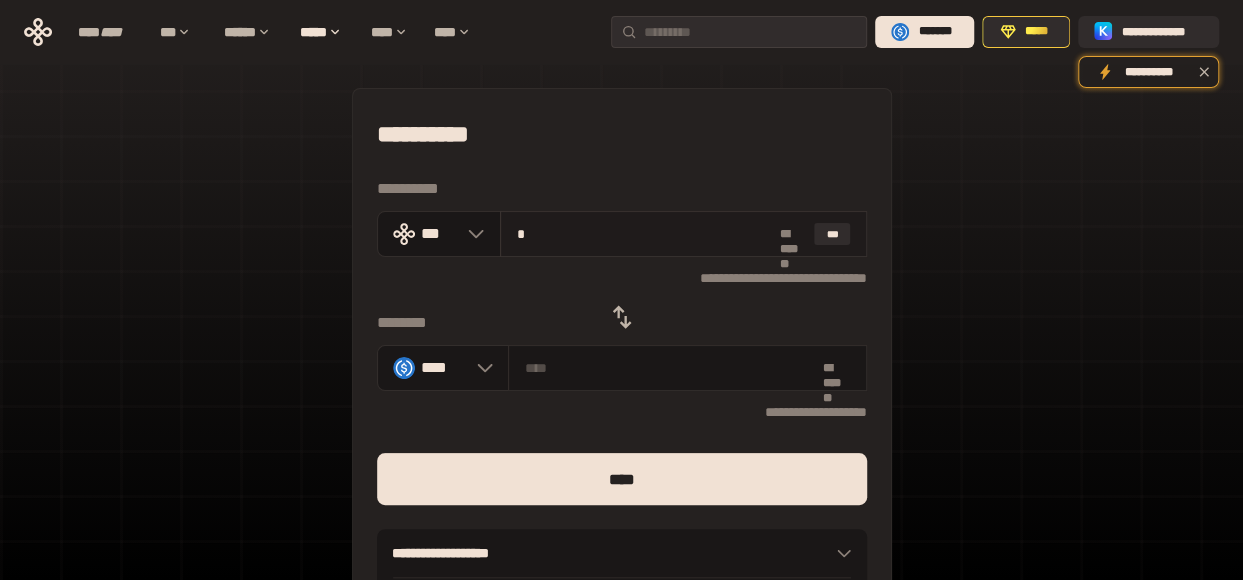 type on "********" 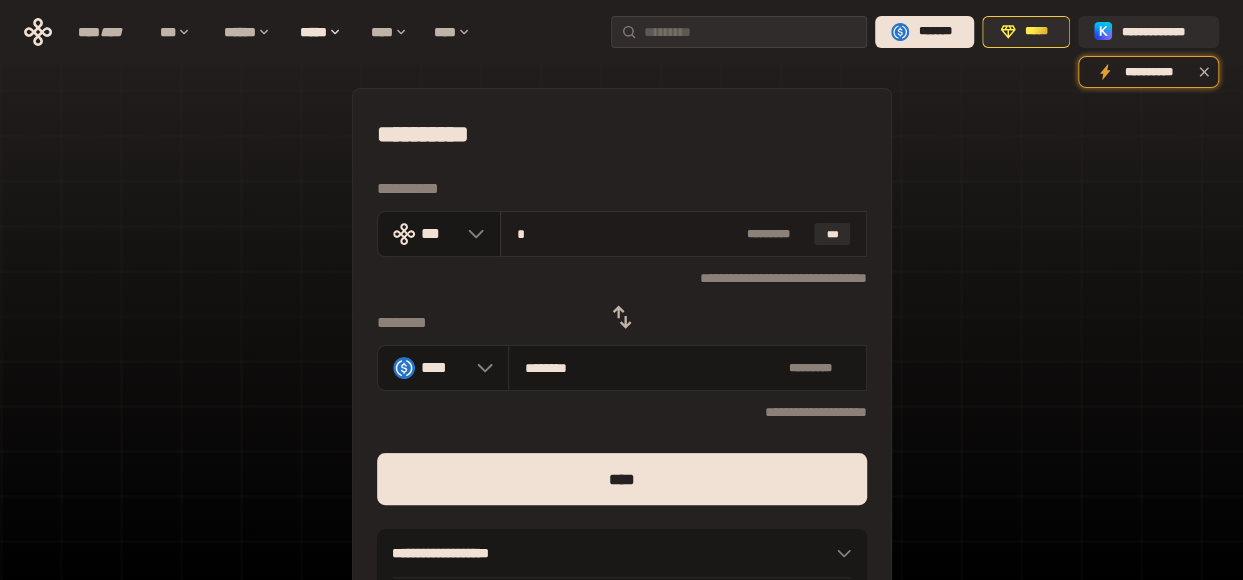 type on "**" 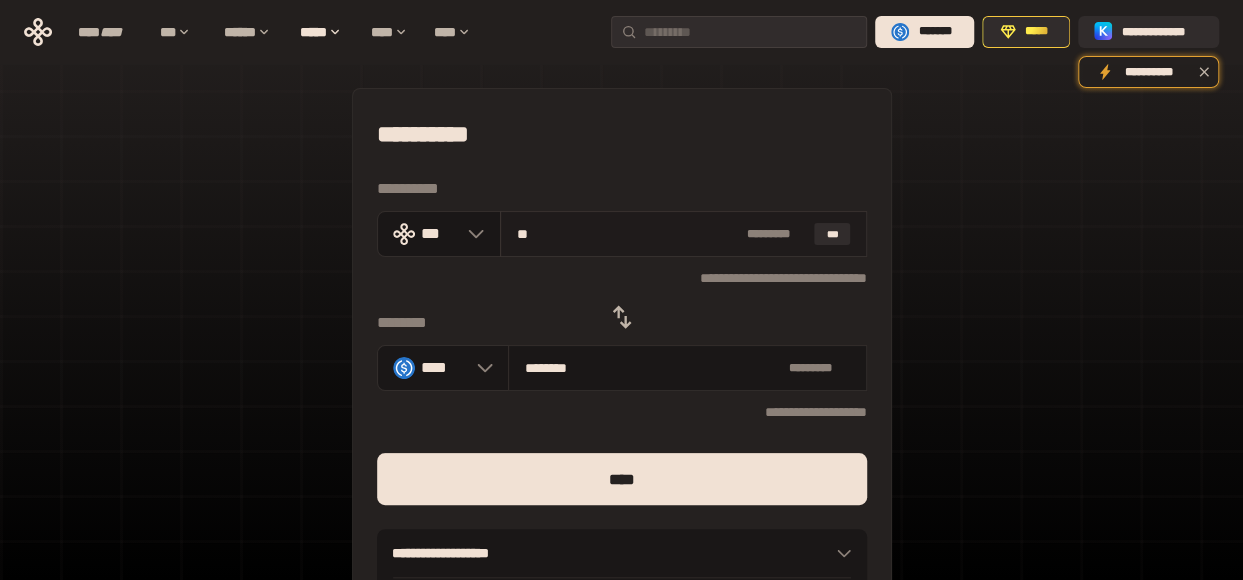 type on "********" 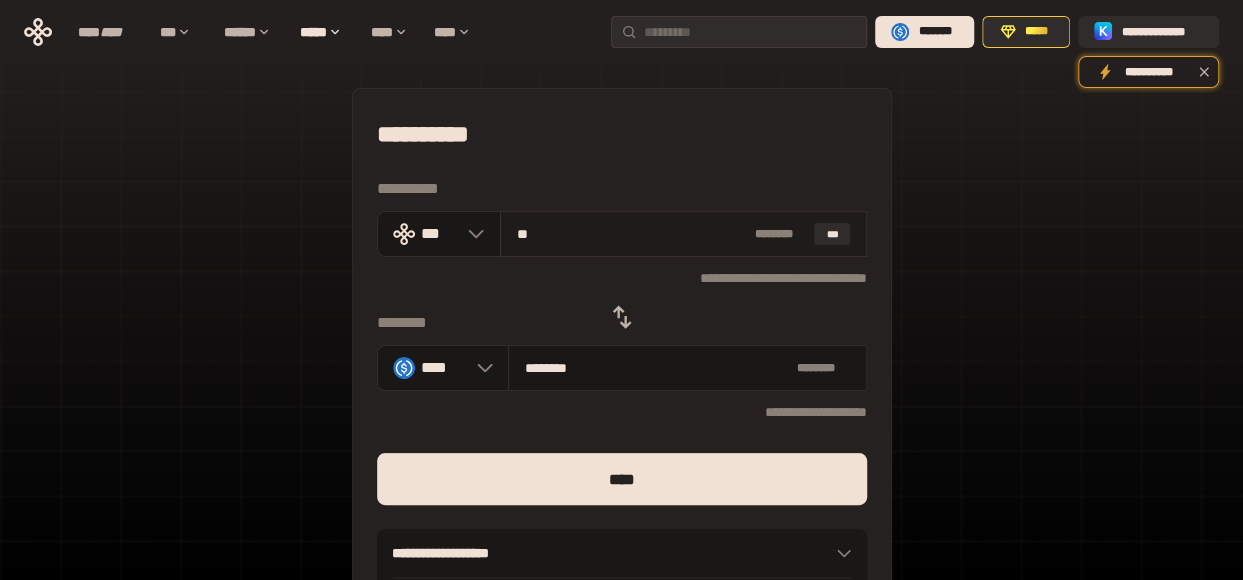 type on "***" 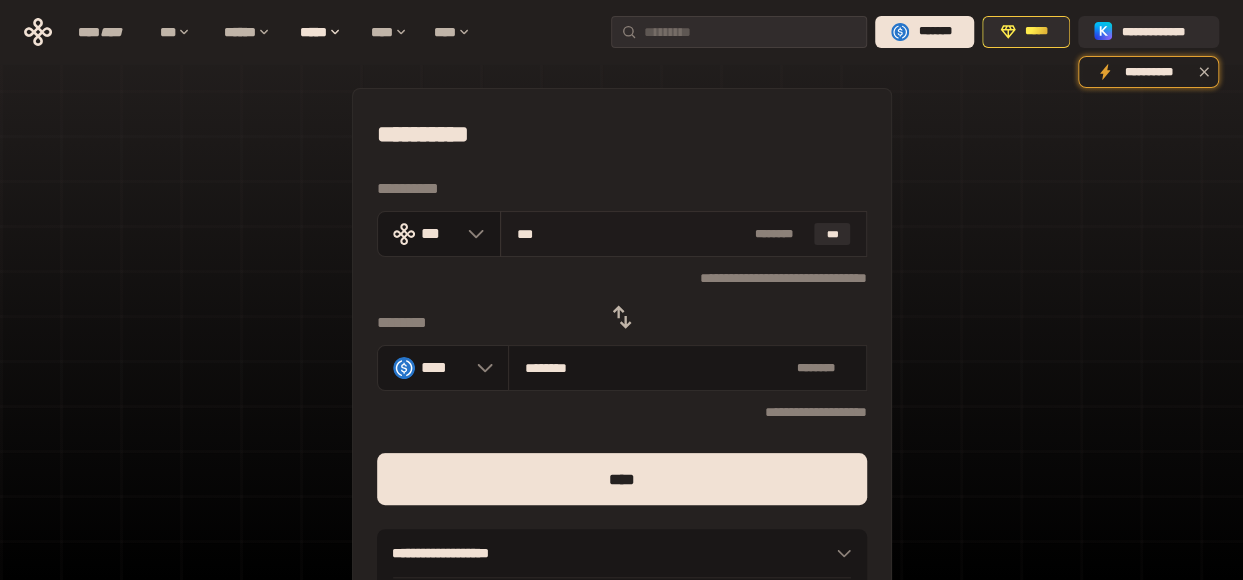 type on "*********" 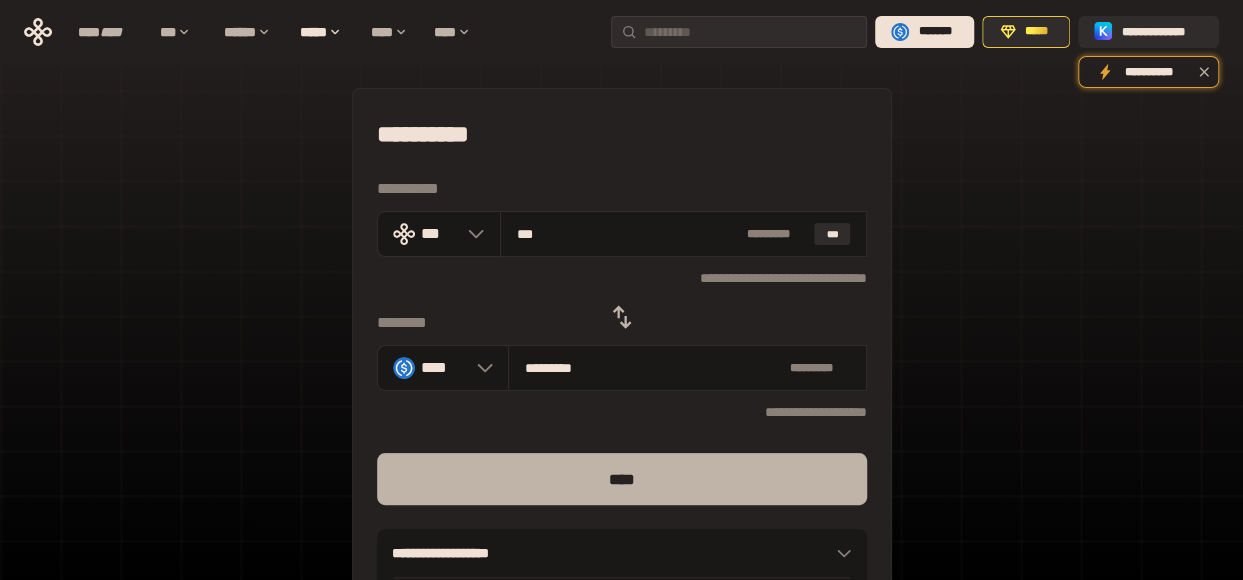 type on "***" 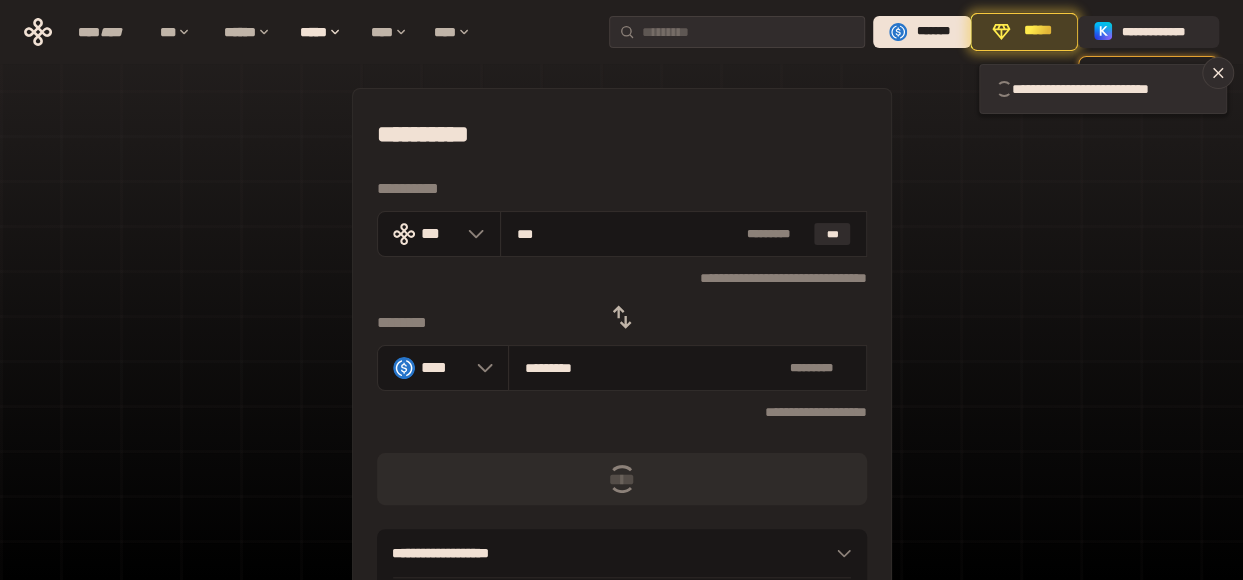 type 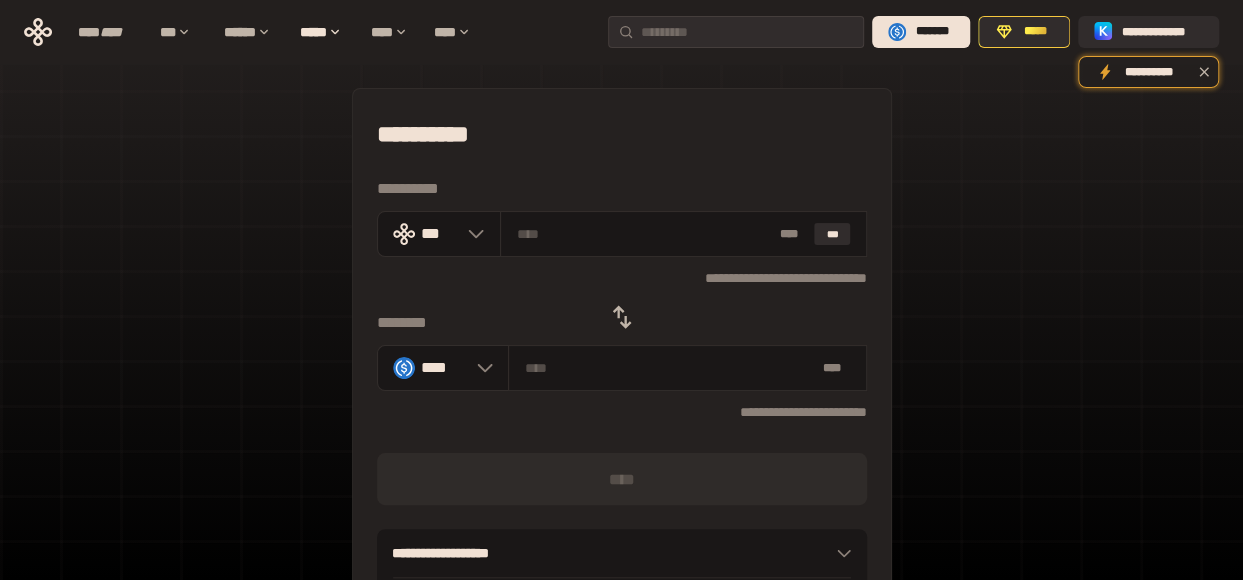 click 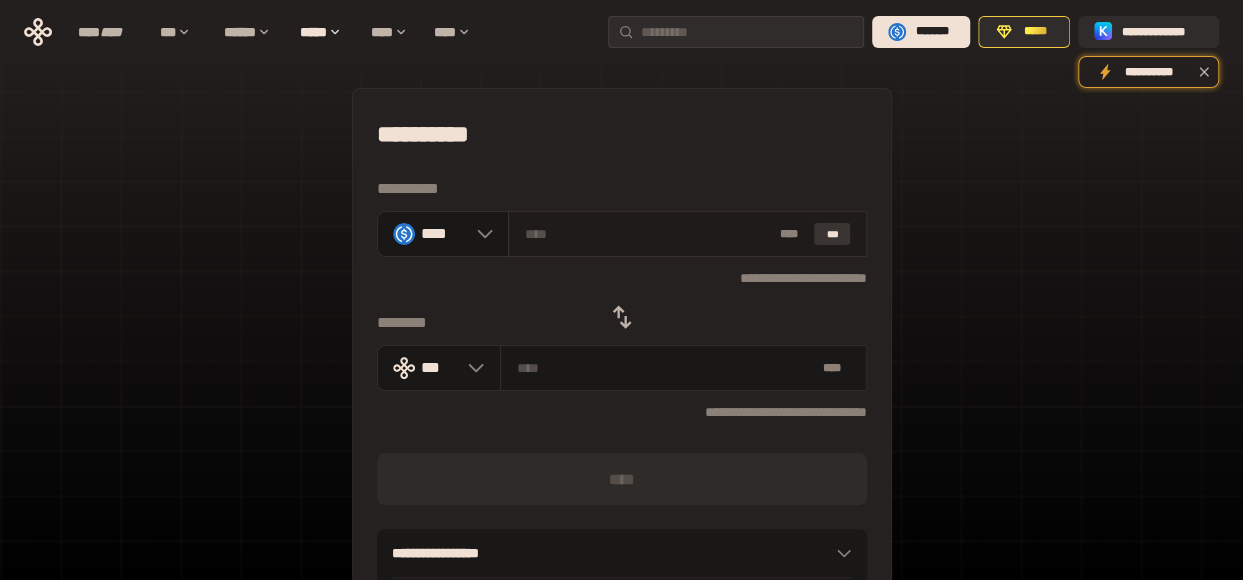click on "***" at bounding box center (832, 234) 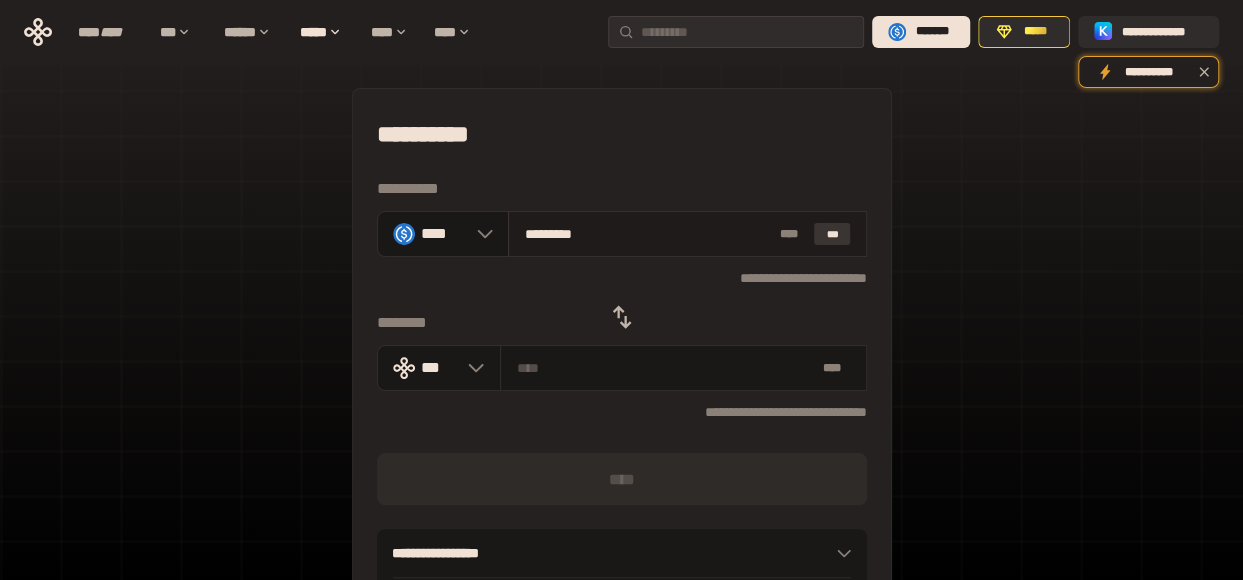 type on "**********" 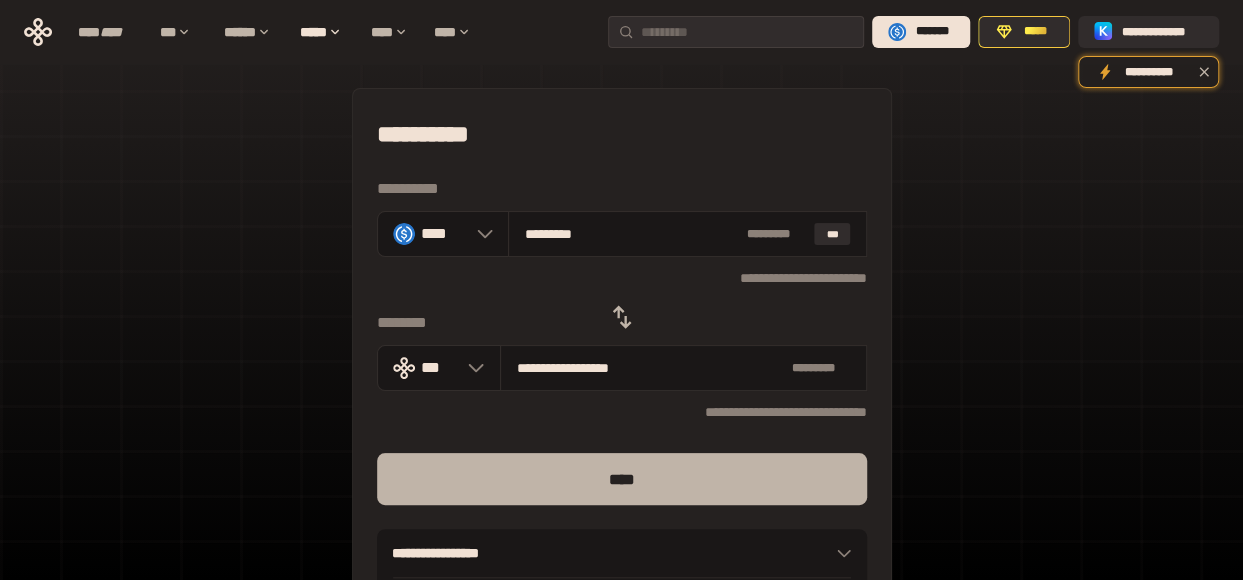 click on "****" at bounding box center (622, 479) 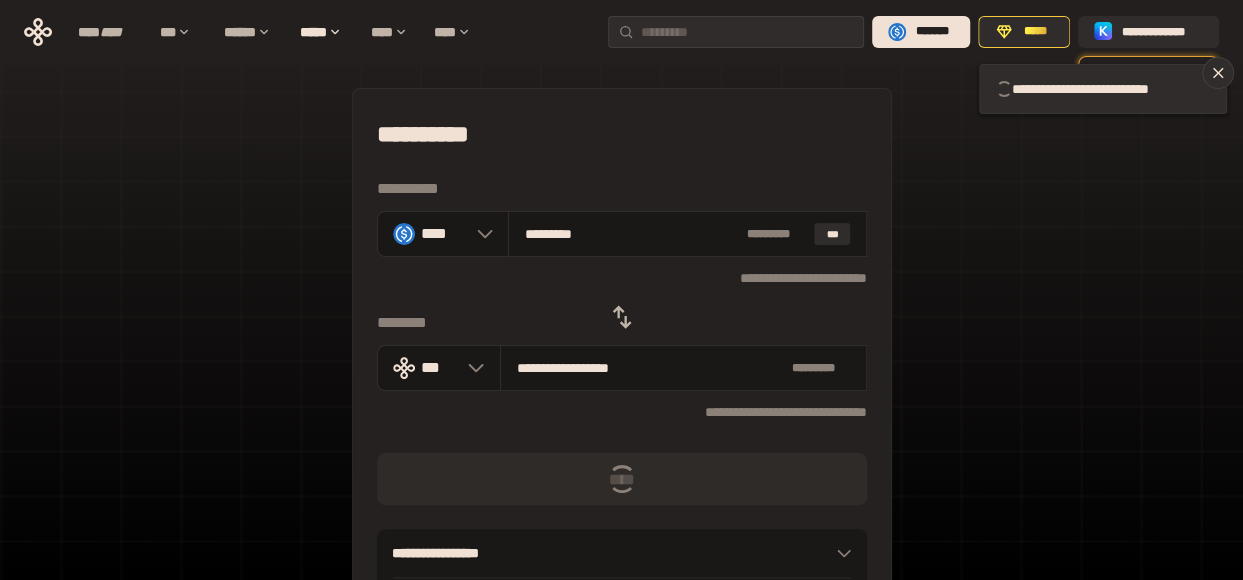 type 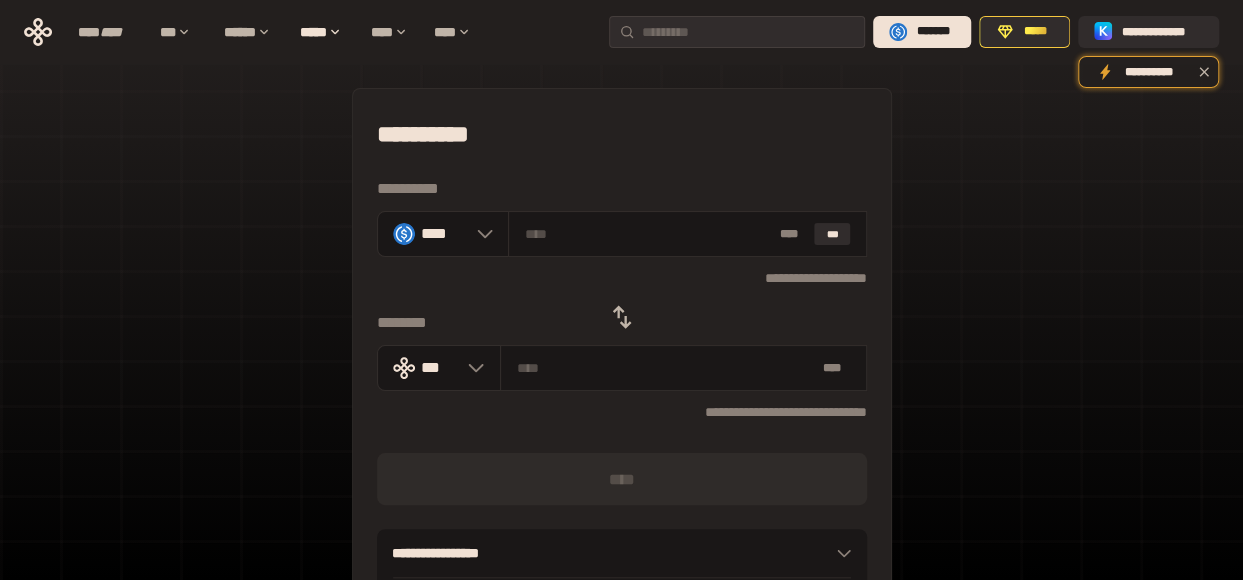 click 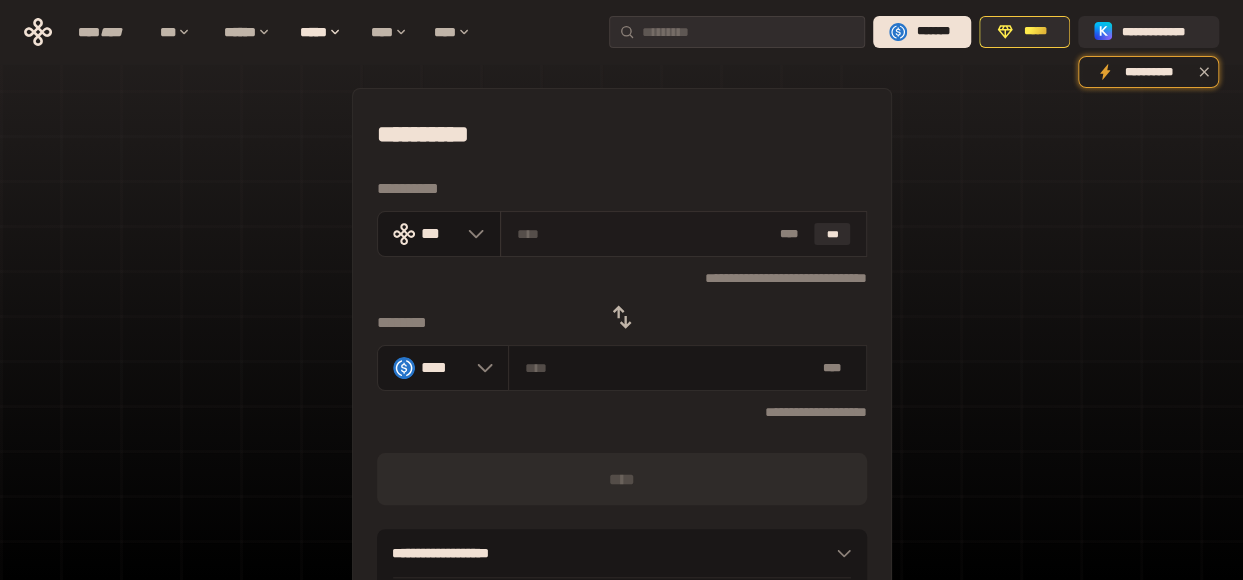 click at bounding box center [644, 234] 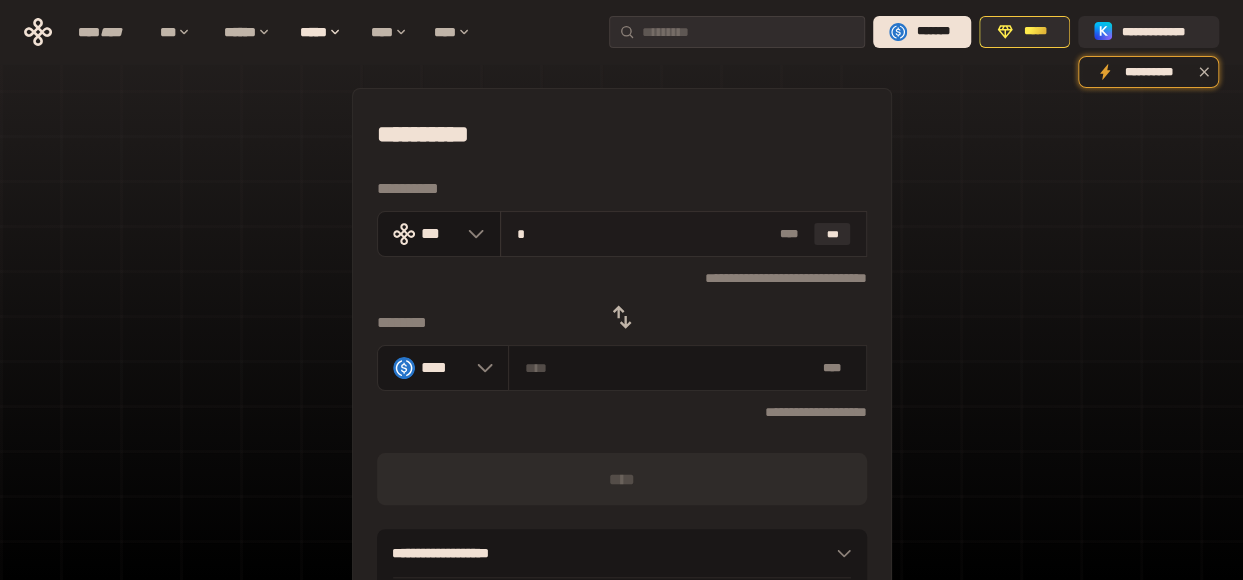 type on "*******" 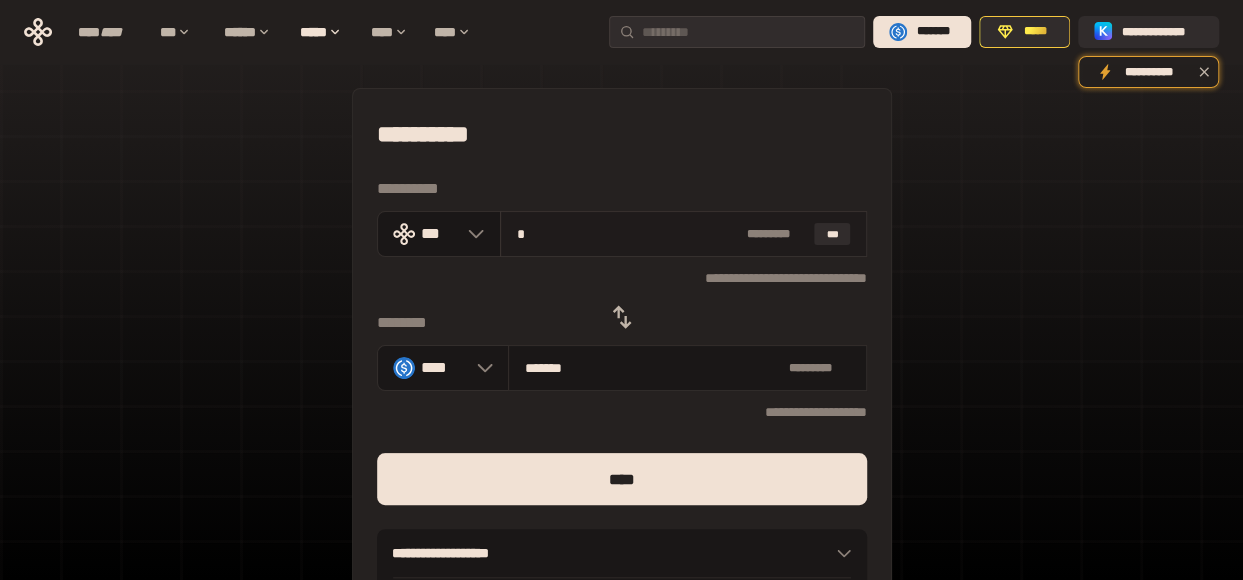 type on "**" 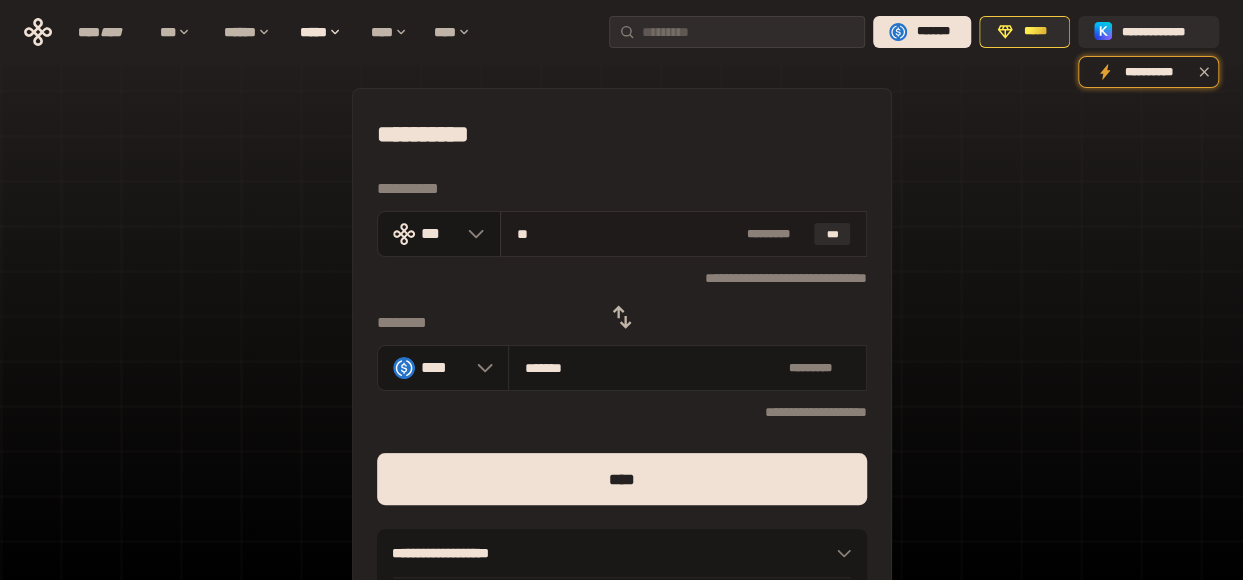 type on "********" 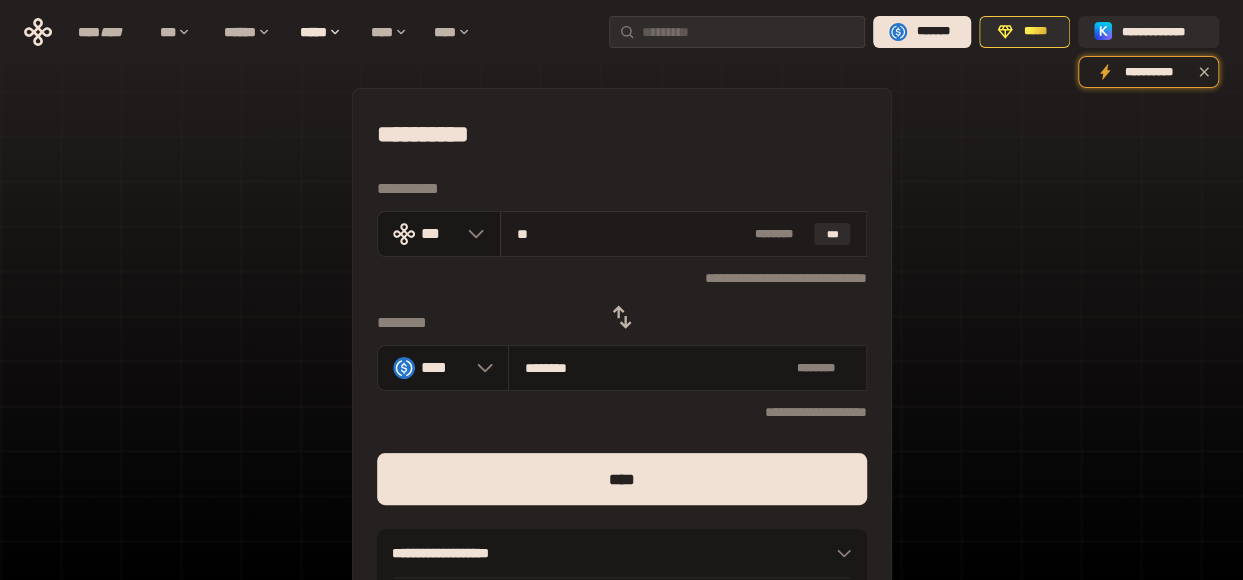 type on "***" 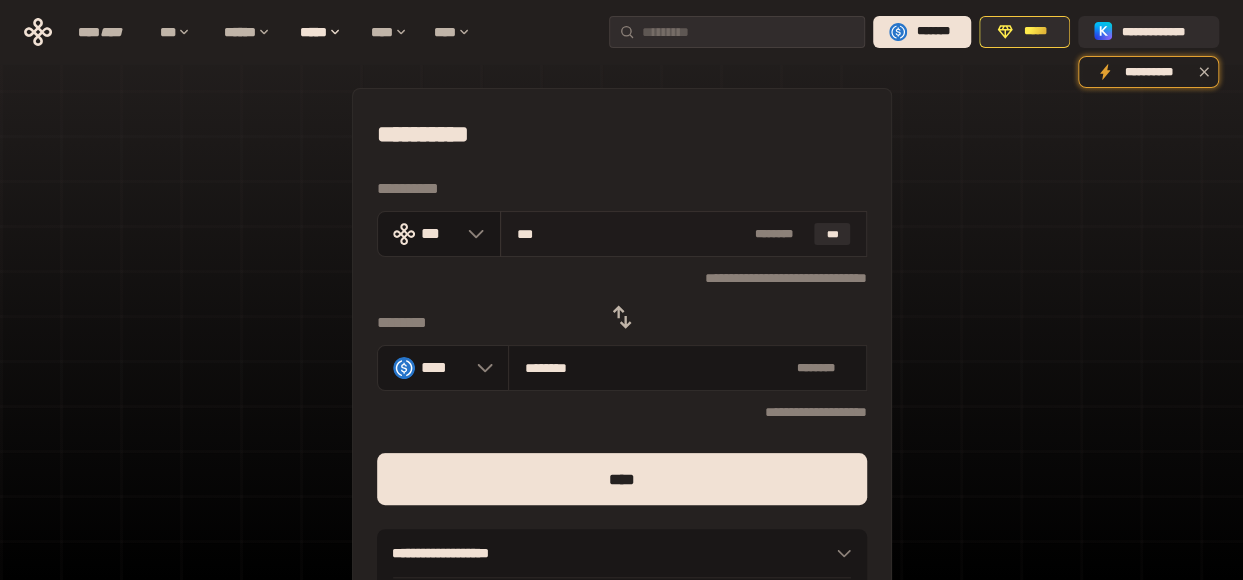 type on "*********" 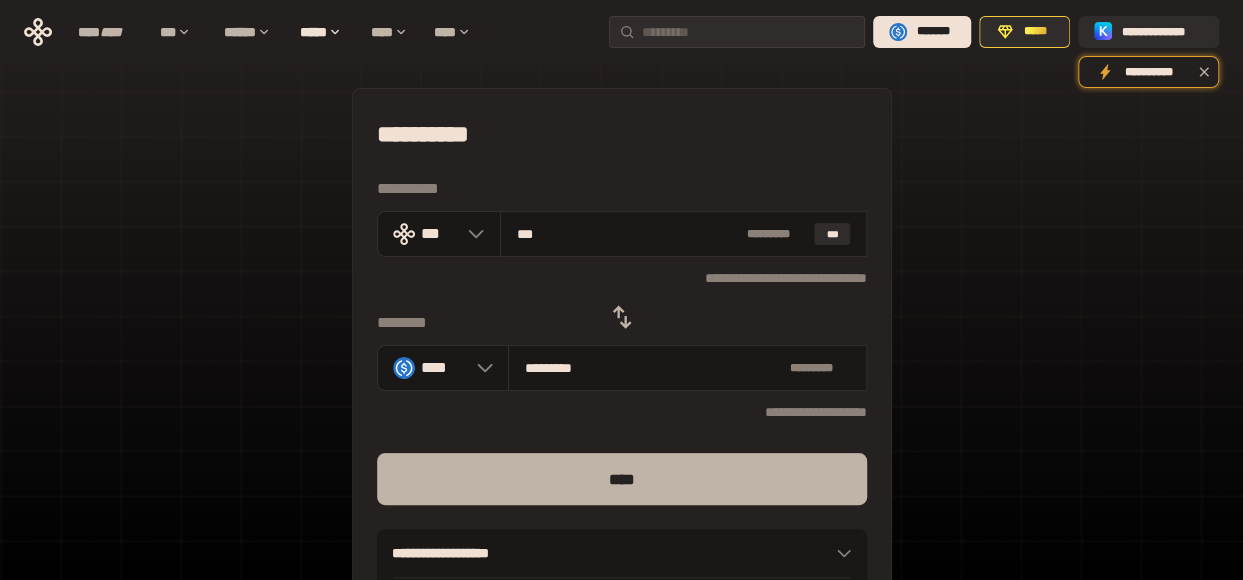 type on "***" 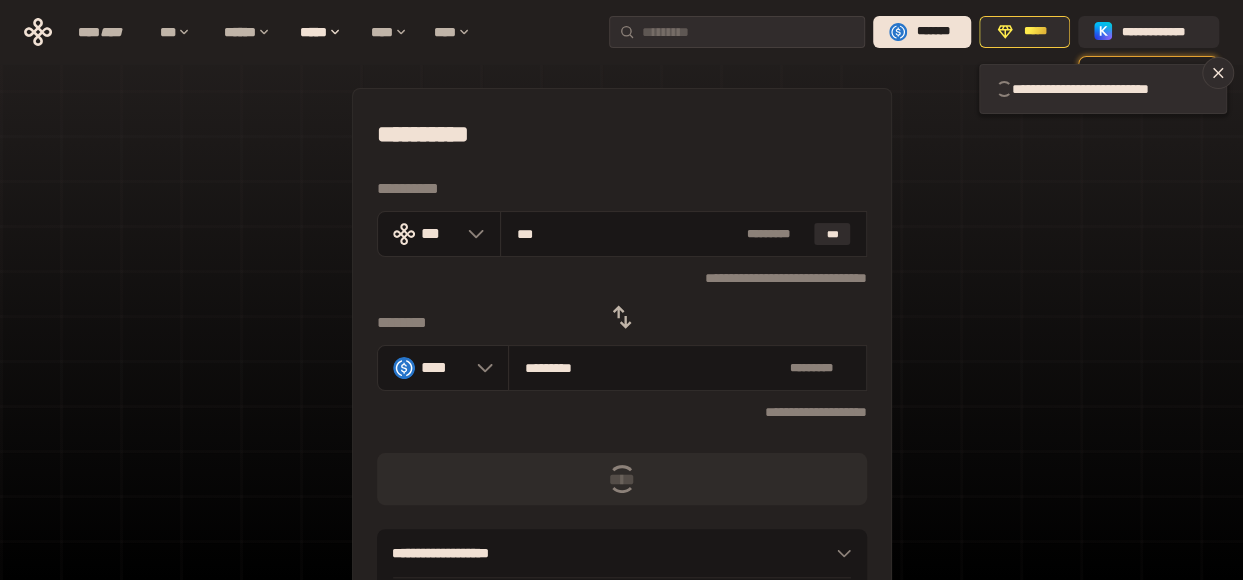 type 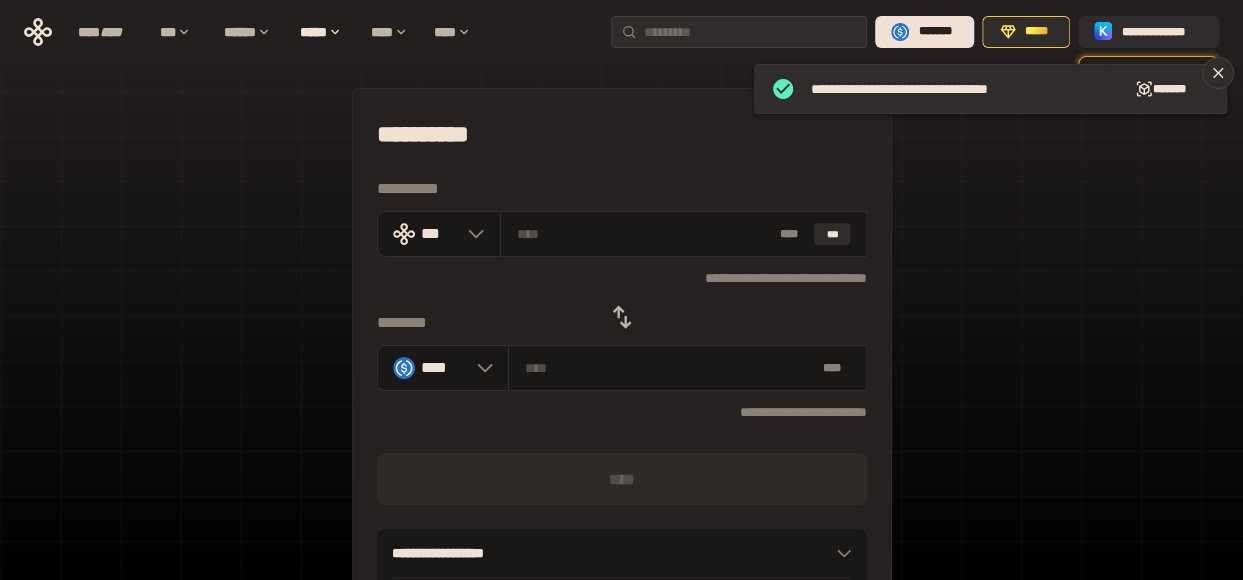 click 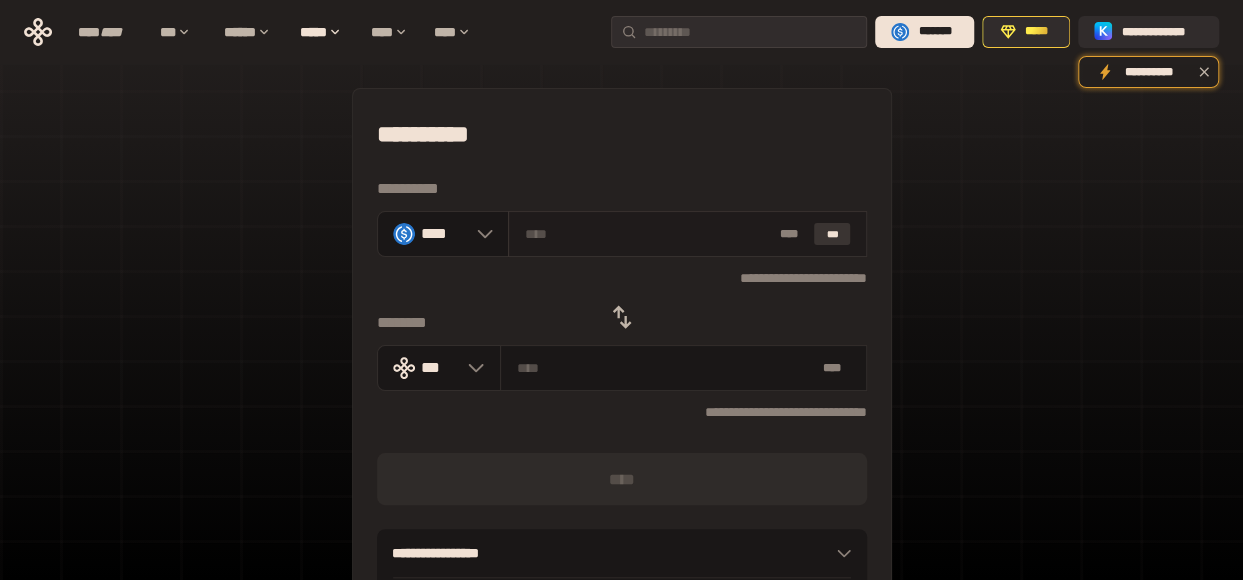 click on "***" at bounding box center [832, 234] 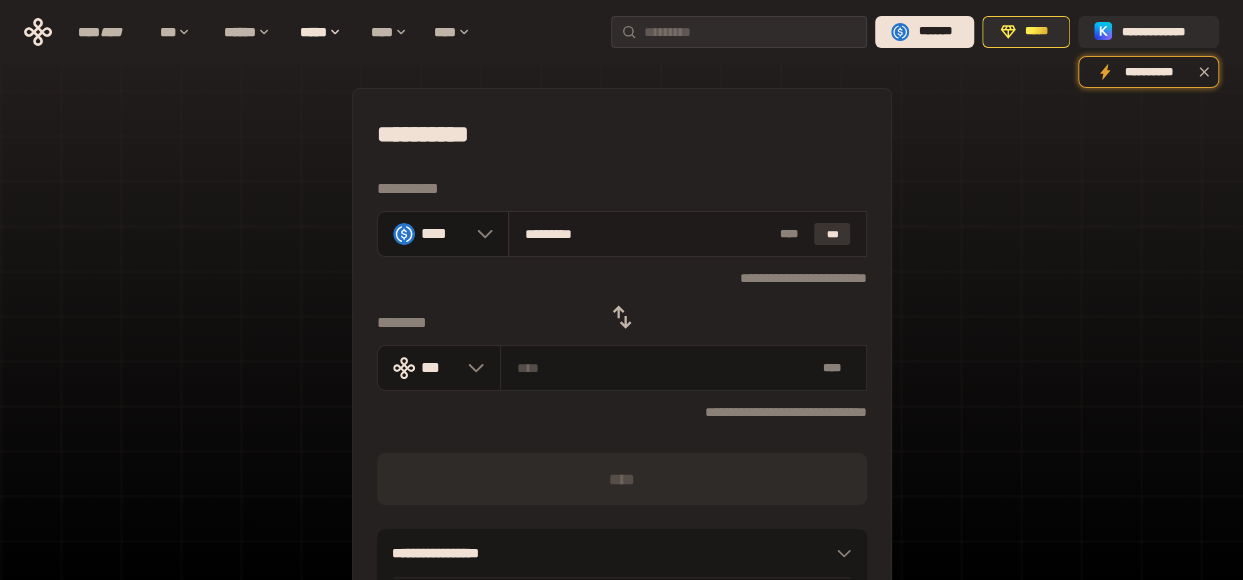 type on "**********" 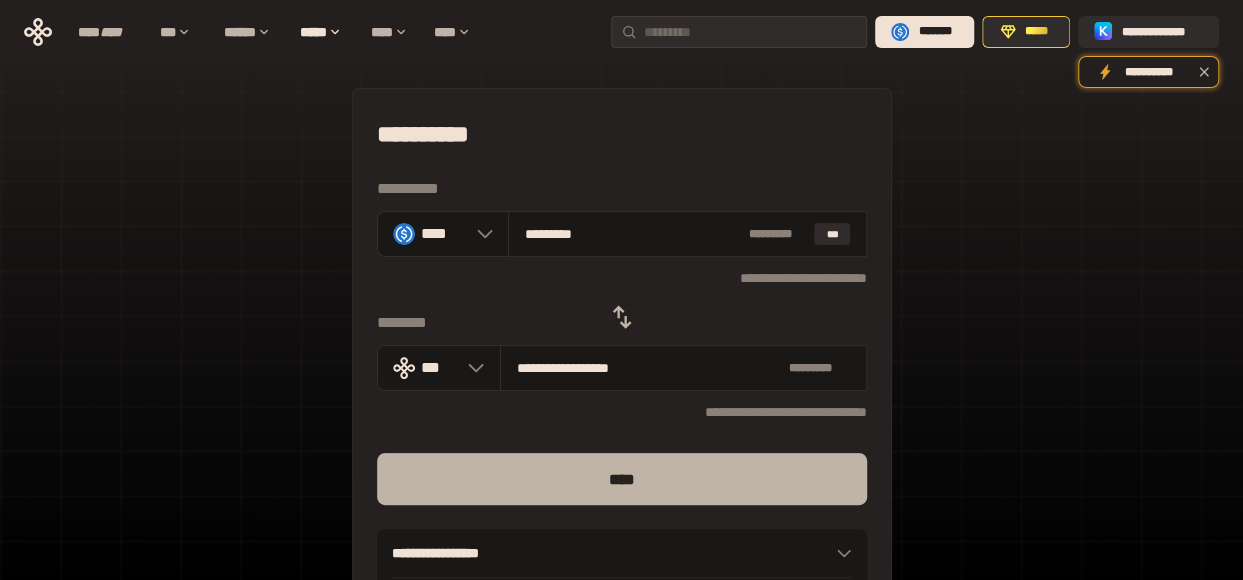 click on "****" at bounding box center (622, 479) 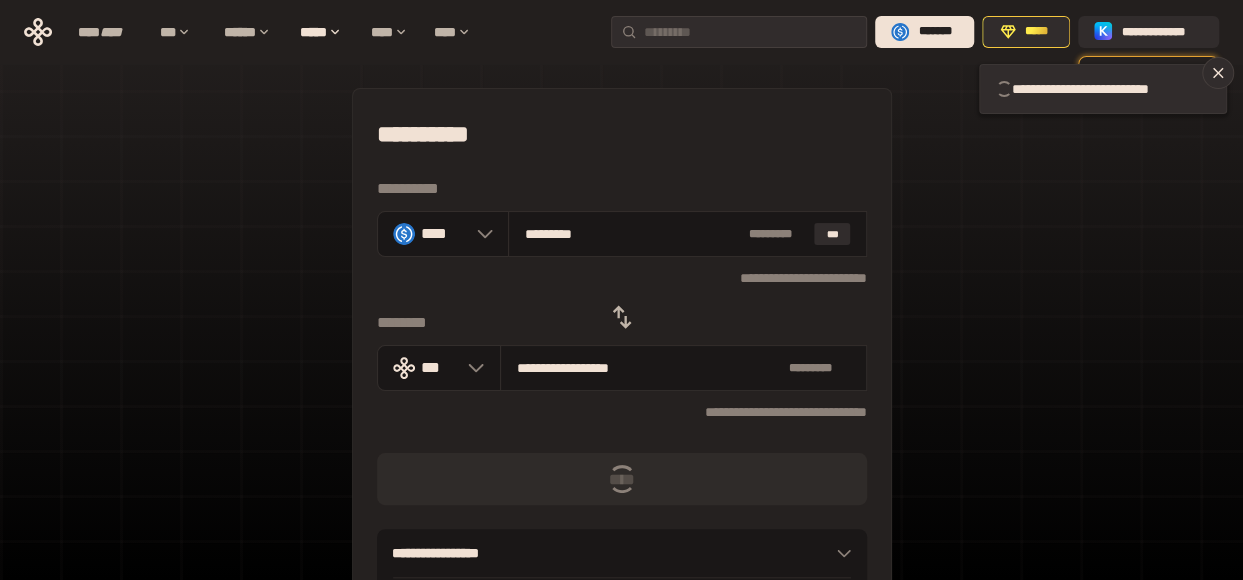 type 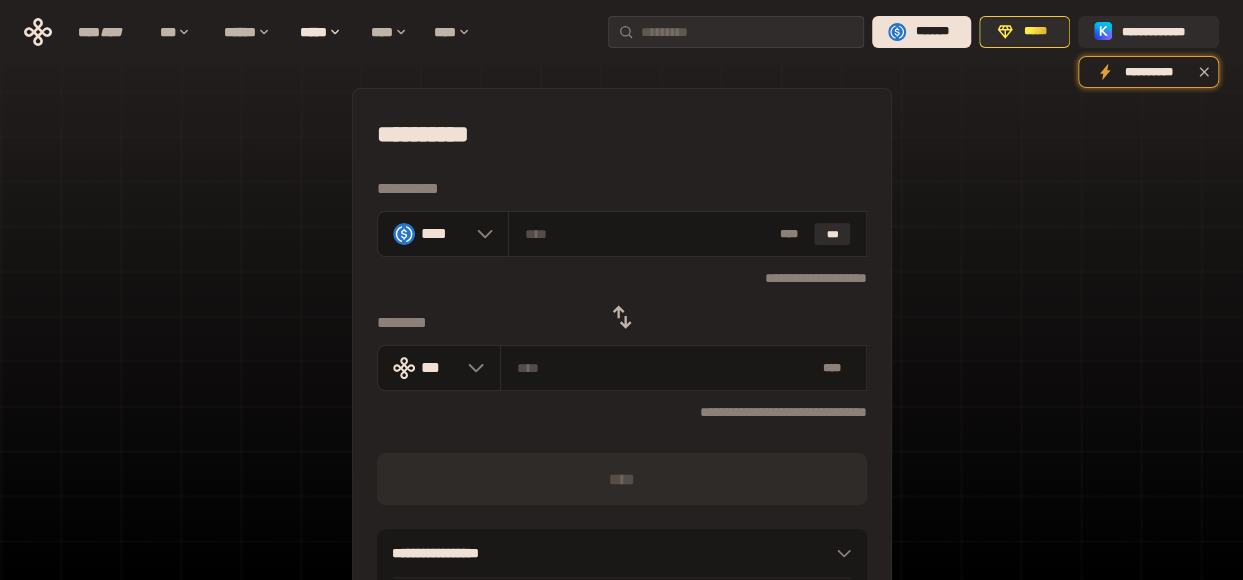 click 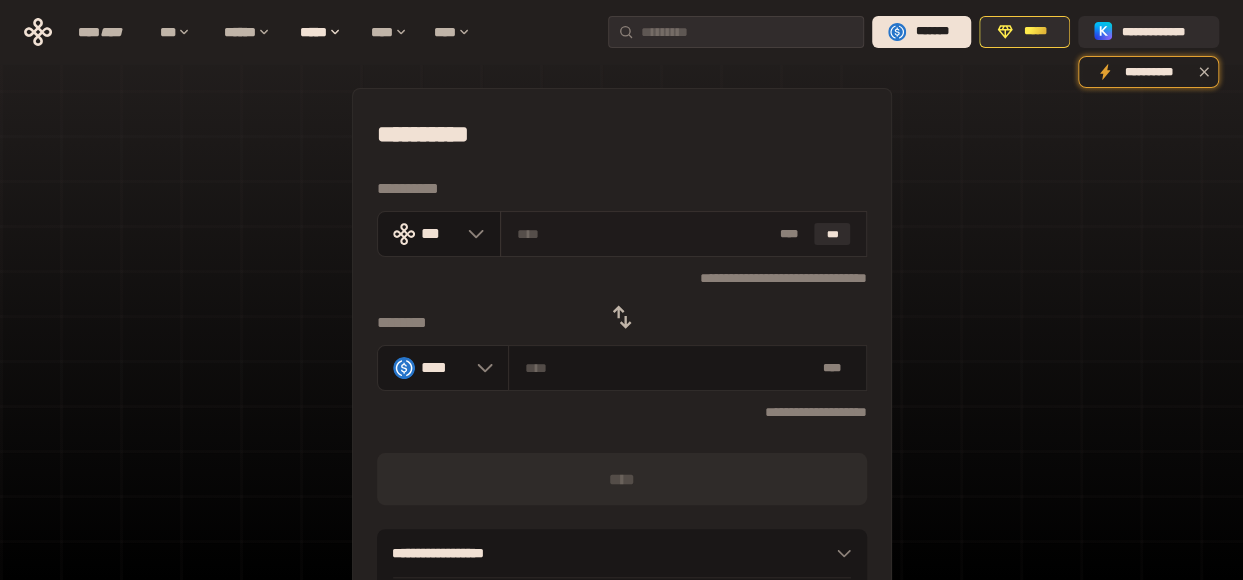 click at bounding box center [644, 234] 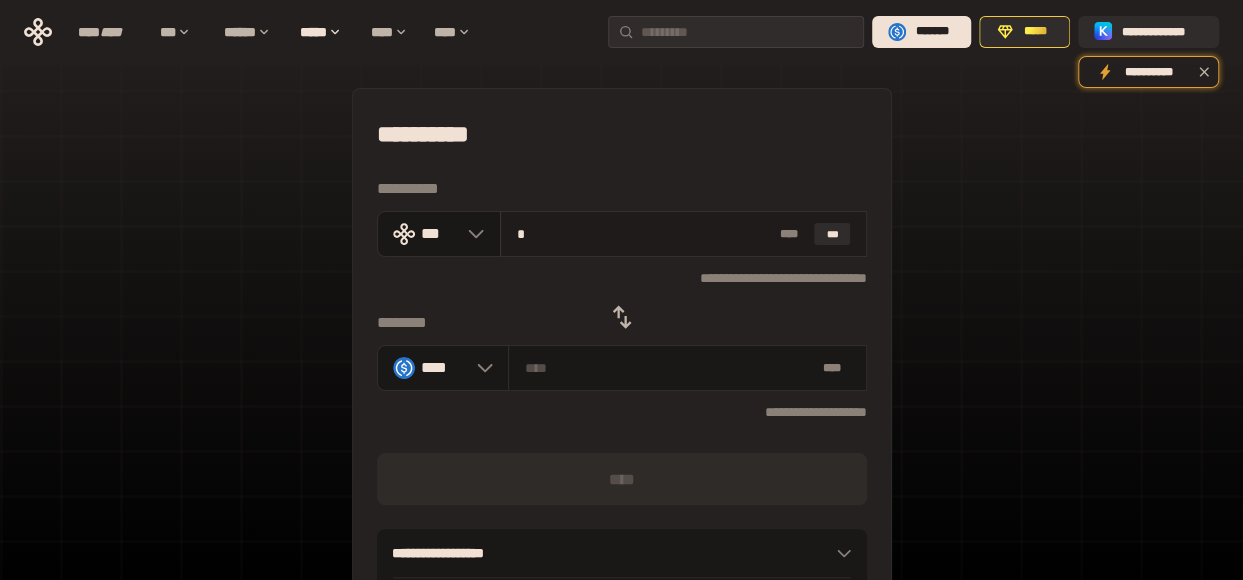 type on "********" 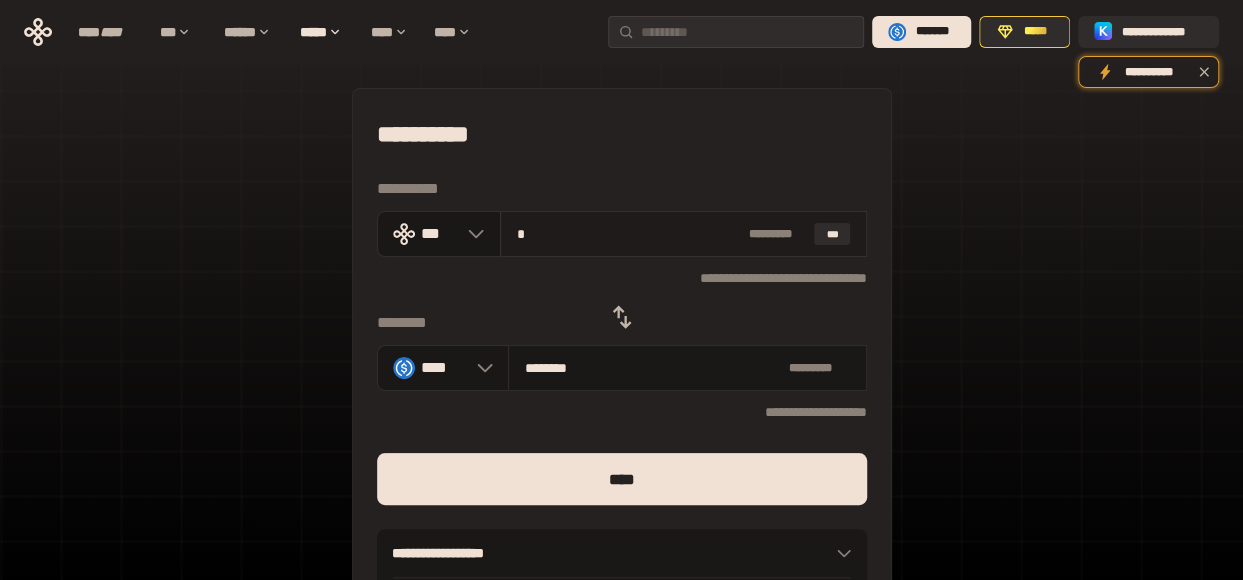type on "**" 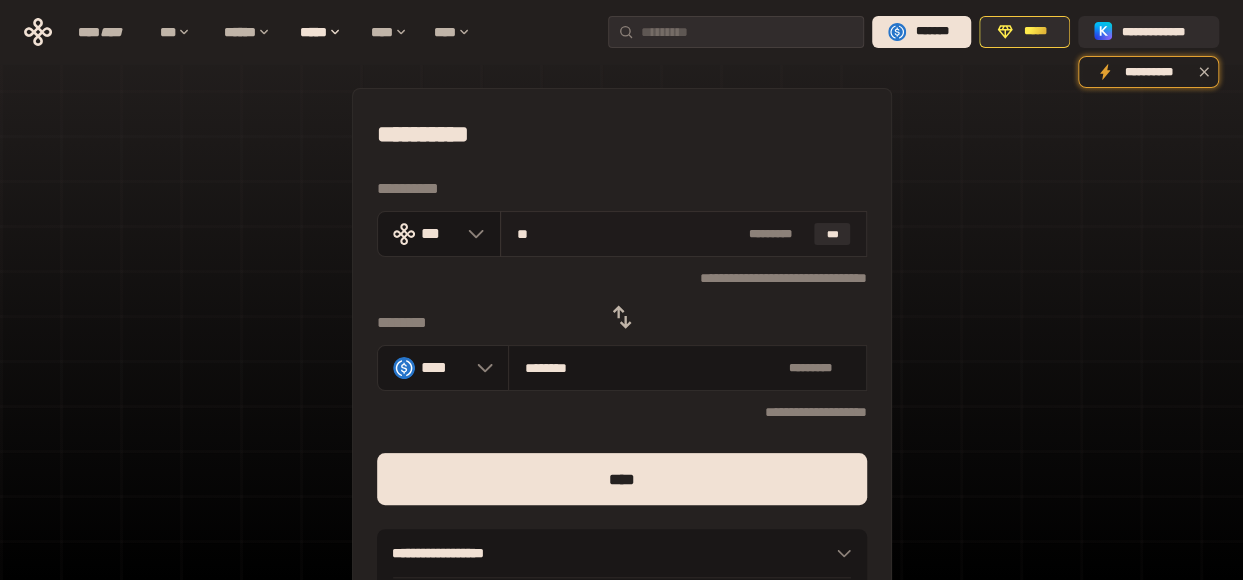 type on "*******" 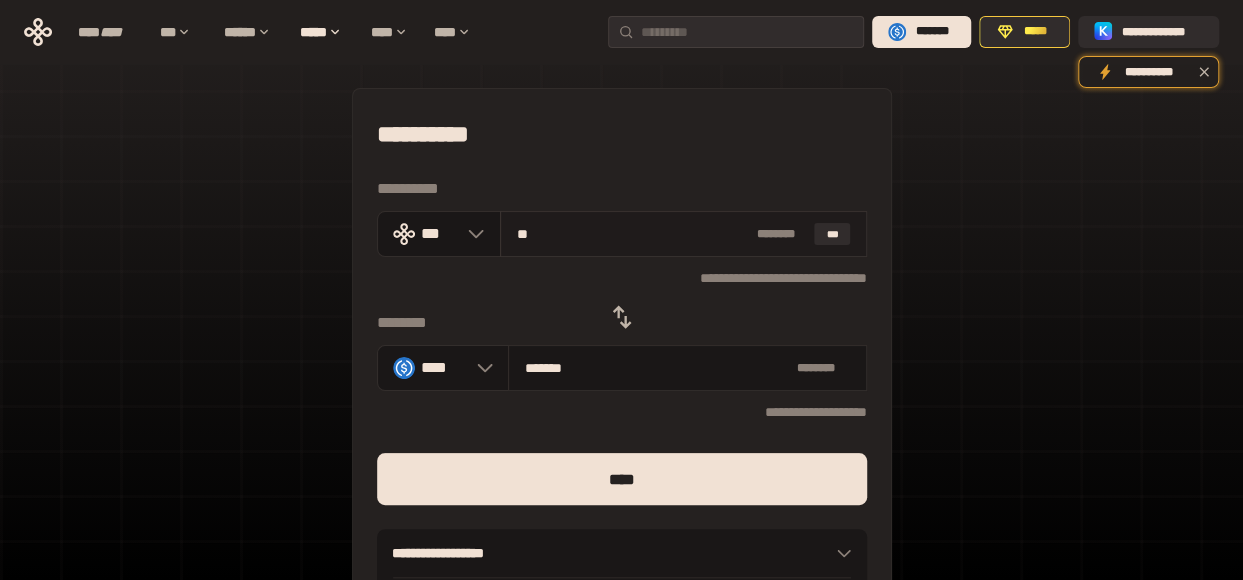 type on "***" 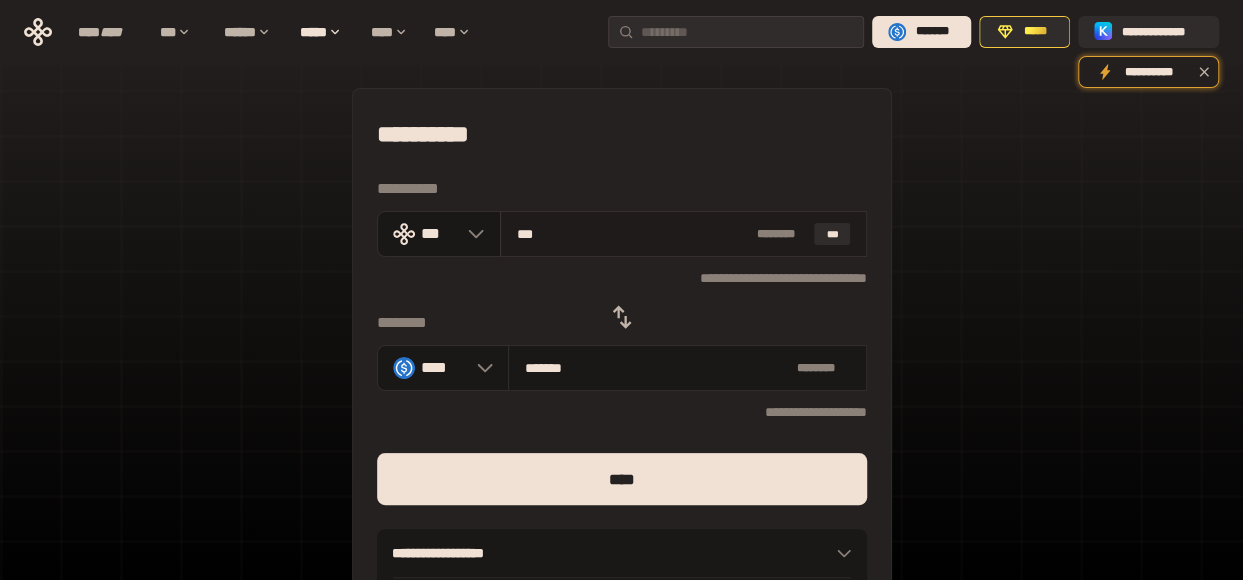 type on "*********" 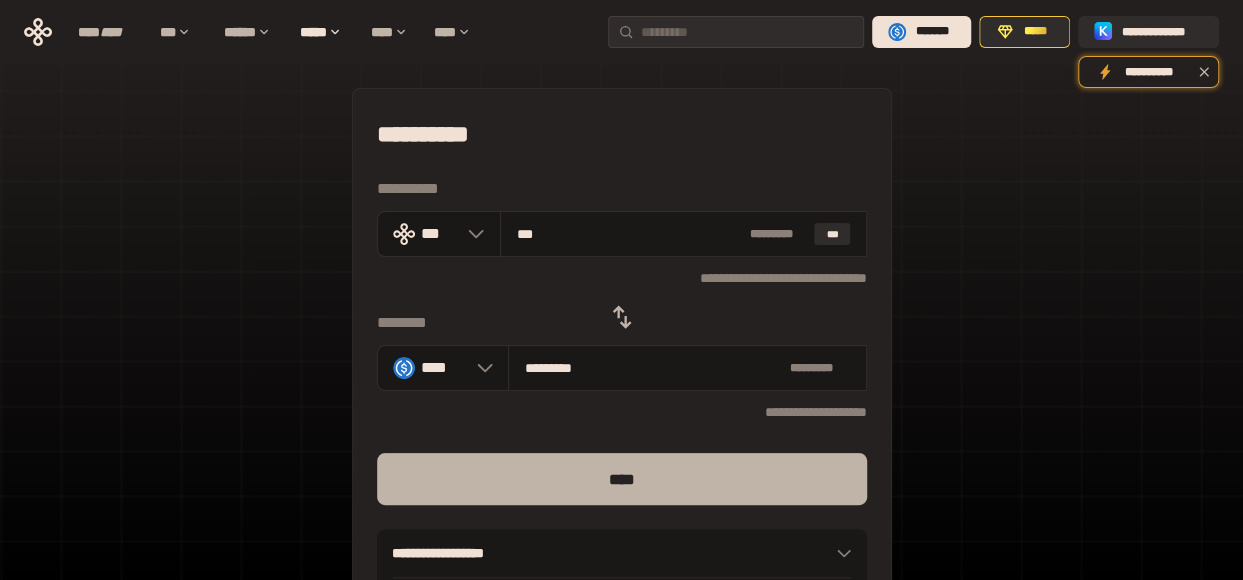 type on "***" 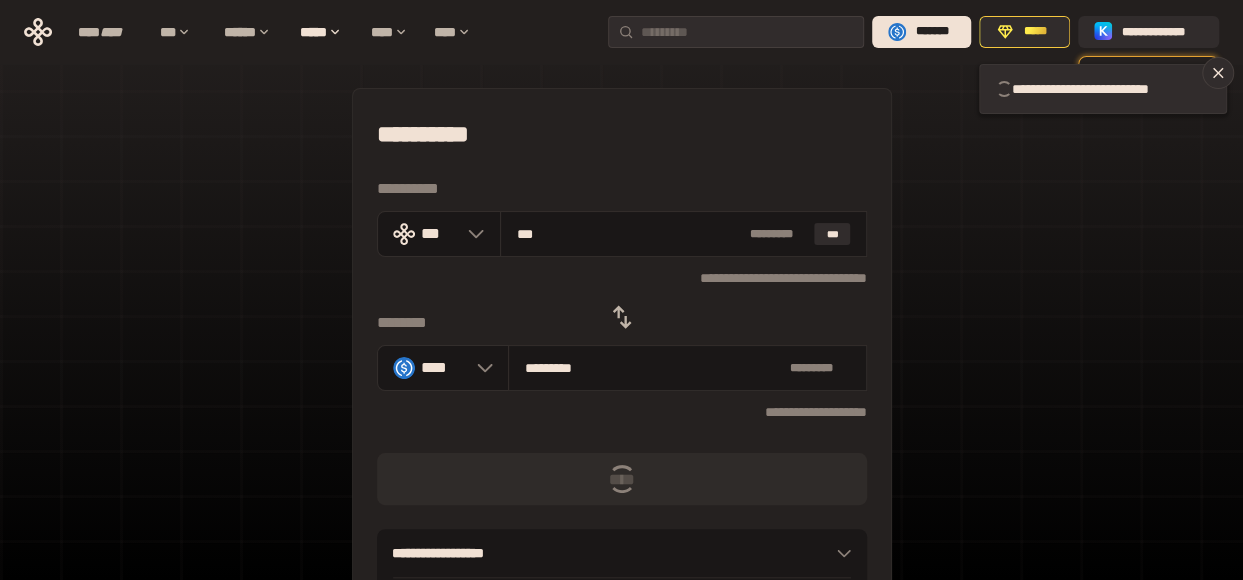 type 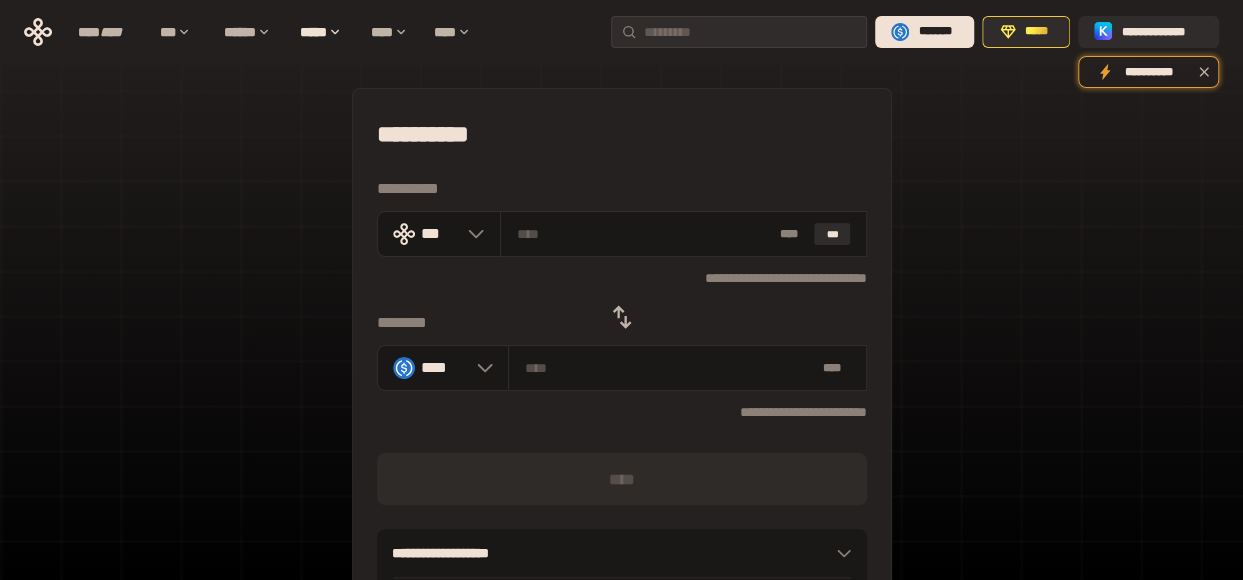 click 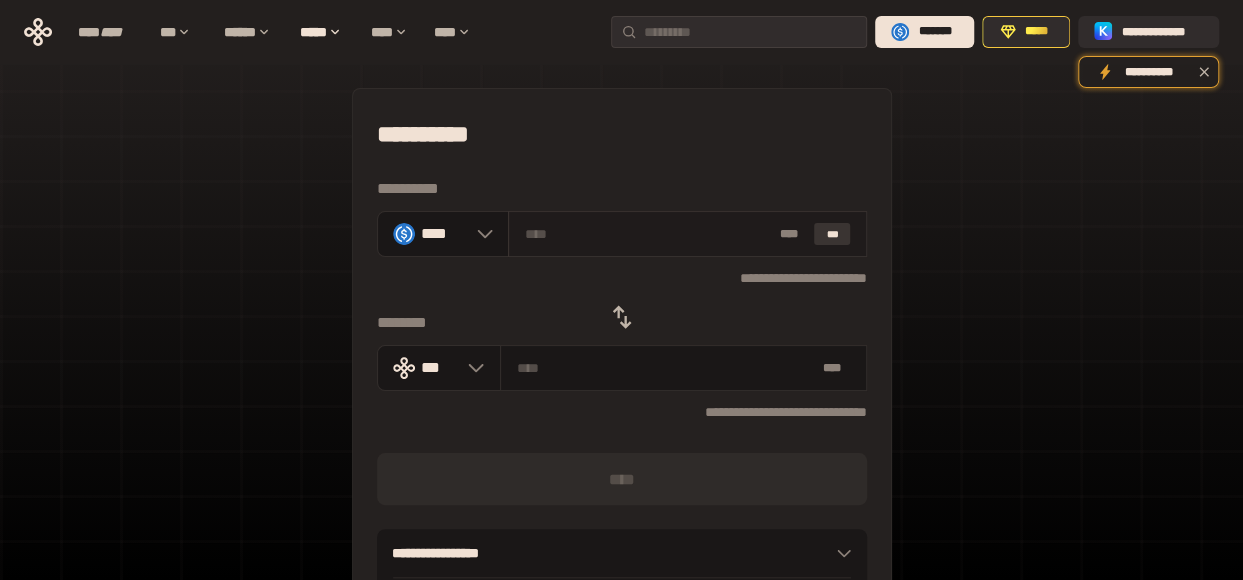 click on "***" at bounding box center (832, 234) 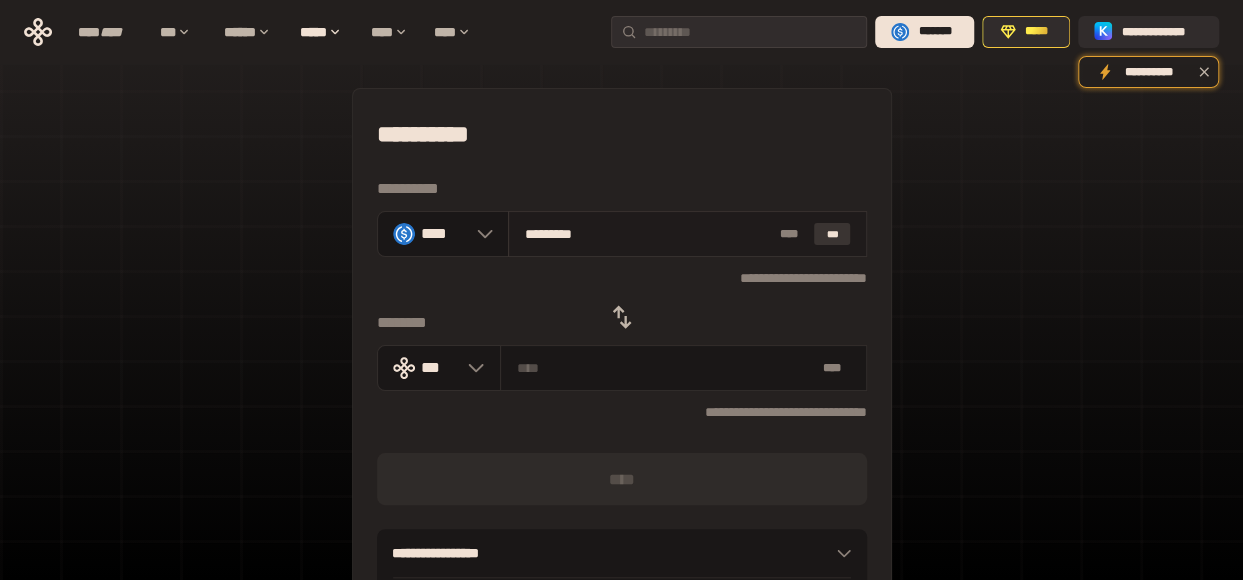 type on "**********" 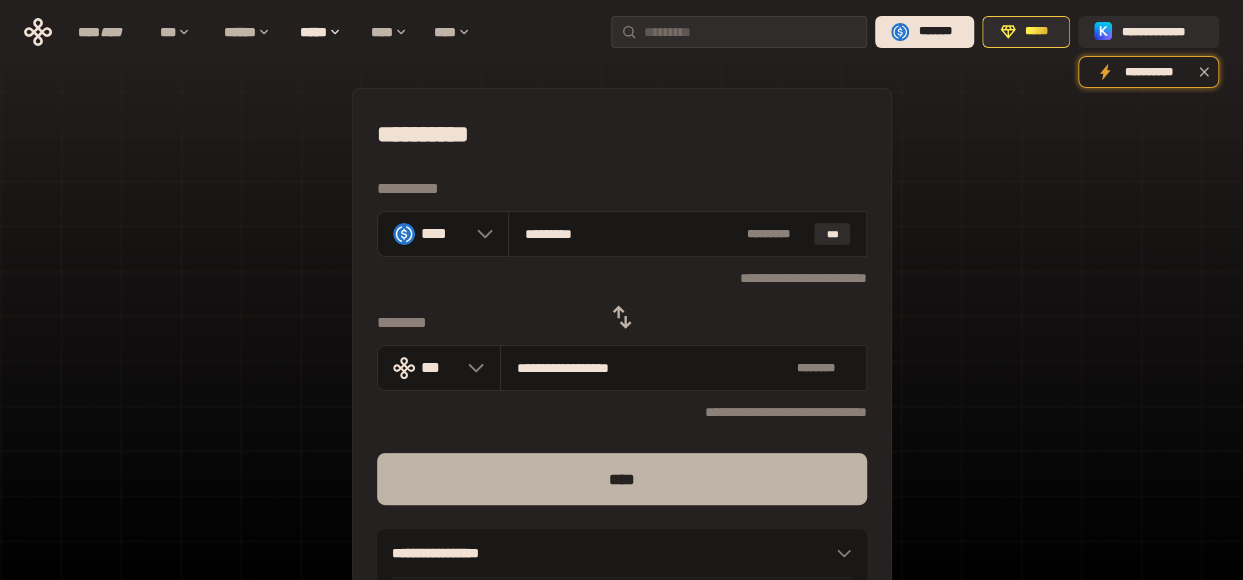 click on "****" at bounding box center (622, 479) 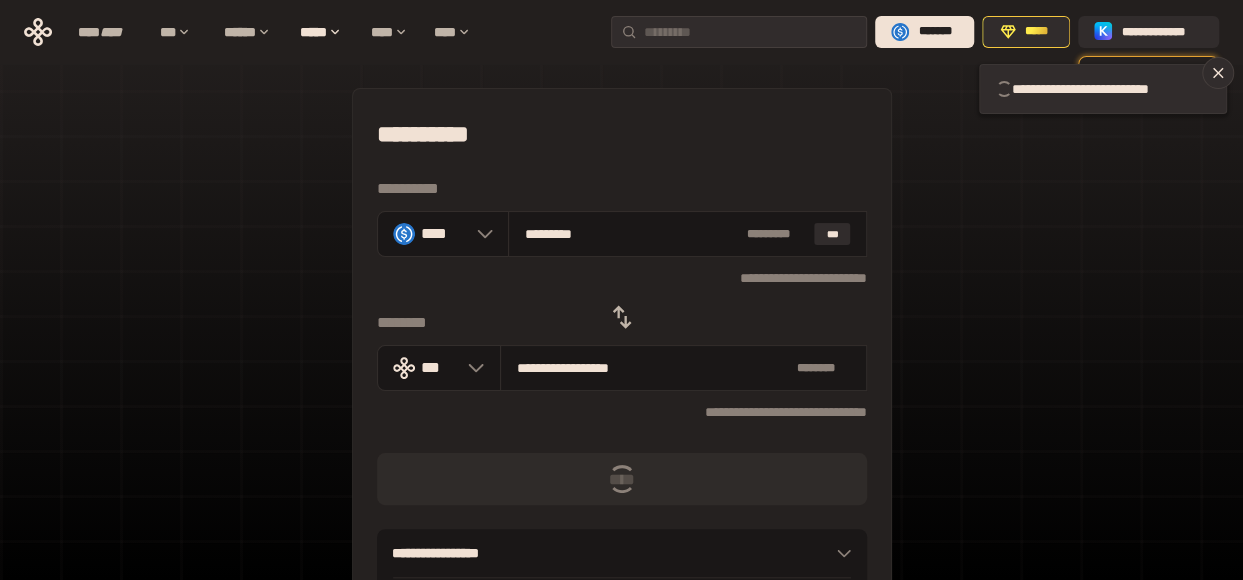 type 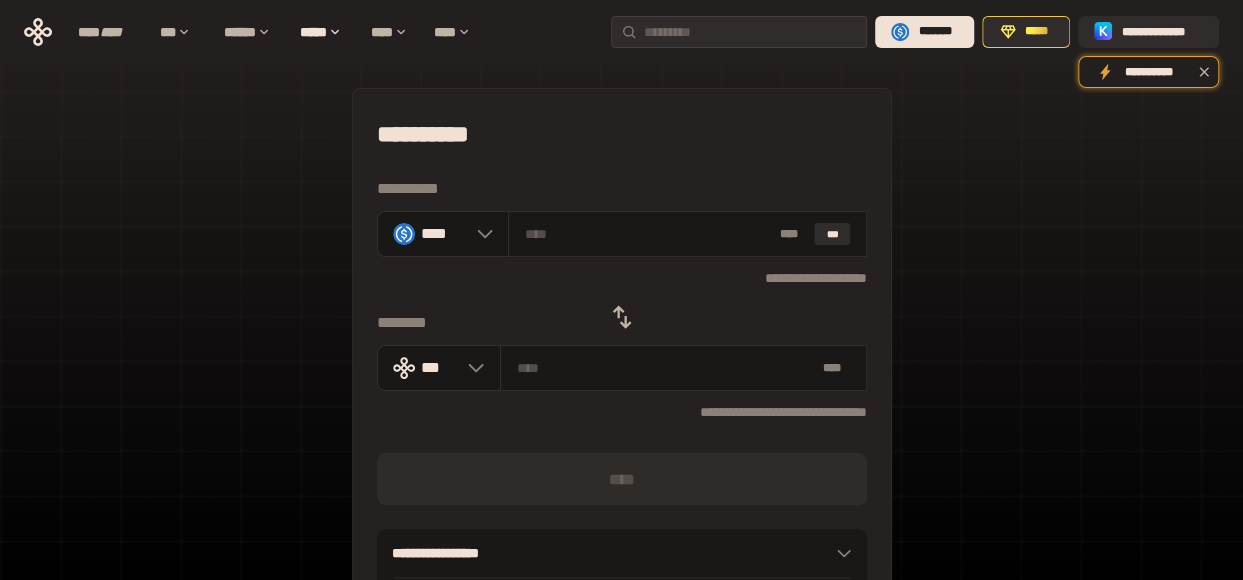 click 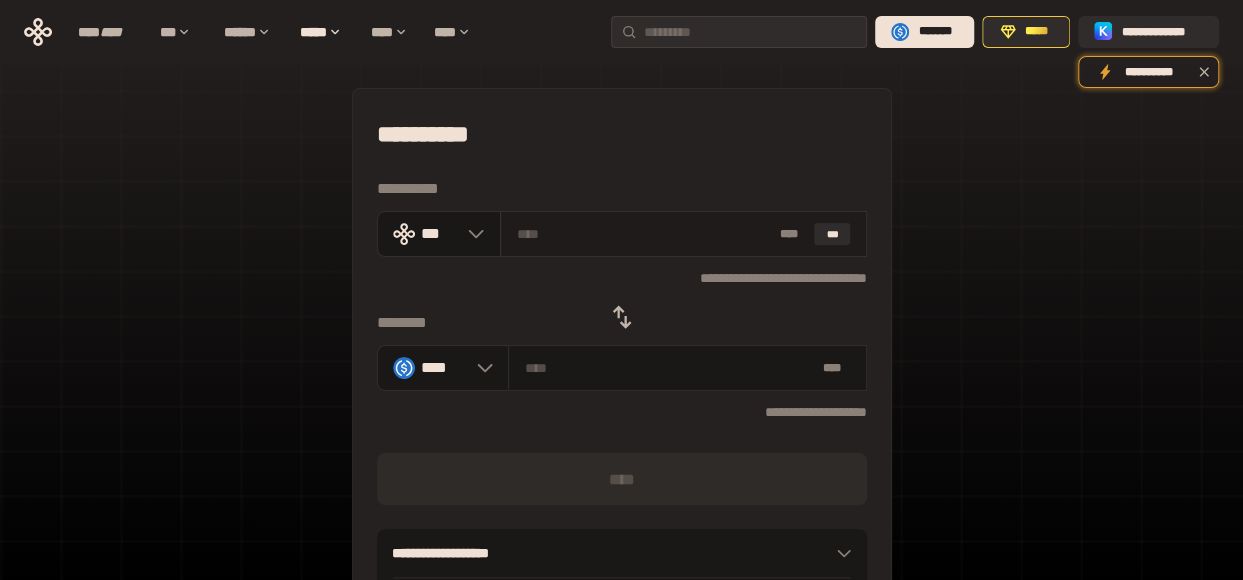 click at bounding box center (644, 234) 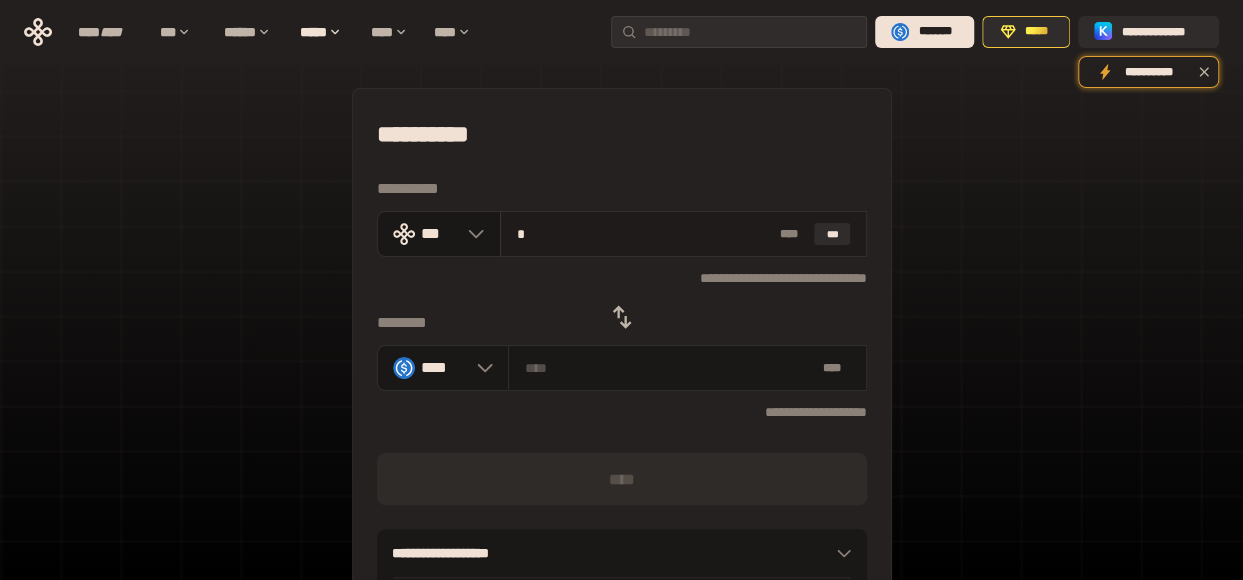 type on "********" 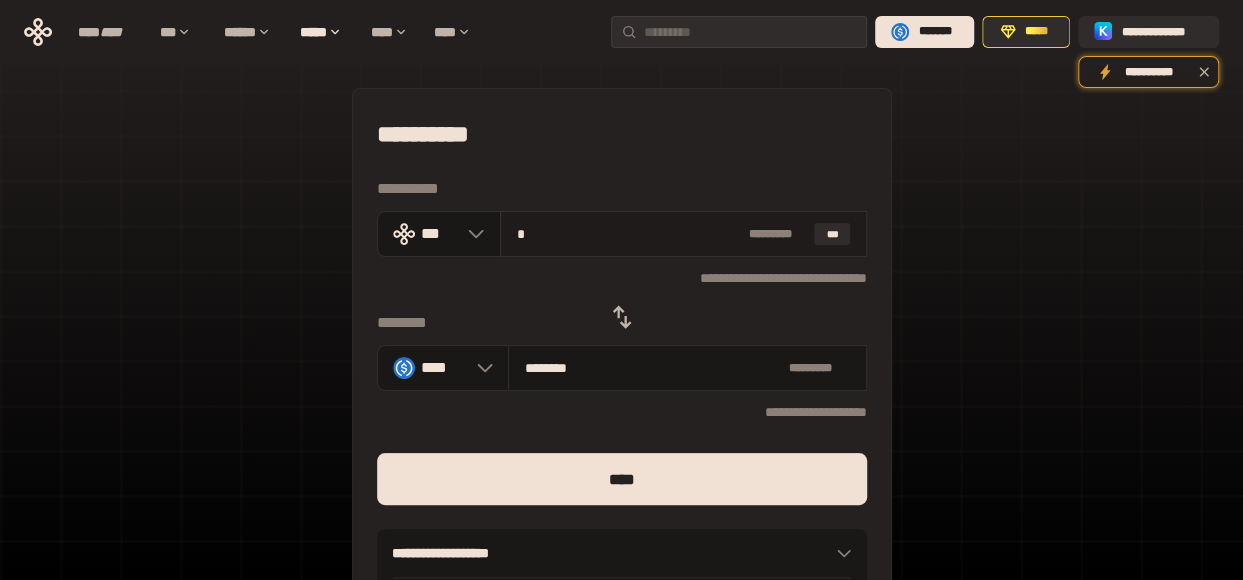 type on "**" 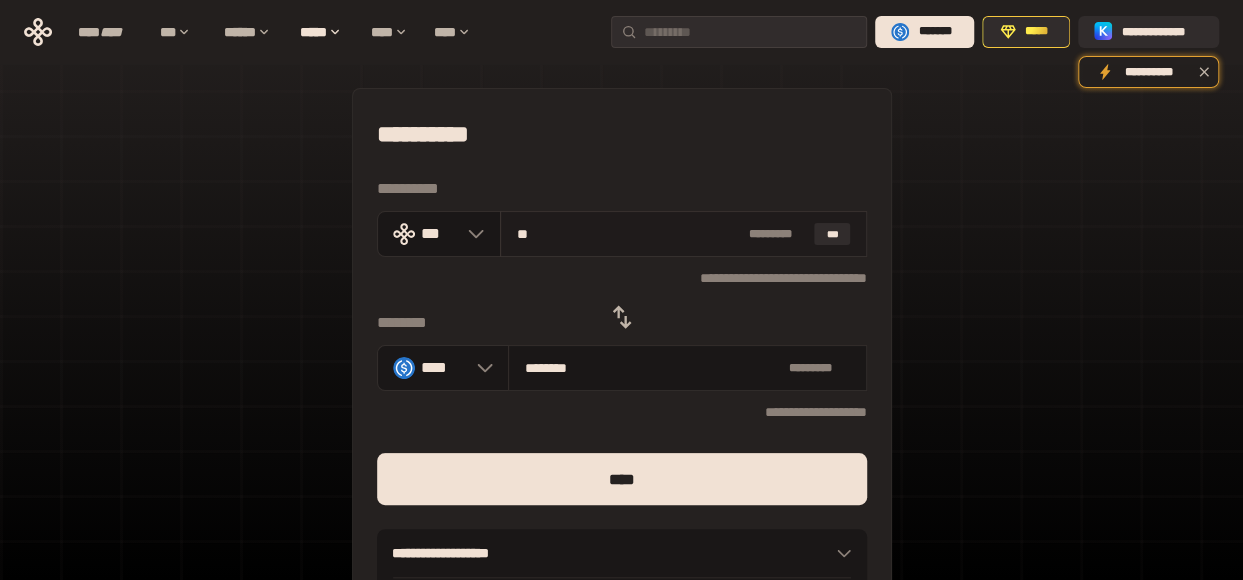 type on "********" 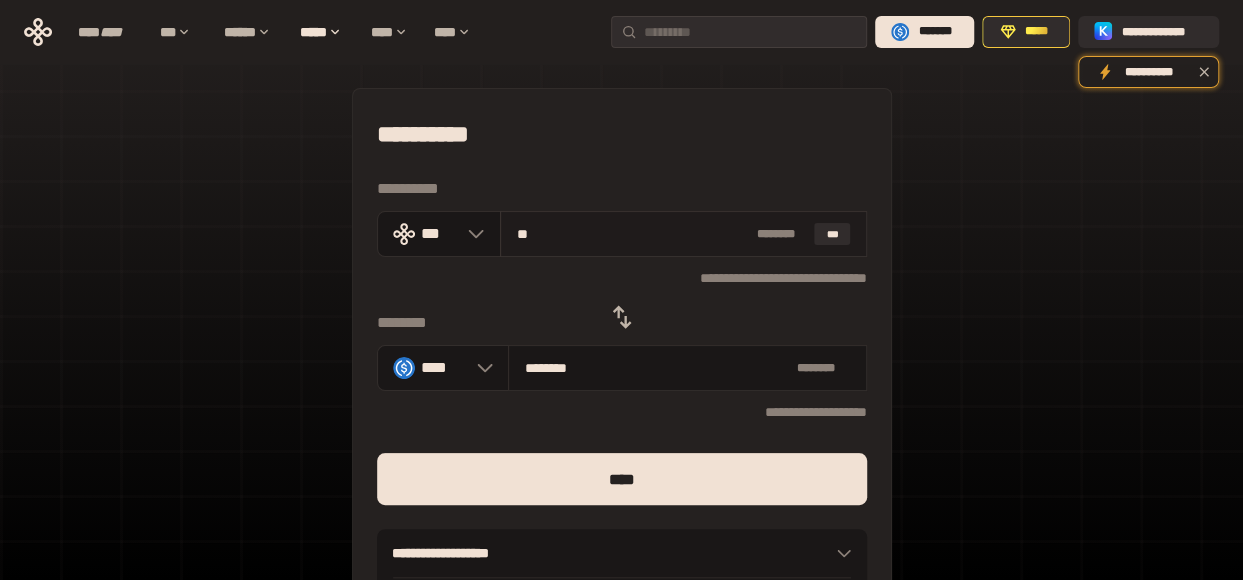 type on "***" 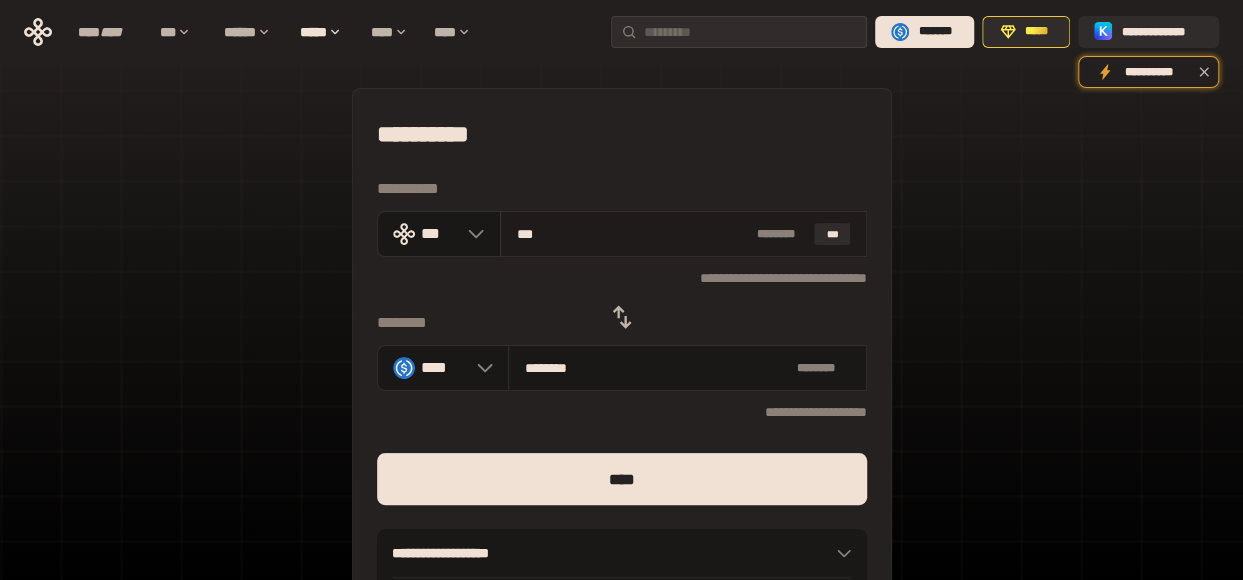 type on "*********" 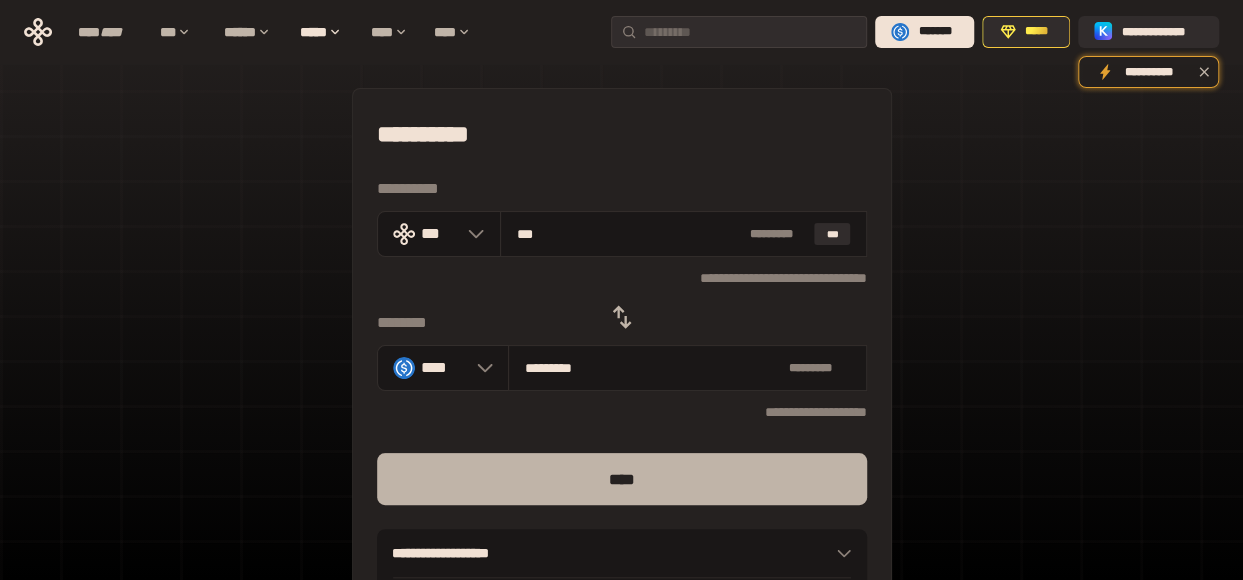 type on "***" 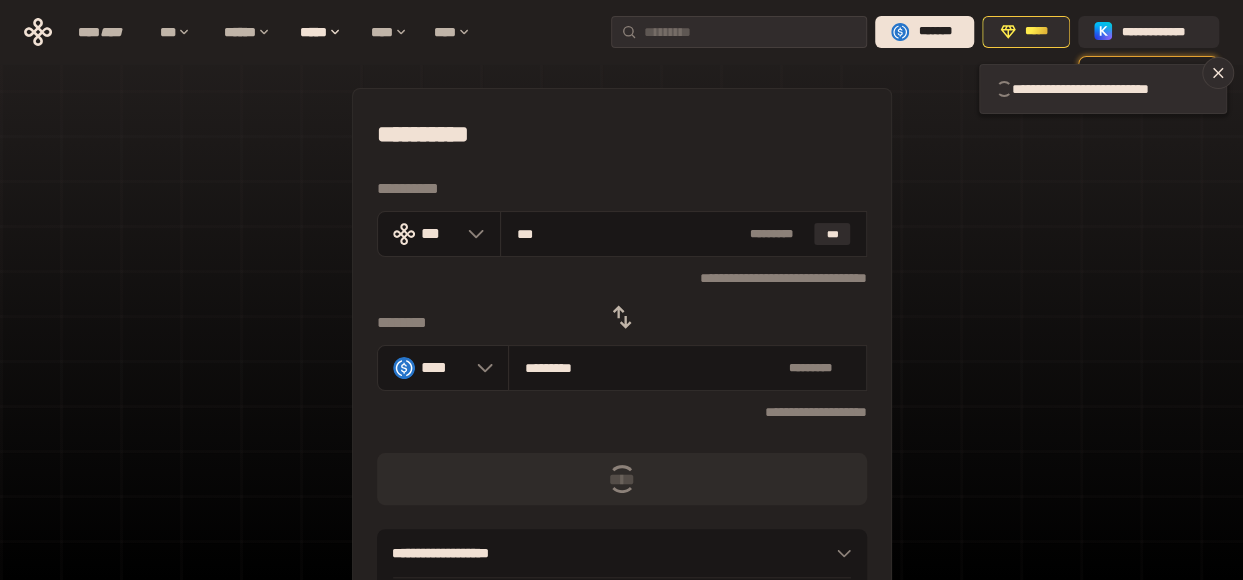 type 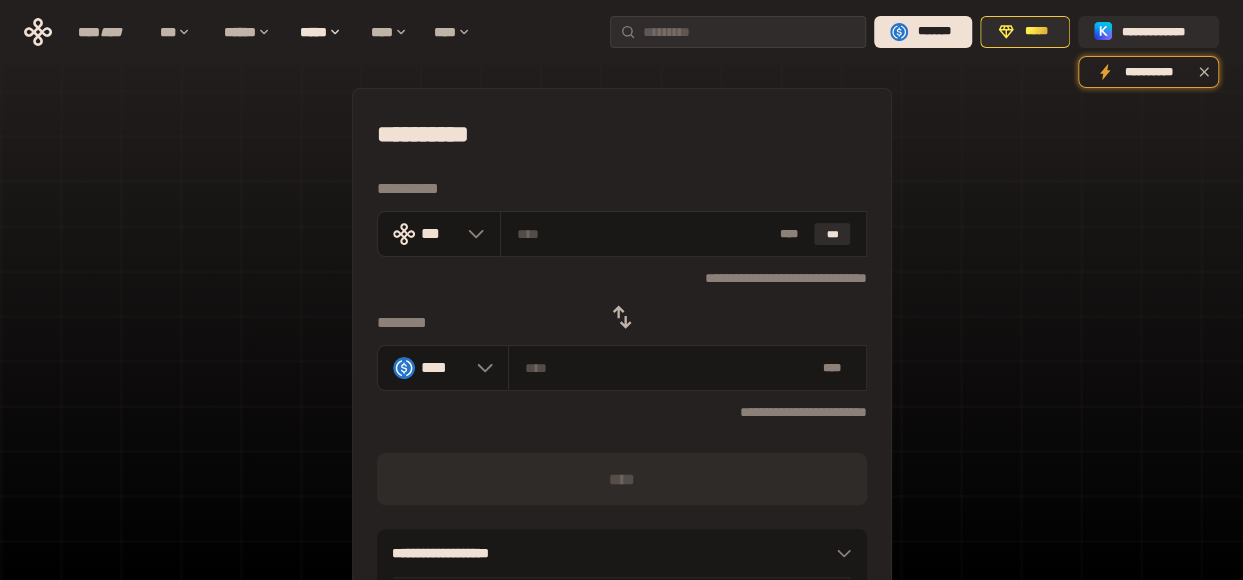 click 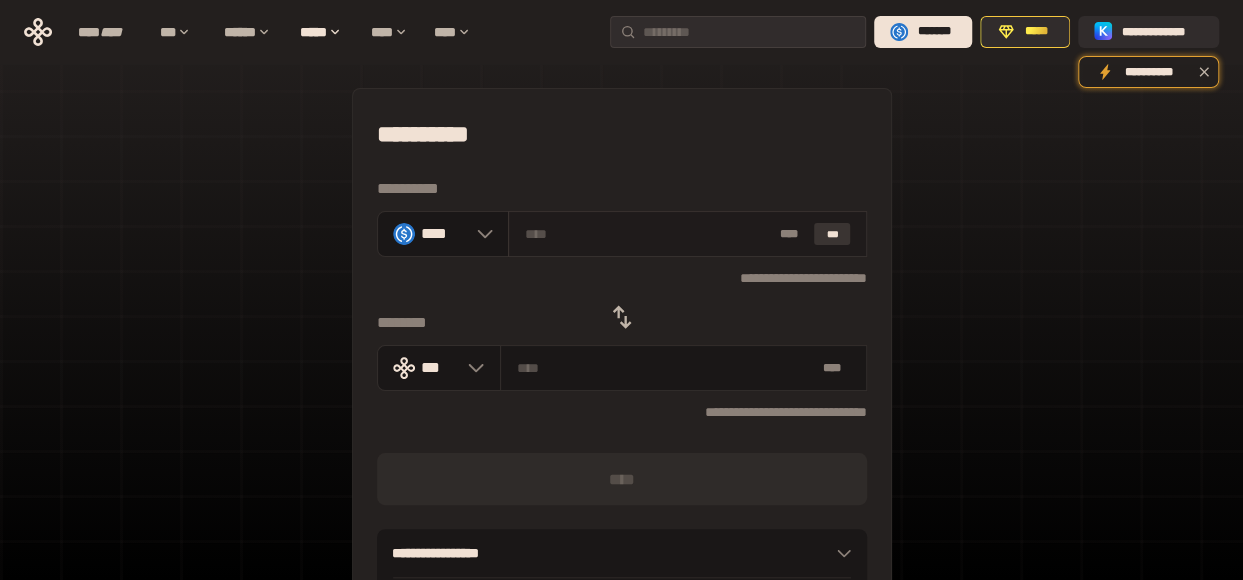 click on "***" at bounding box center (832, 234) 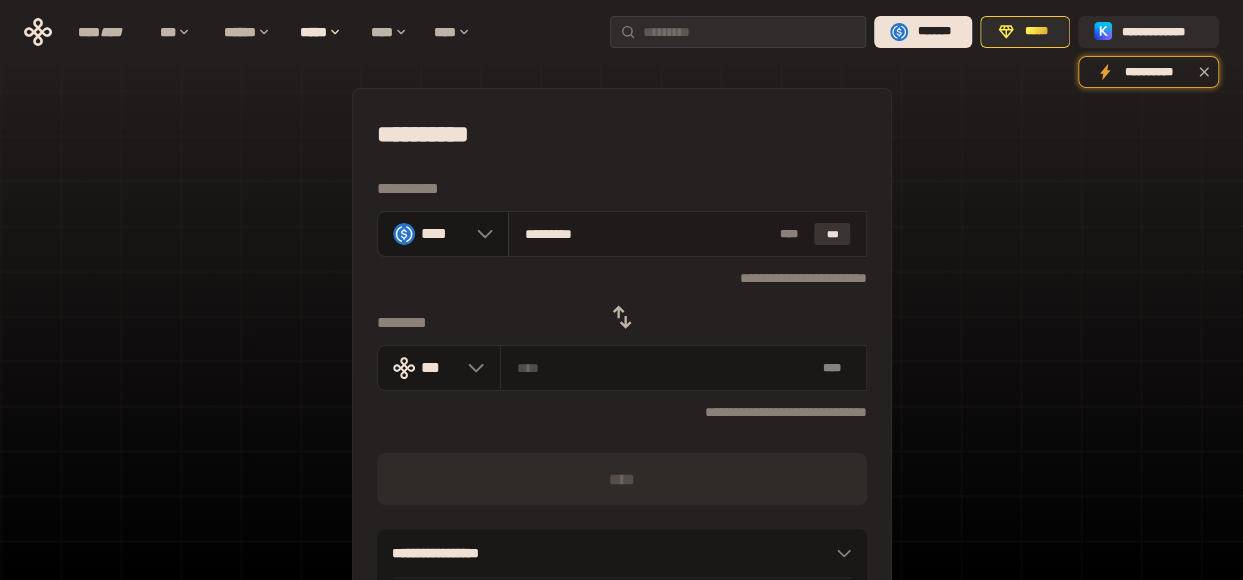 type on "**********" 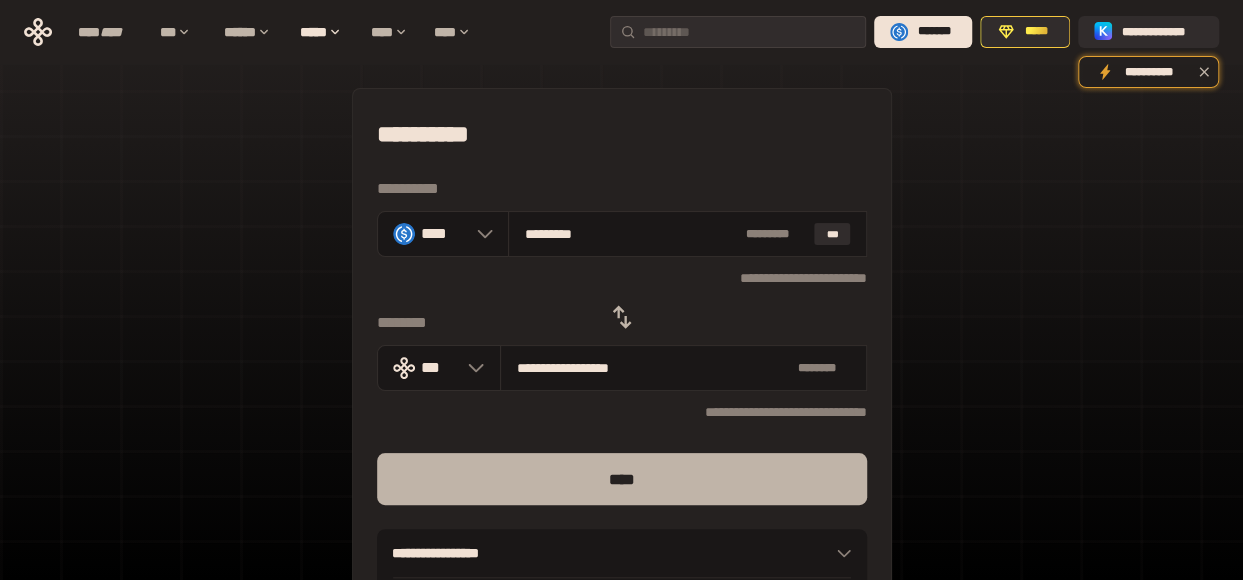 click on "****" at bounding box center (622, 479) 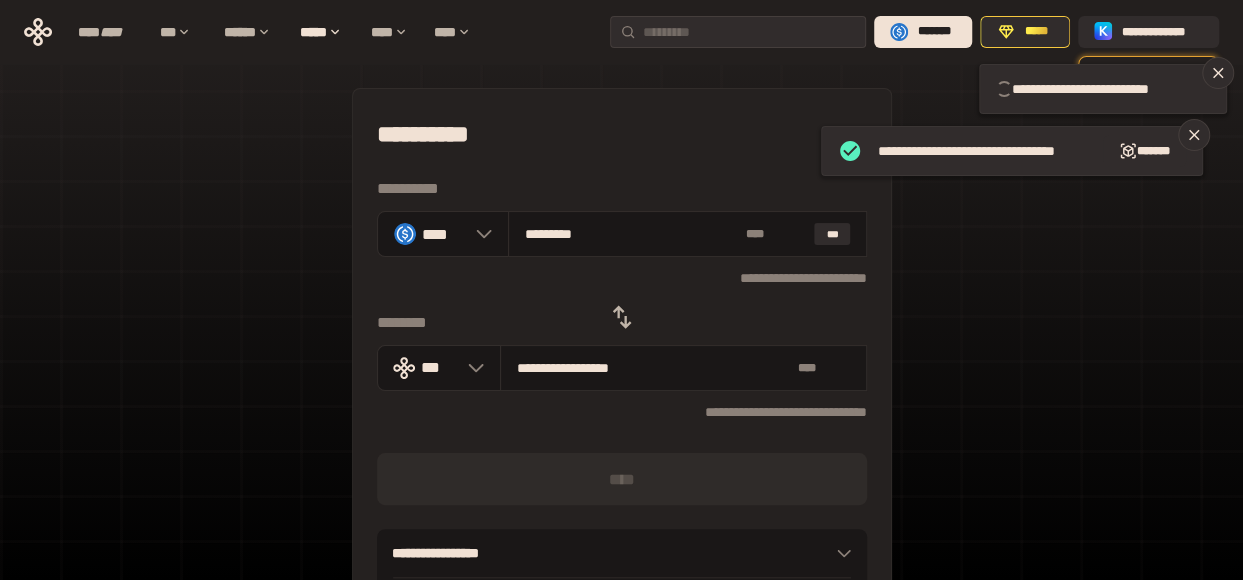 type 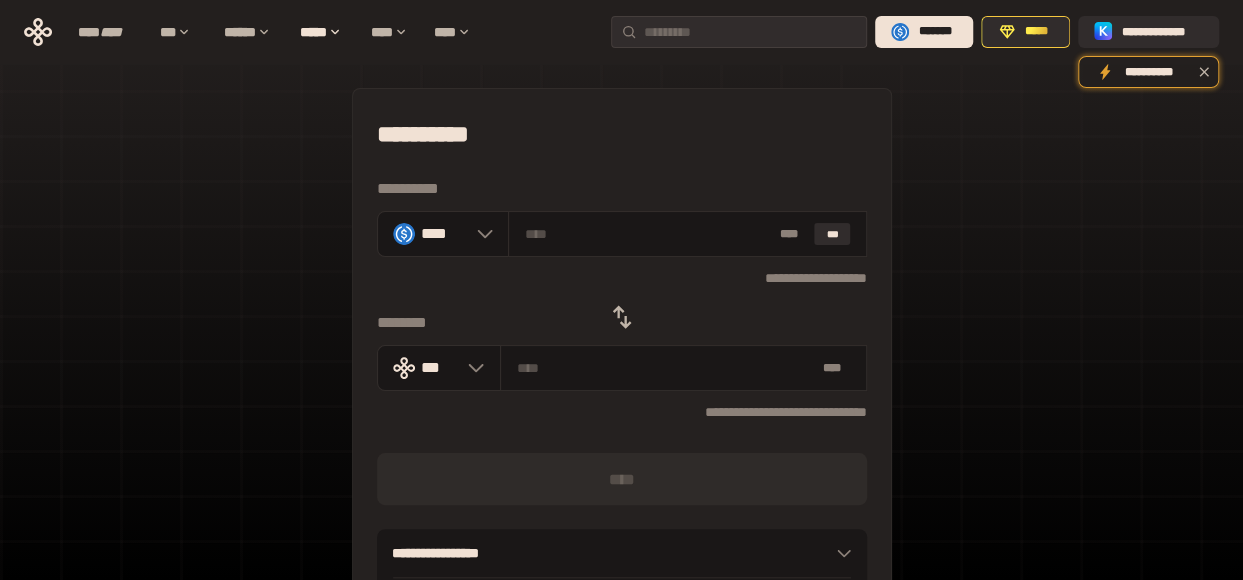 click 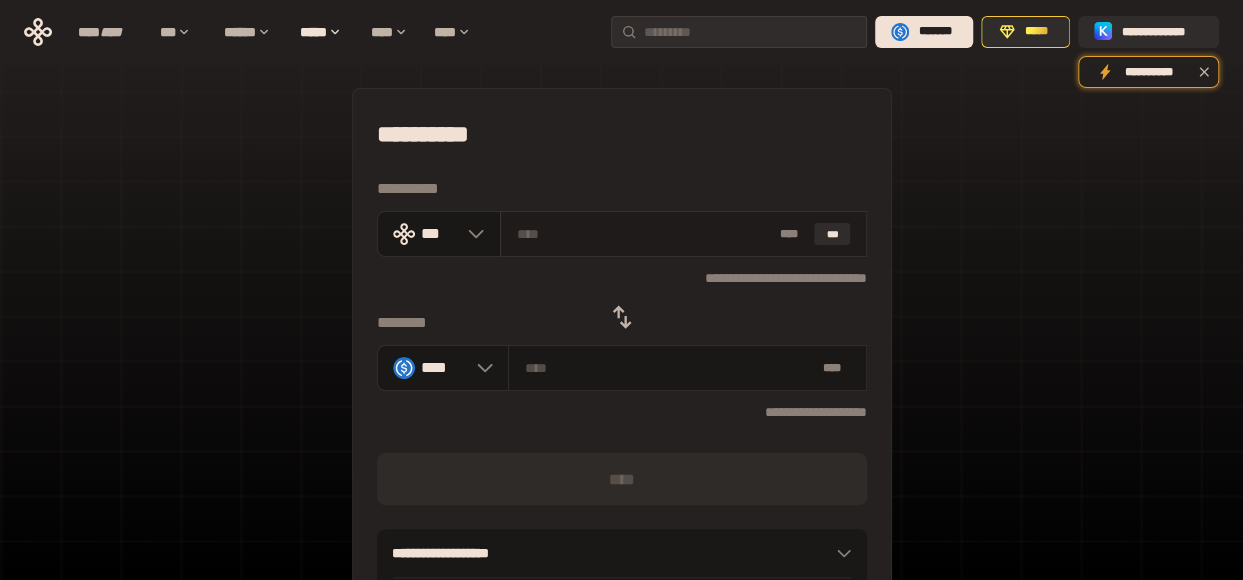 click at bounding box center [644, 234] 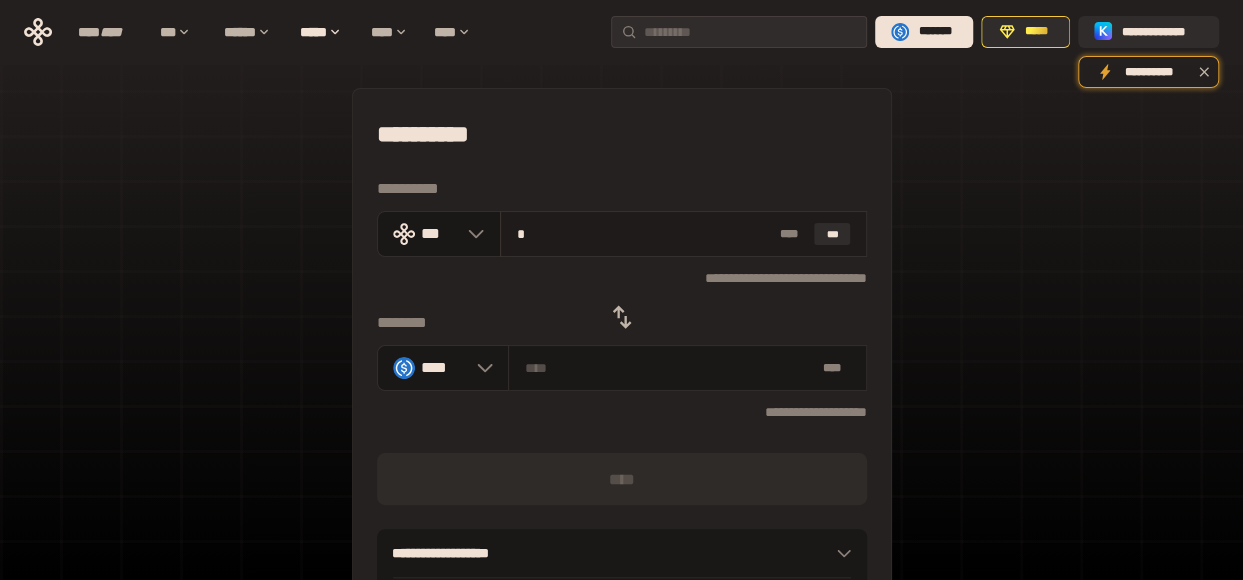 type on "********" 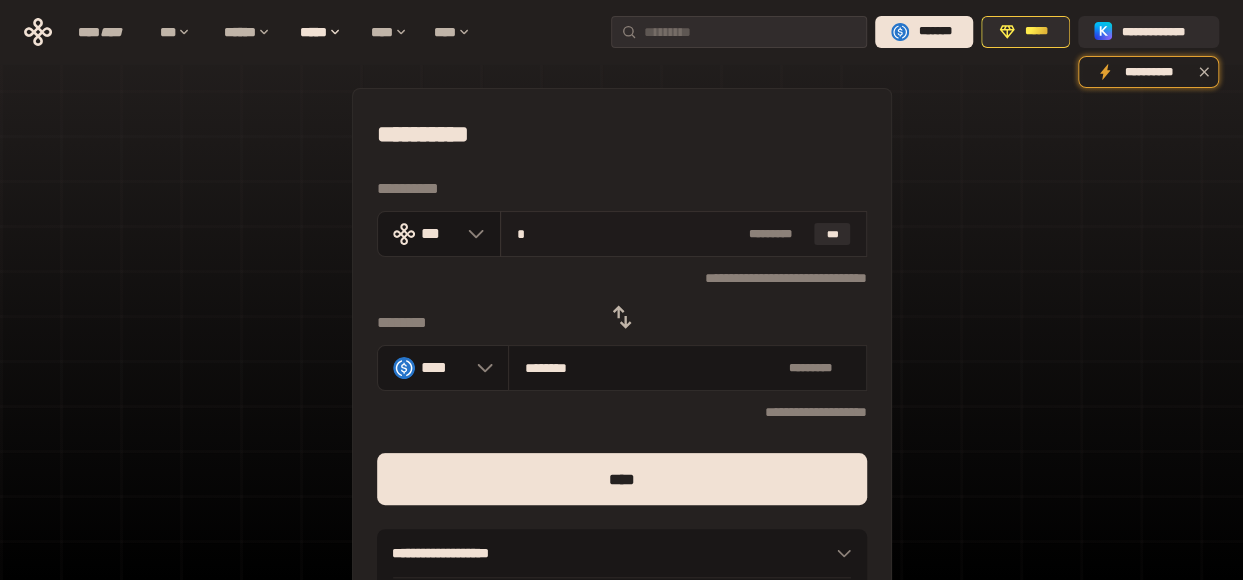 type on "**" 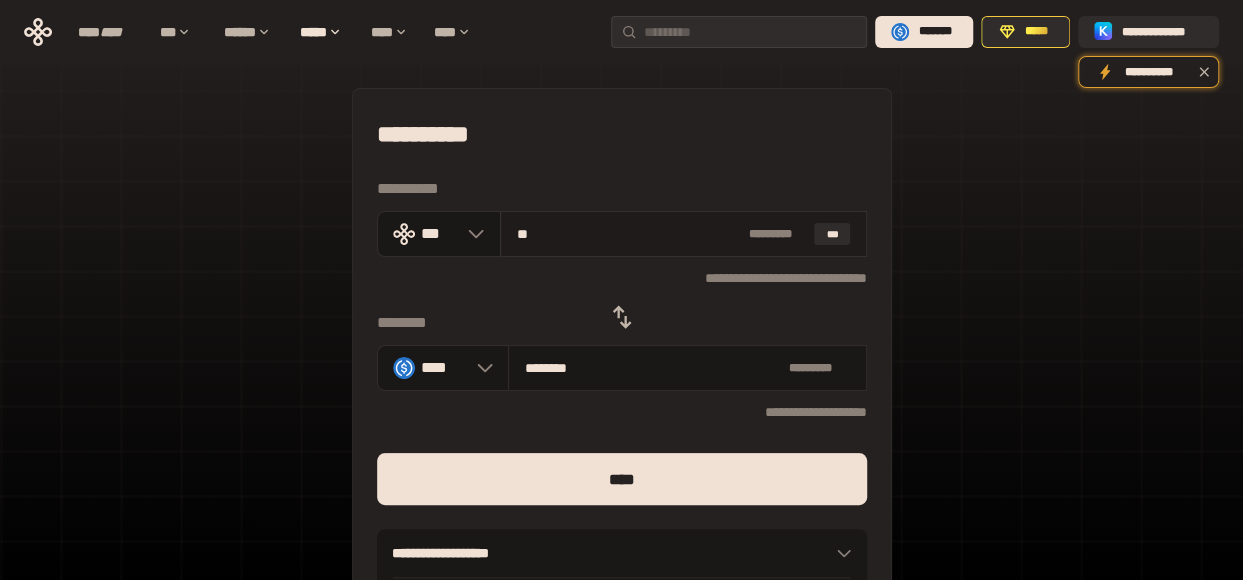type on "********" 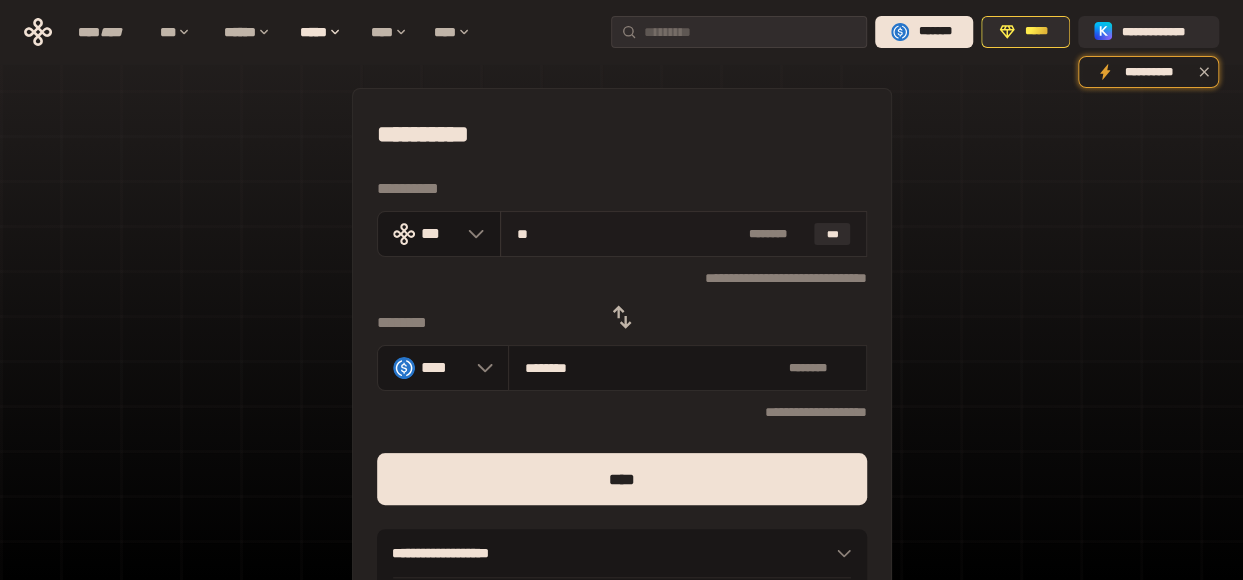 type on "***" 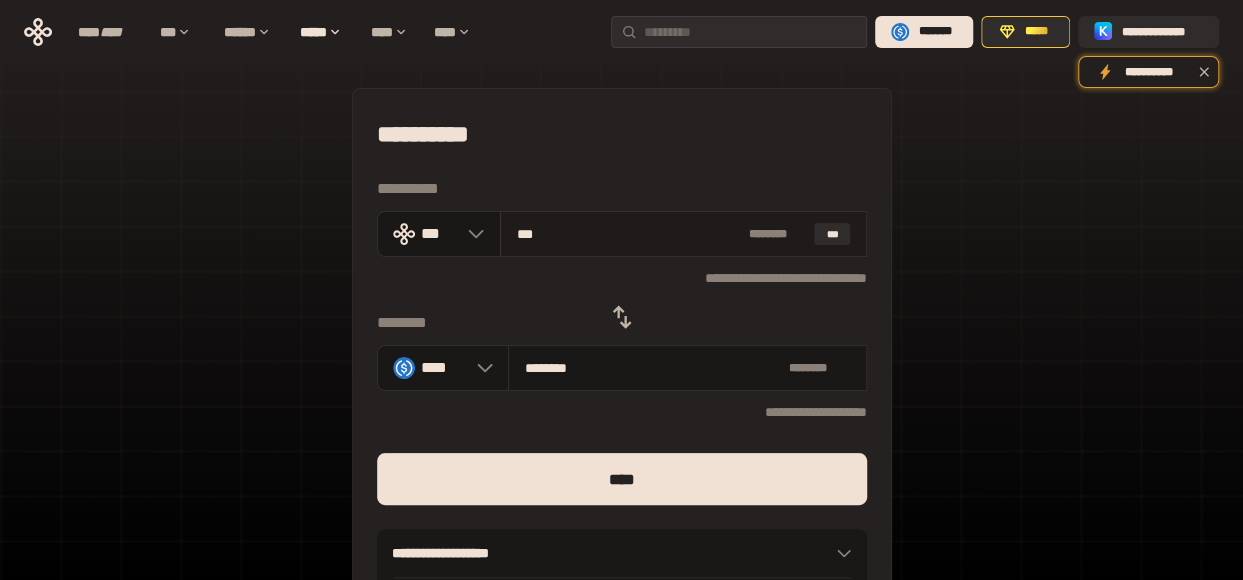 type on "*********" 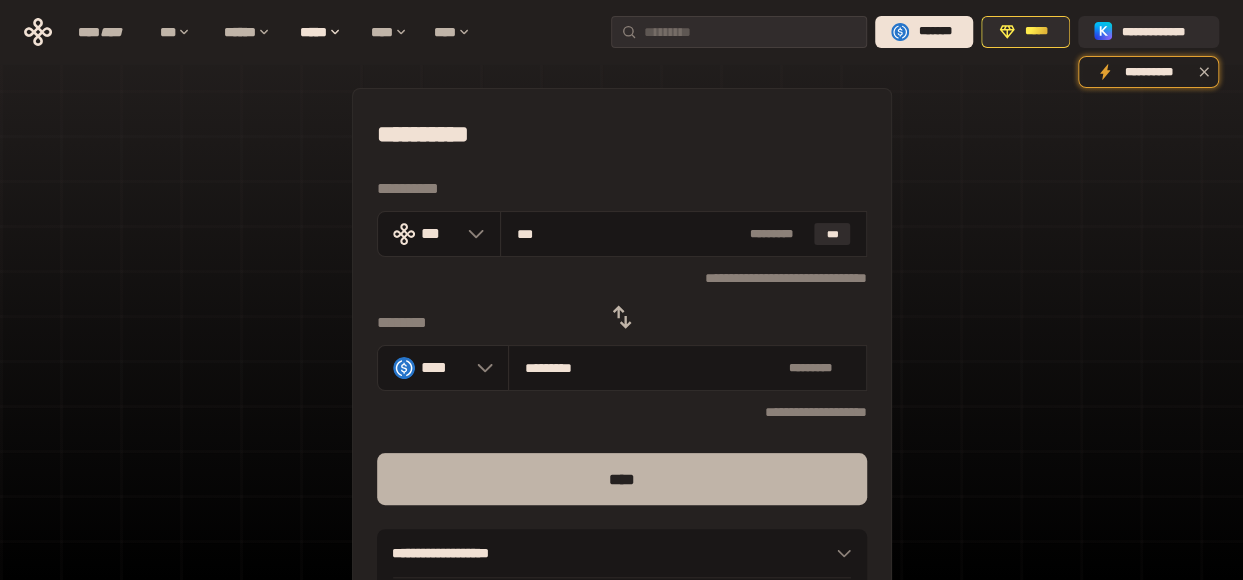 type on "***" 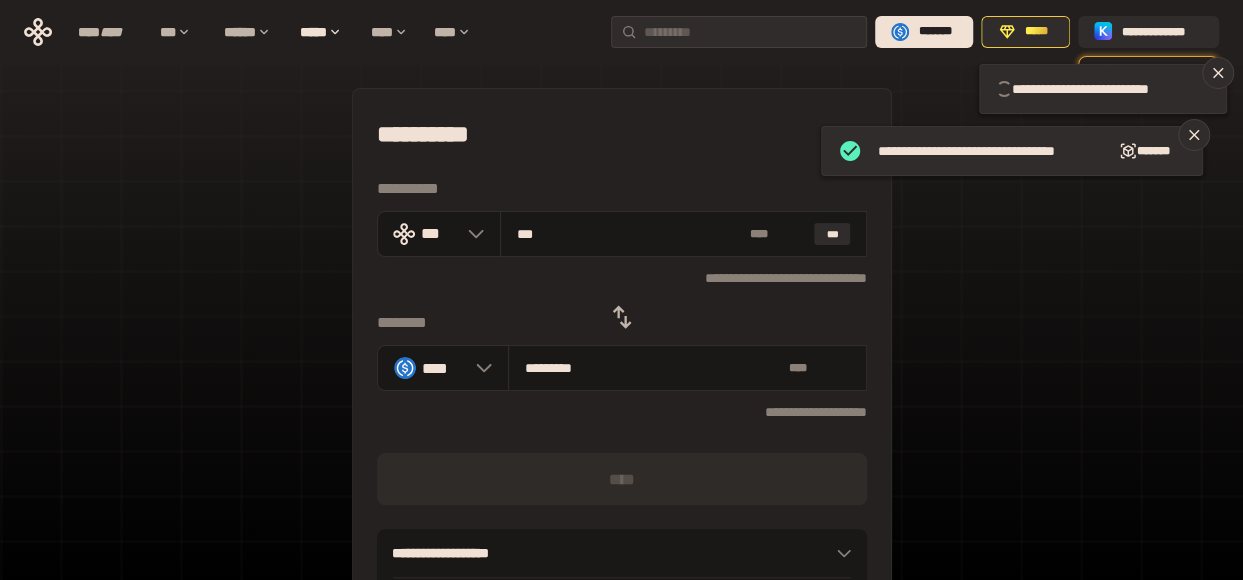 type 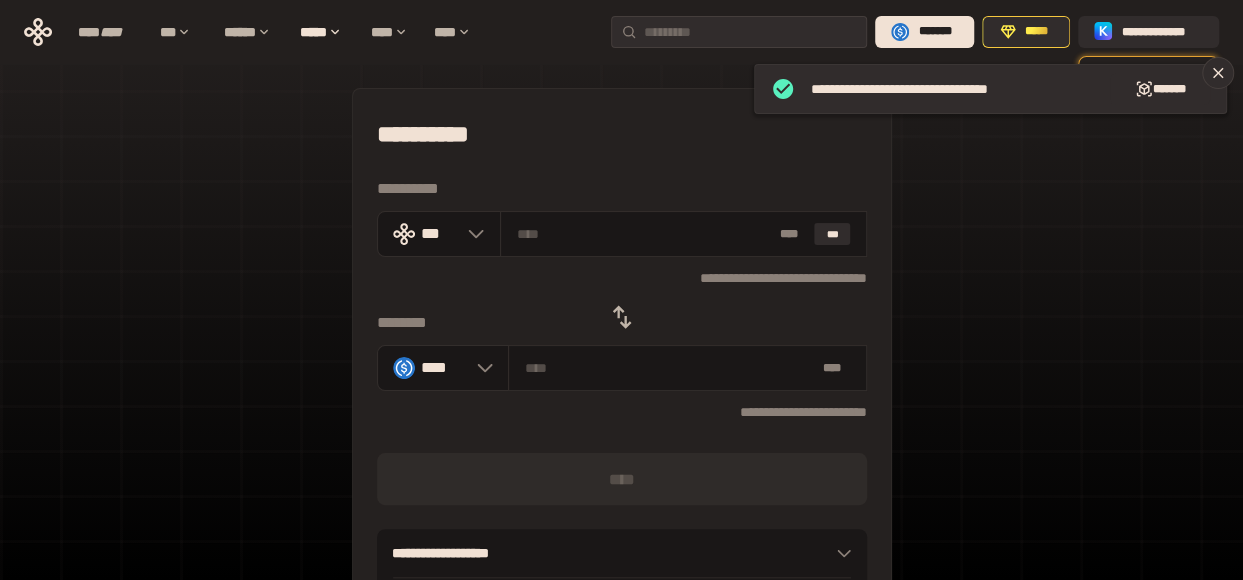 click 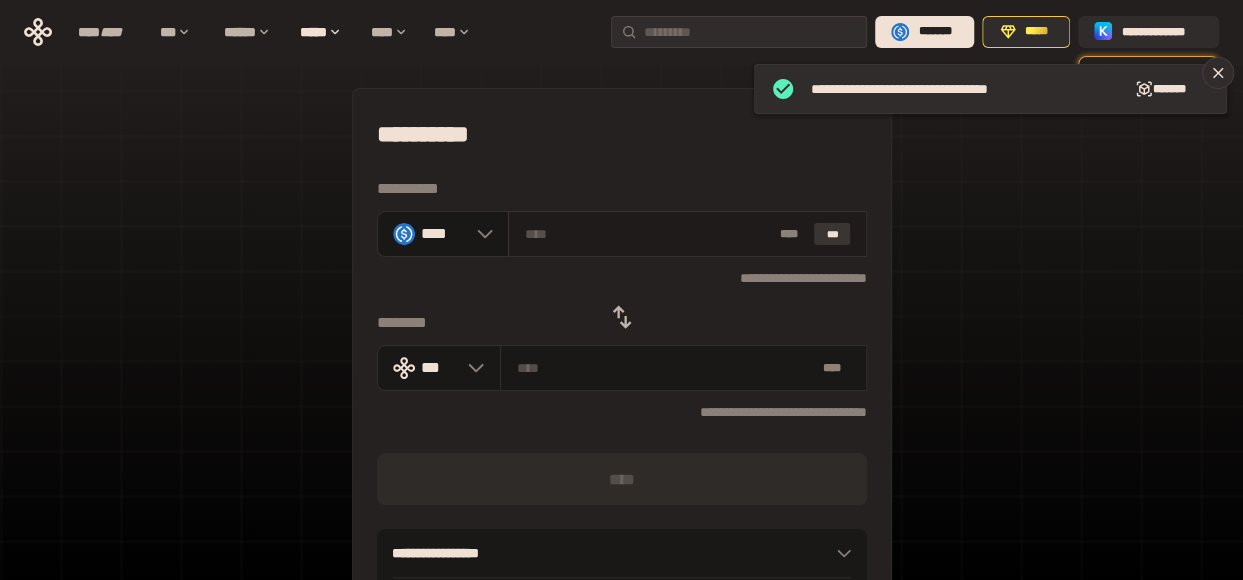 click on "***" at bounding box center (832, 234) 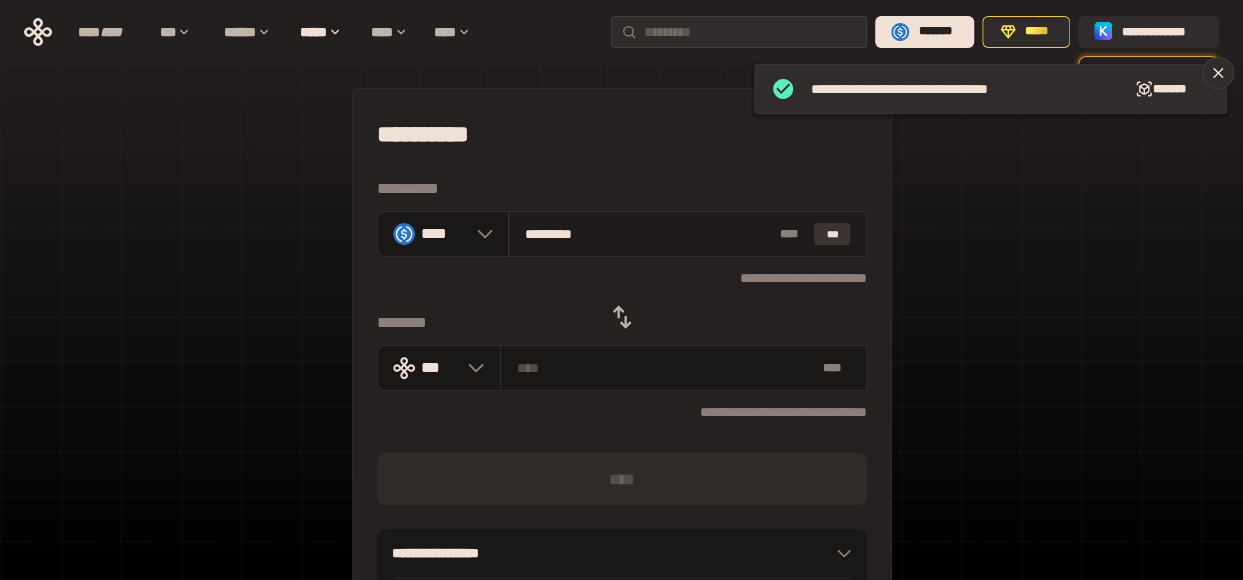 type on "**********" 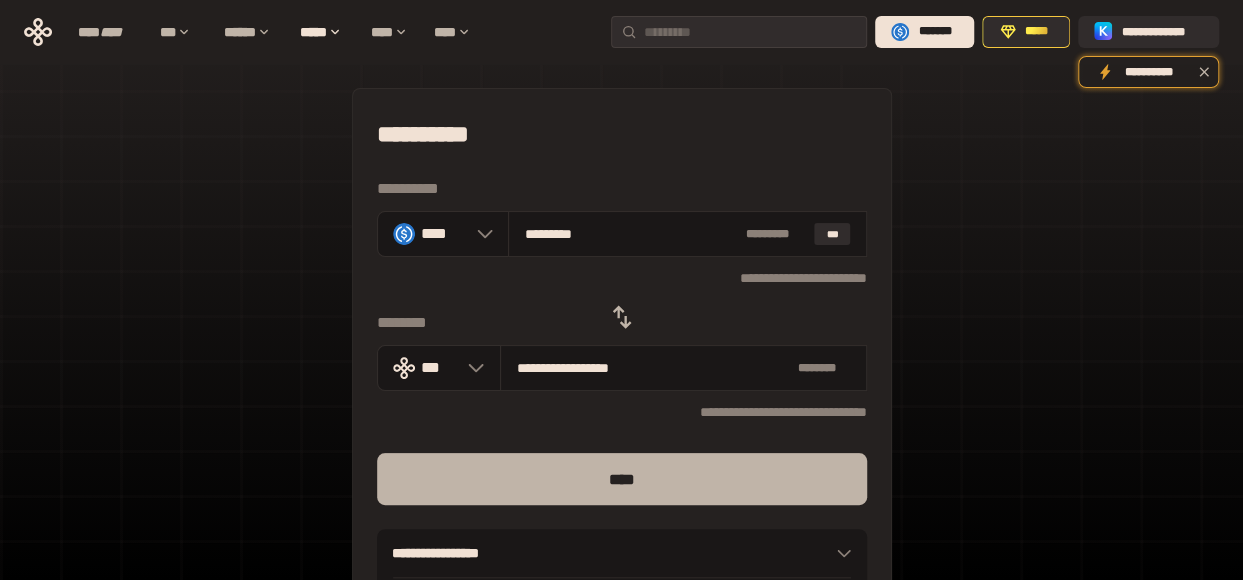 click on "****" at bounding box center [622, 479] 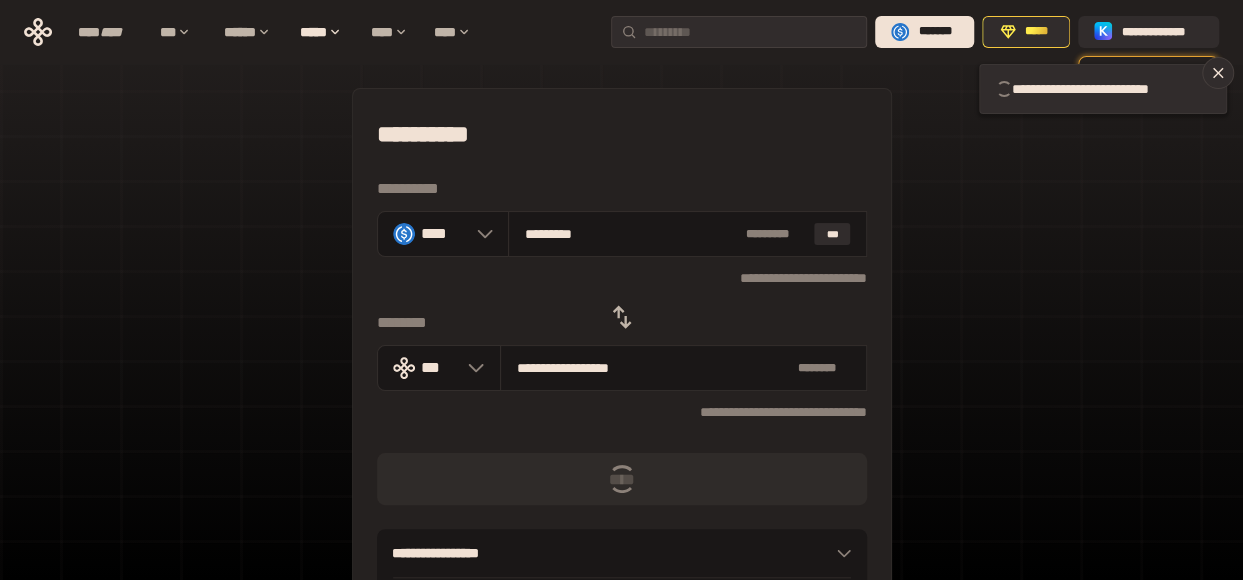 type 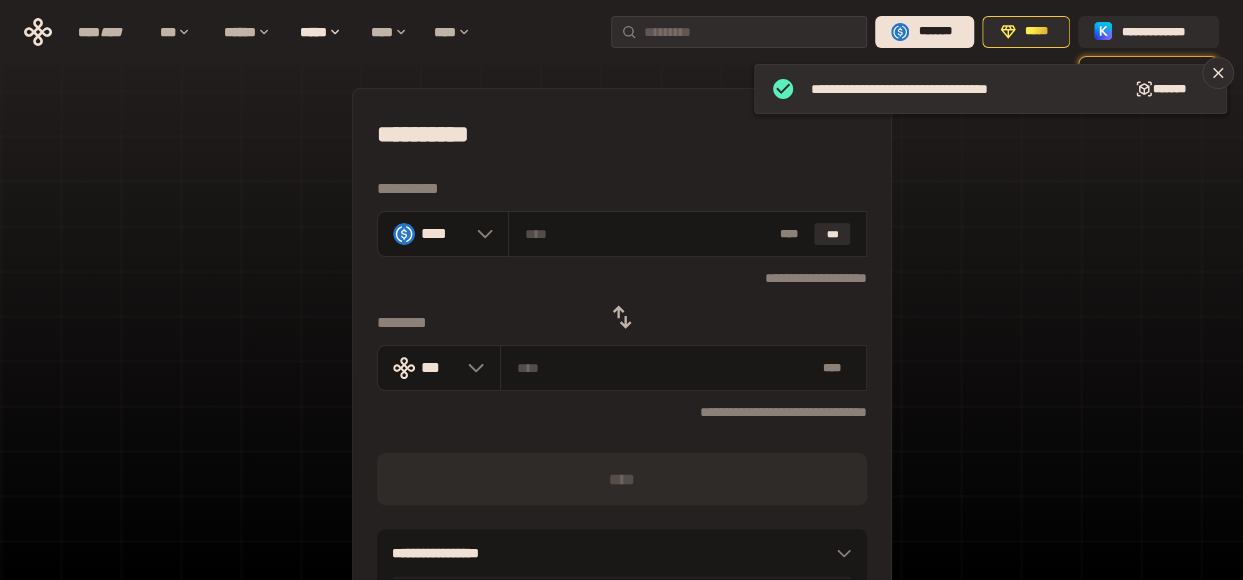 click 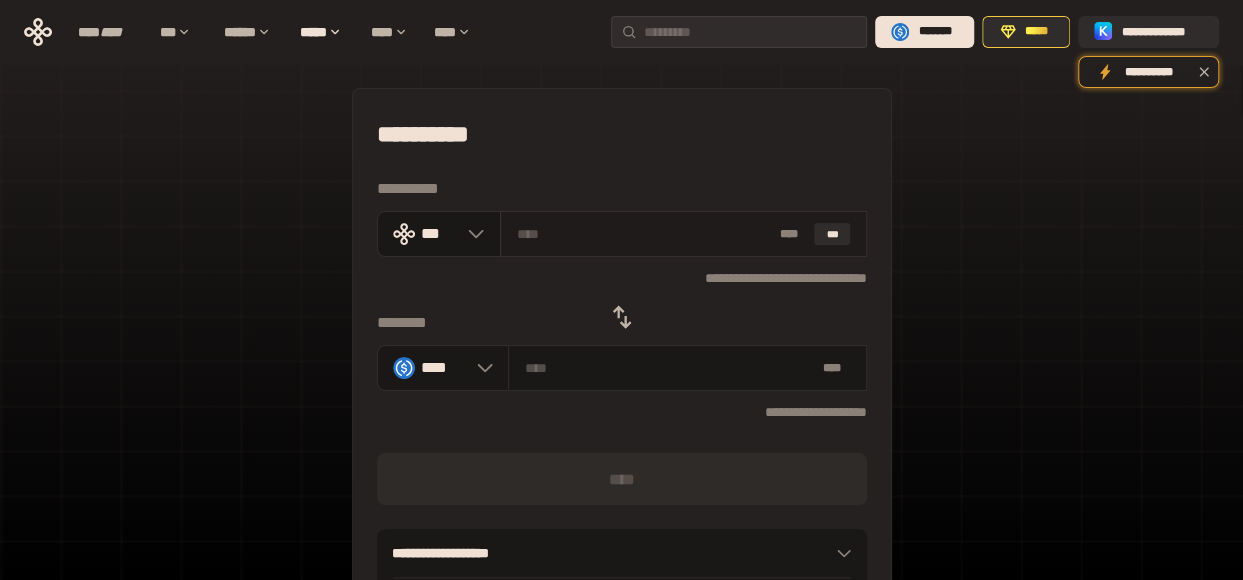 click at bounding box center [644, 234] 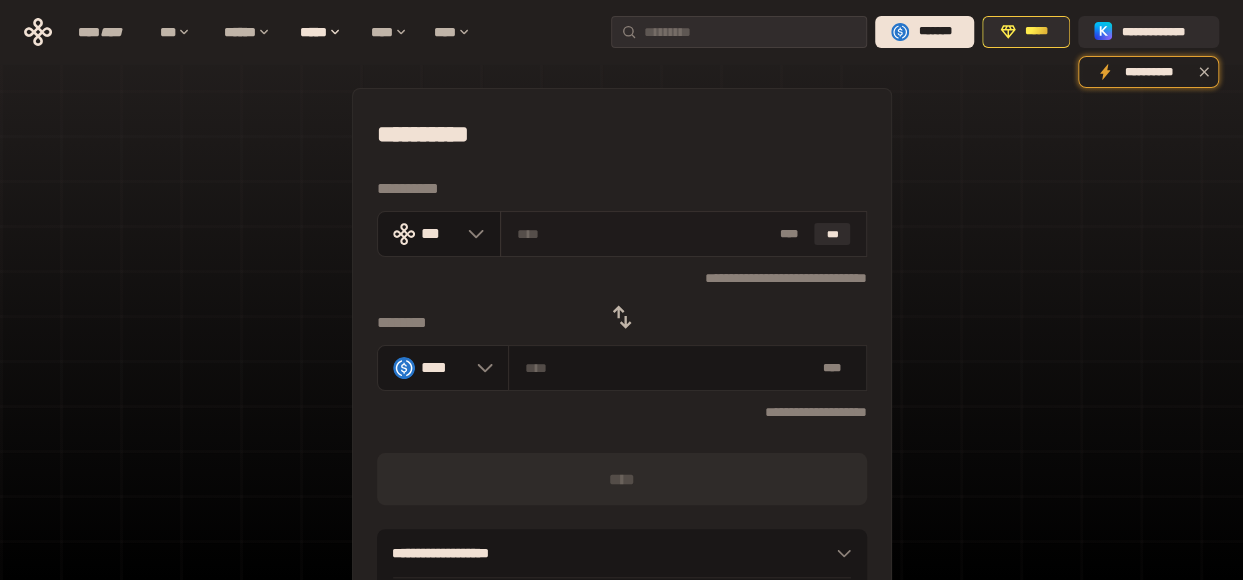 type on "*" 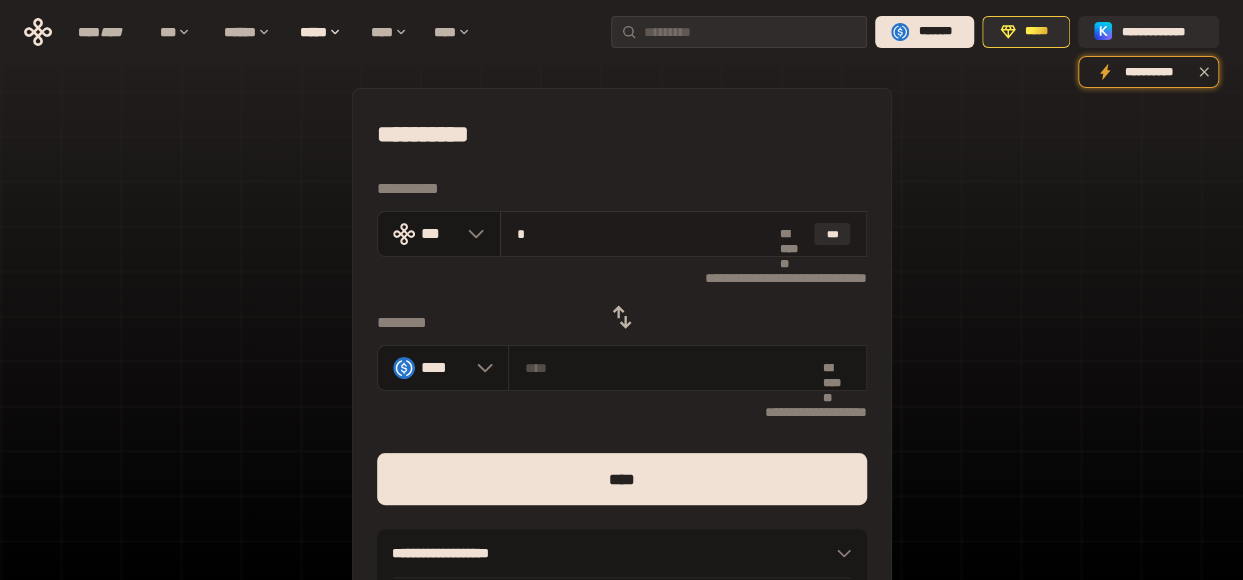 type on "********" 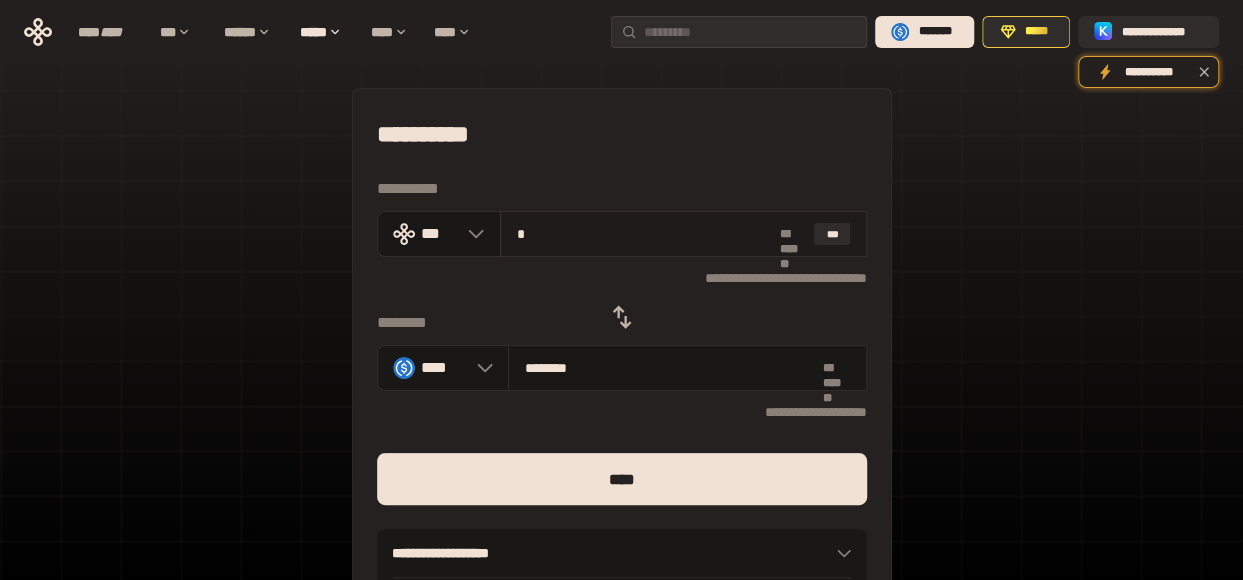 type on "**" 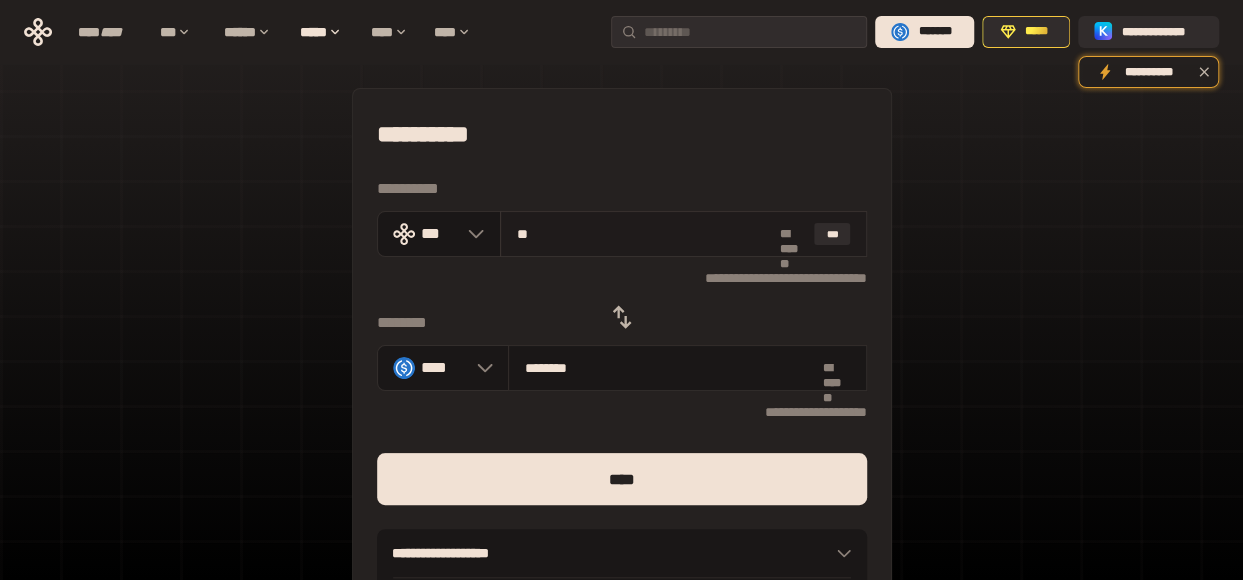type on "********" 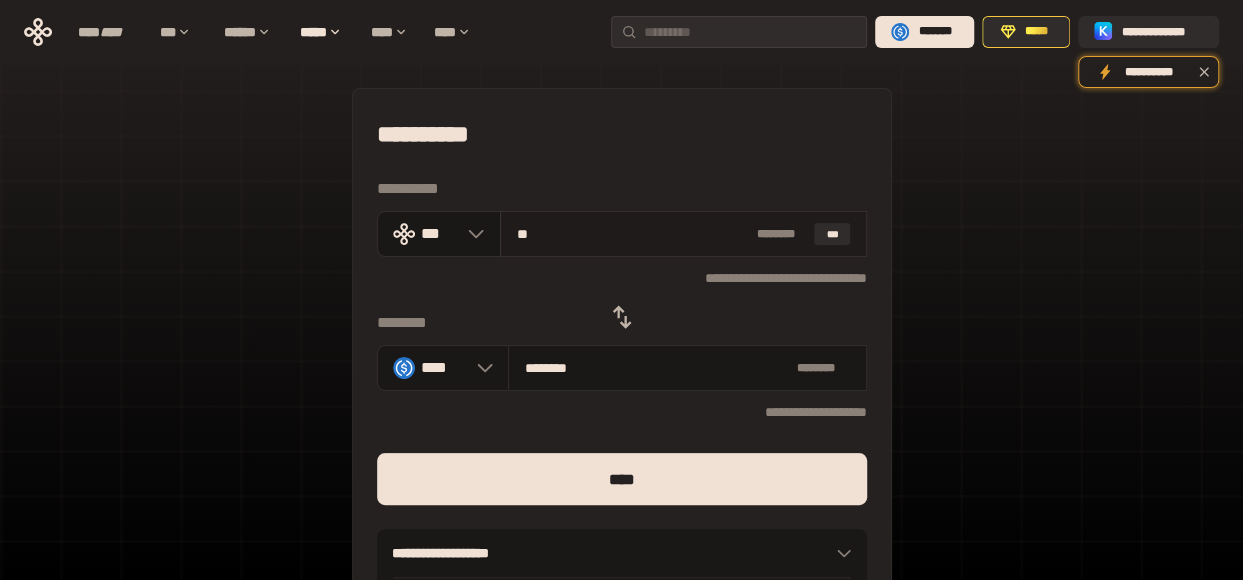 type on "***" 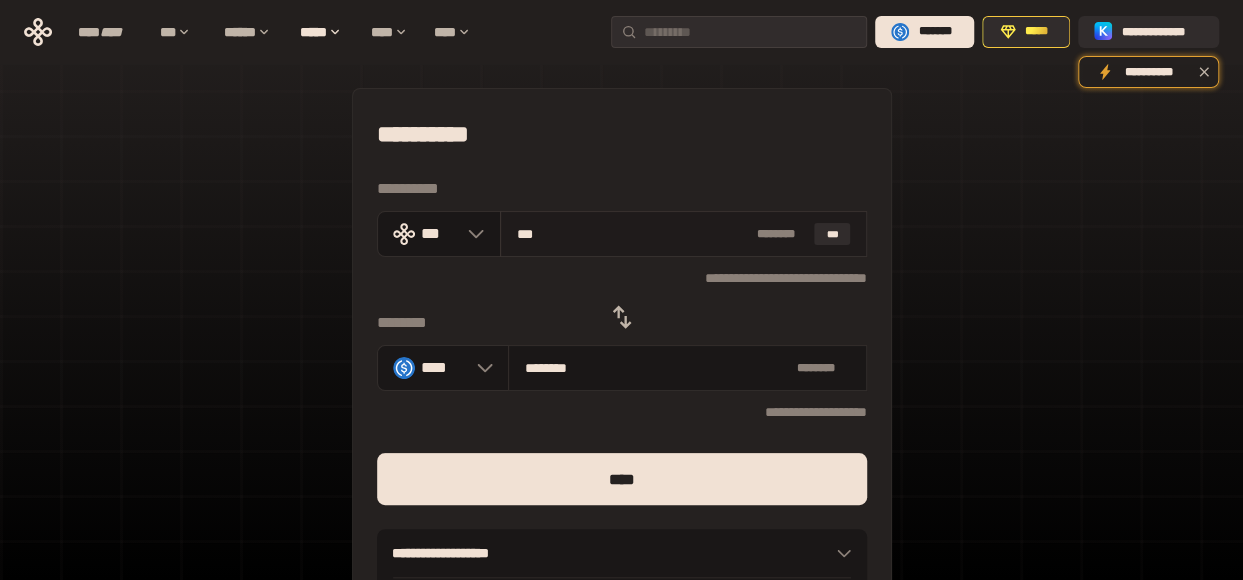 type on "*********" 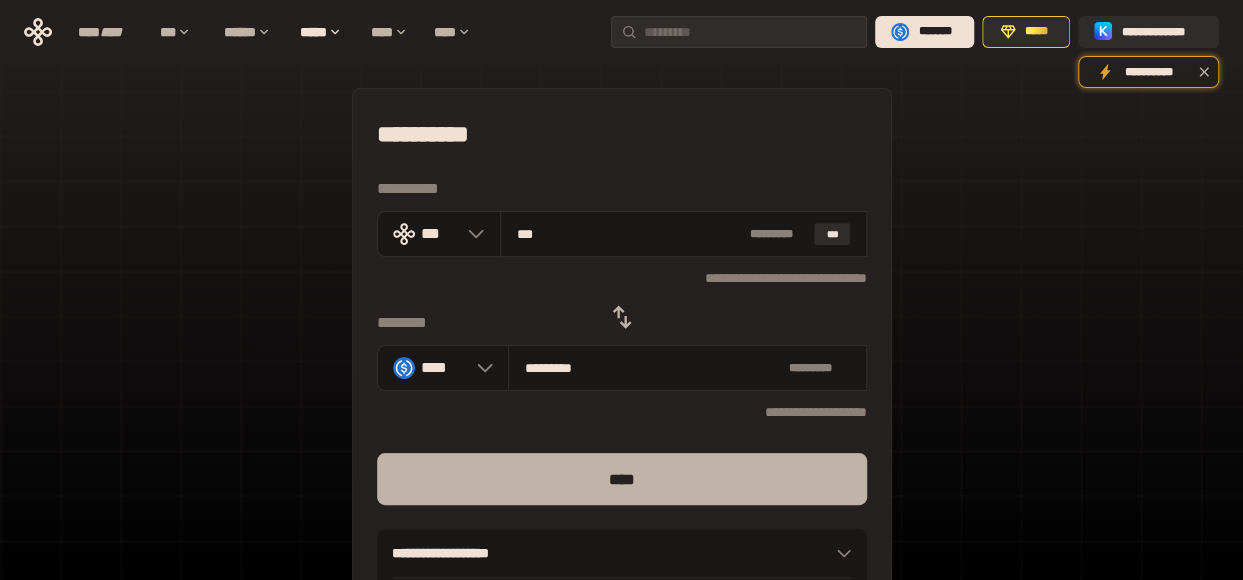 type on "***" 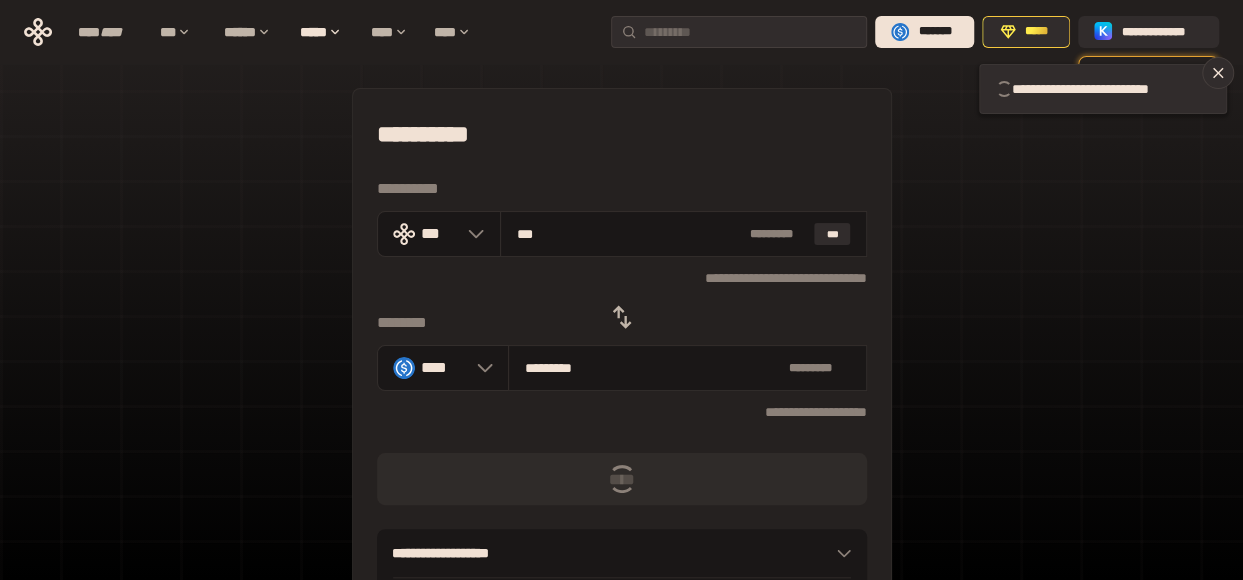 type 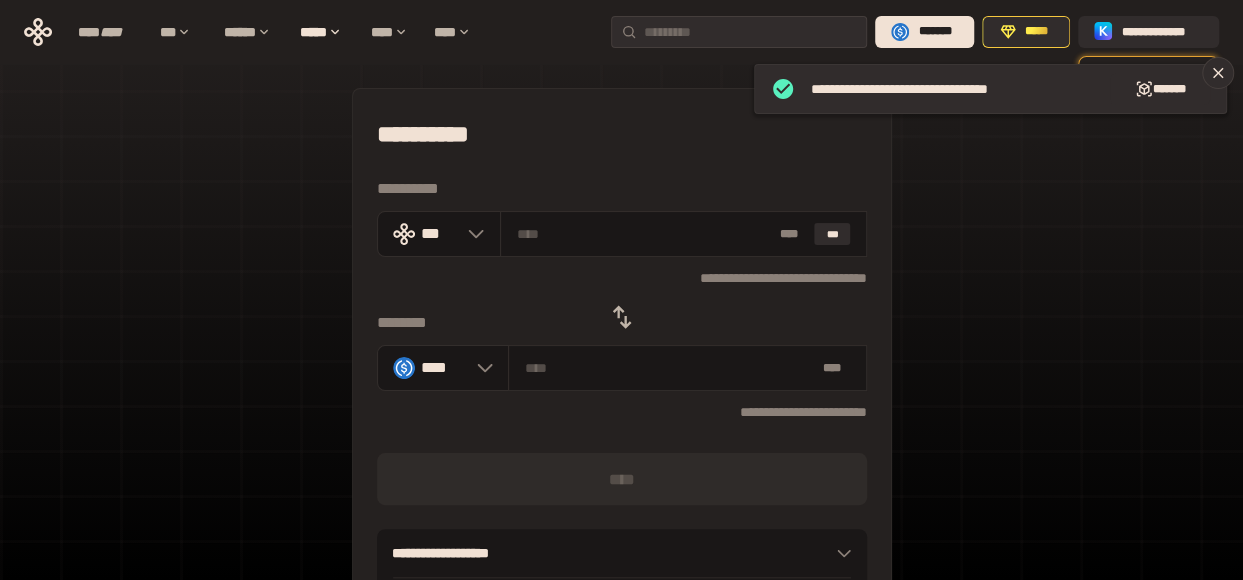 click 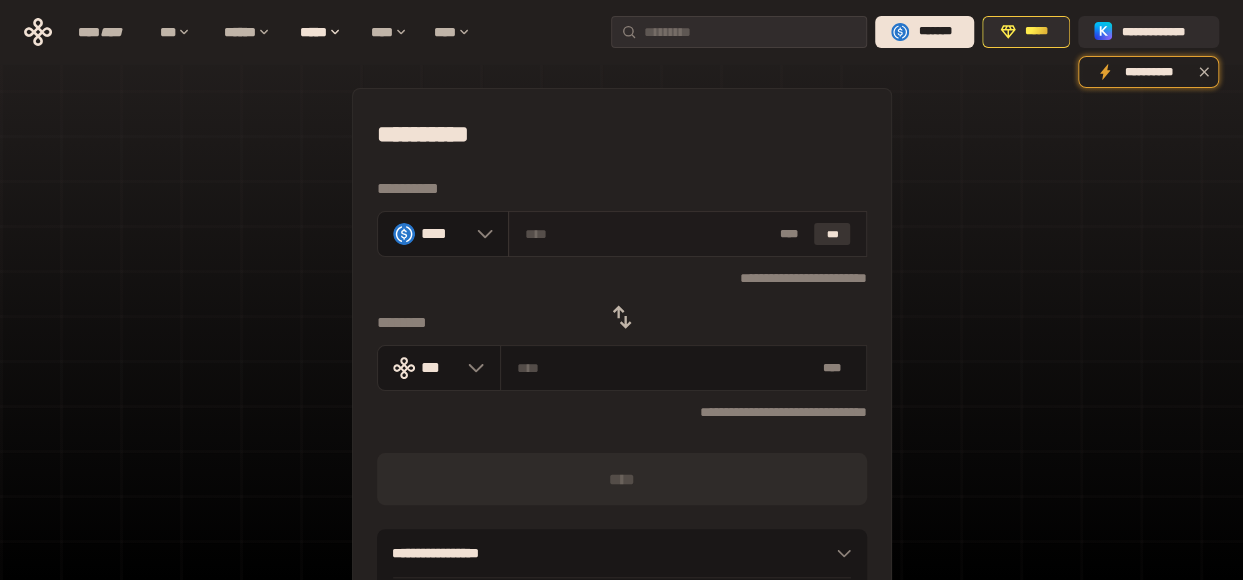 click on "***" at bounding box center (832, 234) 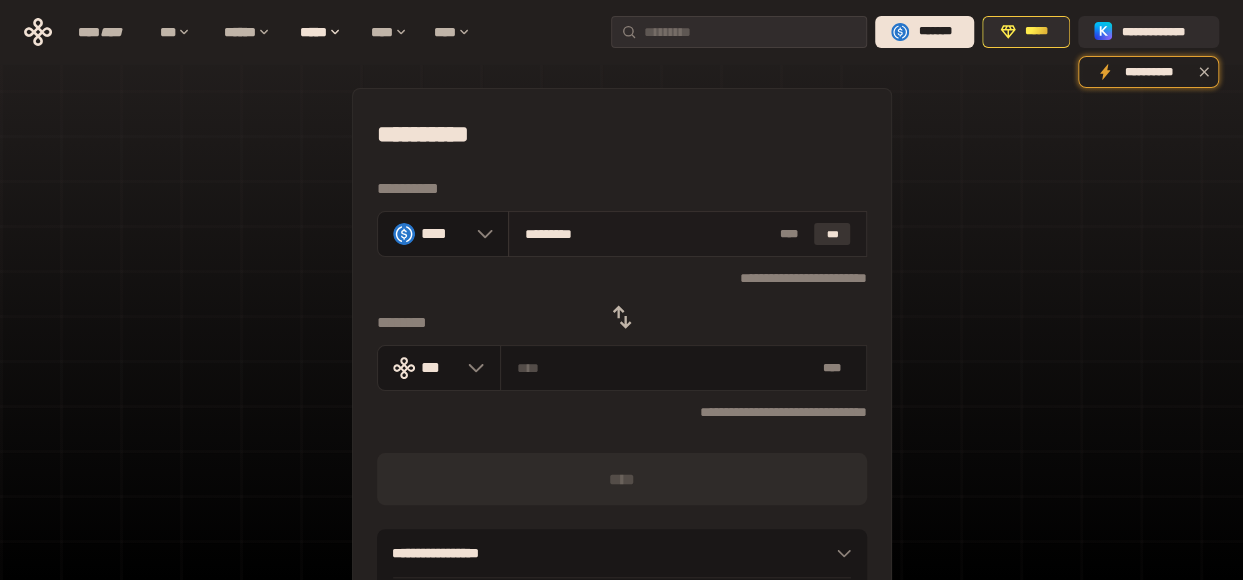 type on "**********" 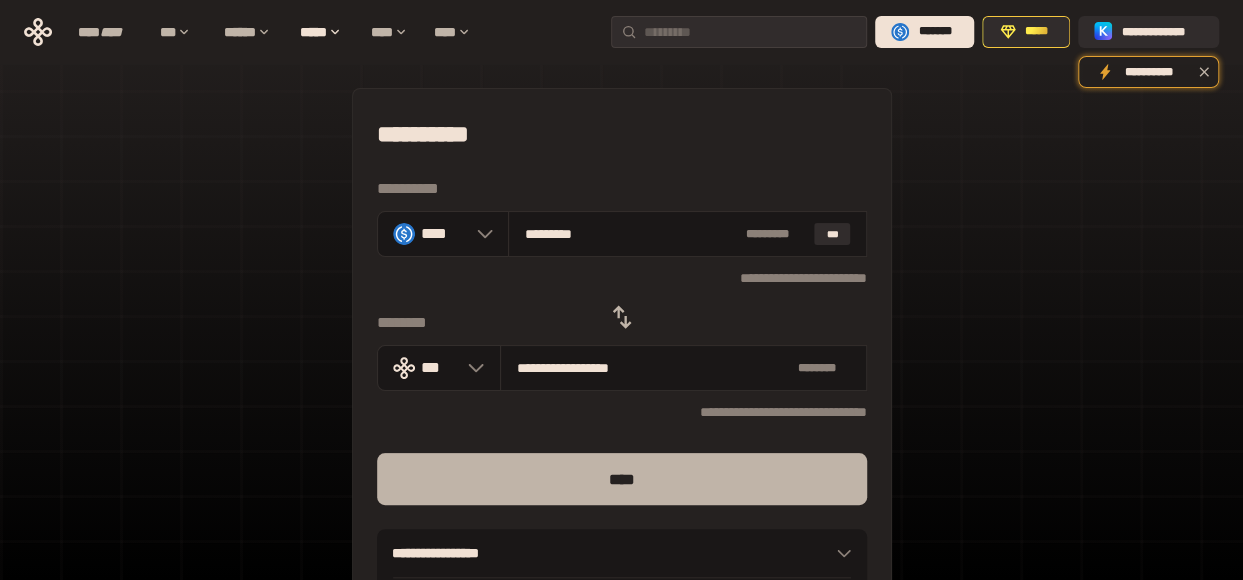 click on "****" at bounding box center [622, 479] 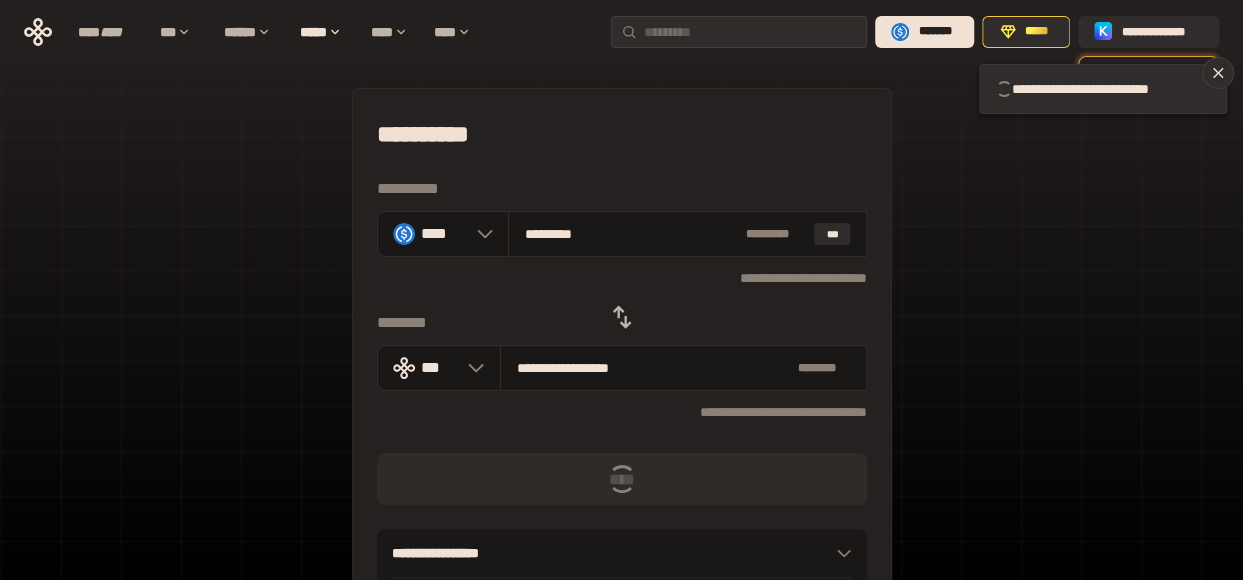 type 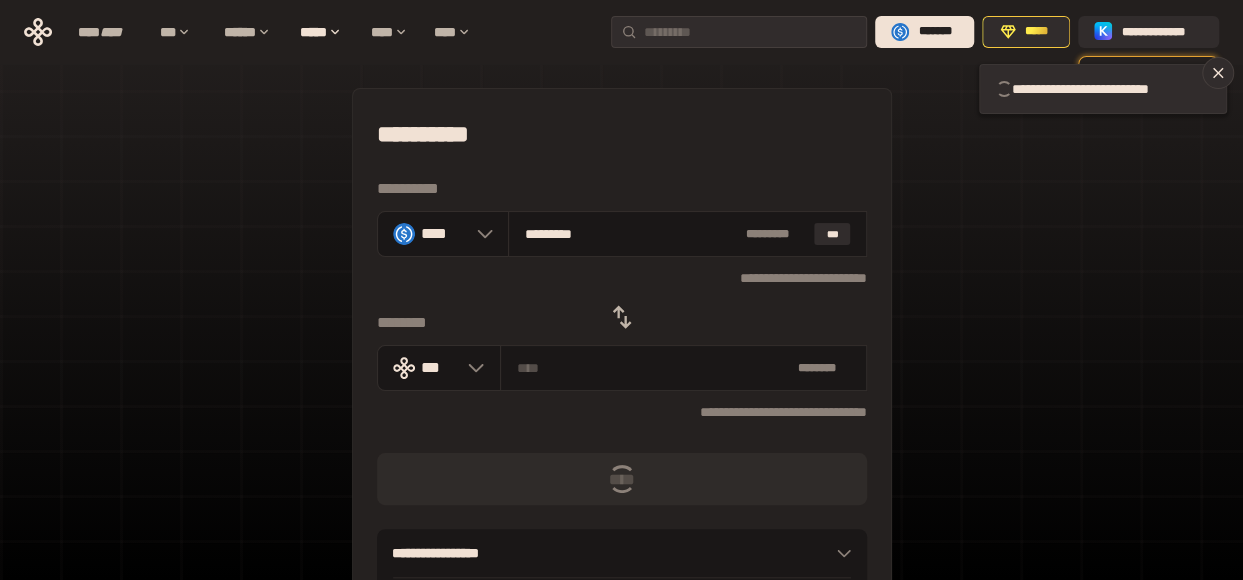 type 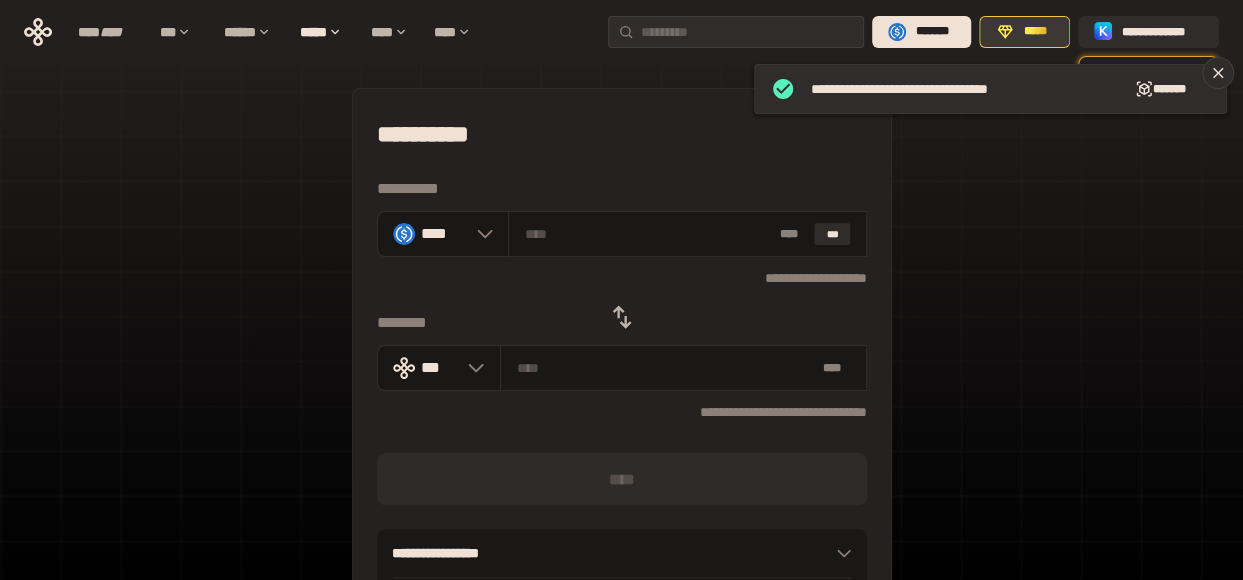 click on "*****" at bounding box center [1035, 32] 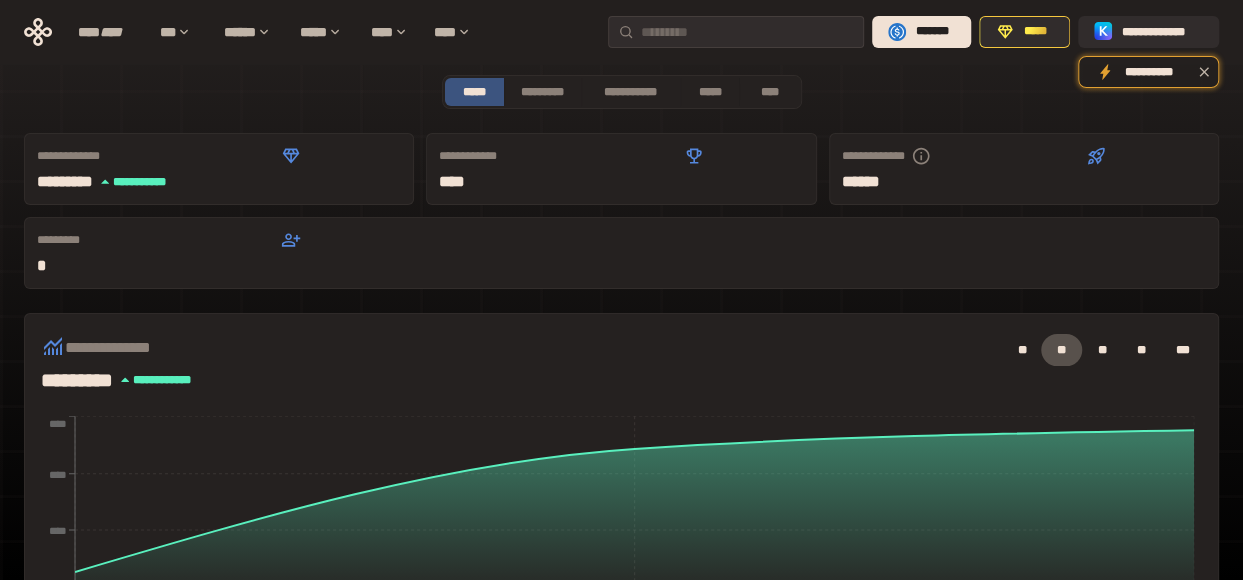 scroll, scrollTop: 0, scrollLeft: 0, axis: both 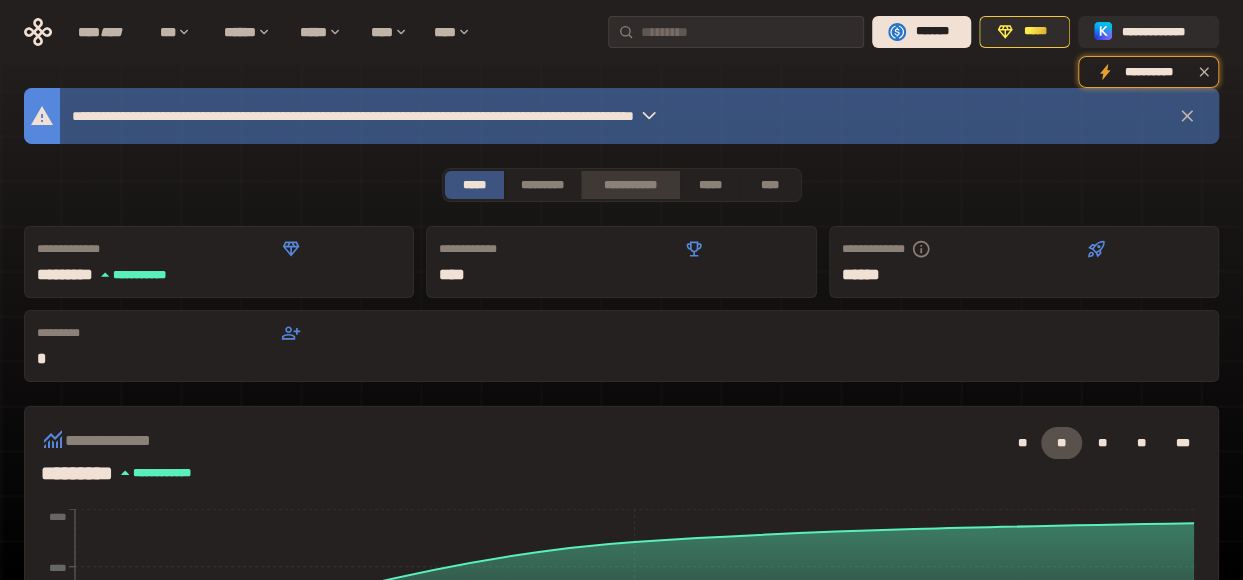 click on "**********" at bounding box center [630, 185] 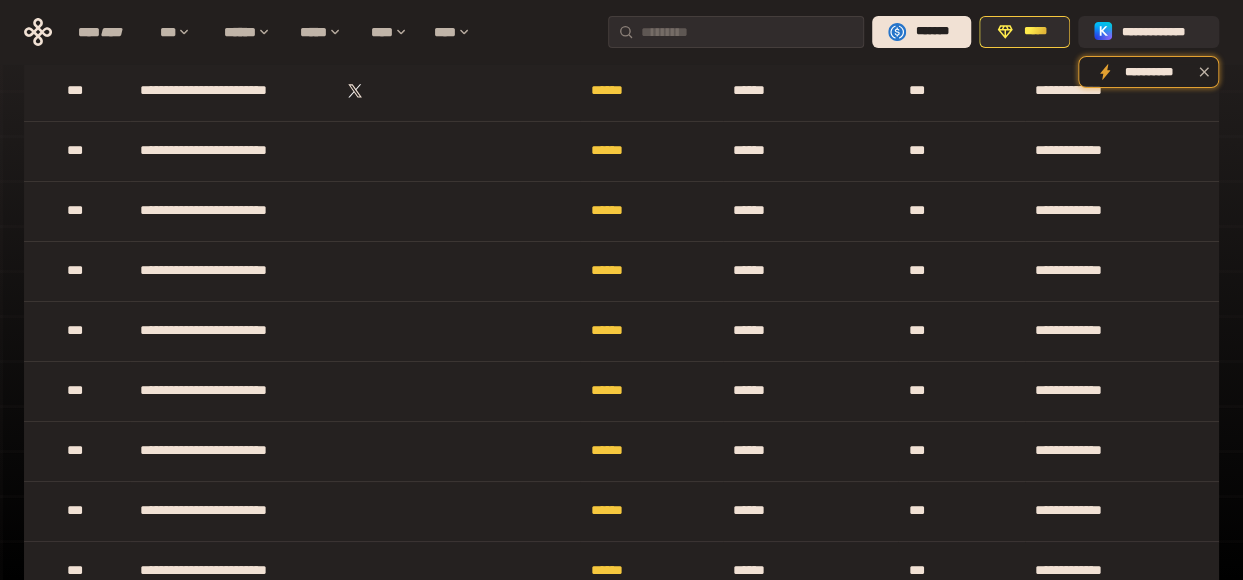 scroll, scrollTop: 2886, scrollLeft: 0, axis: vertical 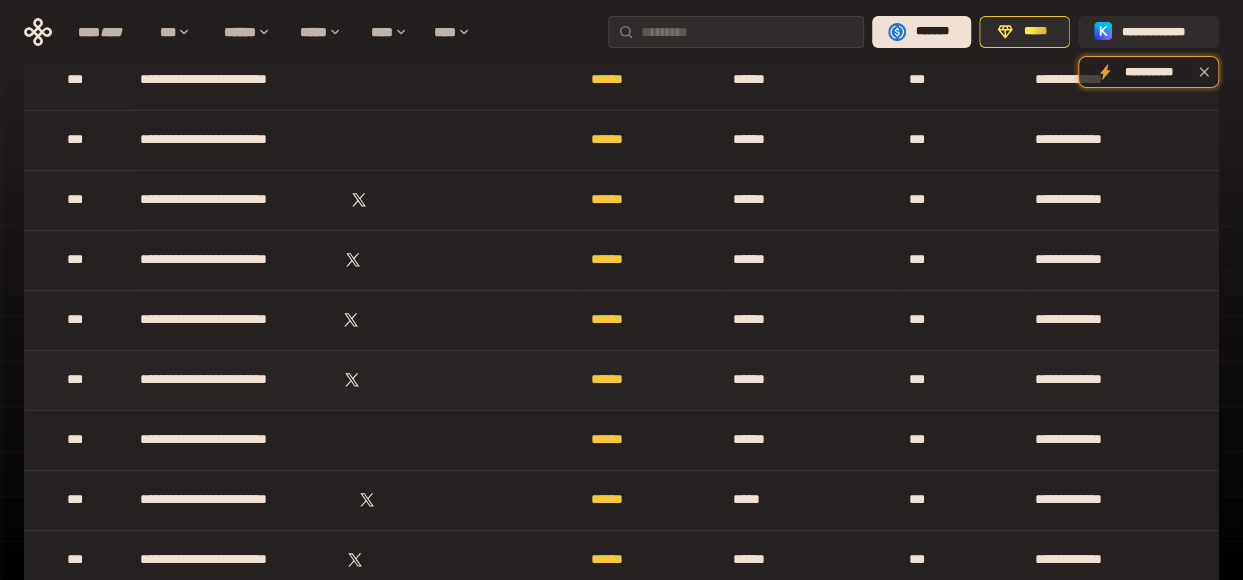 click on "**********" at bounding box center (630, -2701) 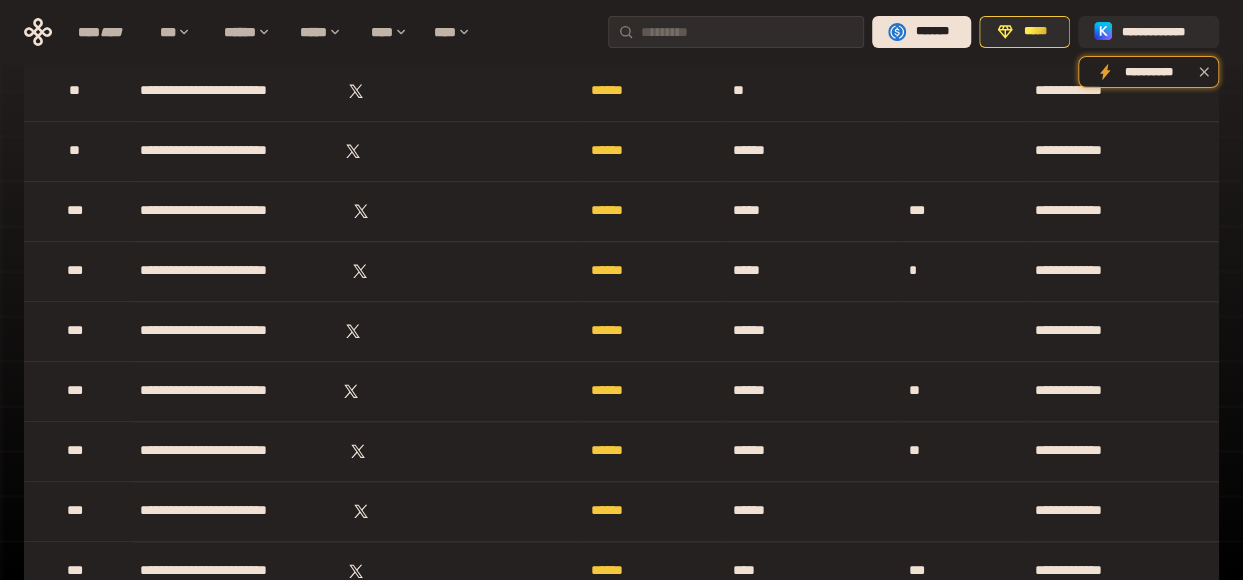scroll, scrollTop: 0, scrollLeft: 0, axis: both 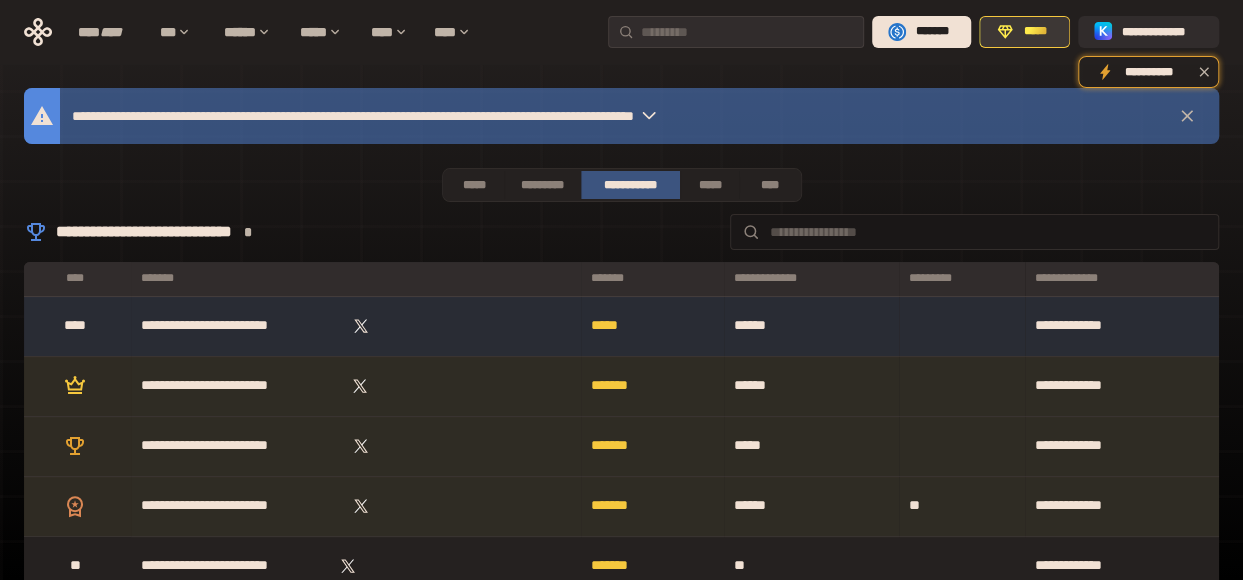 click on "*****" at bounding box center (1024, 32) 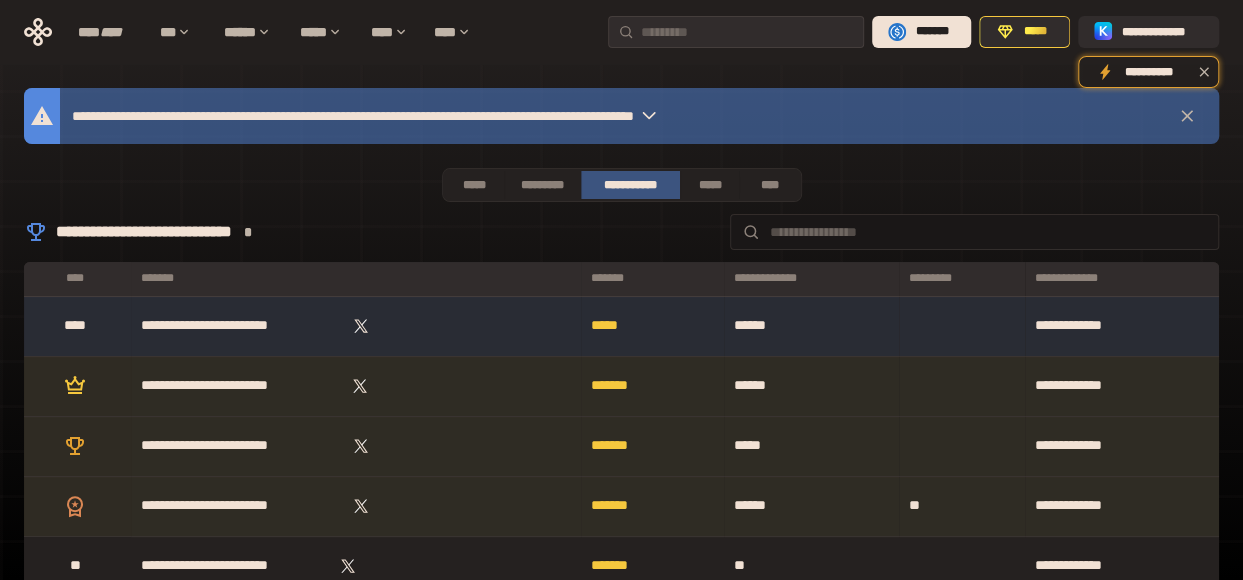 click 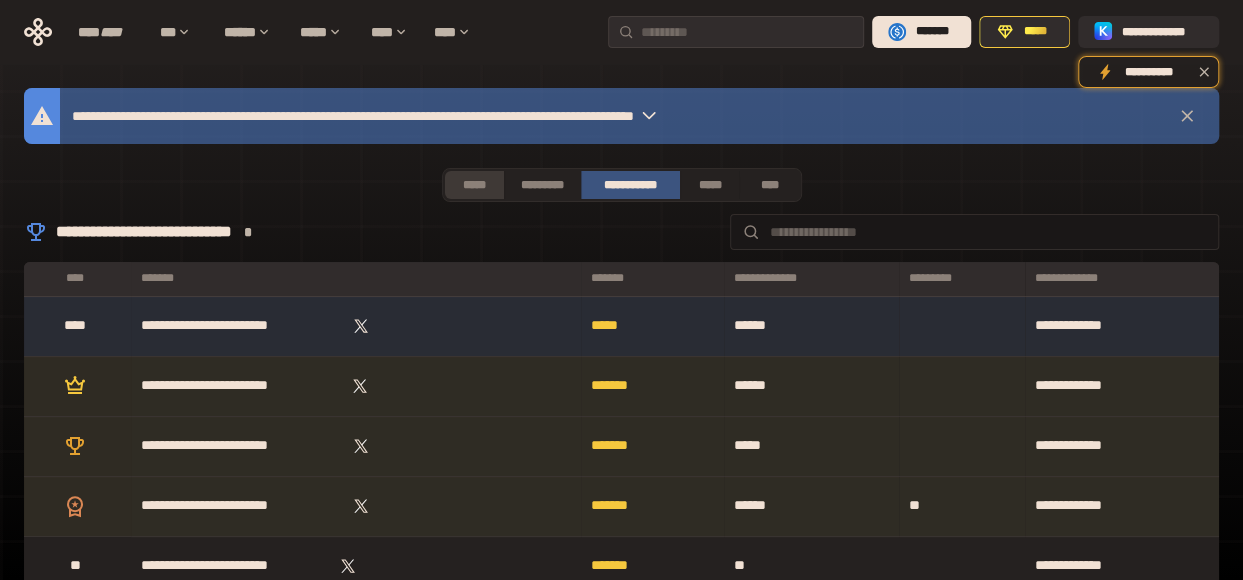 click on "*****" at bounding box center (474, 185) 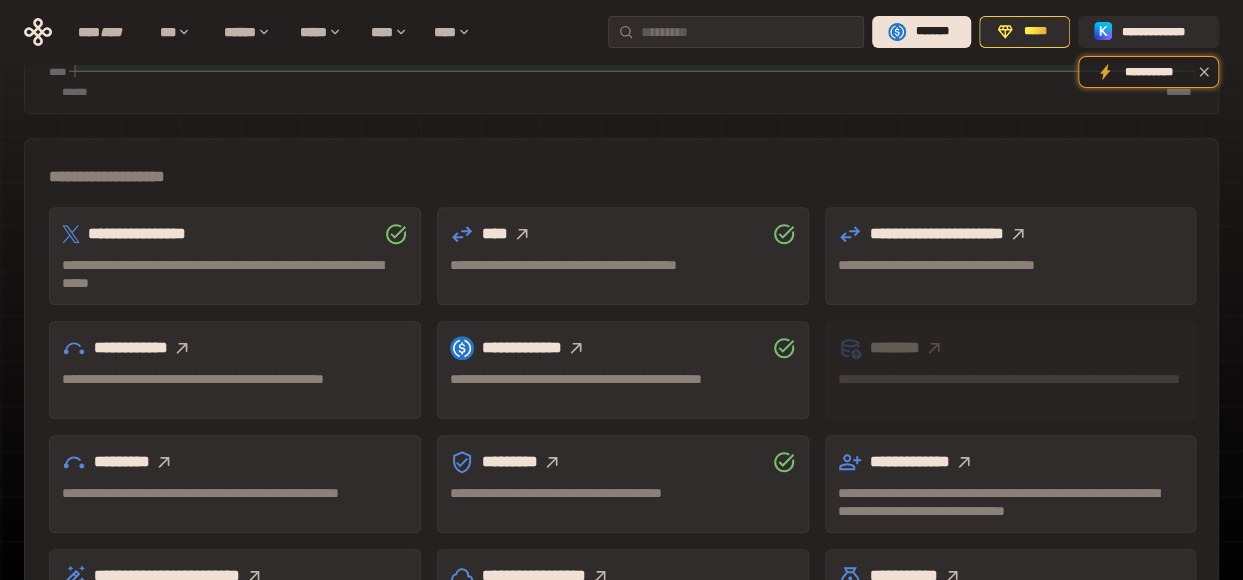 scroll, scrollTop: 609, scrollLeft: 0, axis: vertical 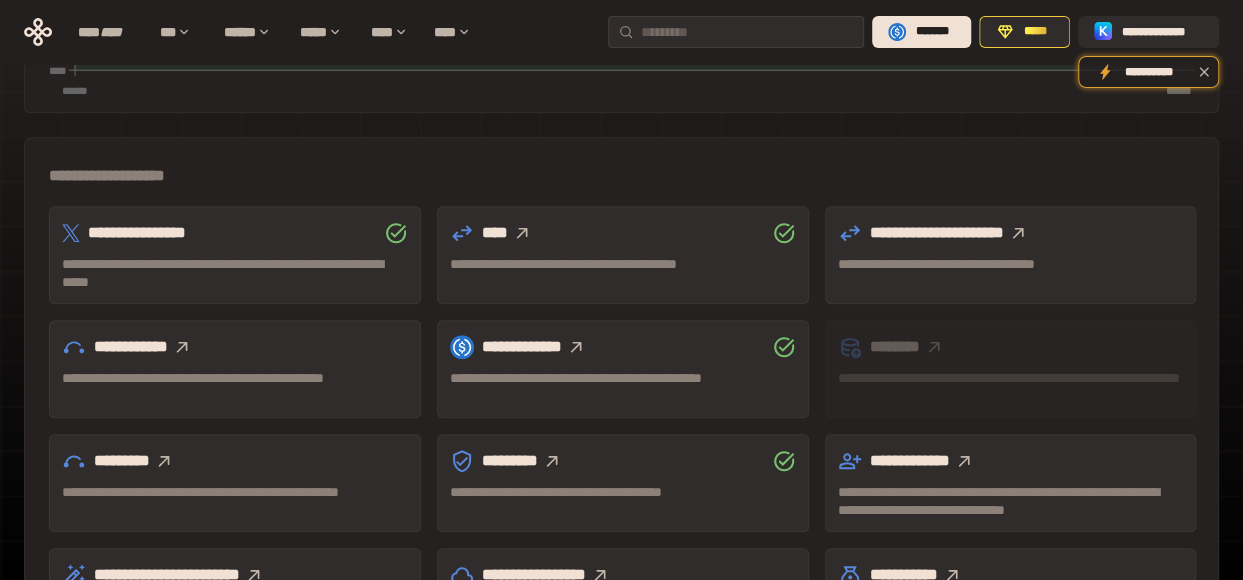 click 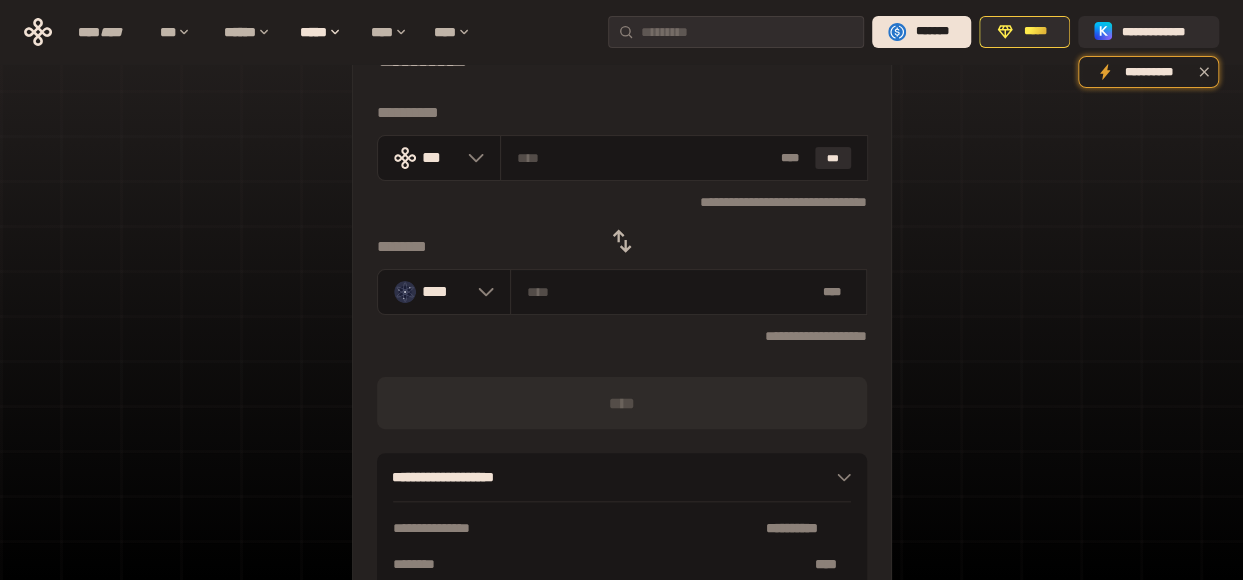scroll, scrollTop: 72, scrollLeft: 0, axis: vertical 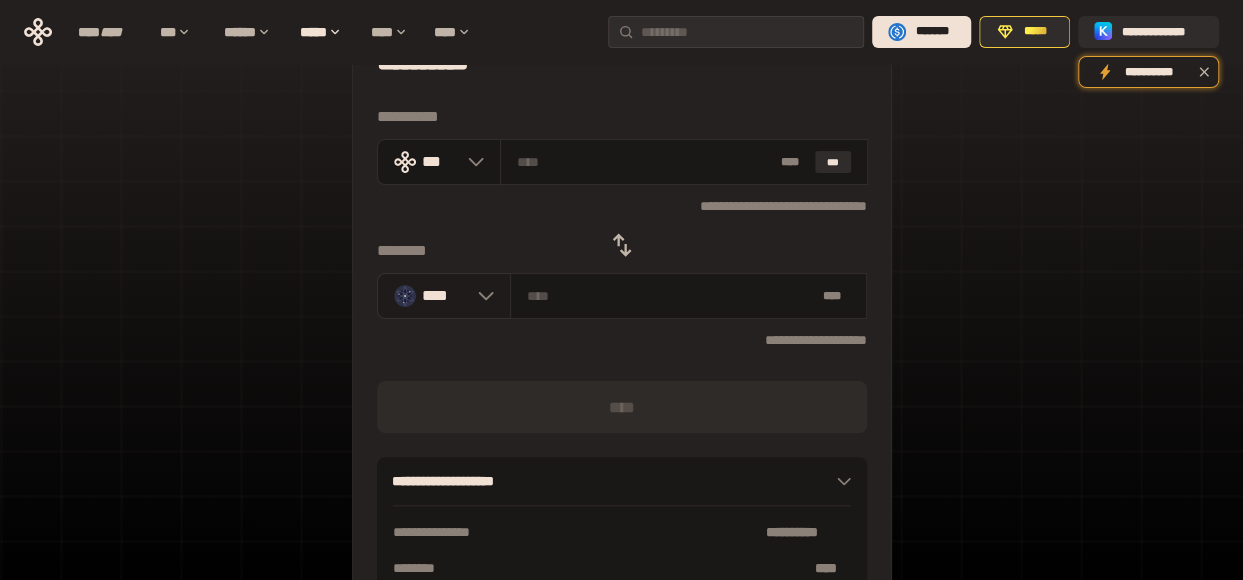 click on "****" at bounding box center [445, 295] 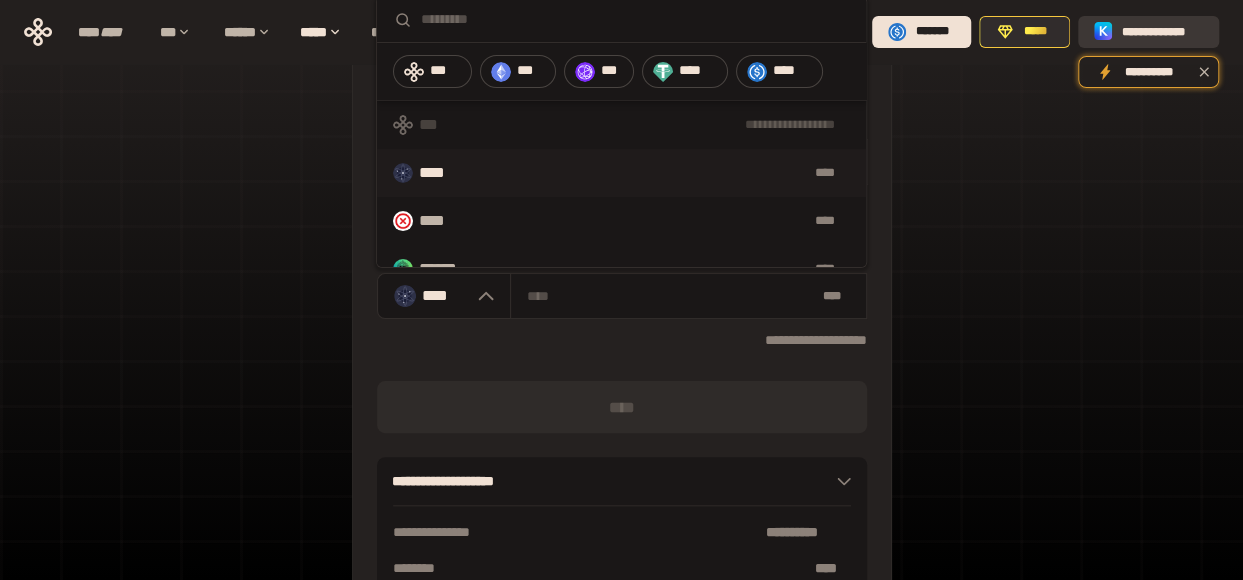 click 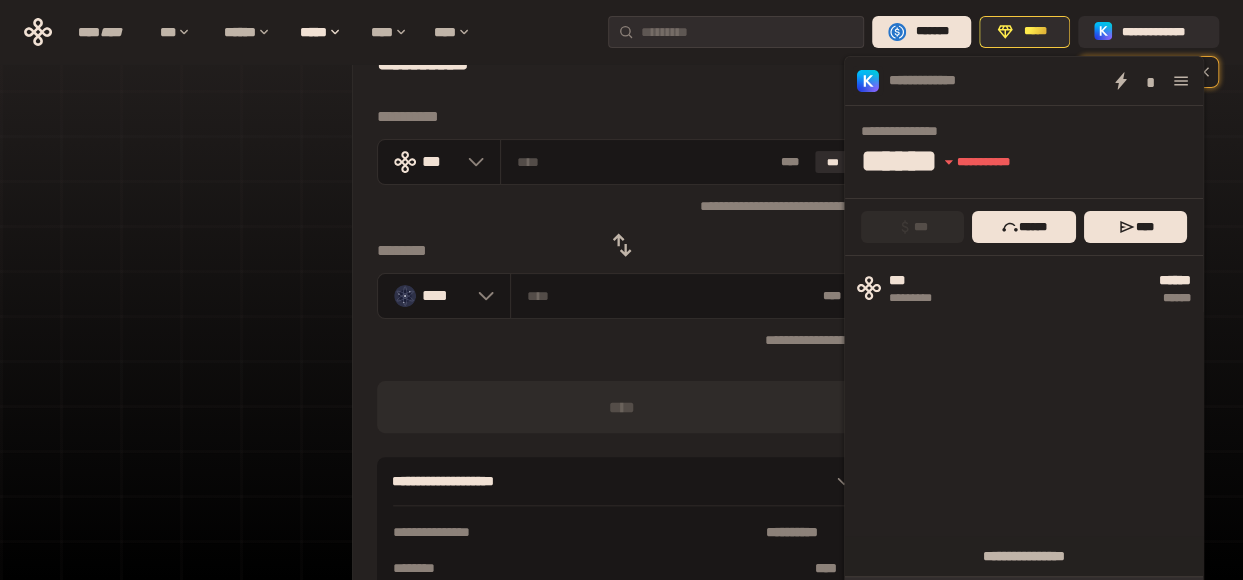 click on "**********" at bounding box center [621, 372] 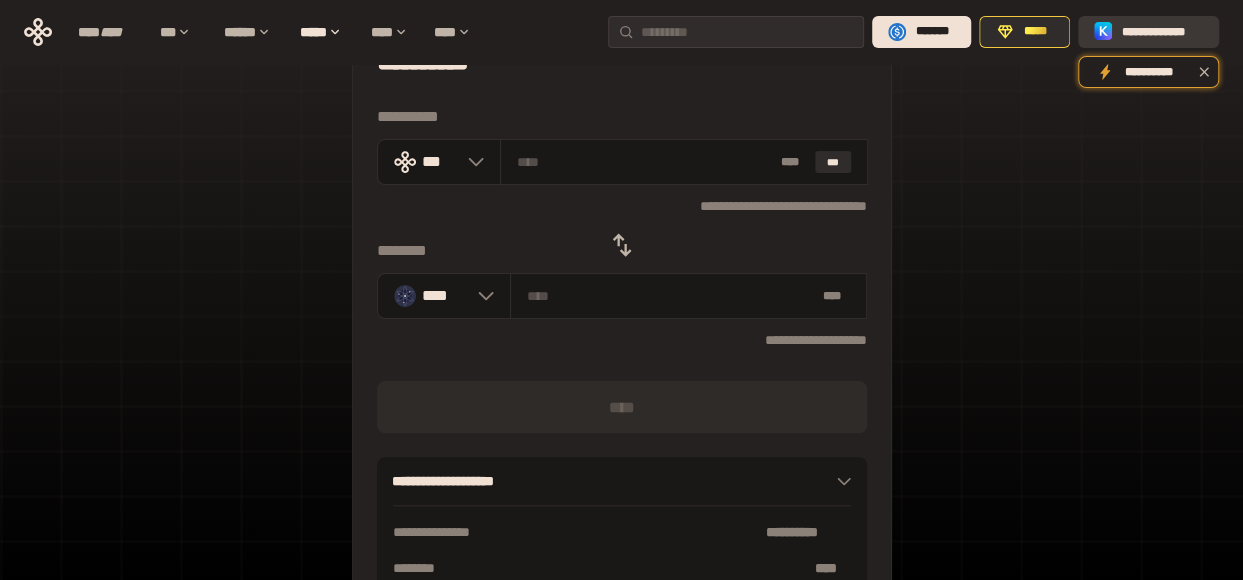 click on "**********" at bounding box center [1162, 32] 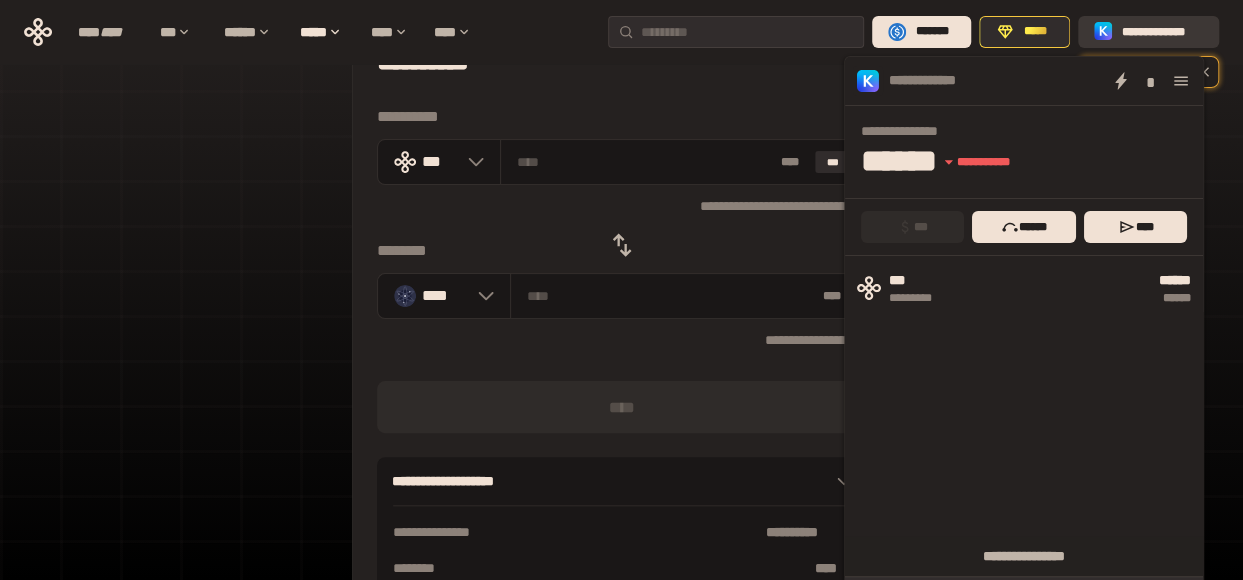 click on "**********" at bounding box center (1162, 32) 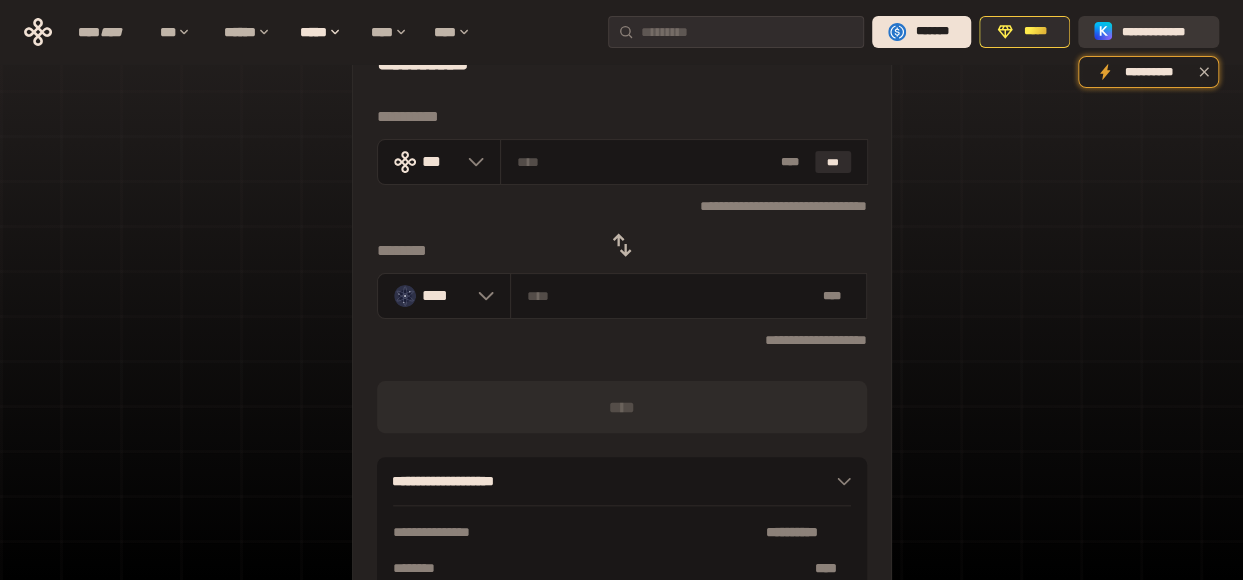 click on "**********" at bounding box center (1162, 32) 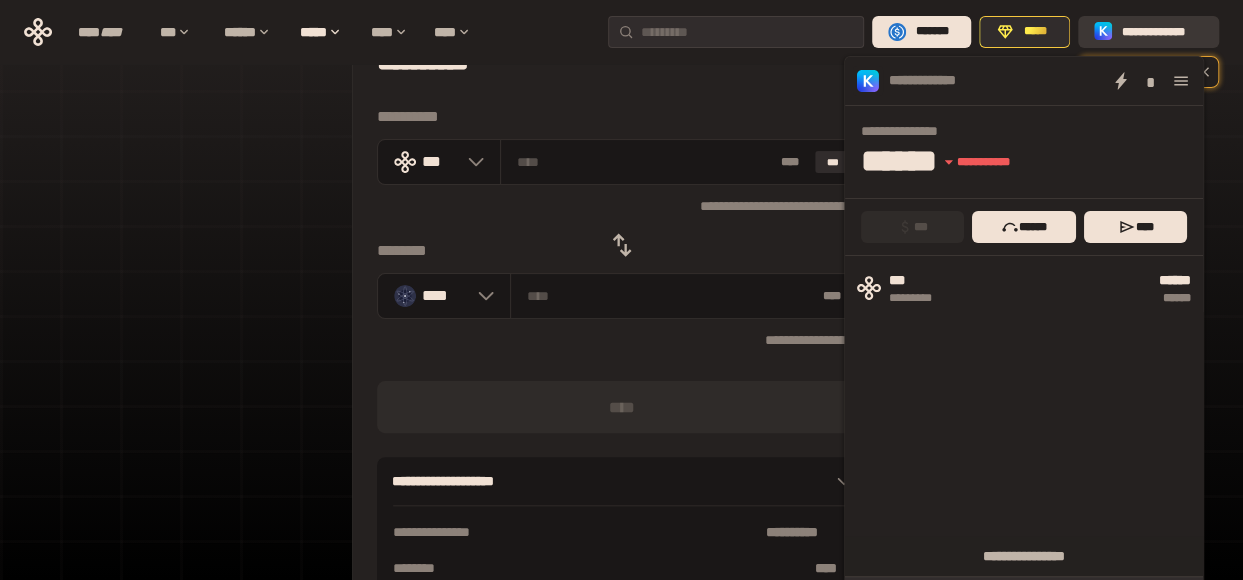 click on "**********" at bounding box center [1162, 32] 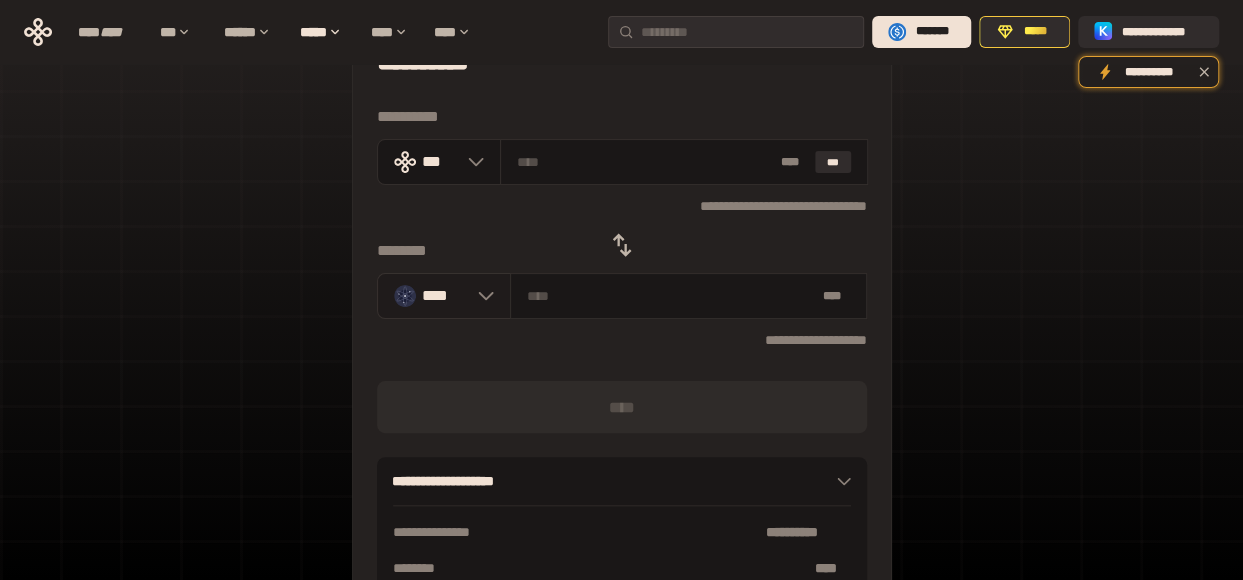 click on "****" at bounding box center (444, 296) 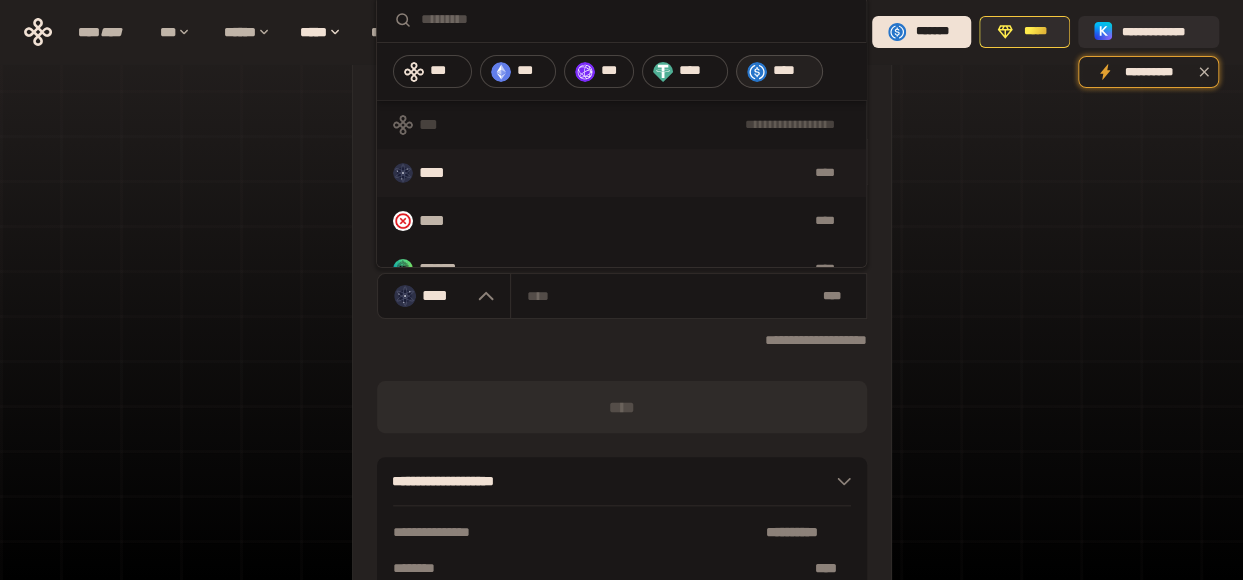 click on "****" at bounding box center (779, 71) 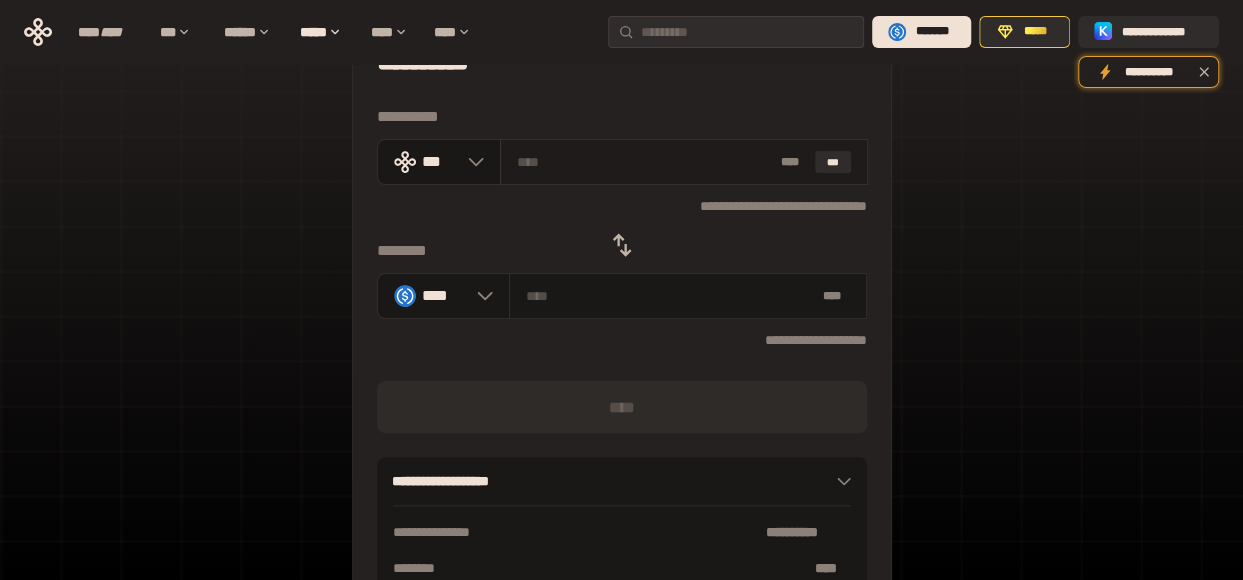 click at bounding box center (644, 162) 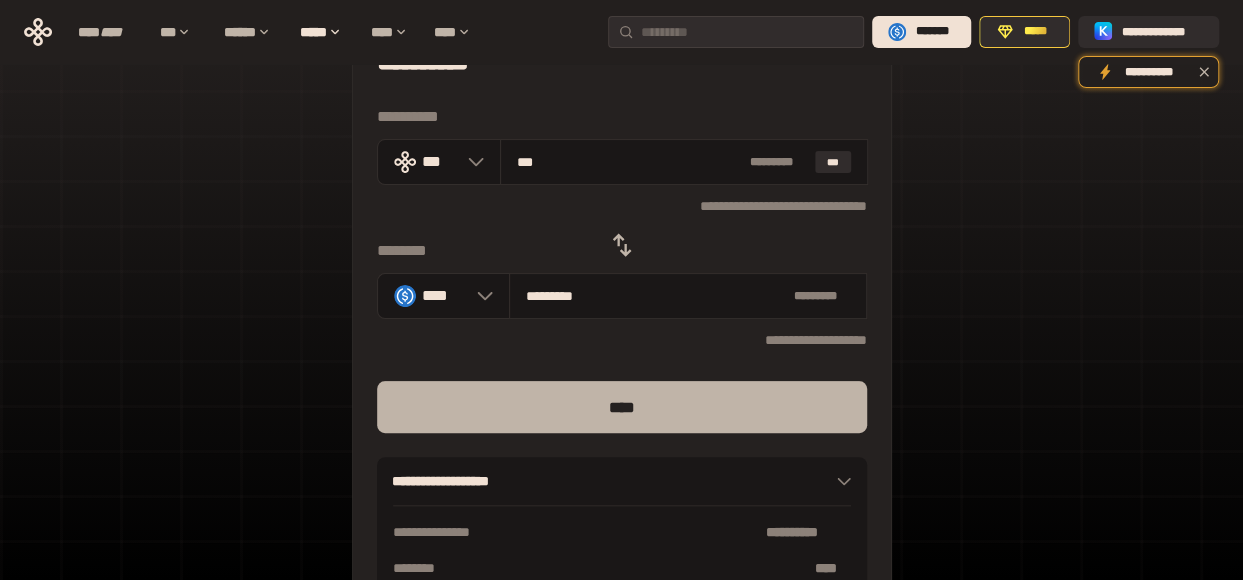 click on "****" at bounding box center [622, 407] 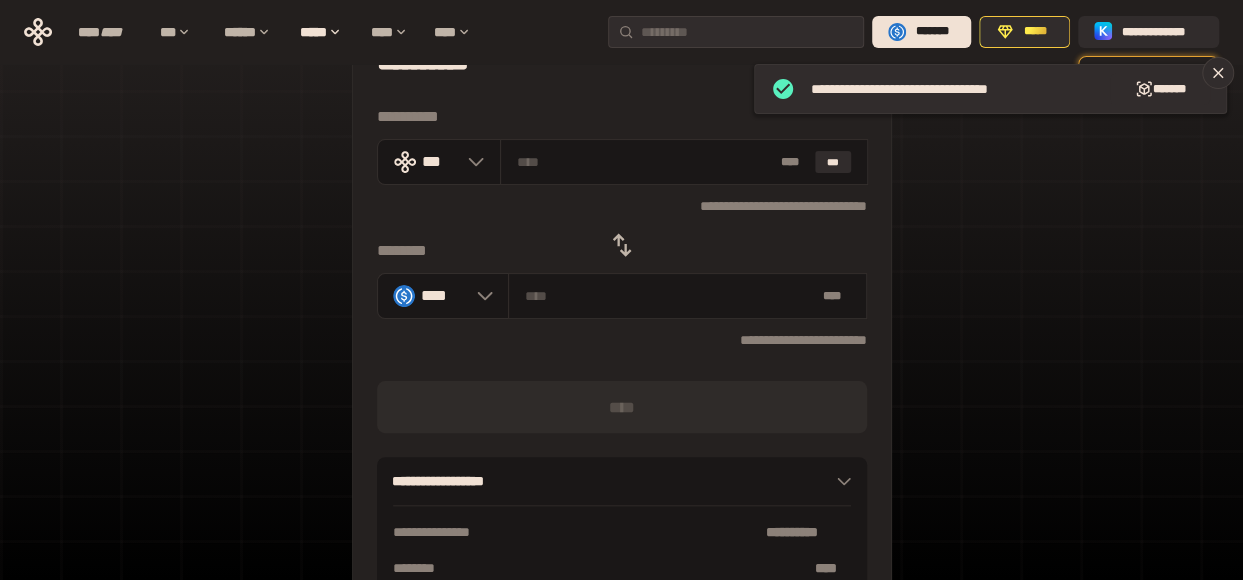 click 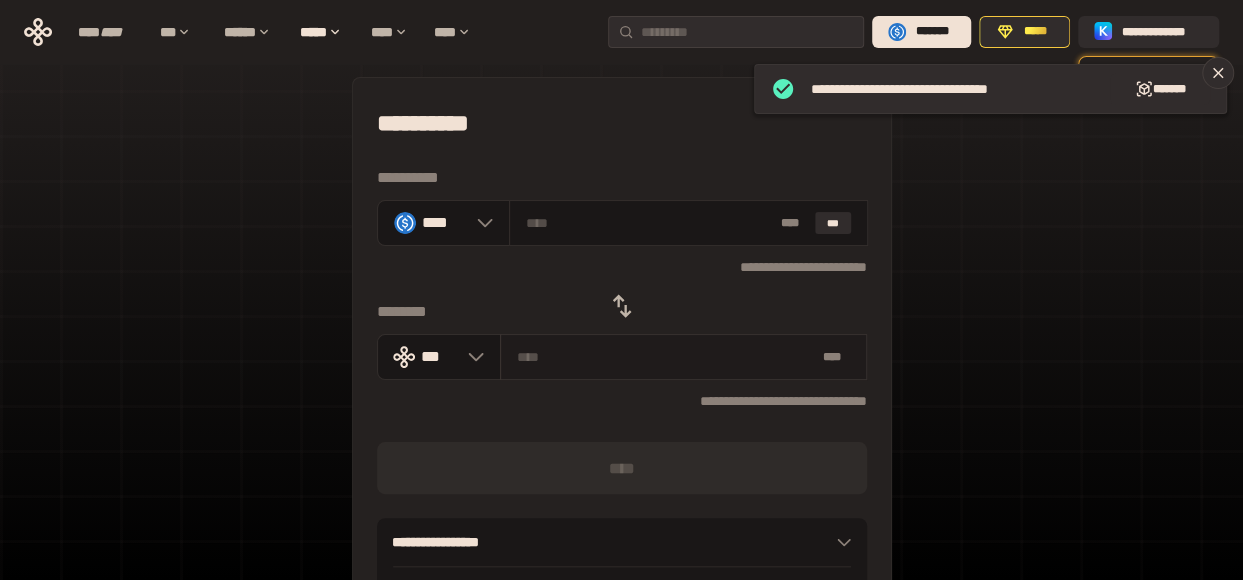 scroll, scrollTop: 0, scrollLeft: 0, axis: both 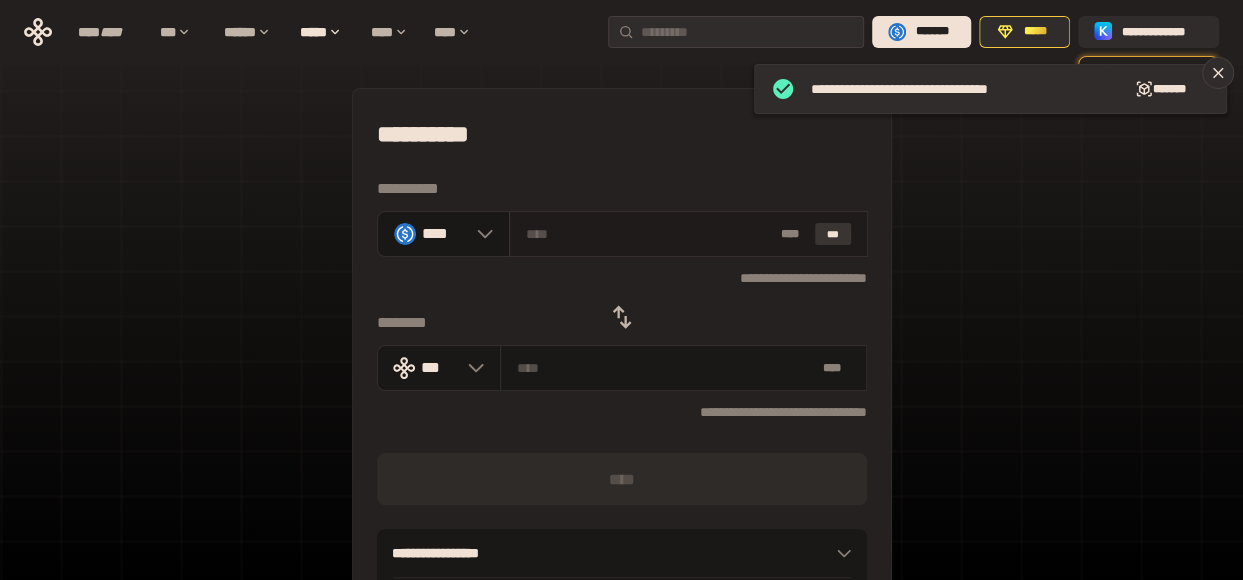 click on "***" at bounding box center (833, 234) 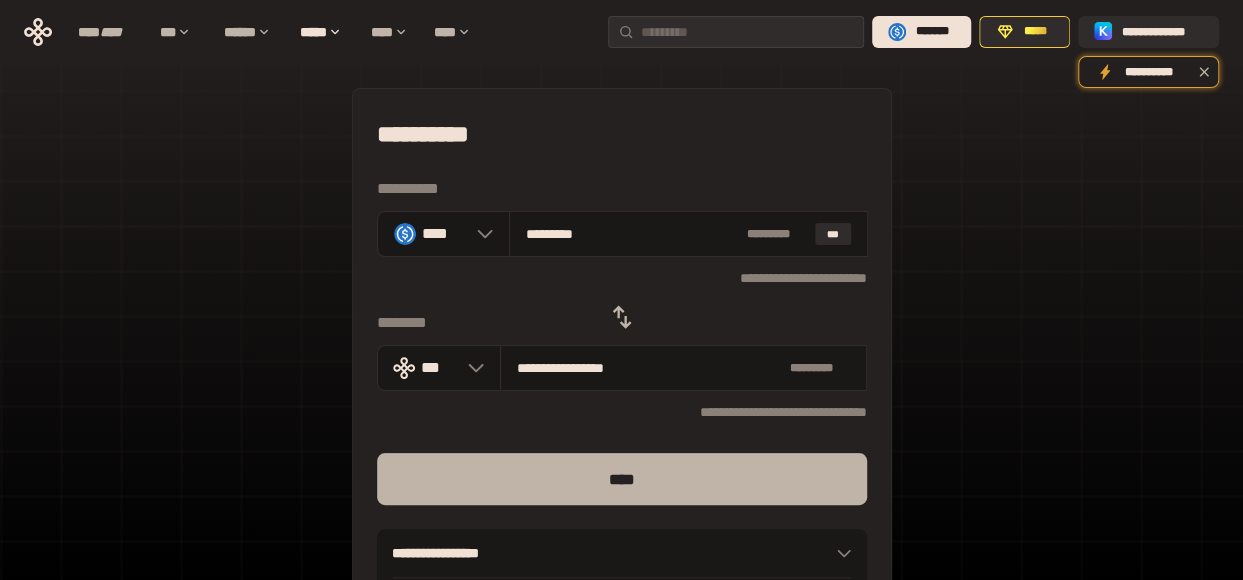 click on "****" at bounding box center (622, 479) 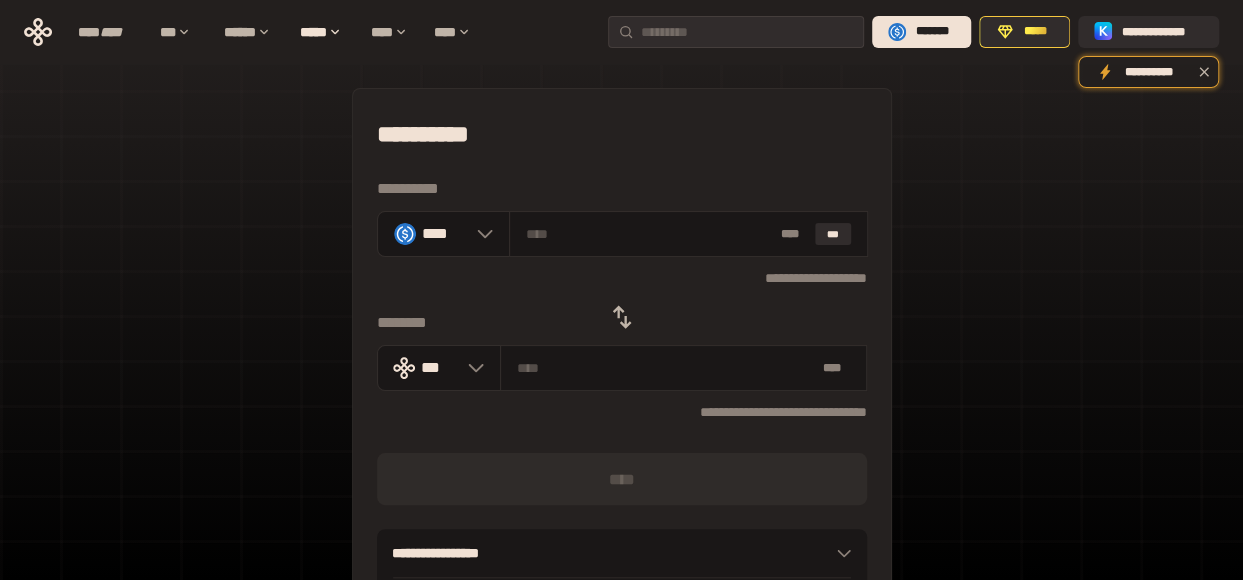 click 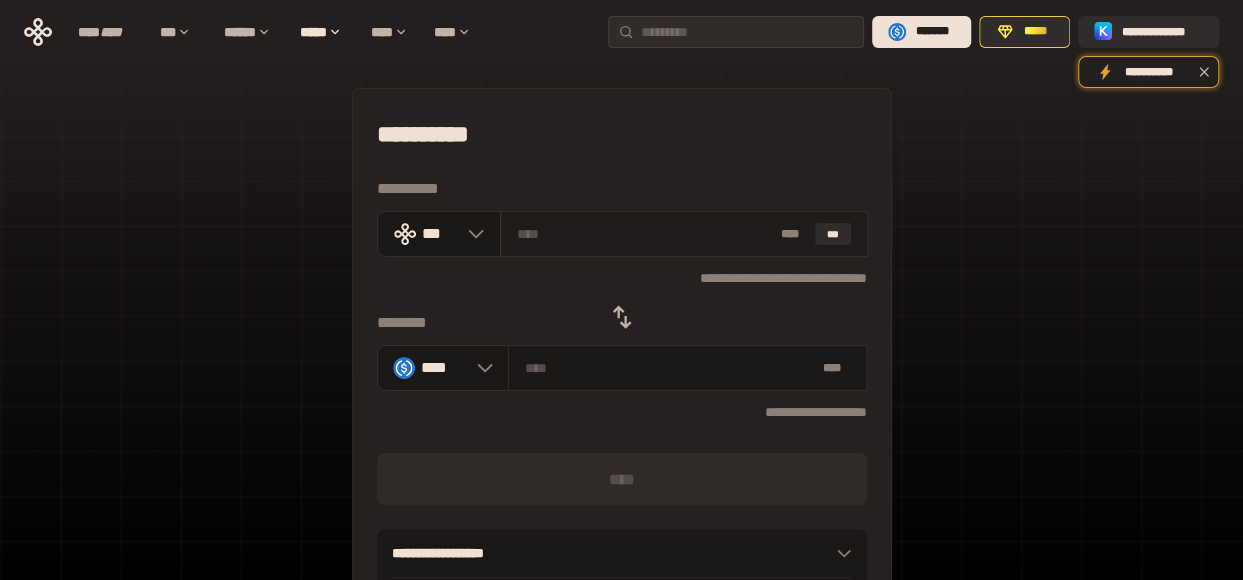 click at bounding box center (644, 234) 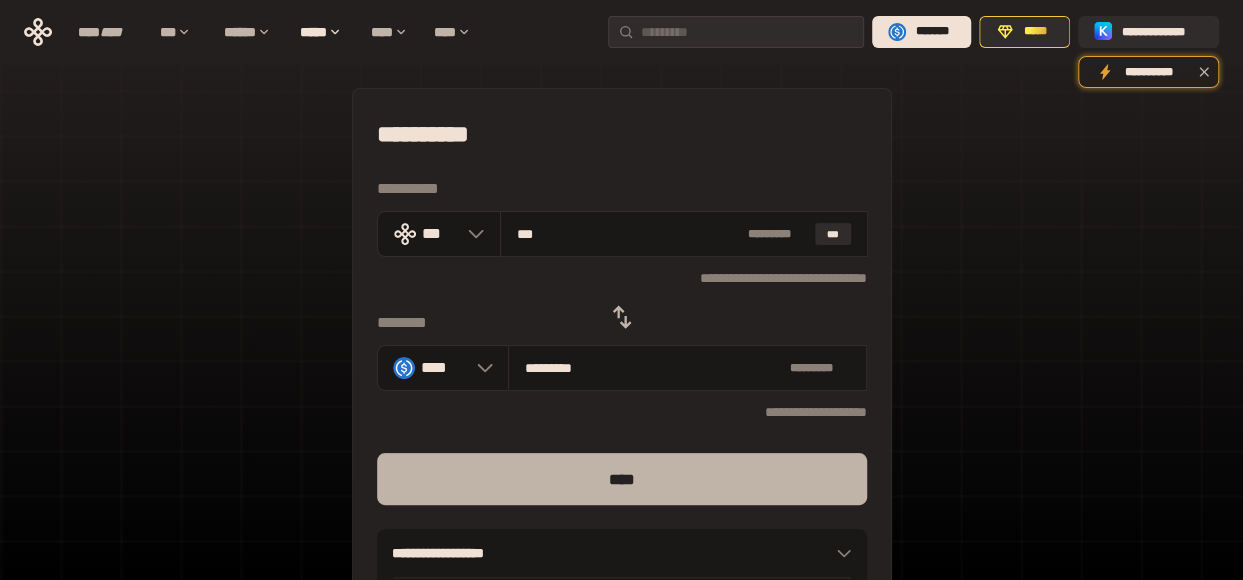 click on "****" at bounding box center [622, 479] 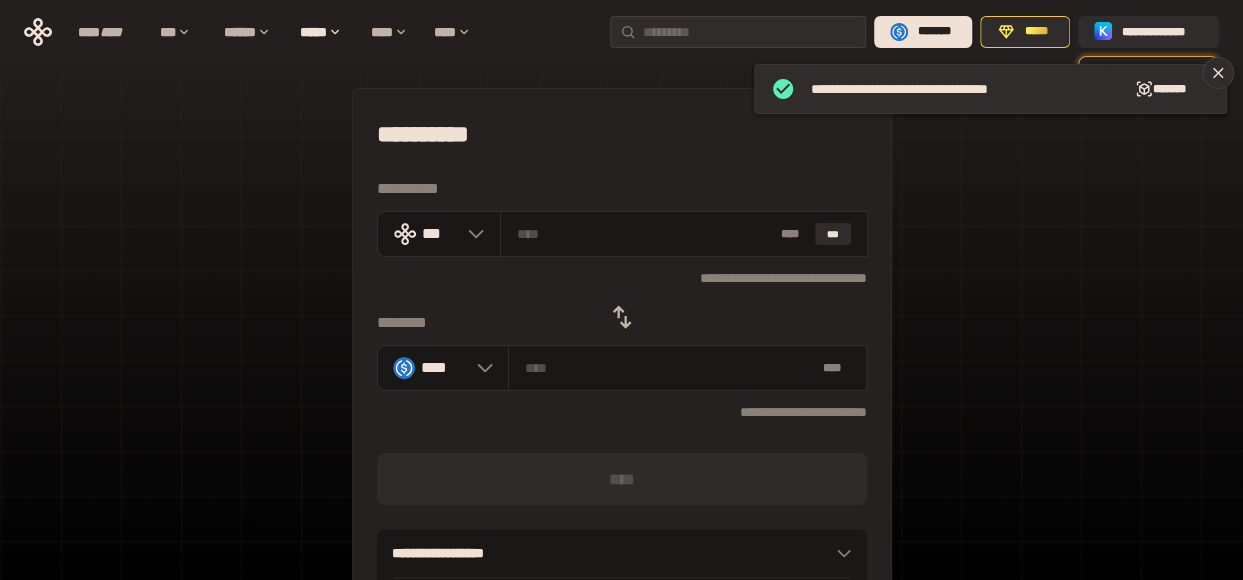 click 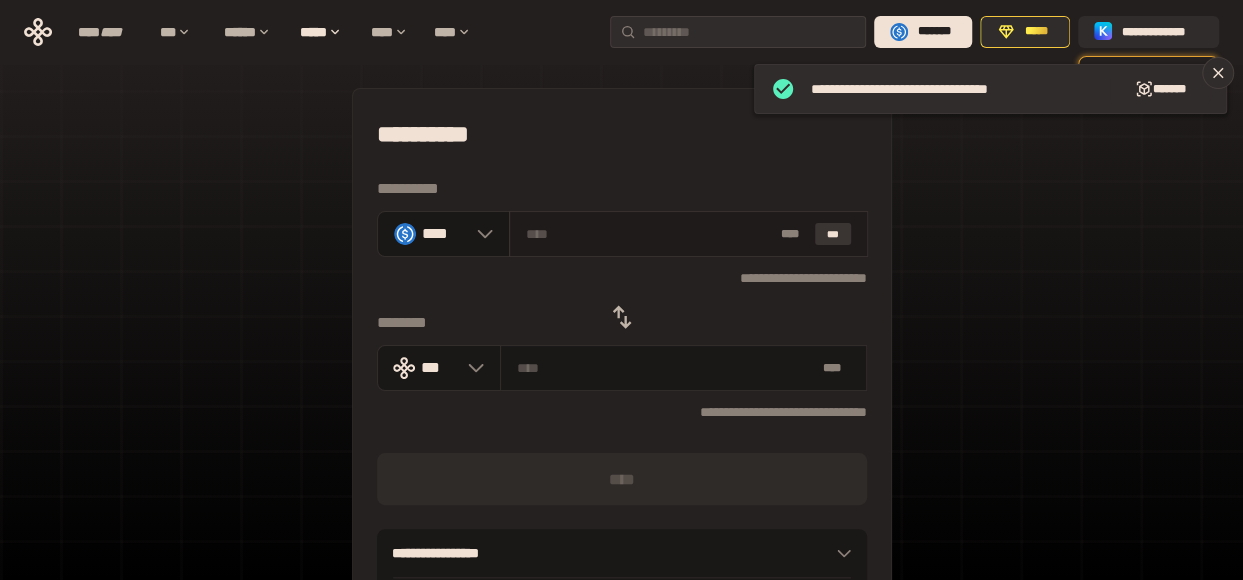 click on "***" at bounding box center (833, 234) 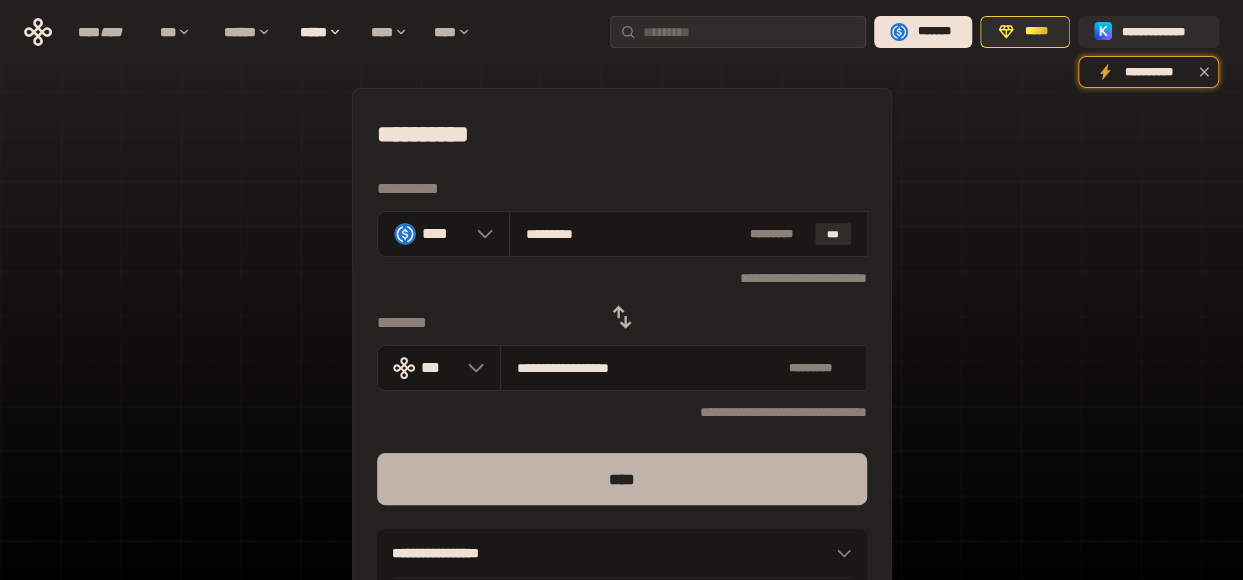 click on "****" at bounding box center [622, 479] 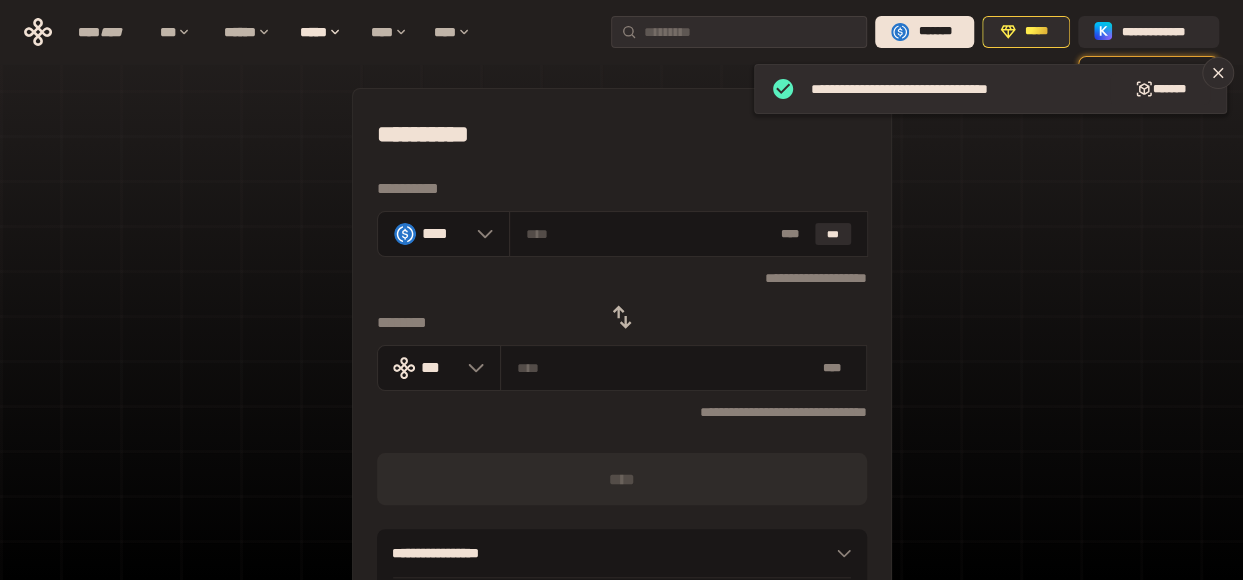 click 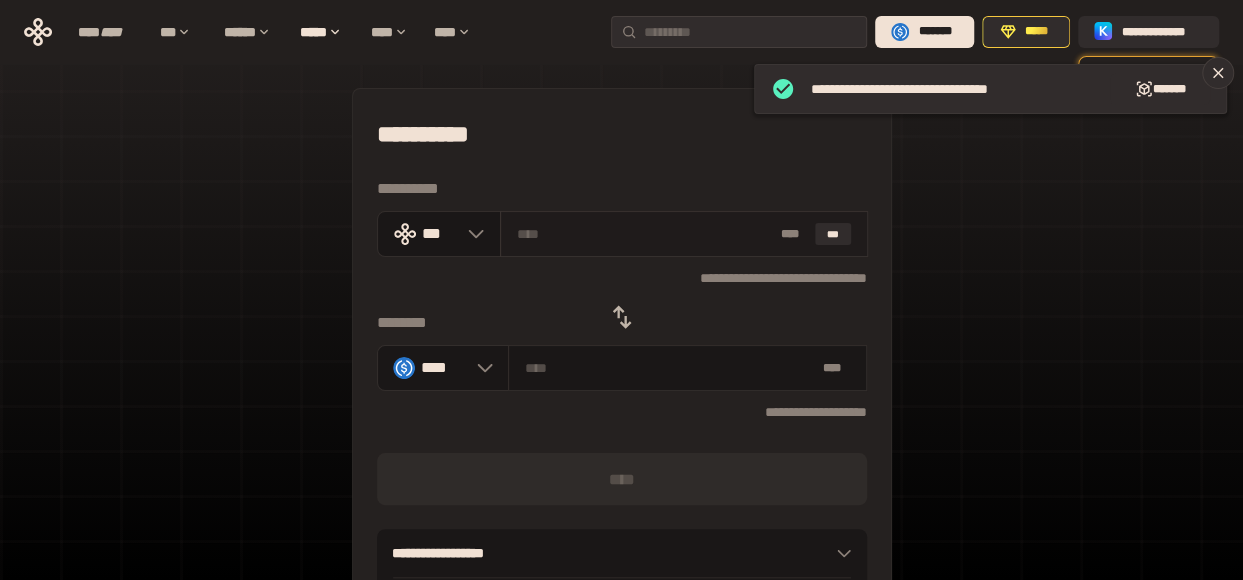 click at bounding box center (644, 234) 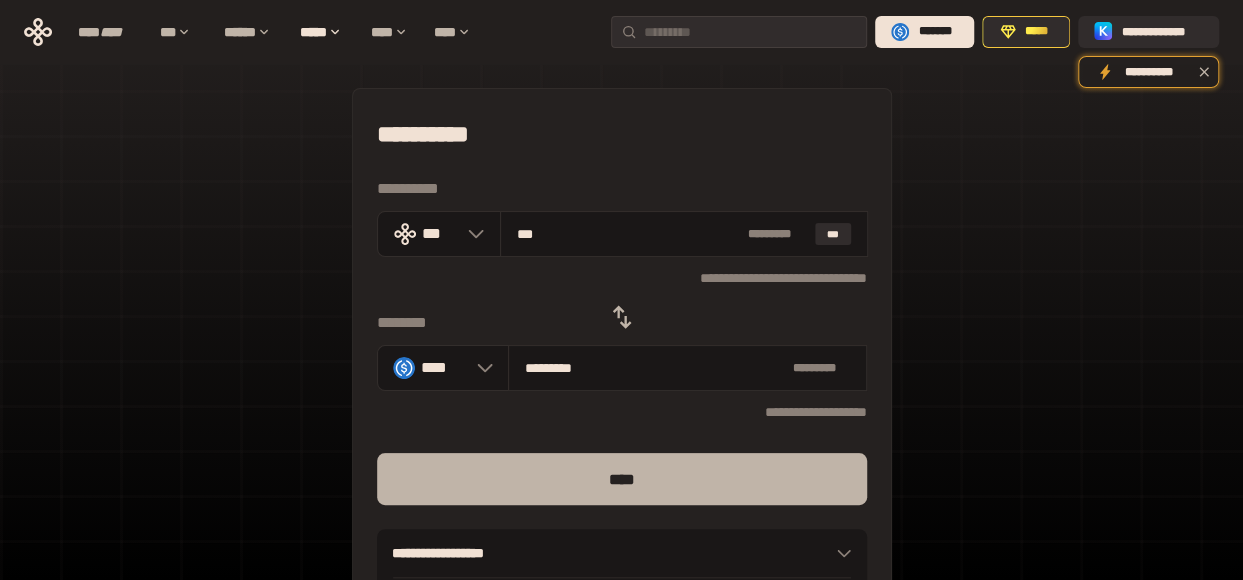 click on "****" at bounding box center (622, 479) 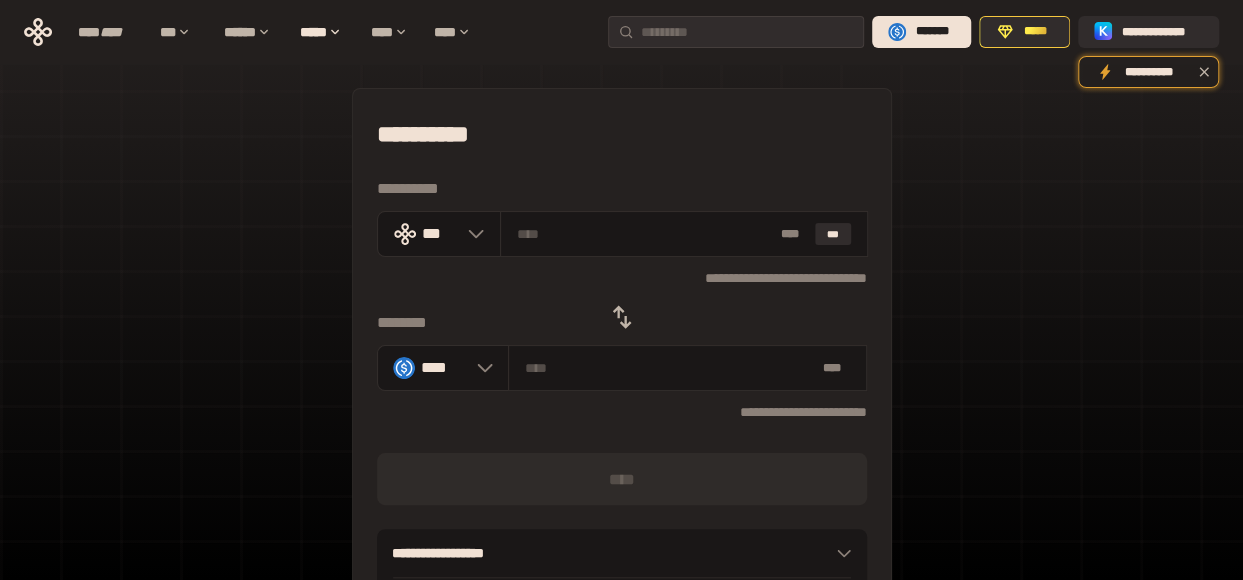 click 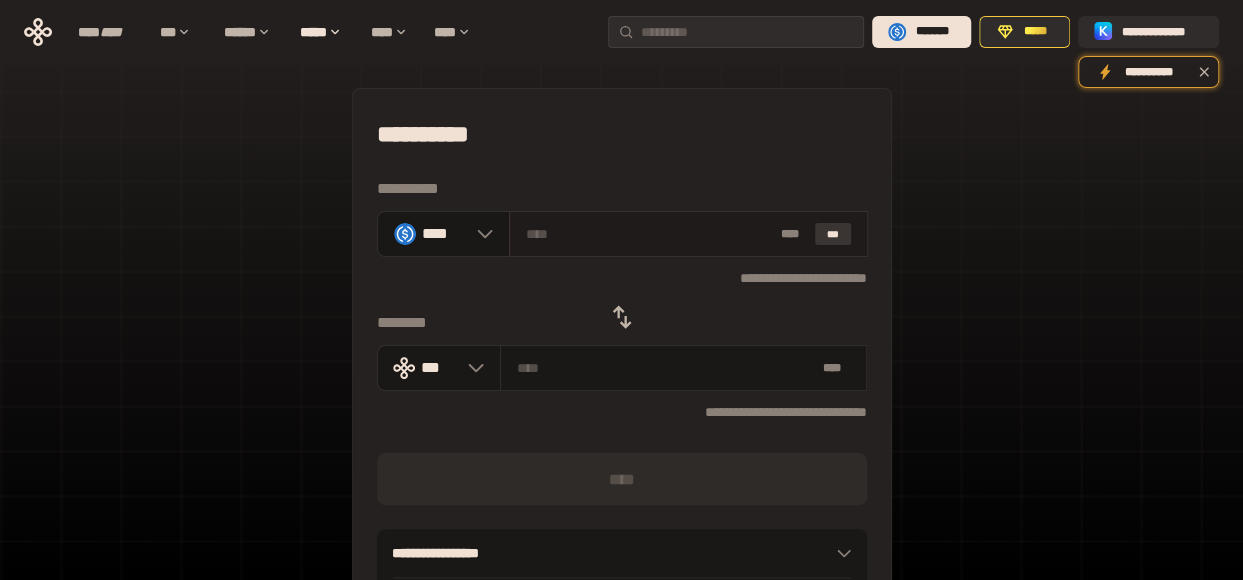 click on "***" at bounding box center [833, 234] 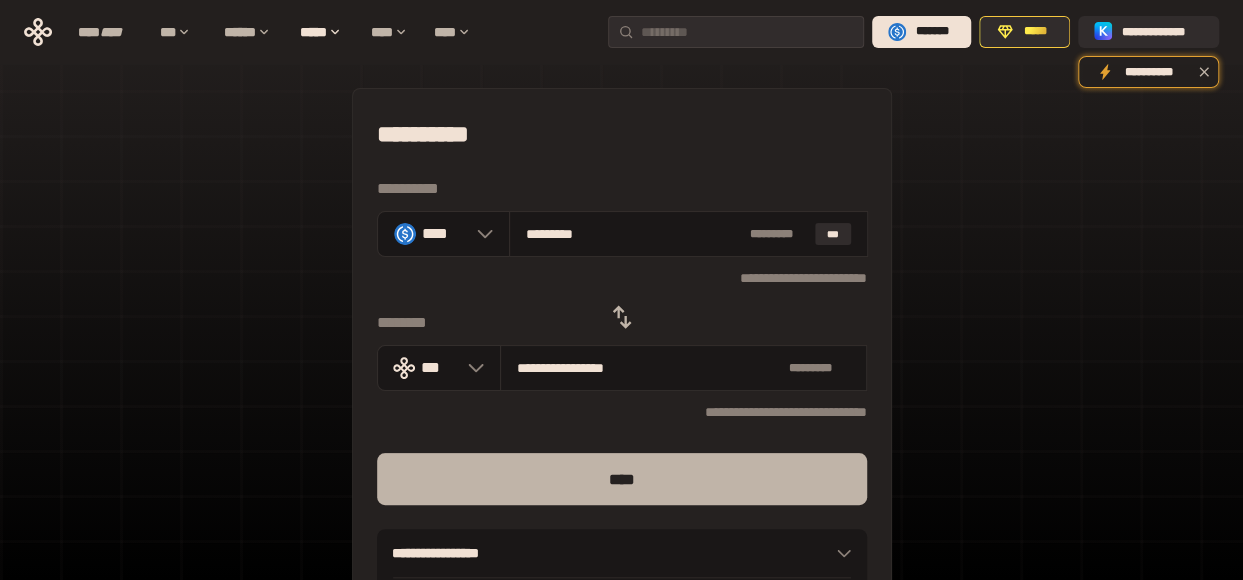 click on "****" at bounding box center (622, 479) 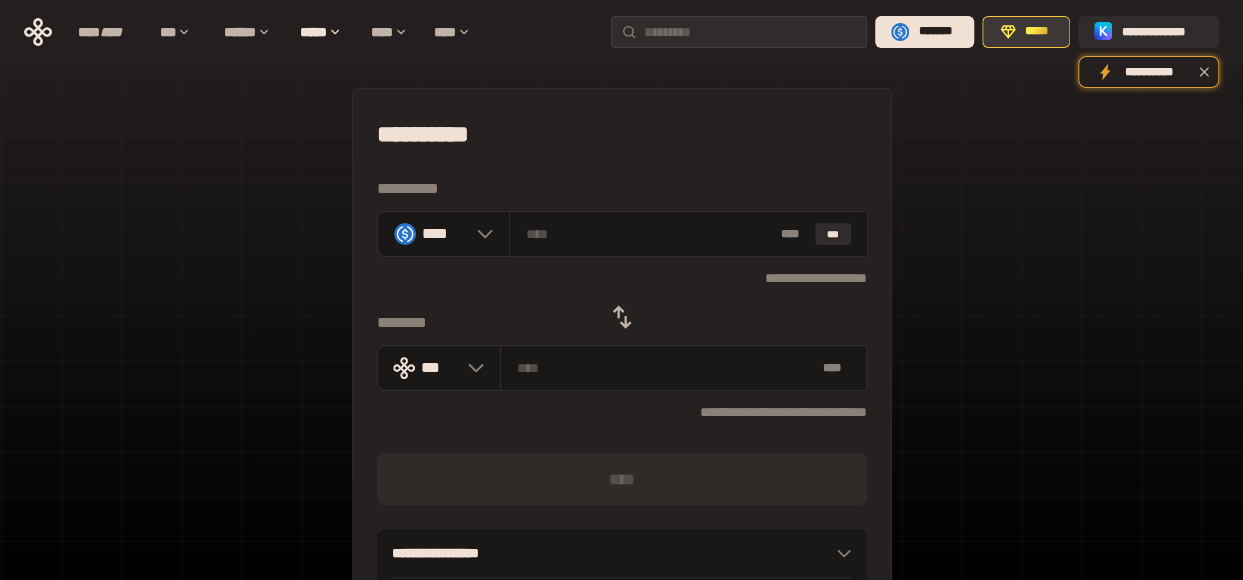 click on "*****" at bounding box center (1037, 32) 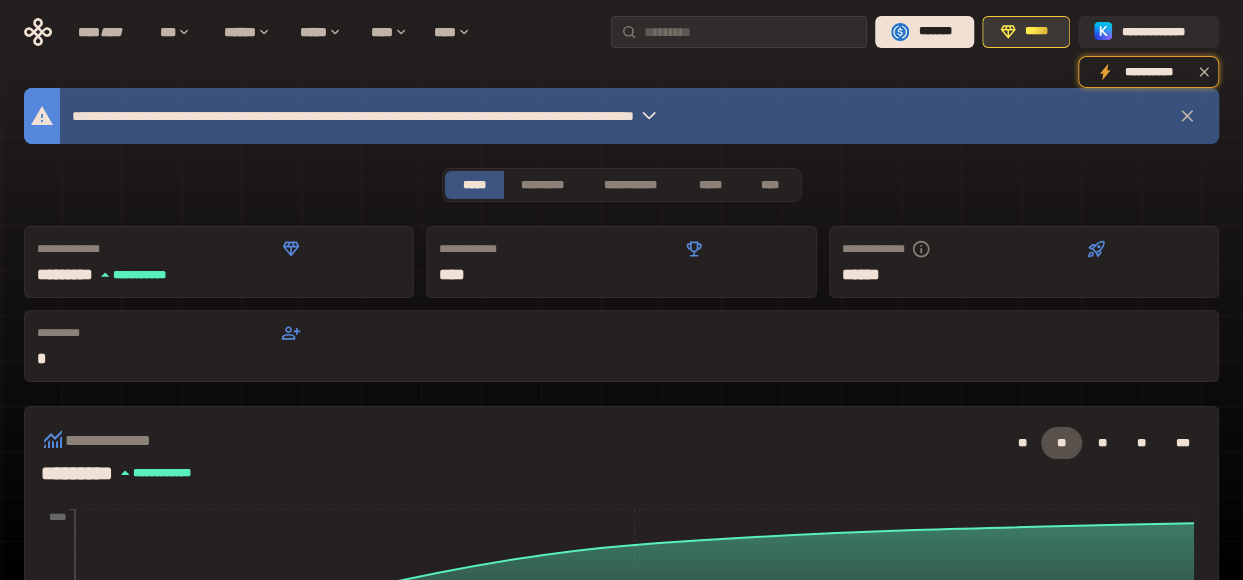 click 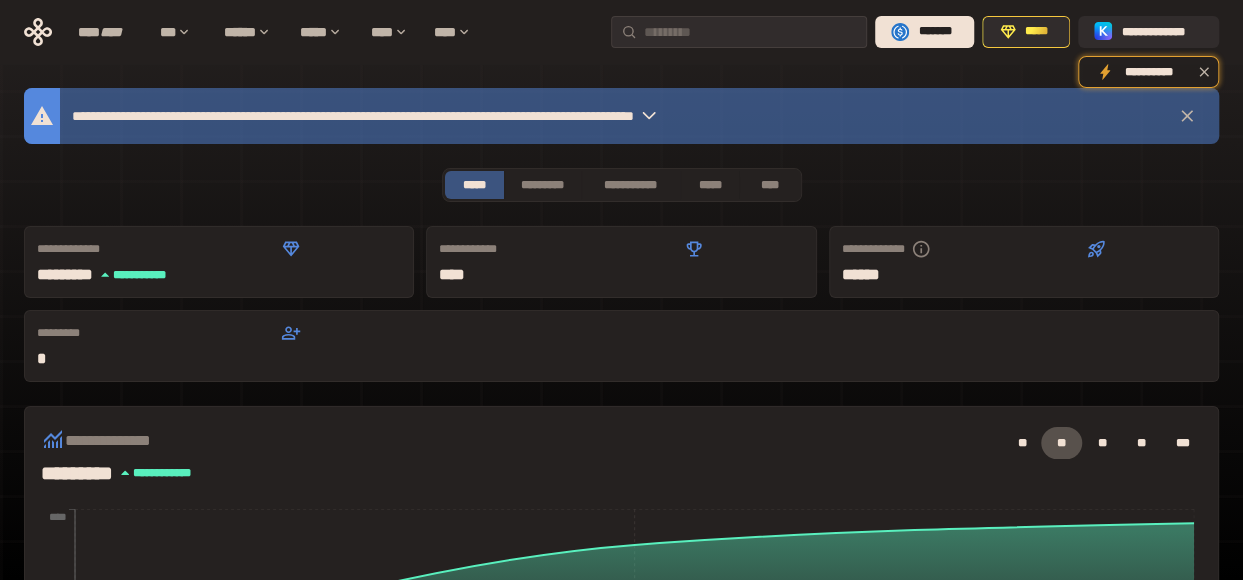 click at bounding box center [649, 116] 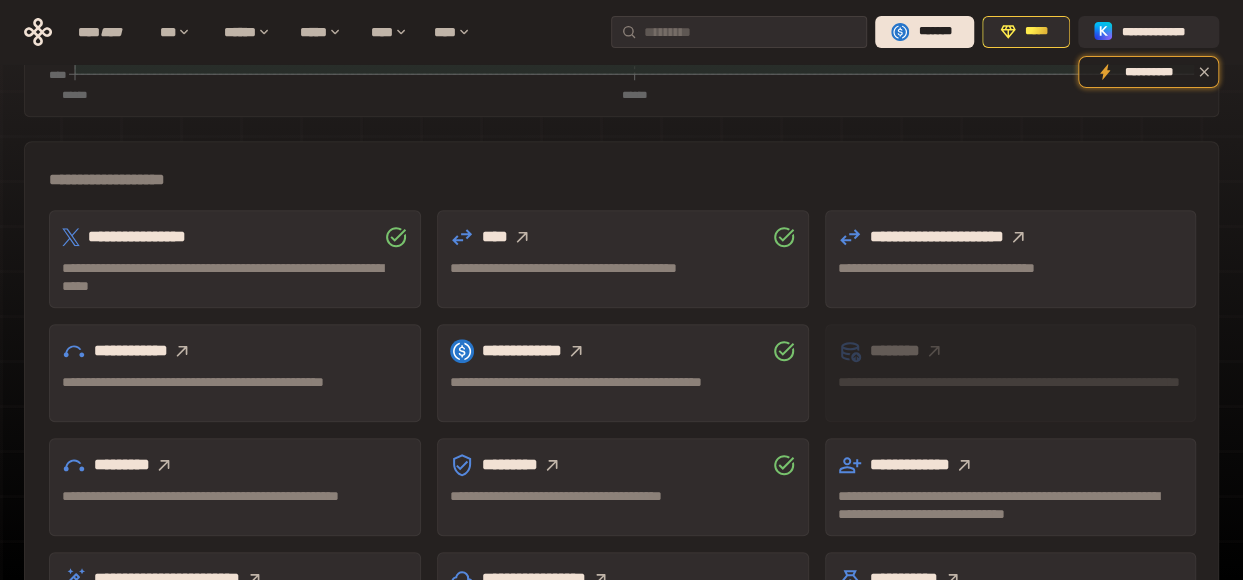 scroll, scrollTop: 604, scrollLeft: 0, axis: vertical 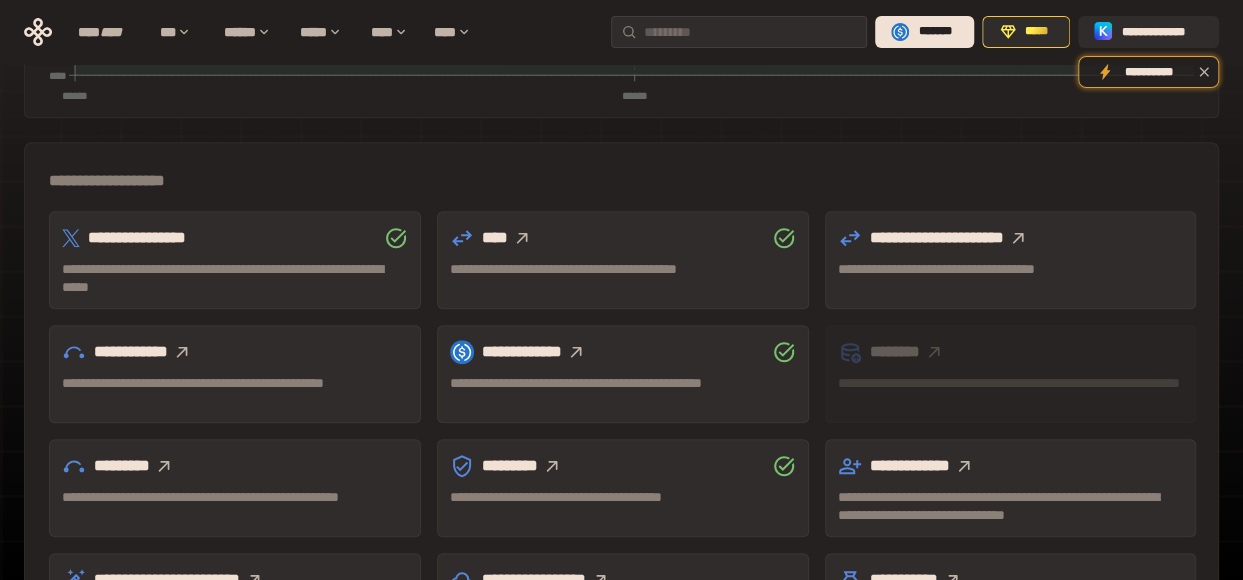 click 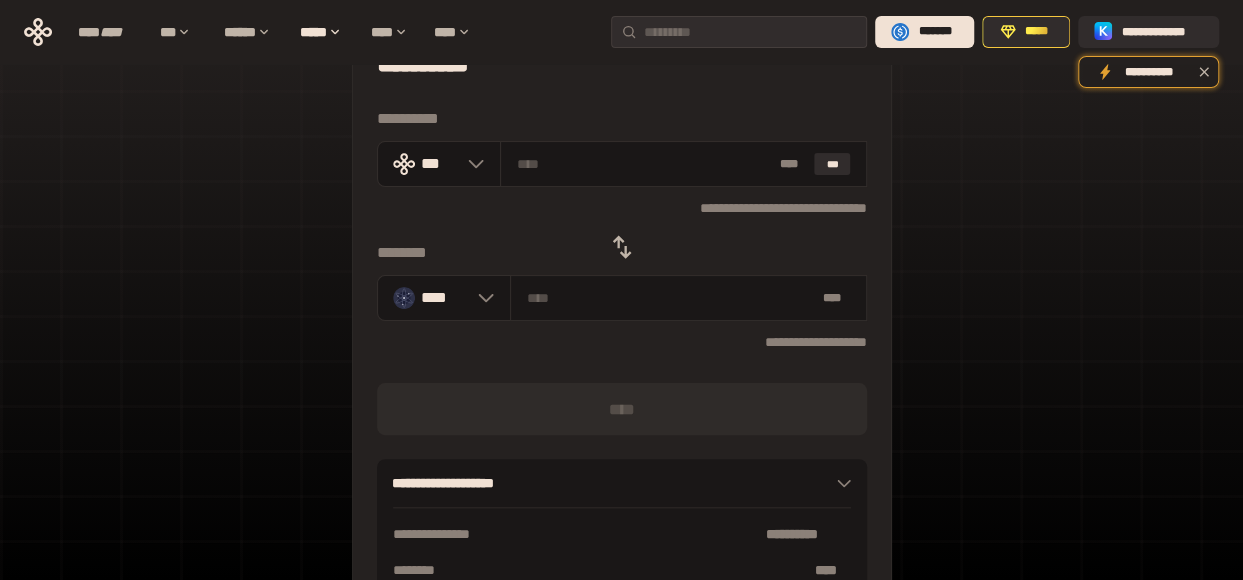 scroll, scrollTop: 68, scrollLeft: 0, axis: vertical 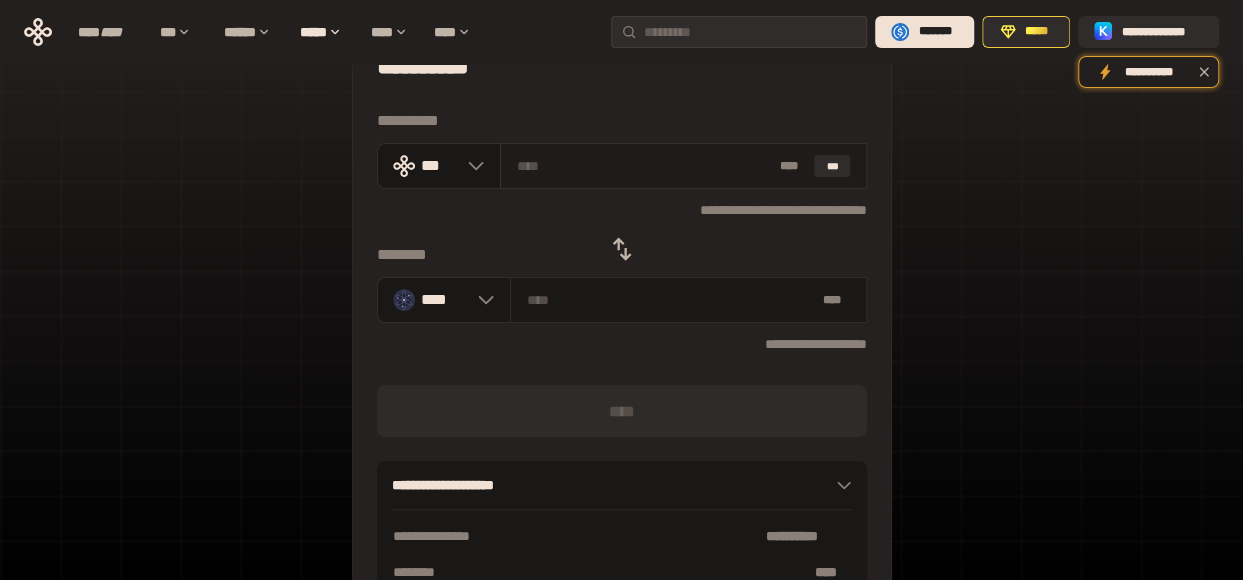 click at bounding box center [644, 166] 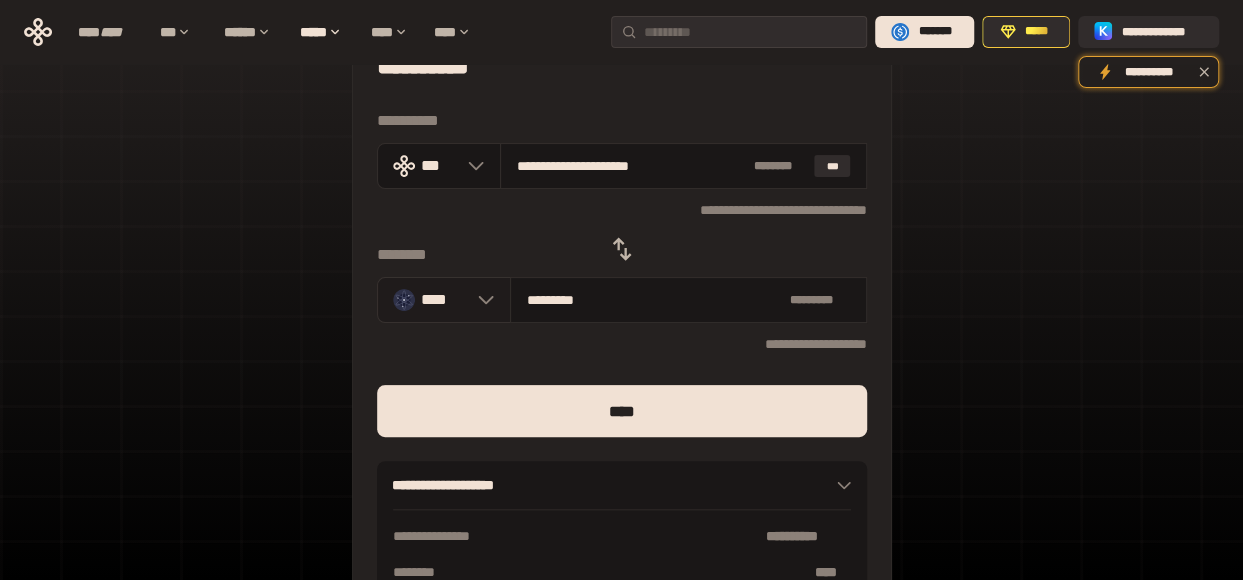 click on "****" at bounding box center [444, 300] 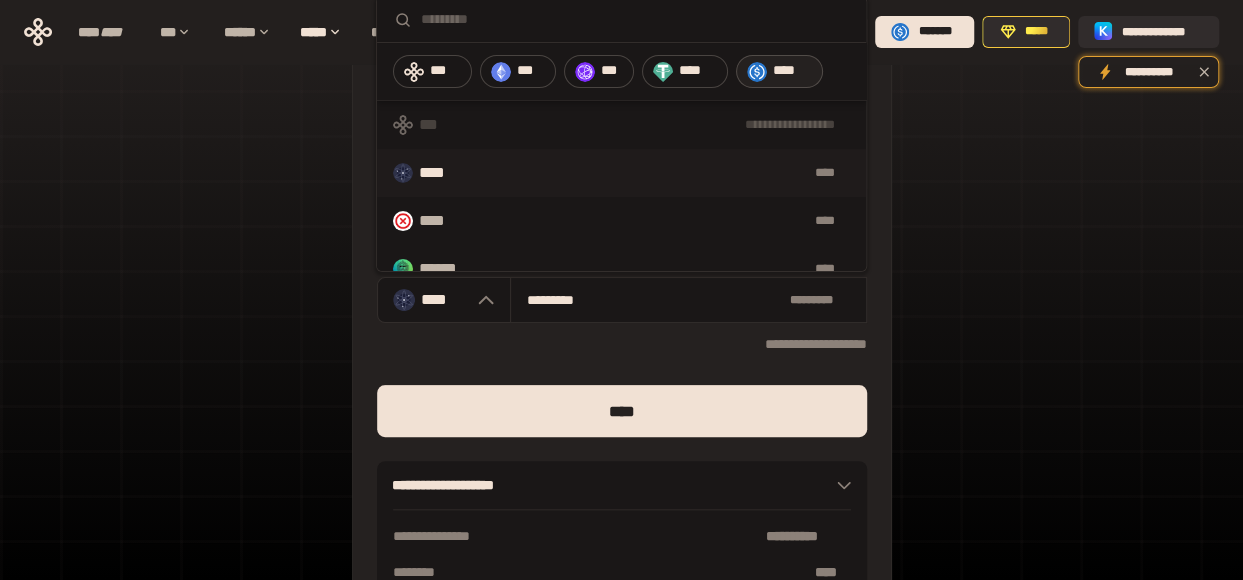 click on "****" at bounding box center (793, 71) 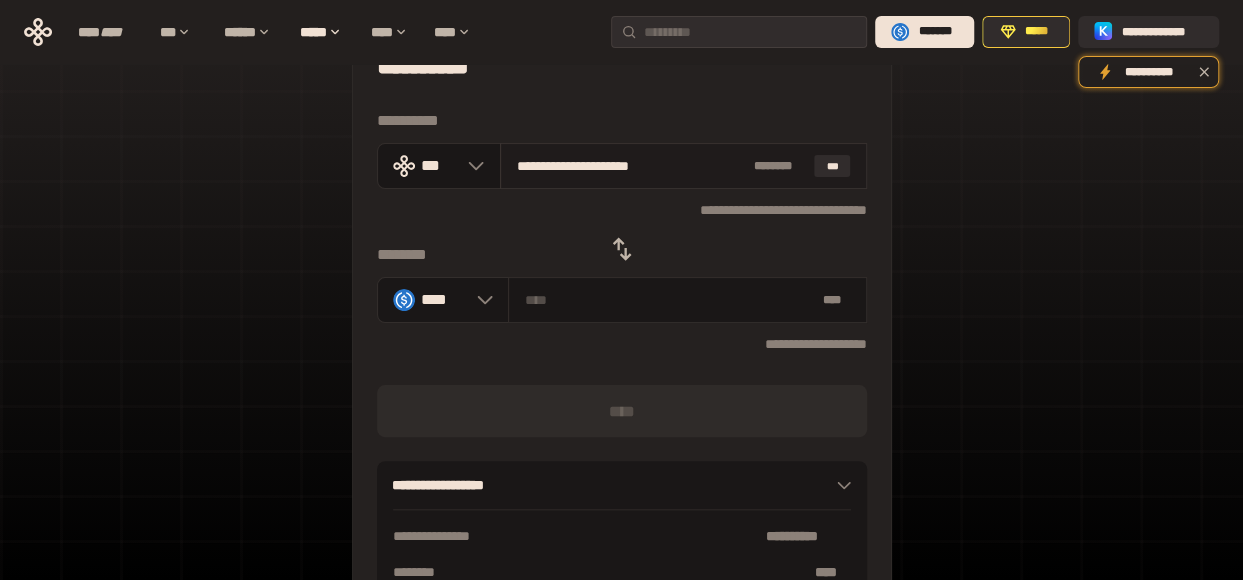 click on "**********" at bounding box center (684, 166) 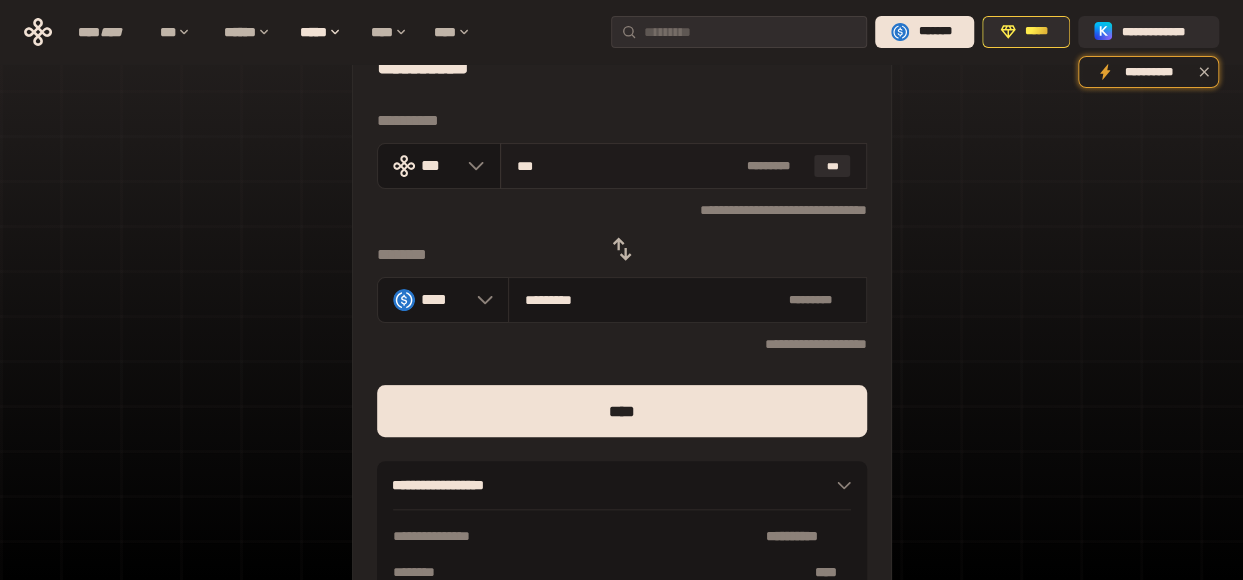 click on "***" at bounding box center [628, 166] 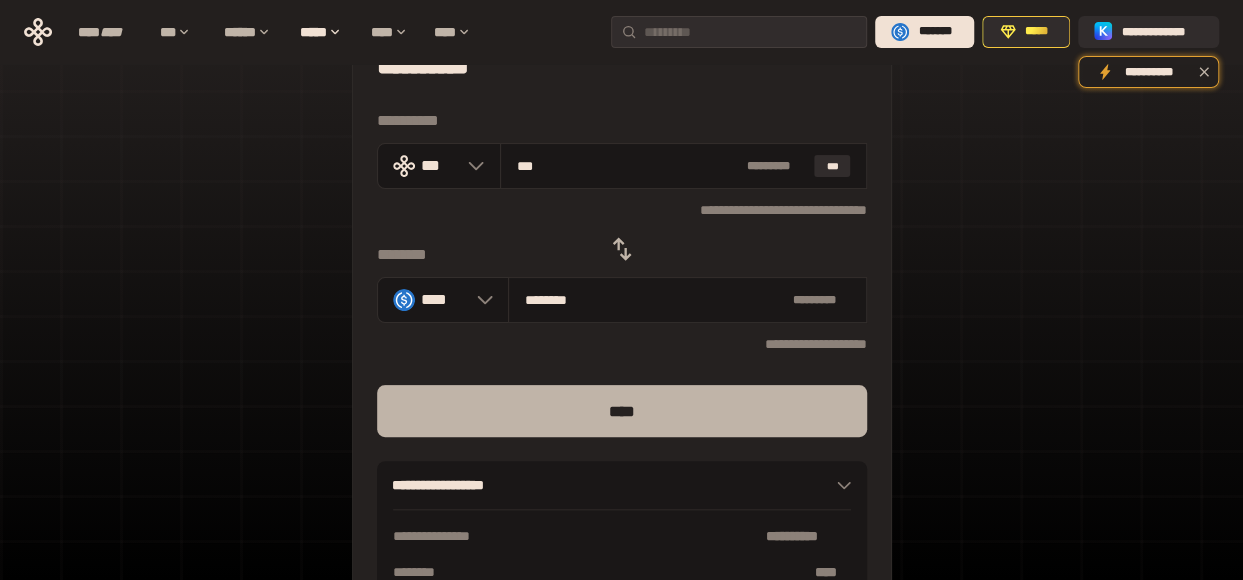 click on "****" at bounding box center [622, 411] 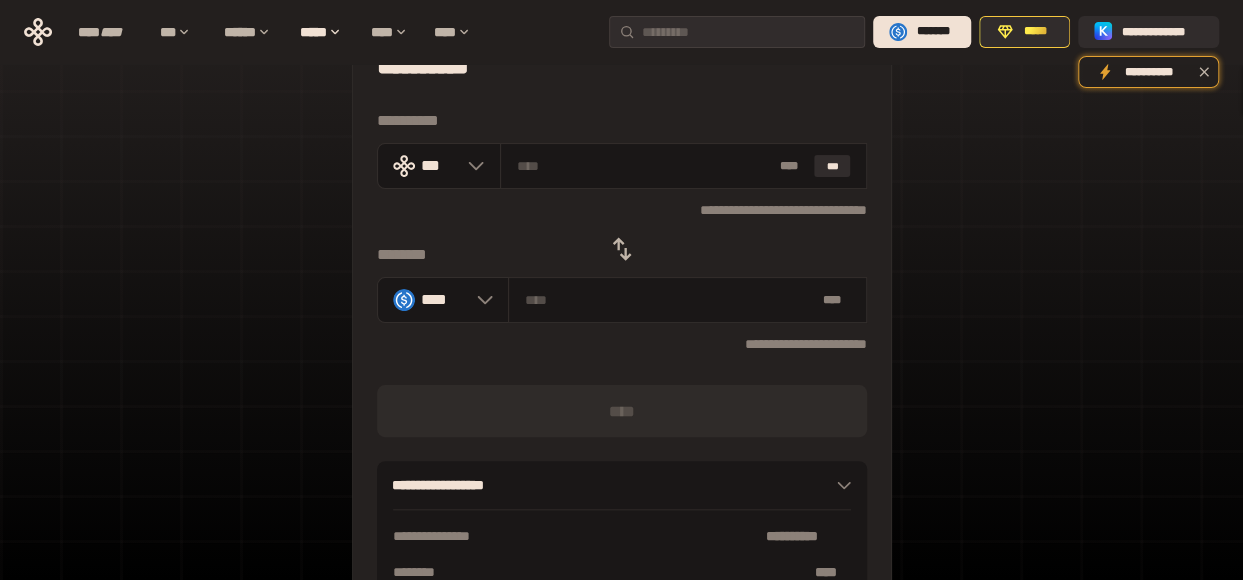 click 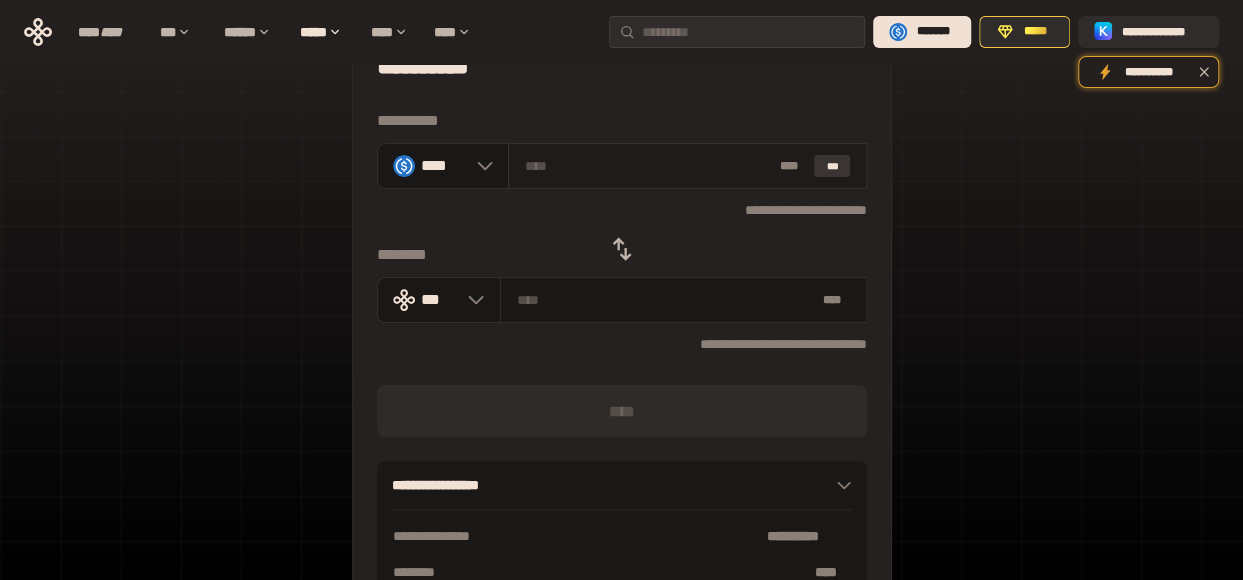 click on "***" at bounding box center [832, 166] 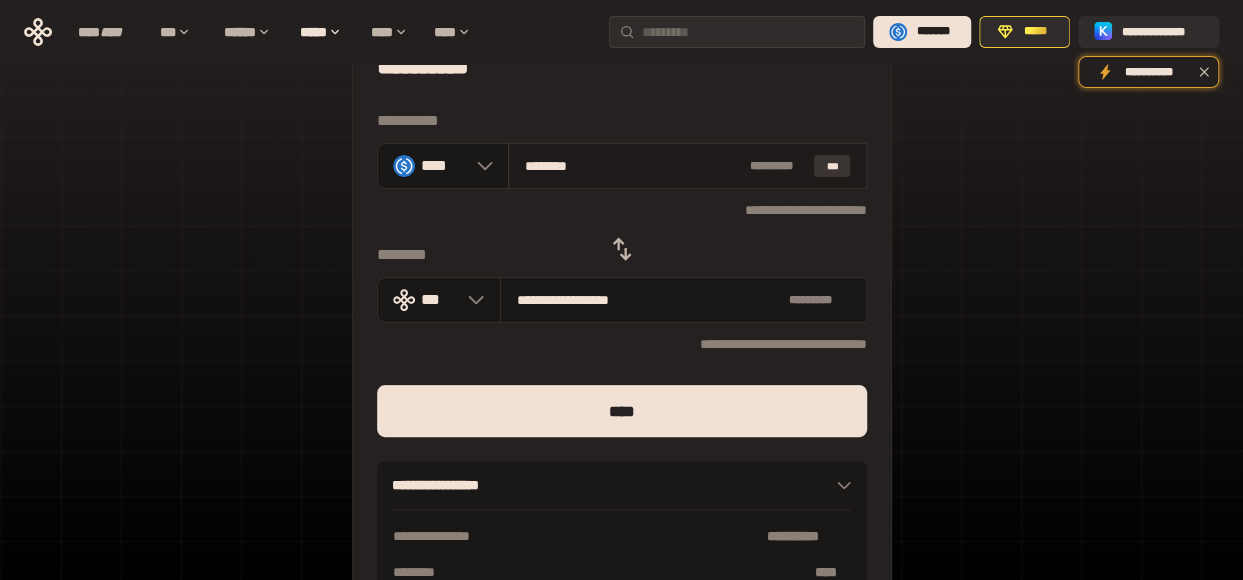 click on "***" at bounding box center [832, 166] 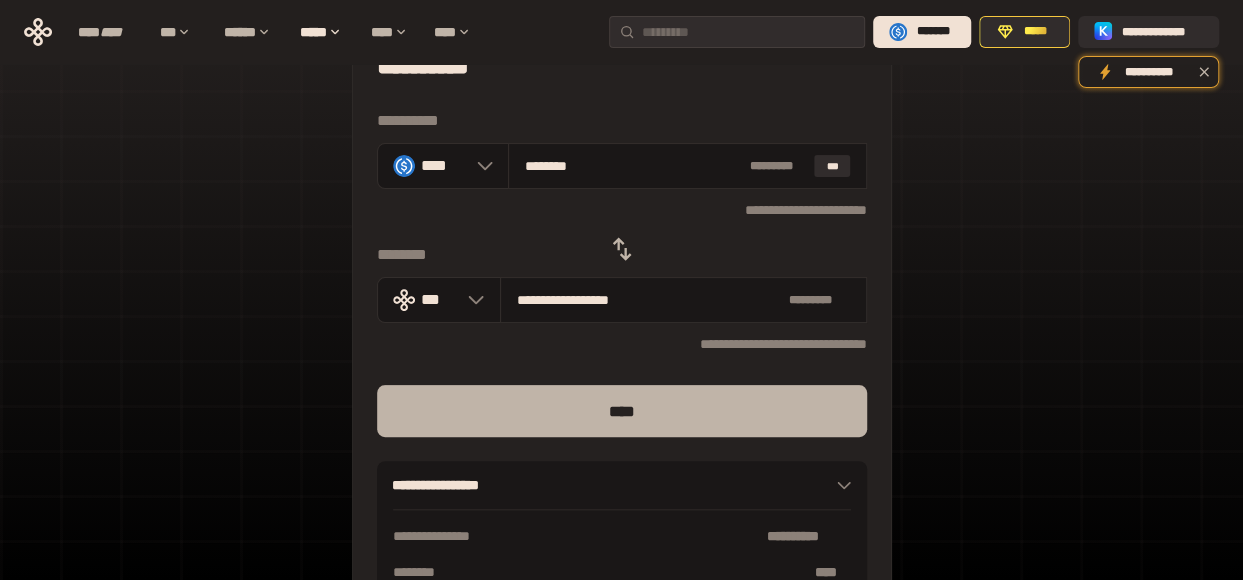 click on "****" at bounding box center (622, 411) 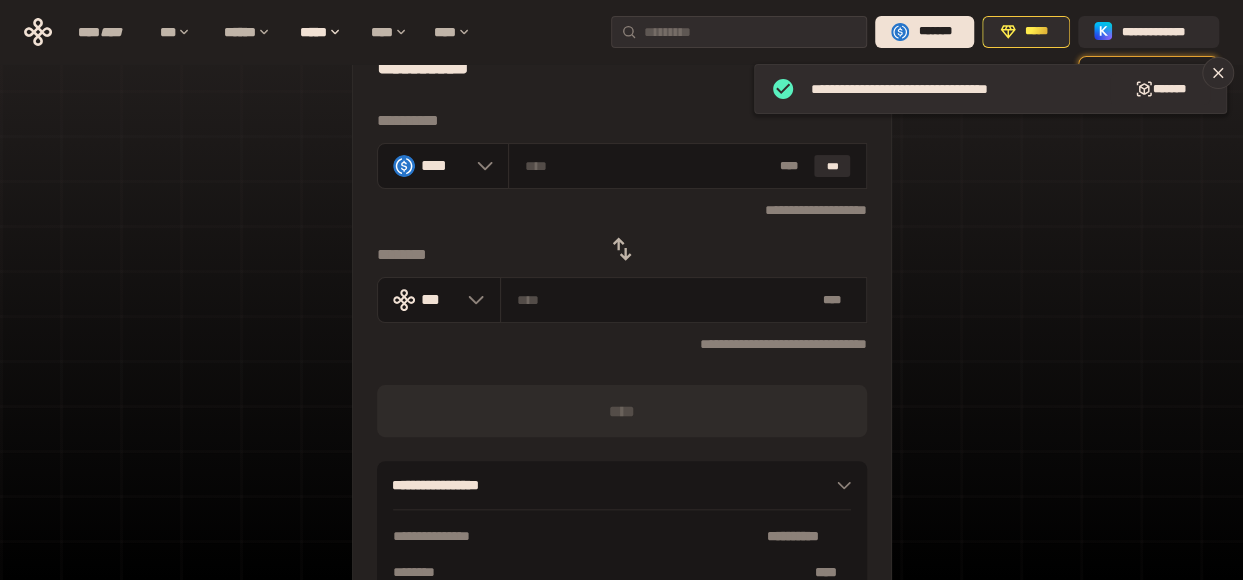 click 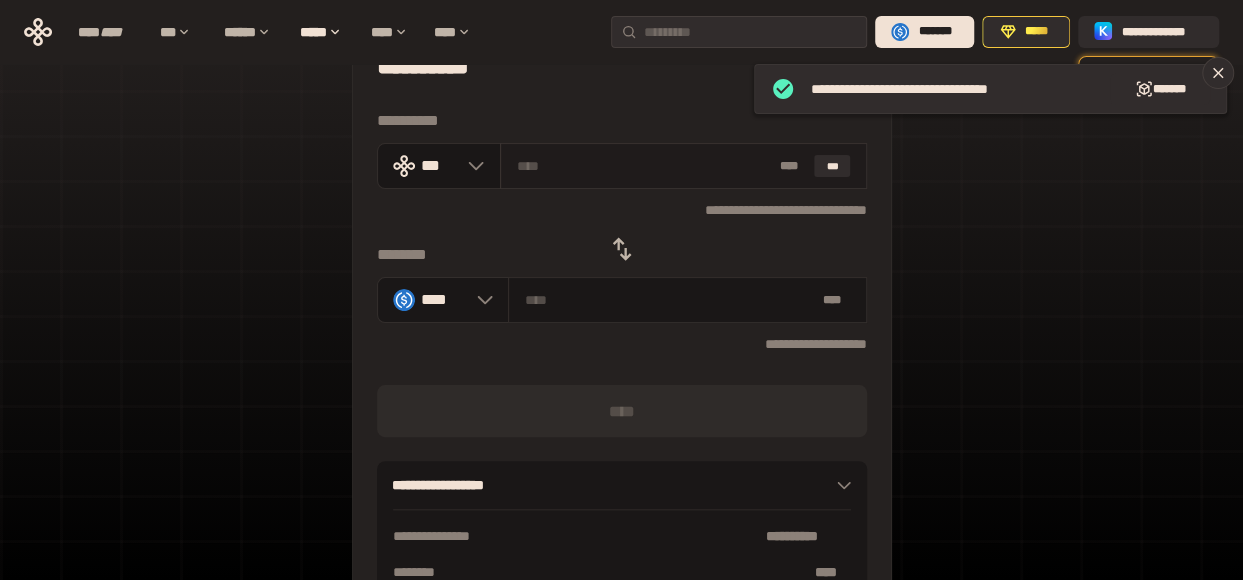 click at bounding box center (644, 166) 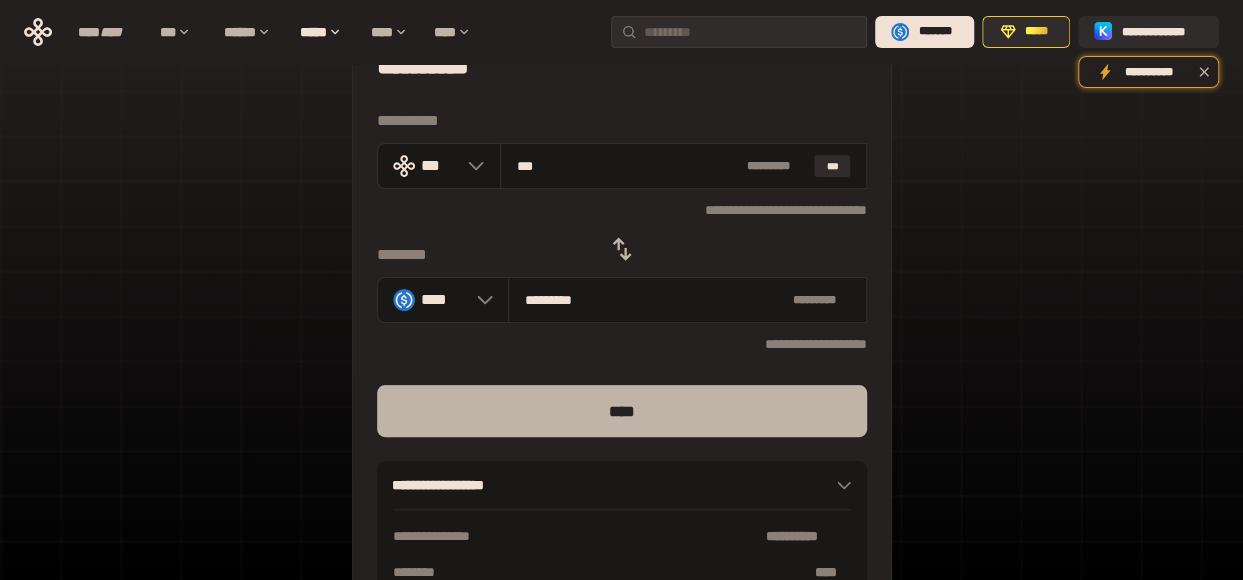 click on "****" at bounding box center [622, 411] 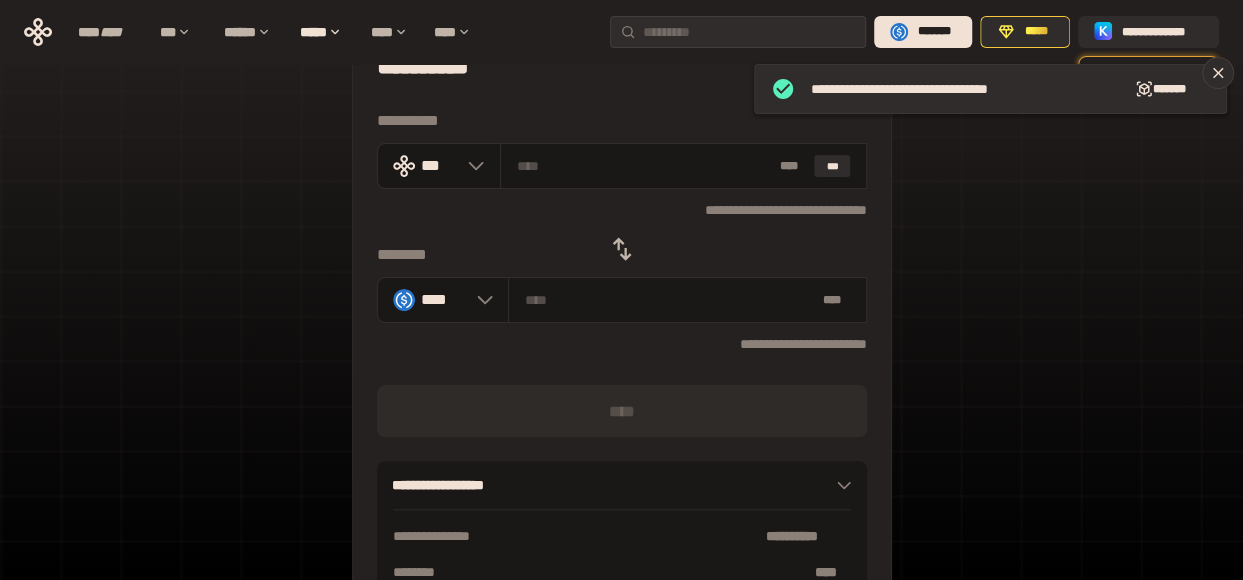 click 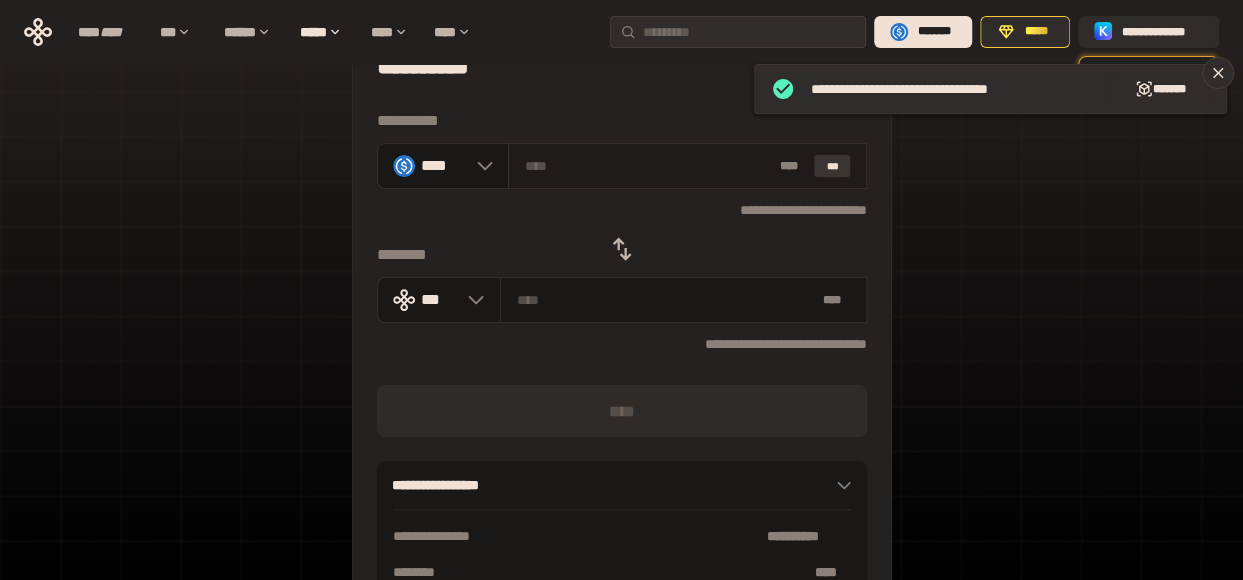 click on "***" at bounding box center (832, 166) 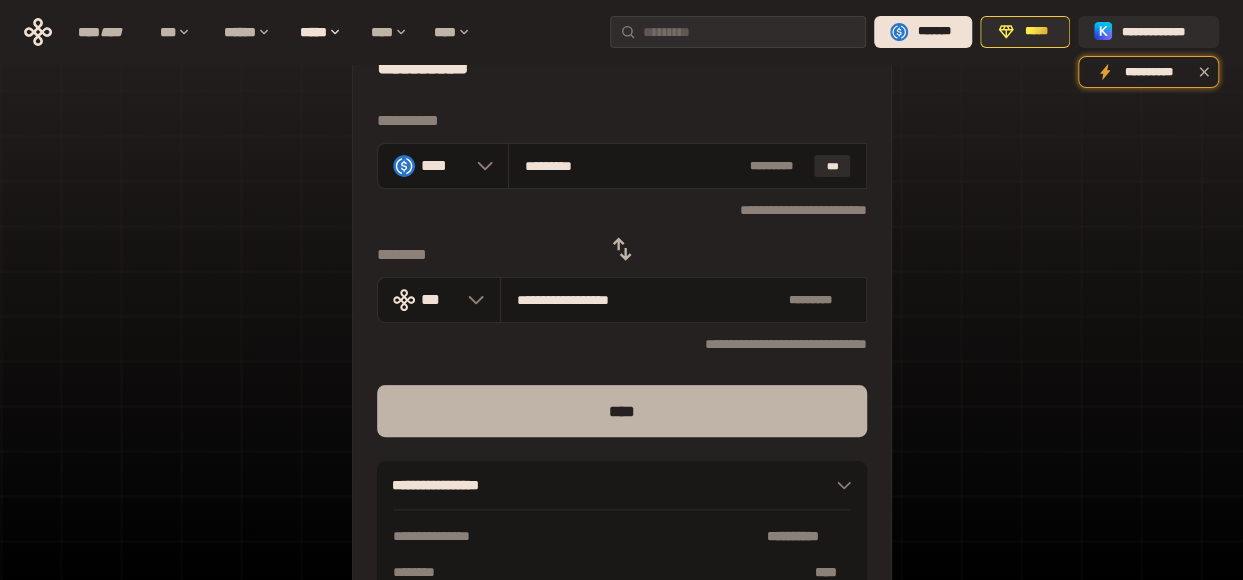 click on "****" at bounding box center [622, 411] 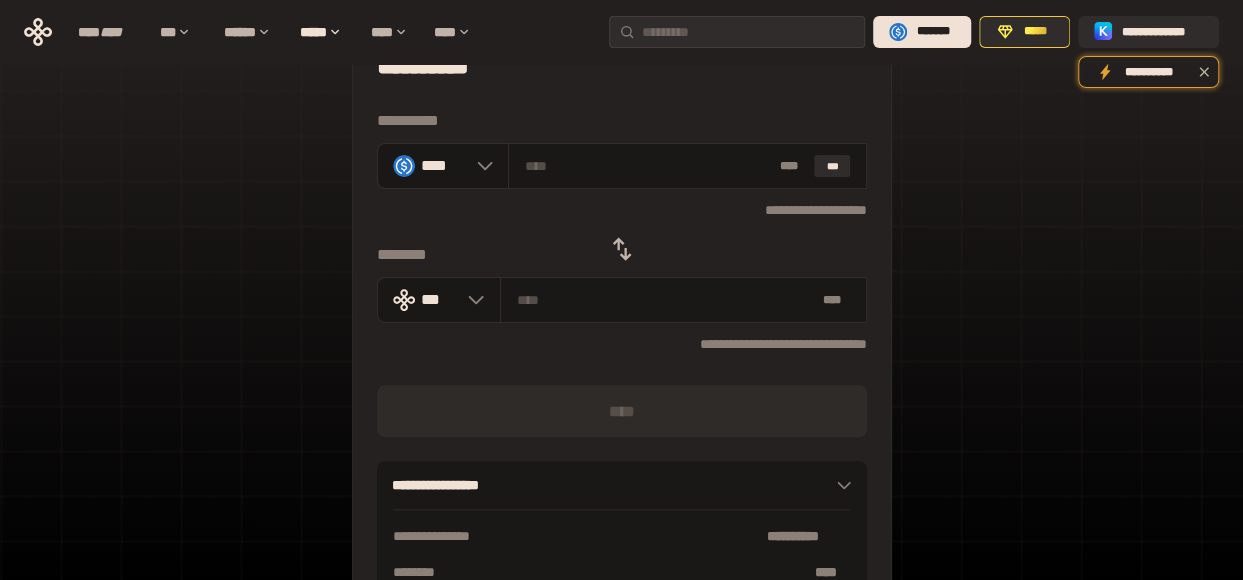 click 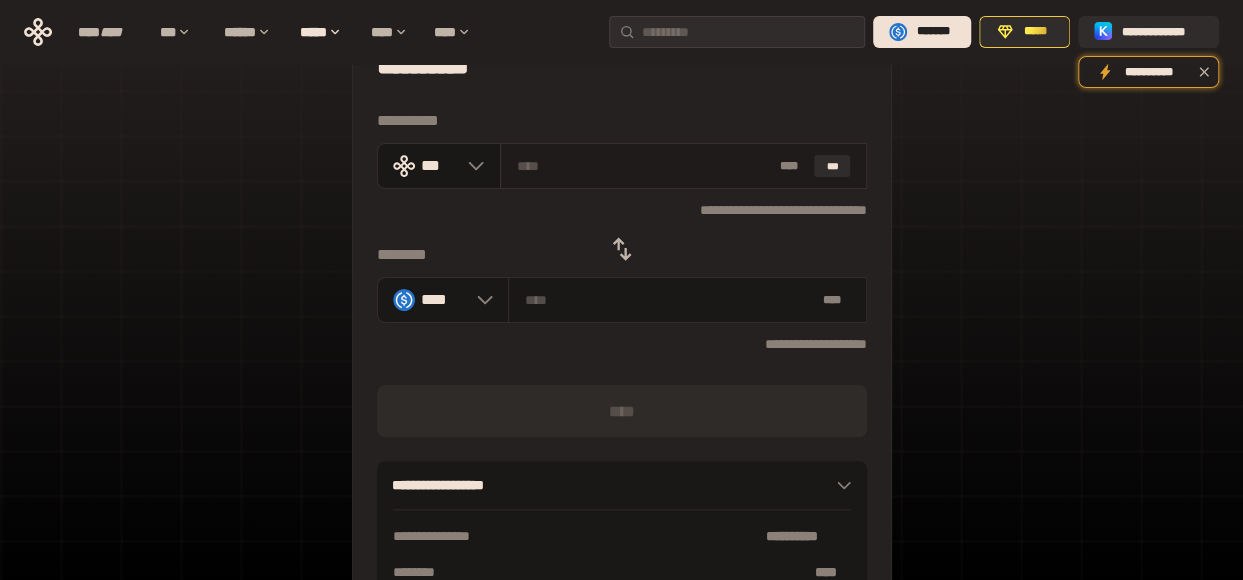 click at bounding box center (644, 166) 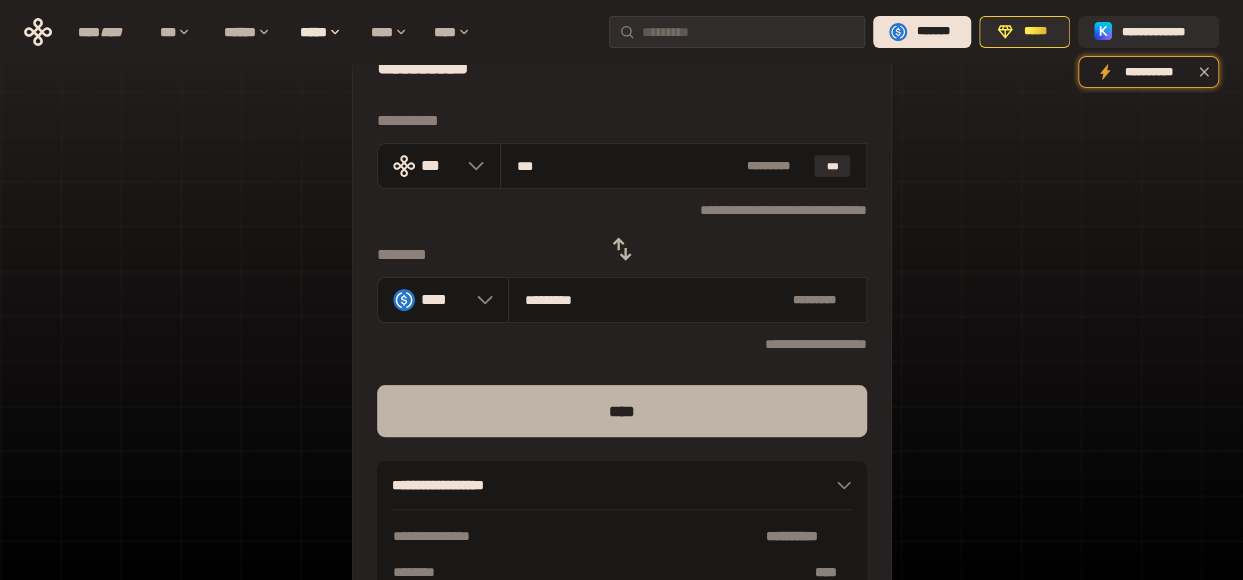 click on "****" at bounding box center [622, 411] 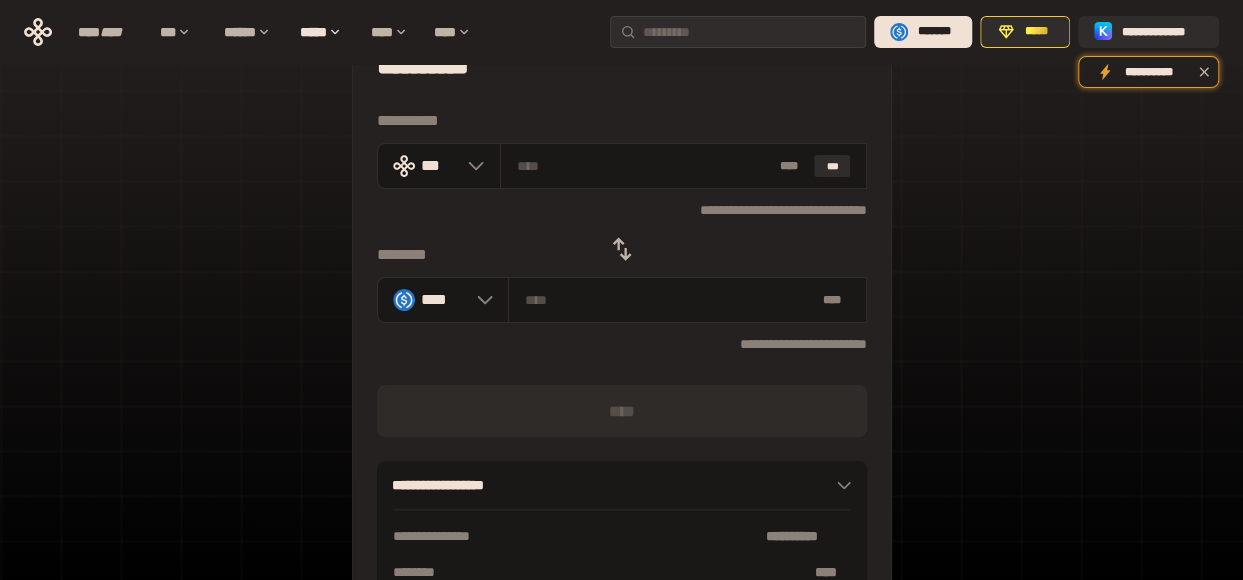 click 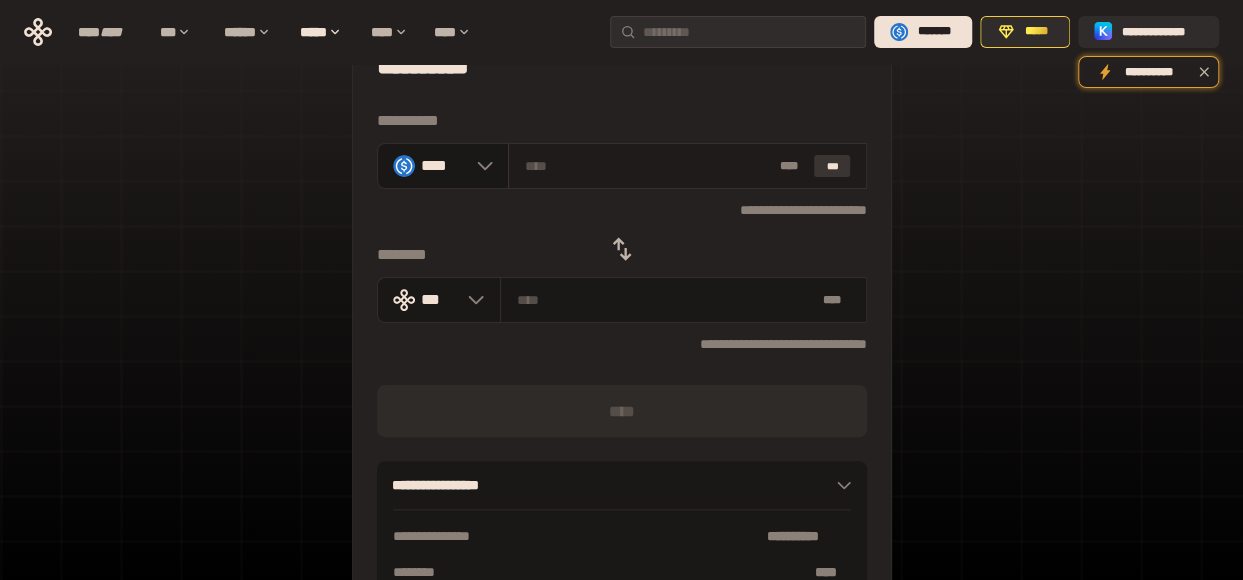 click on "***" at bounding box center [832, 166] 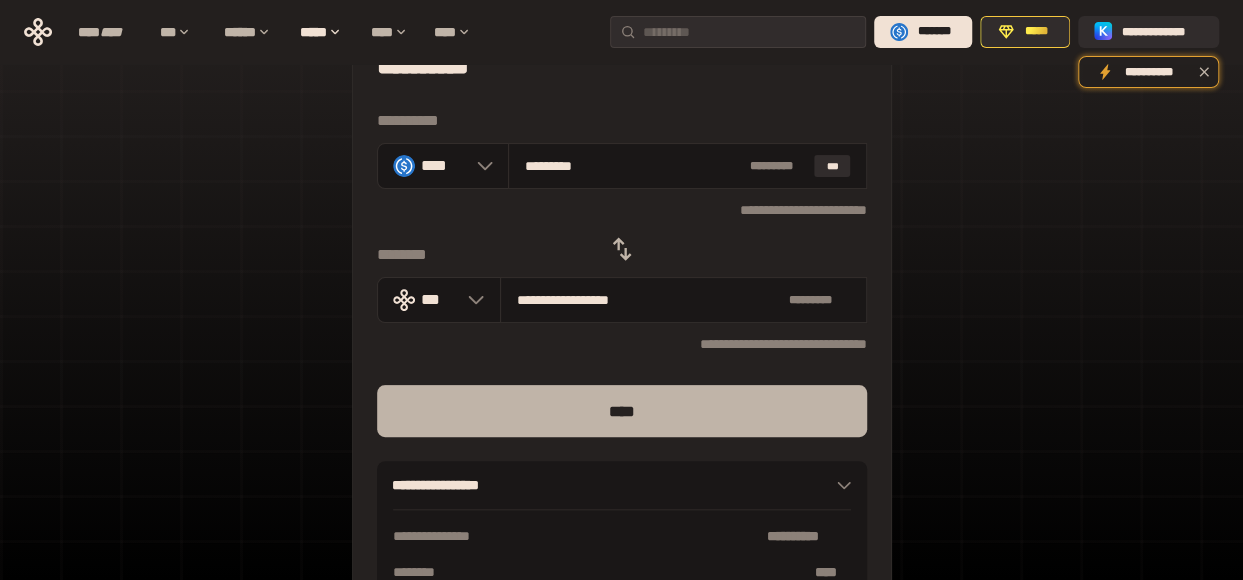 click on "****" at bounding box center (622, 411) 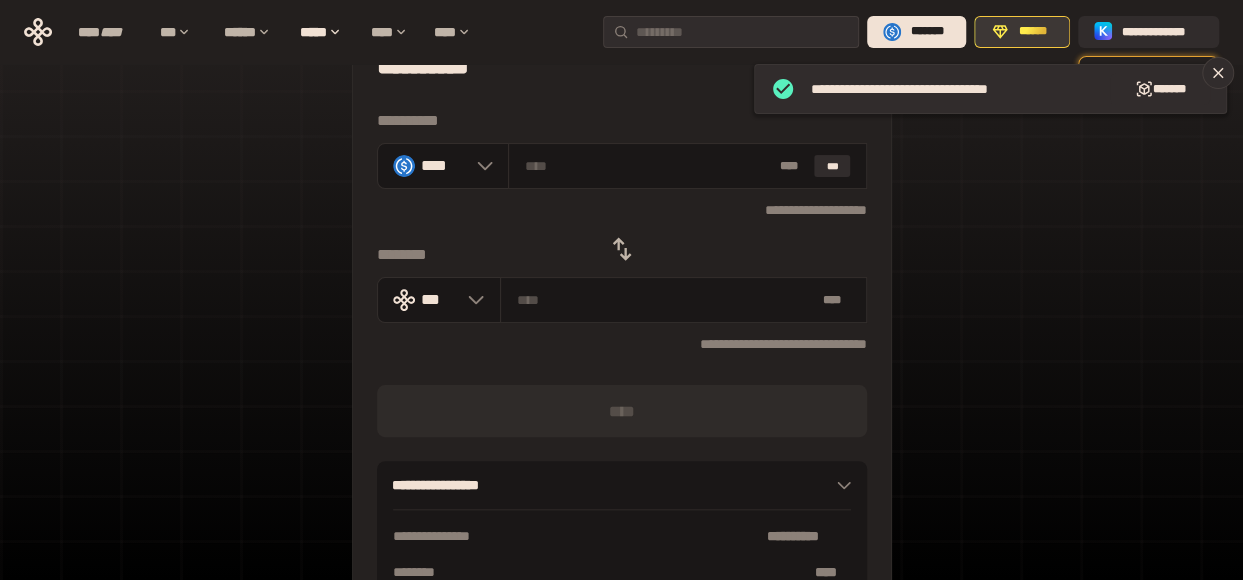 click on "******" at bounding box center (1033, 32) 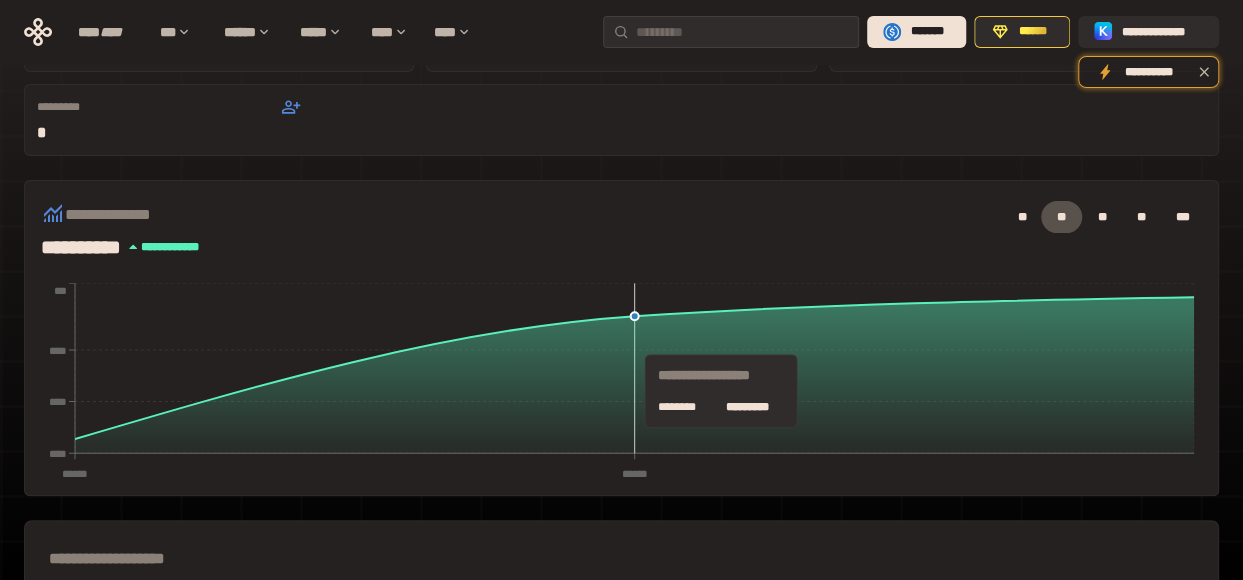 scroll, scrollTop: 0, scrollLeft: 0, axis: both 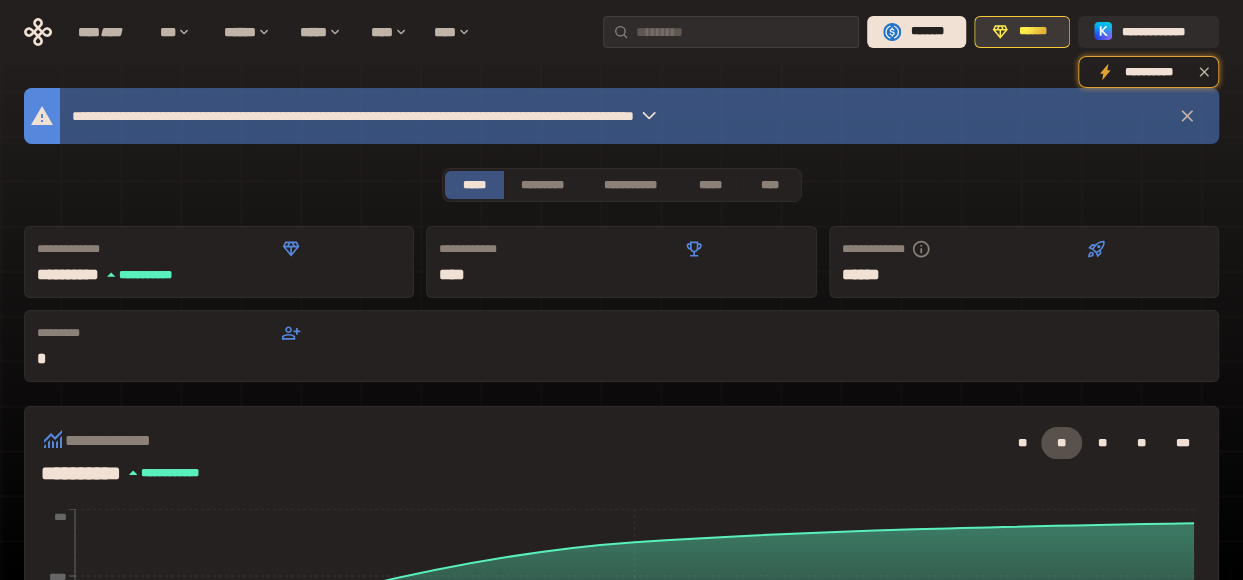 click 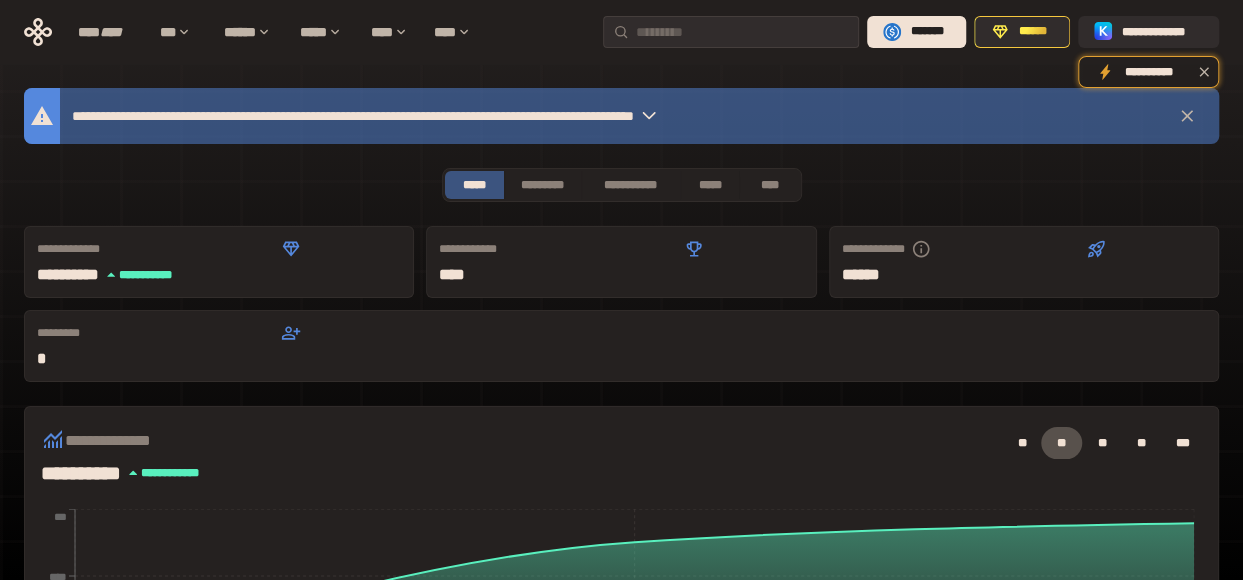 click 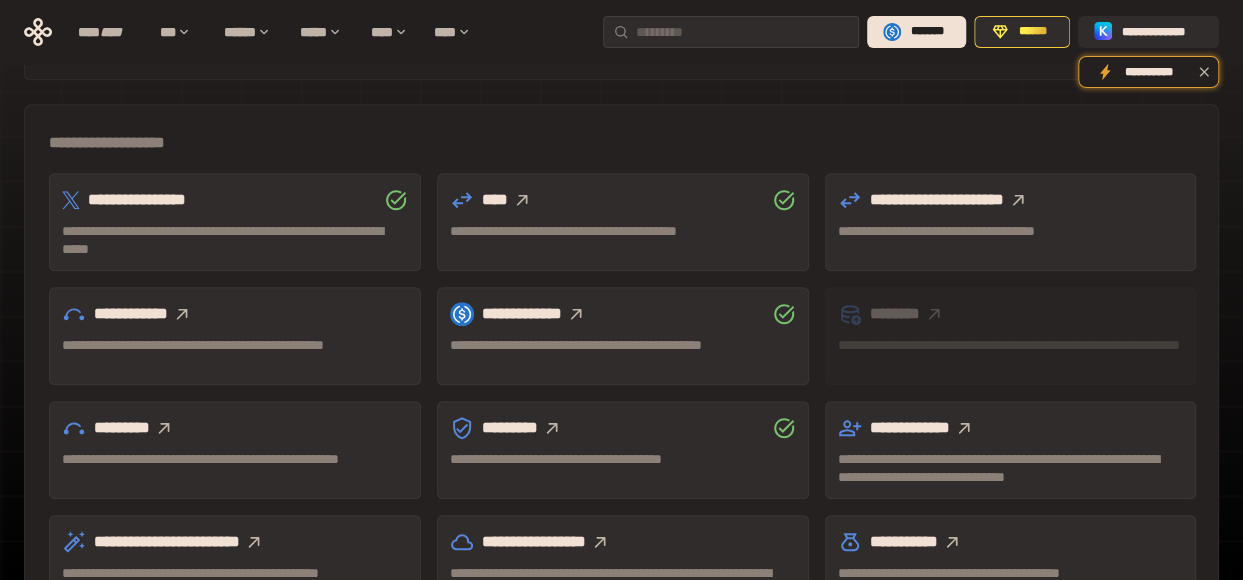 scroll, scrollTop: 660, scrollLeft: 0, axis: vertical 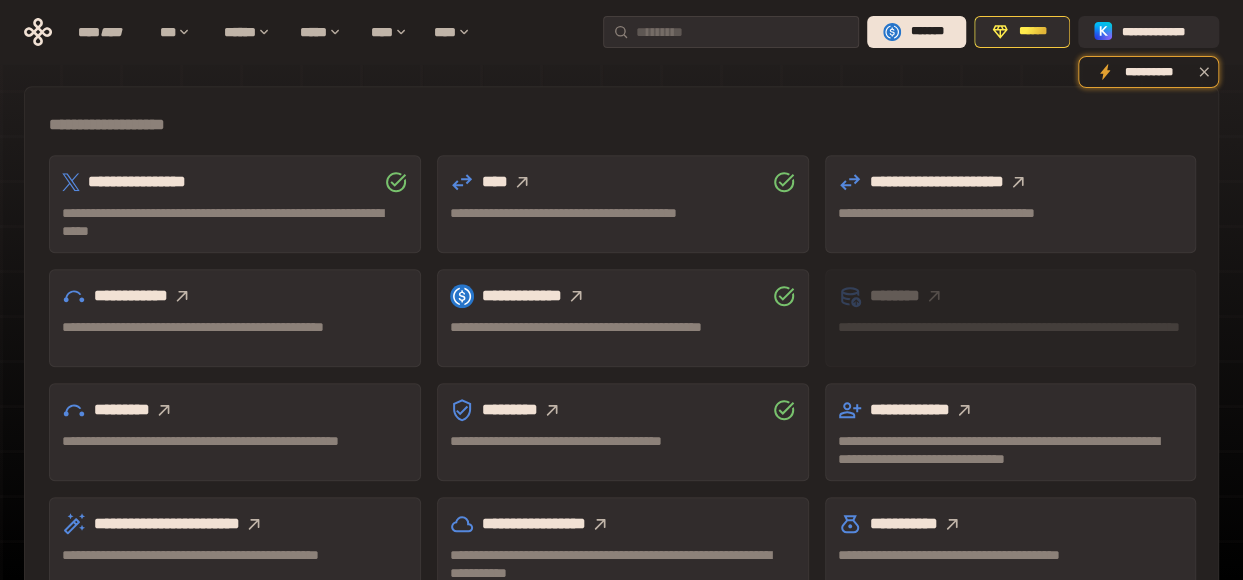 click at bounding box center (522, 182) 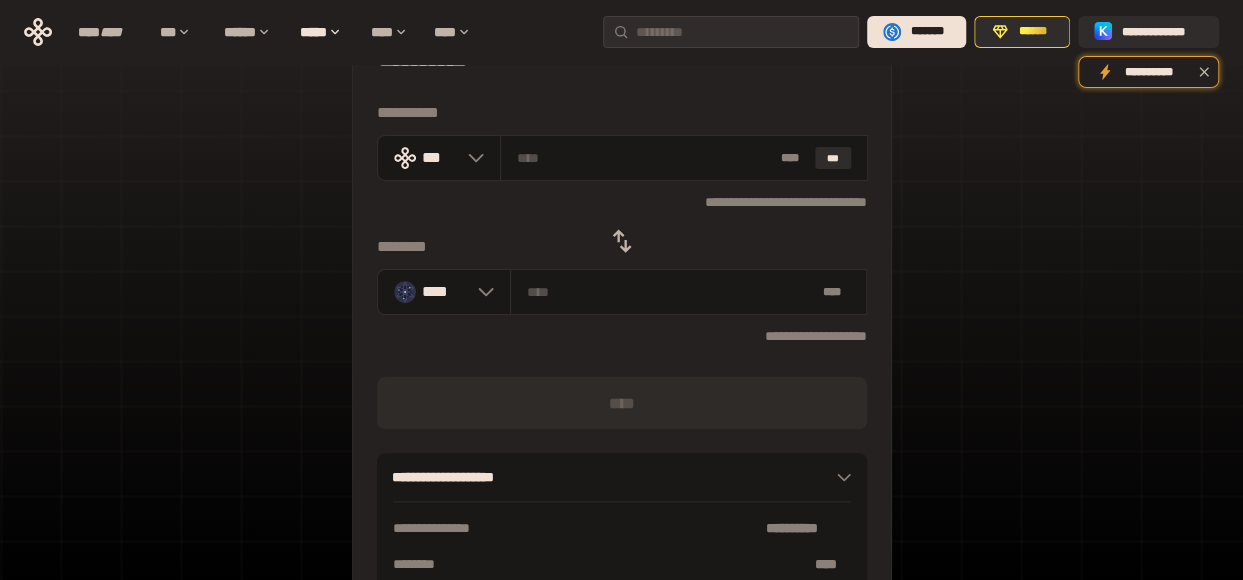 scroll, scrollTop: 76, scrollLeft: 0, axis: vertical 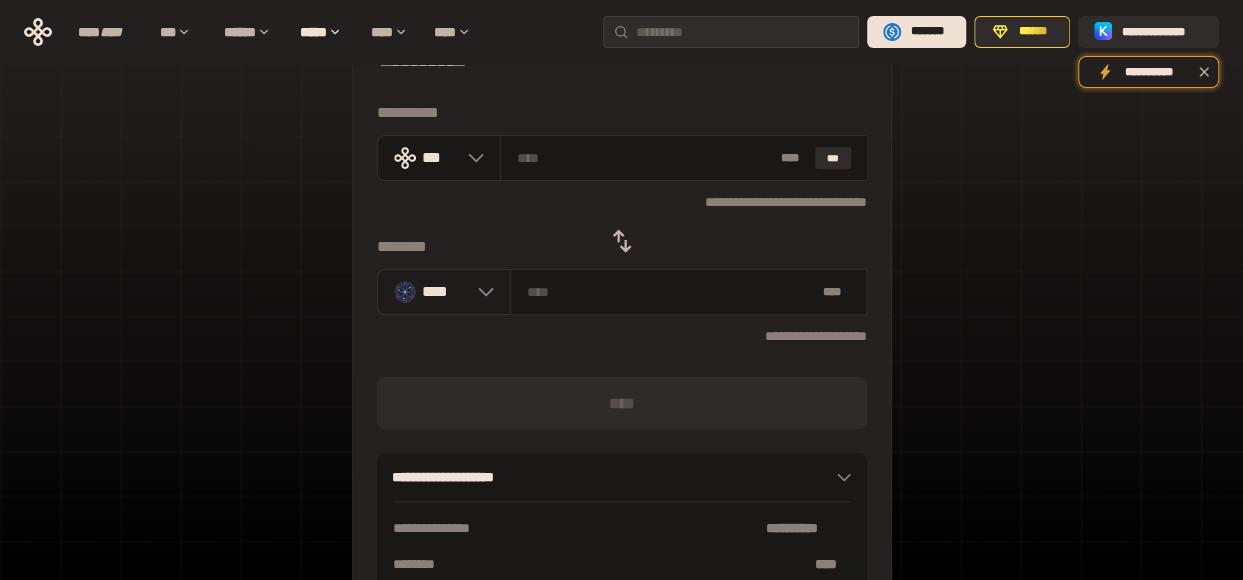 click on "****" at bounding box center [445, 291] 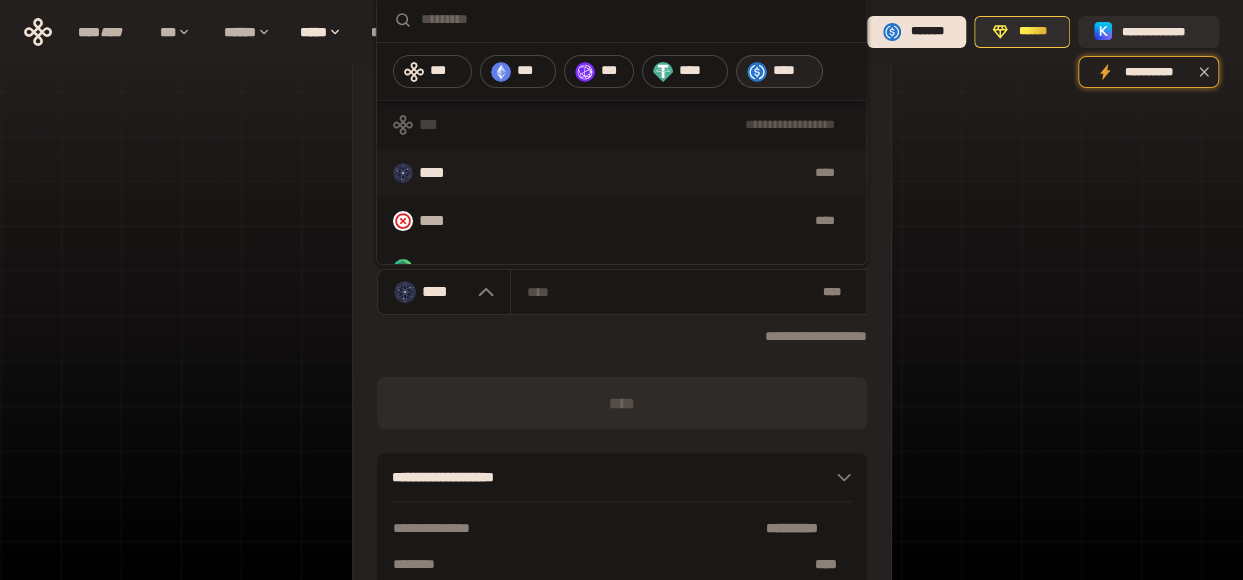 click on "****" at bounding box center [793, 71] 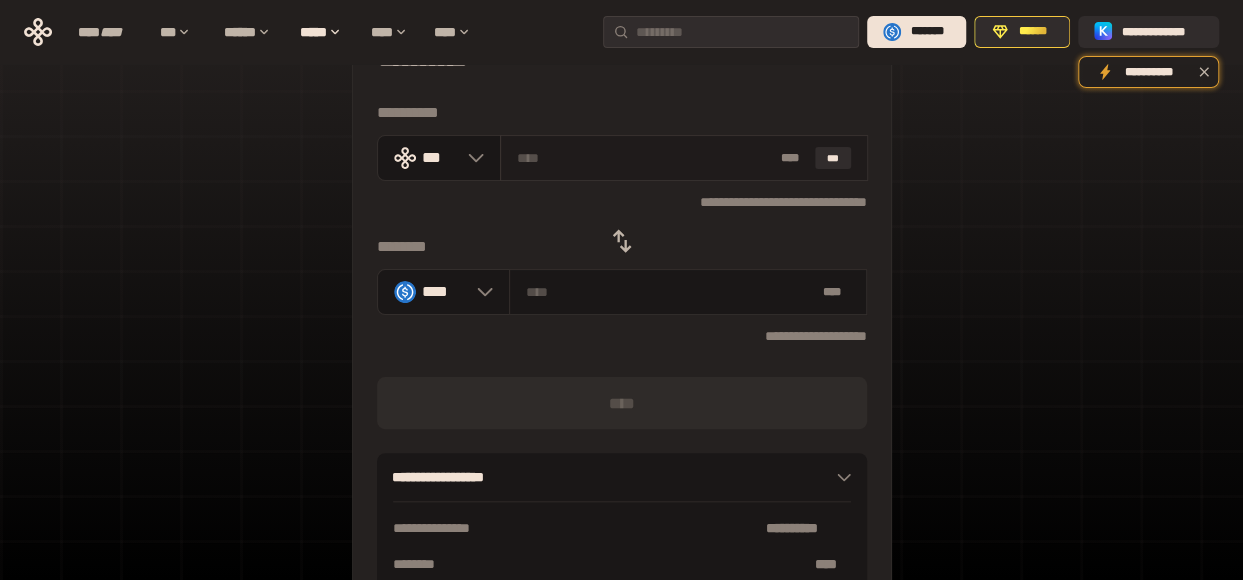 click at bounding box center (644, 158) 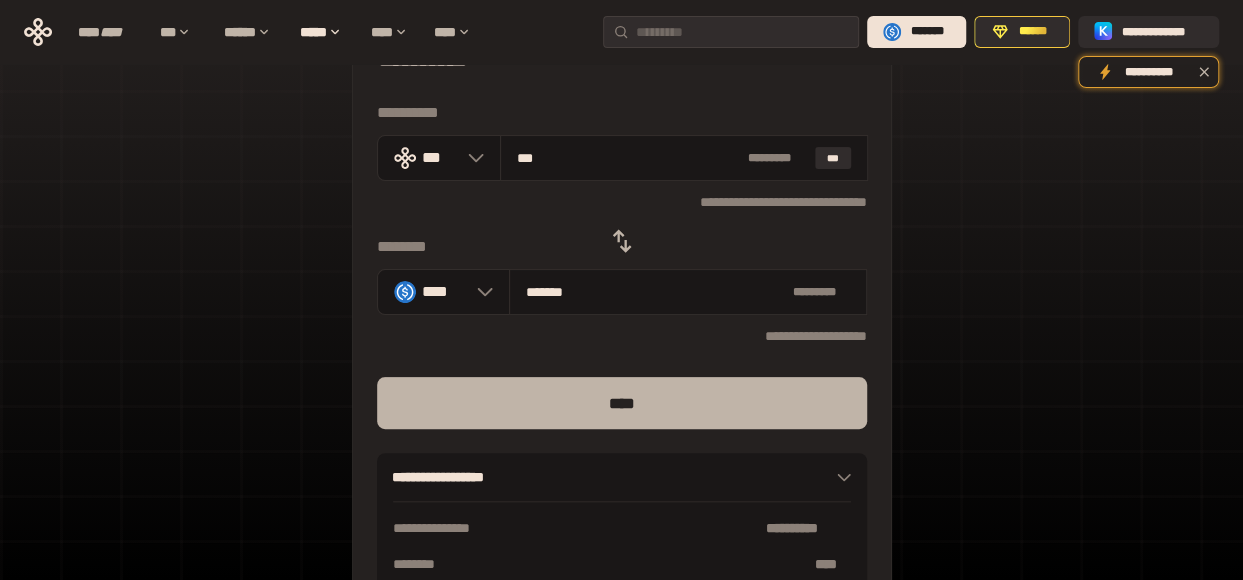 click on "****" at bounding box center [622, 403] 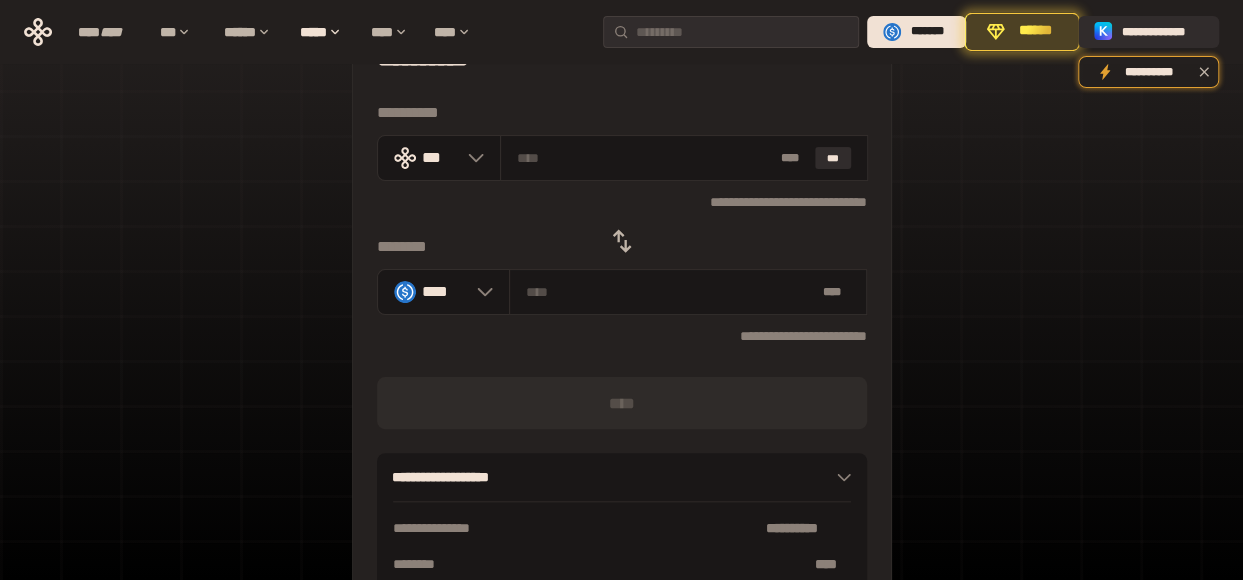 click 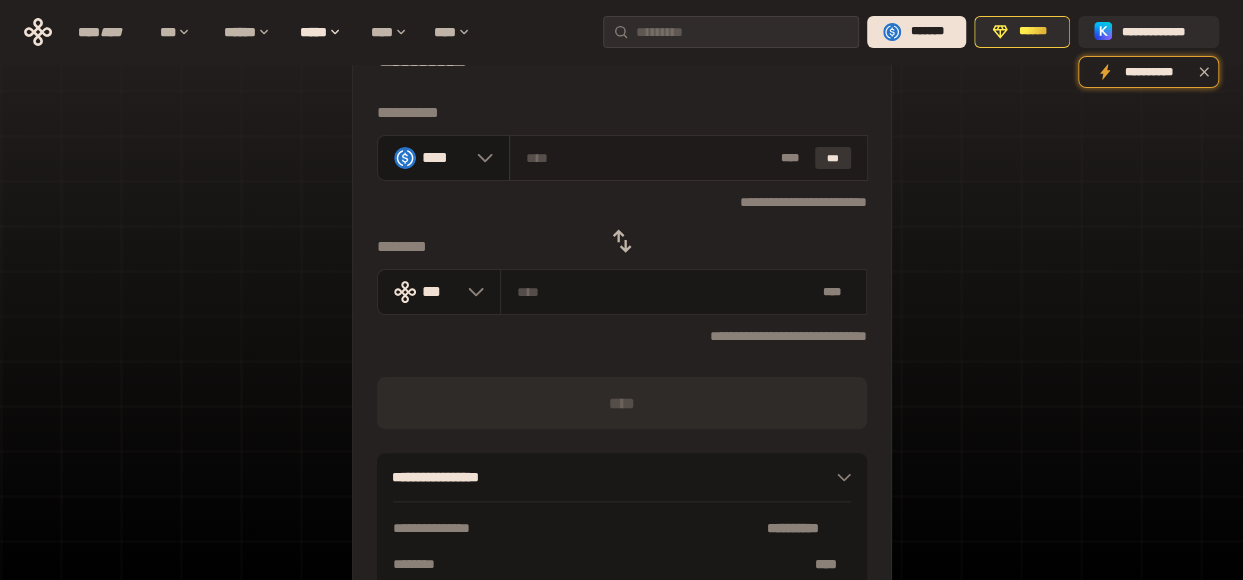 click on "***" at bounding box center (833, 158) 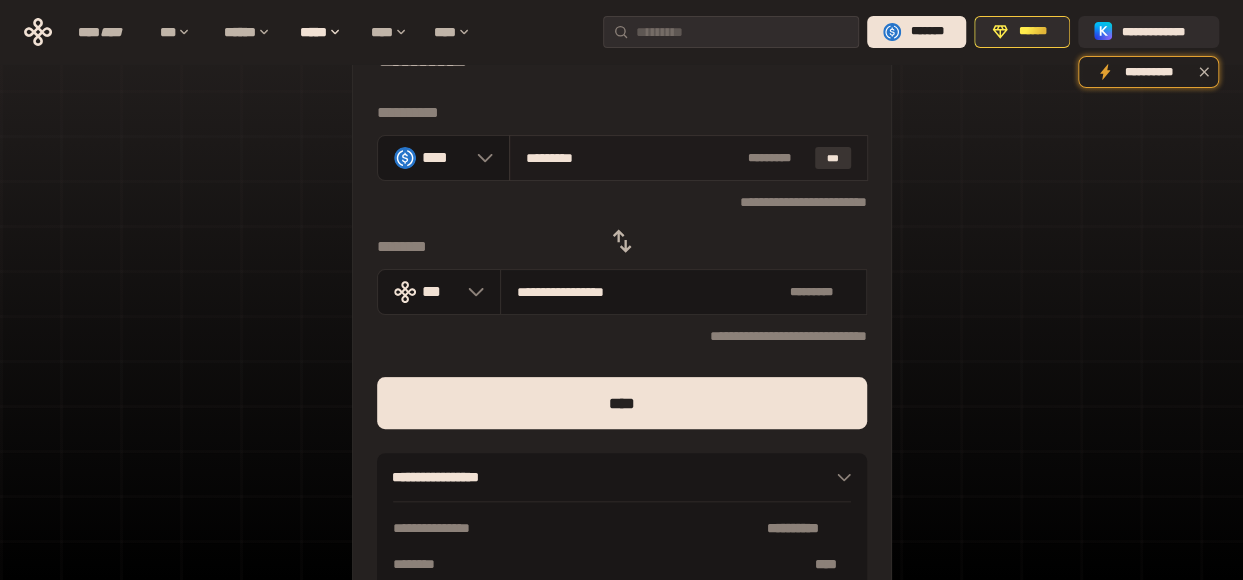 click on "***" at bounding box center (833, 158) 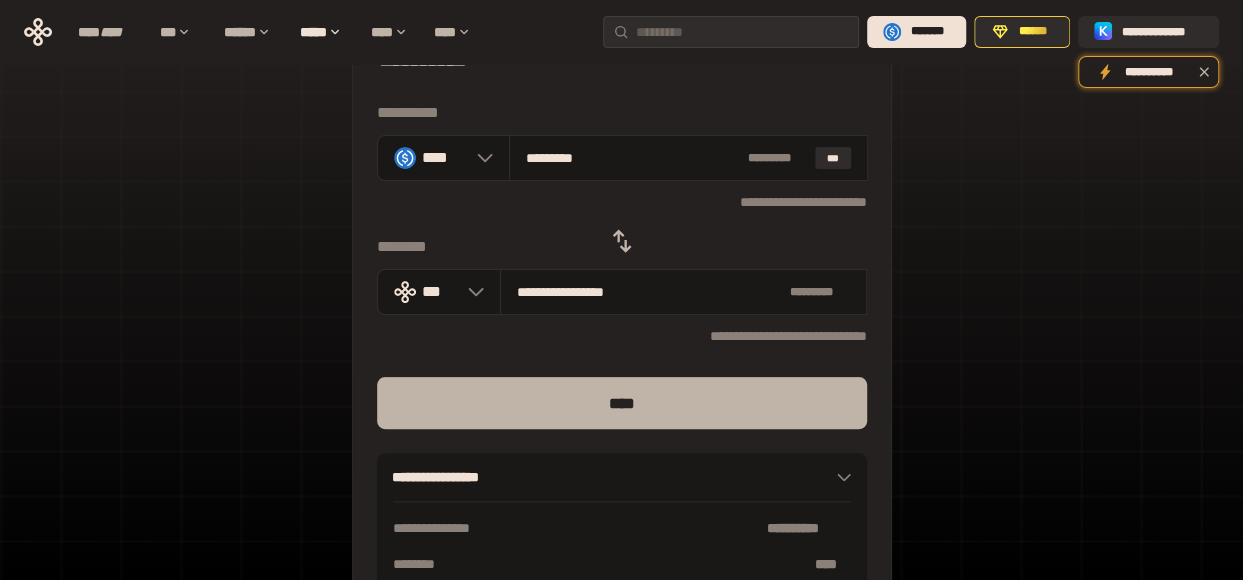 click on "****" at bounding box center [622, 403] 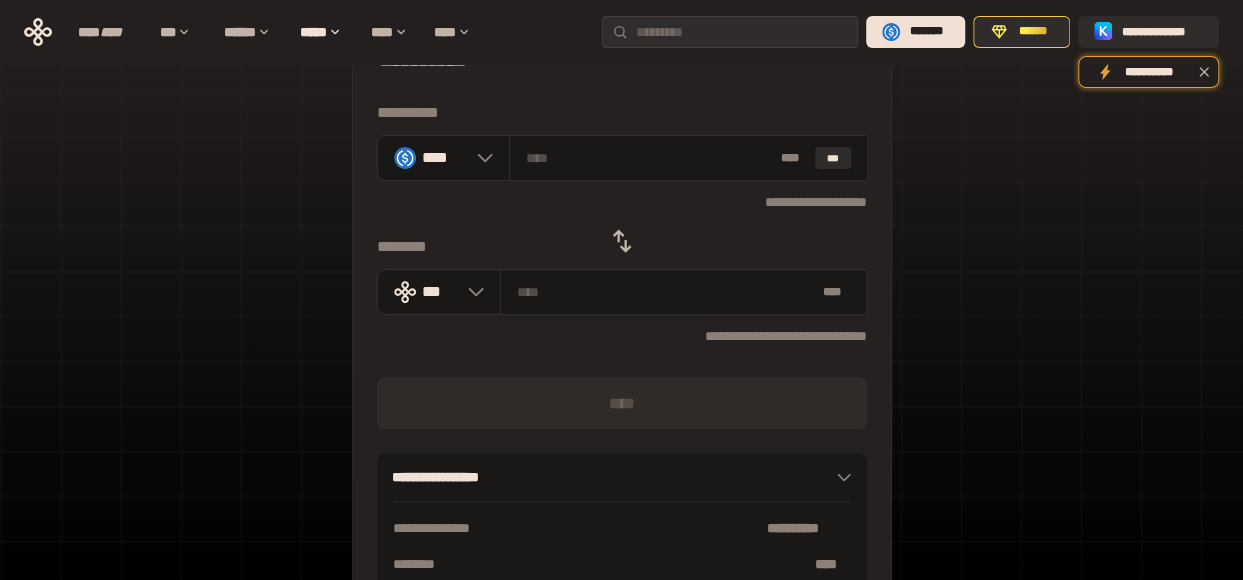 click 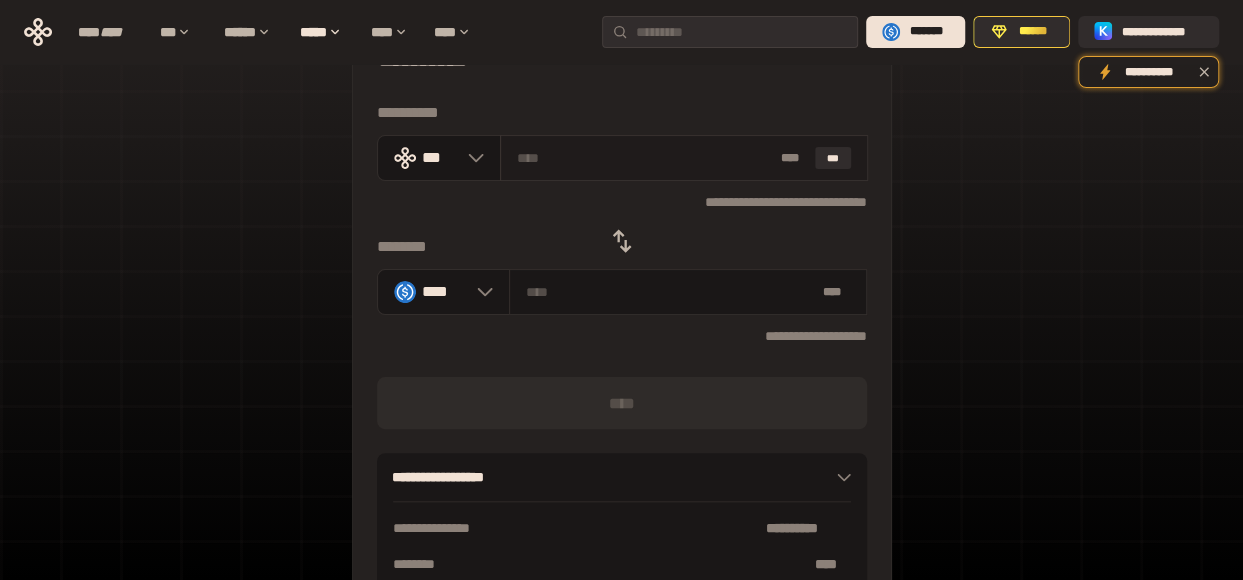 click at bounding box center [644, 158] 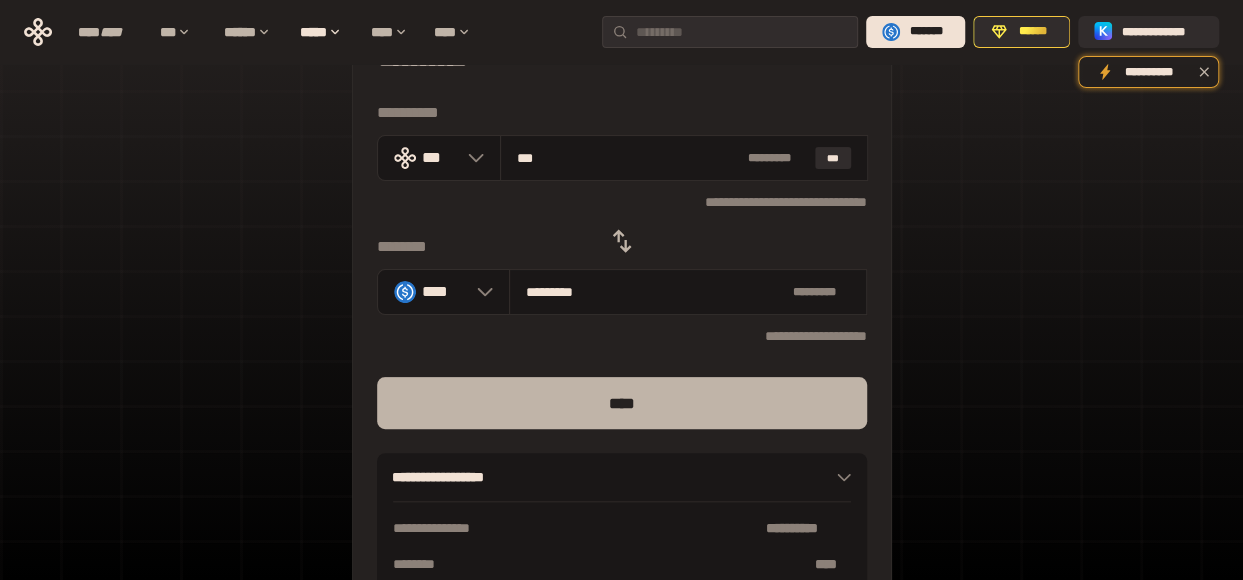 click on "****" at bounding box center (622, 403) 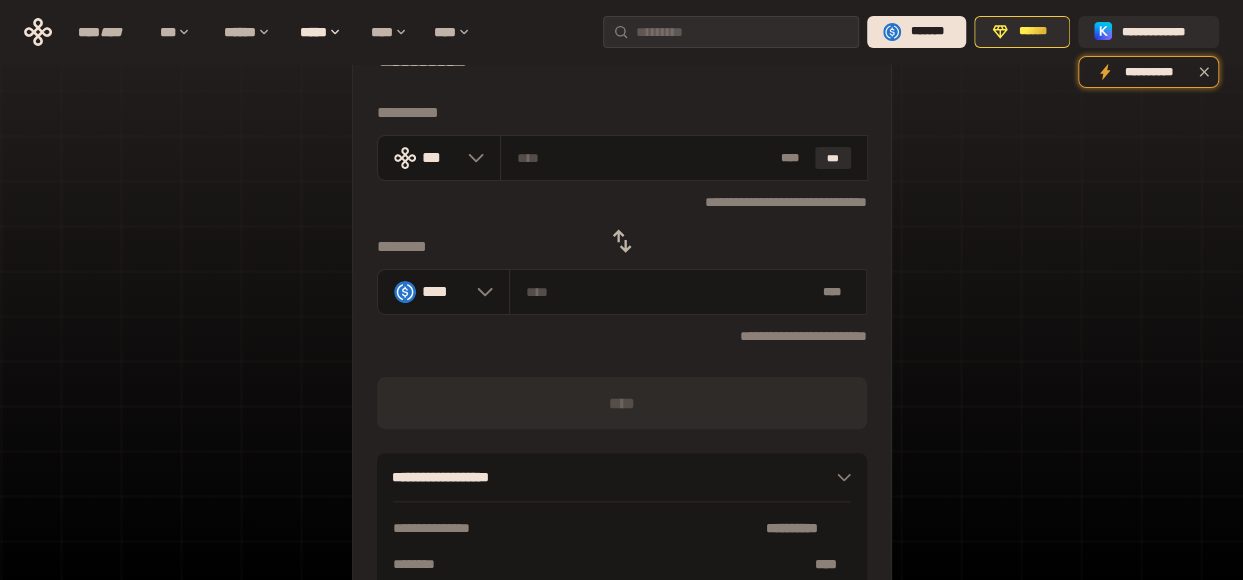 click 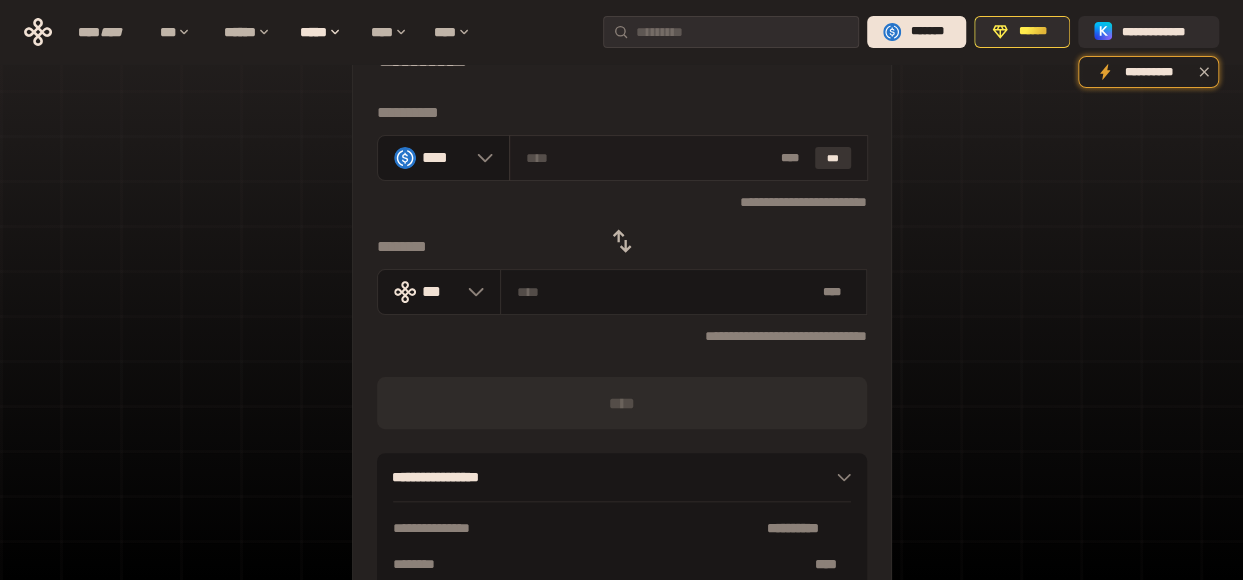 click on "***" at bounding box center (833, 158) 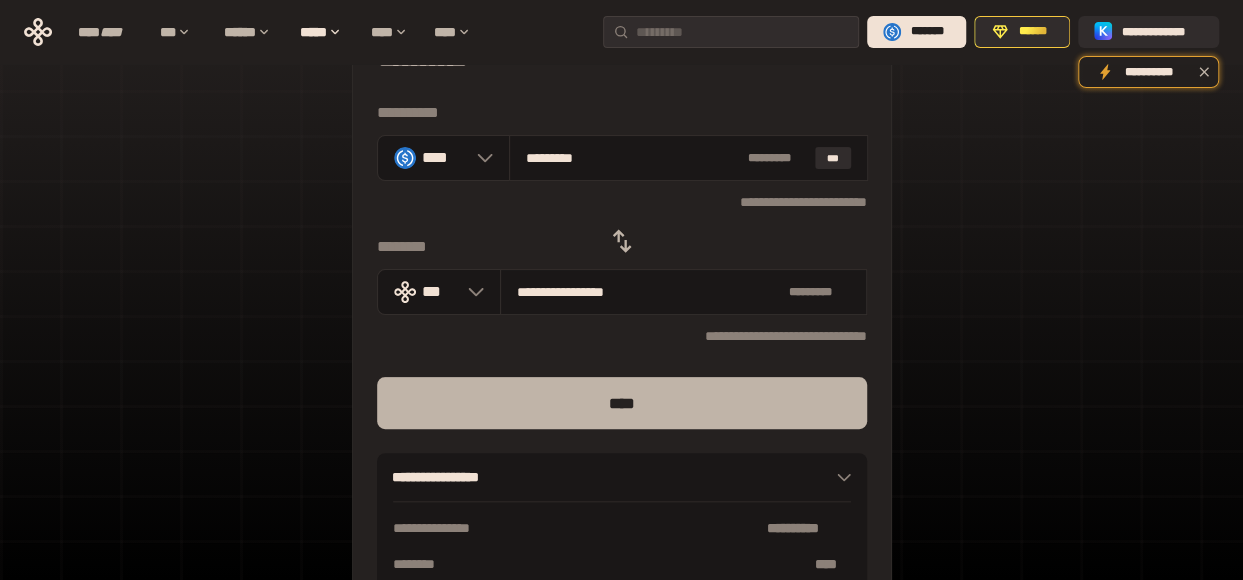 click on "****" at bounding box center (622, 403) 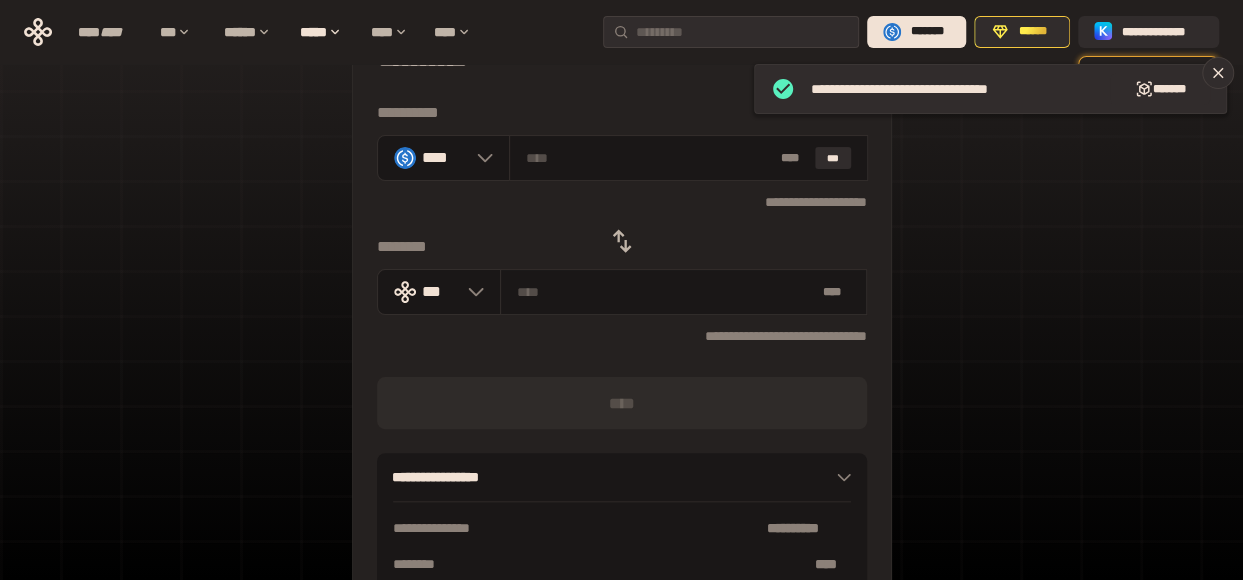 click 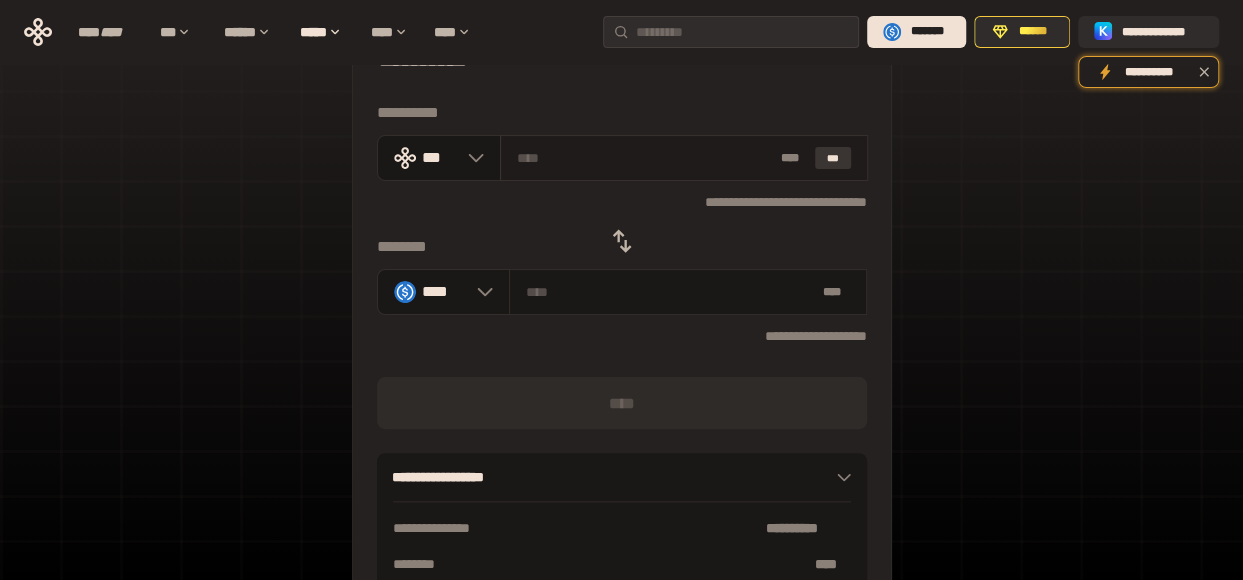 click on "***" at bounding box center (833, 158) 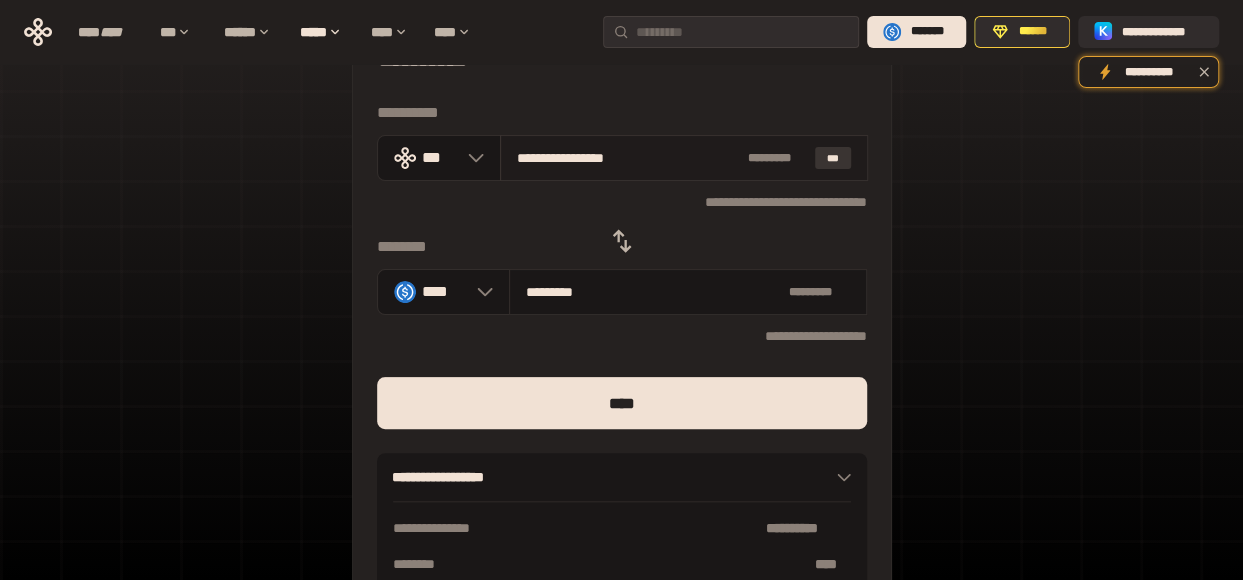 click on "***" at bounding box center (833, 158) 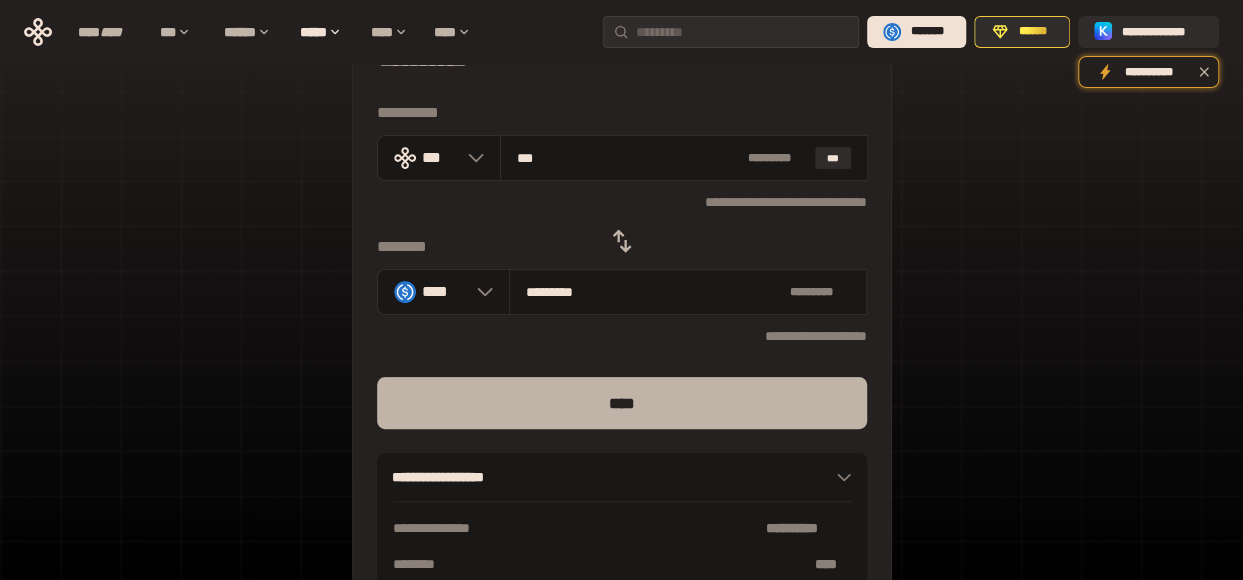 click on "****" at bounding box center (622, 403) 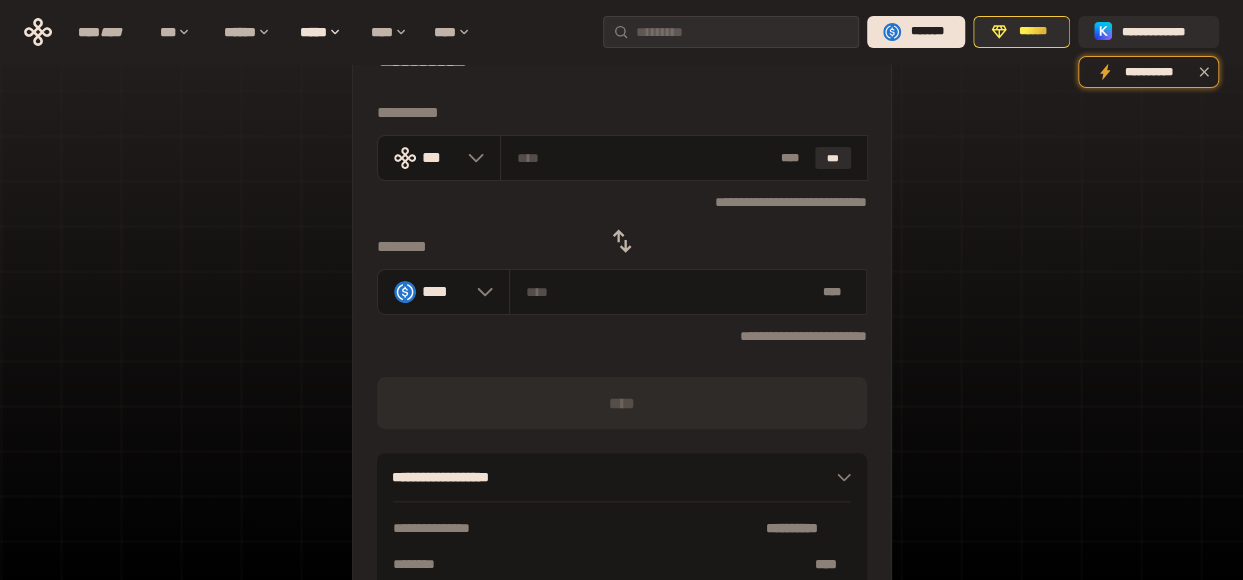 click 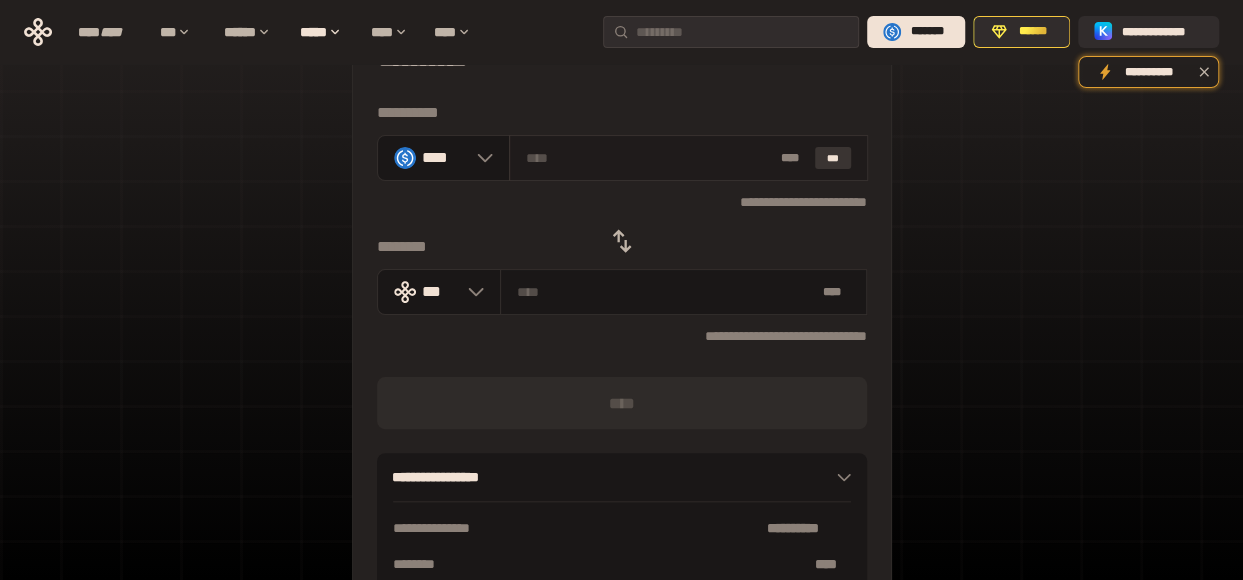 click on "***" at bounding box center [833, 158] 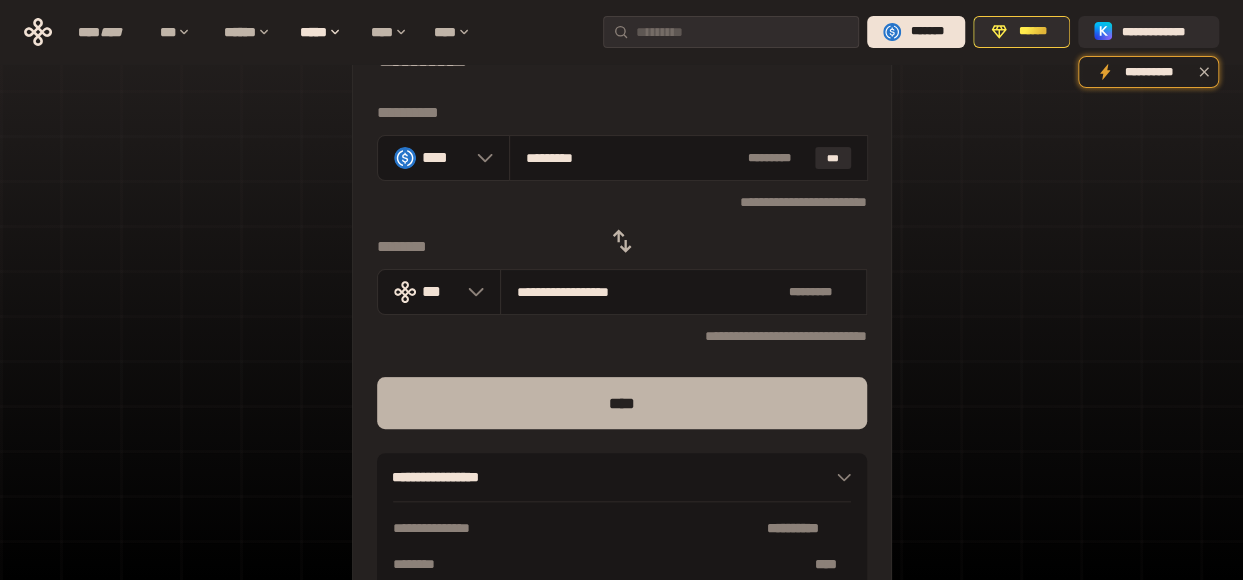 click on "****" at bounding box center [622, 403] 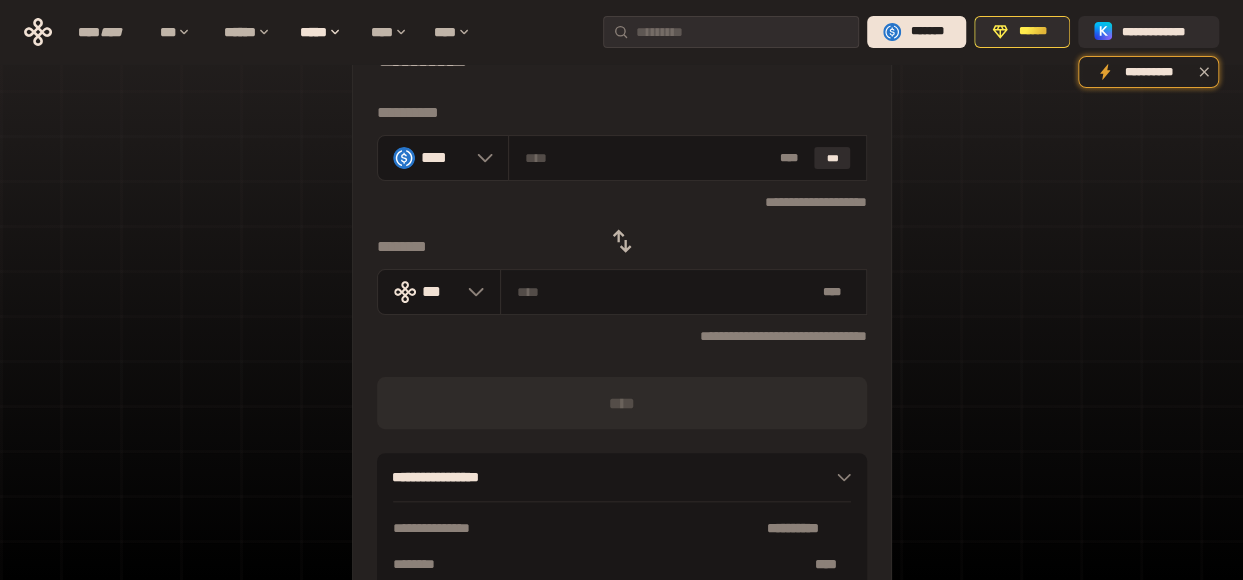 click on "**********" at bounding box center (621, 368) 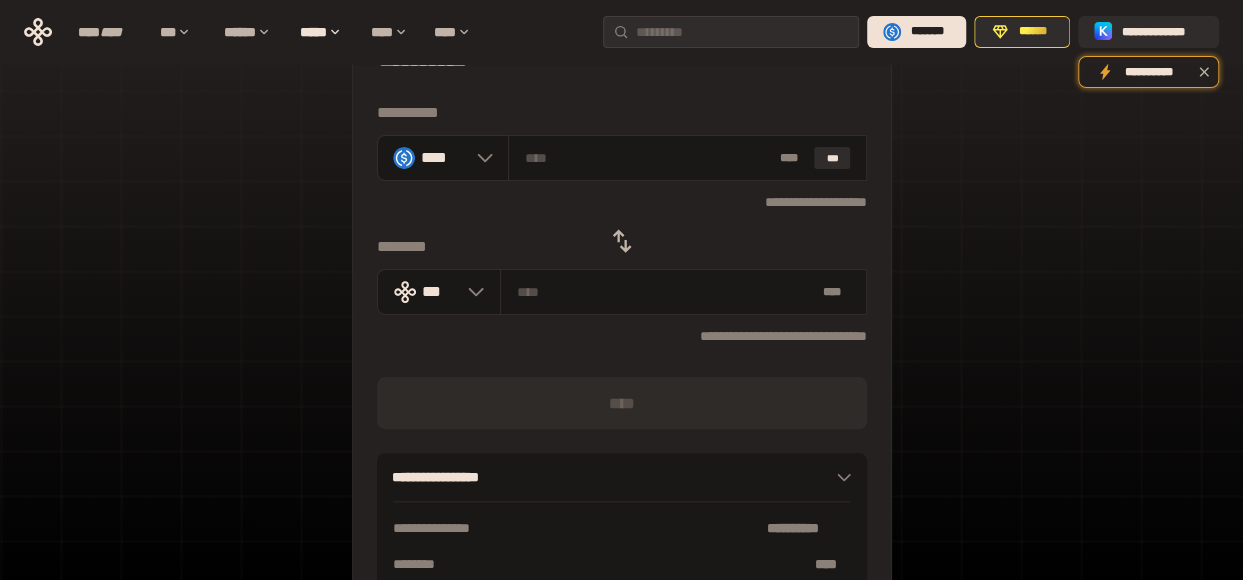 scroll, scrollTop: 0, scrollLeft: 0, axis: both 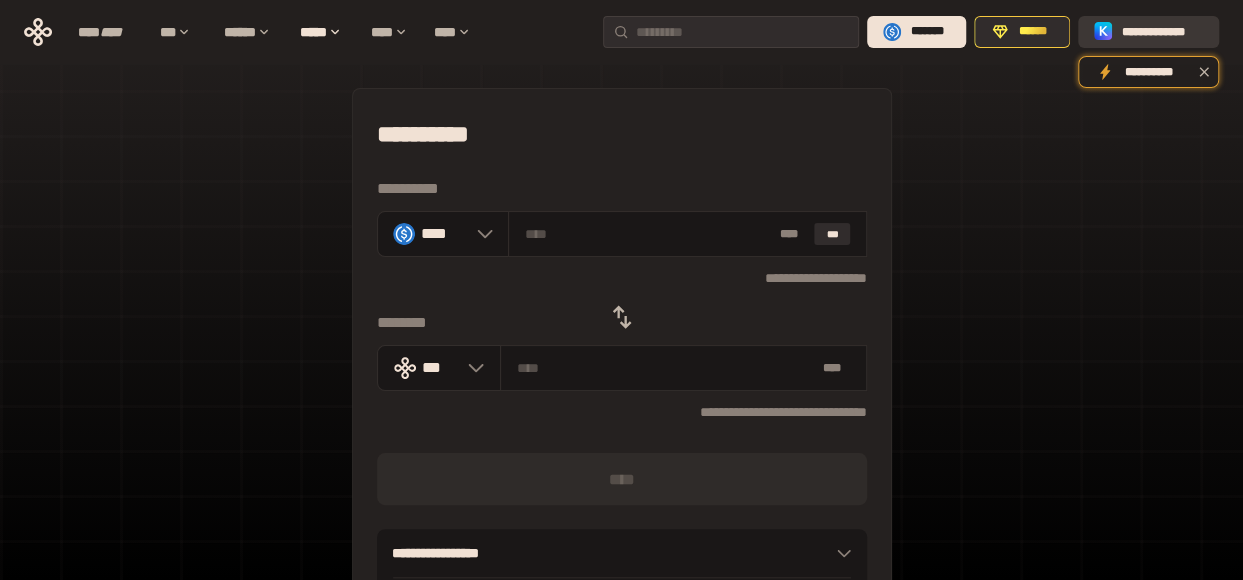 click on "**********" at bounding box center (1162, 32) 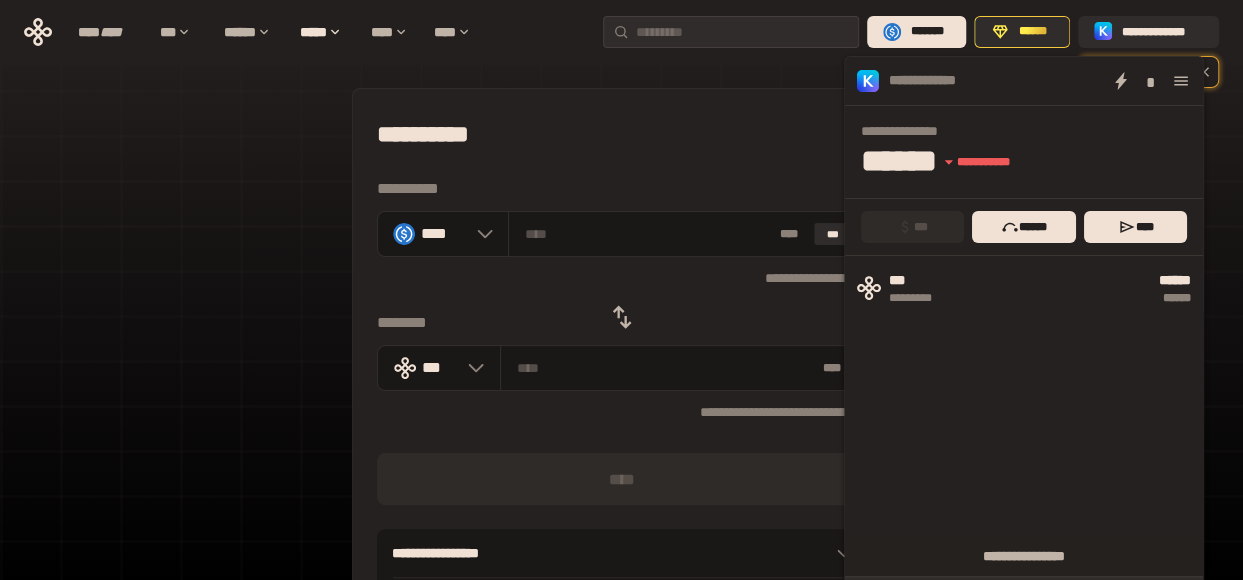 click on "**********" at bounding box center (621, 444) 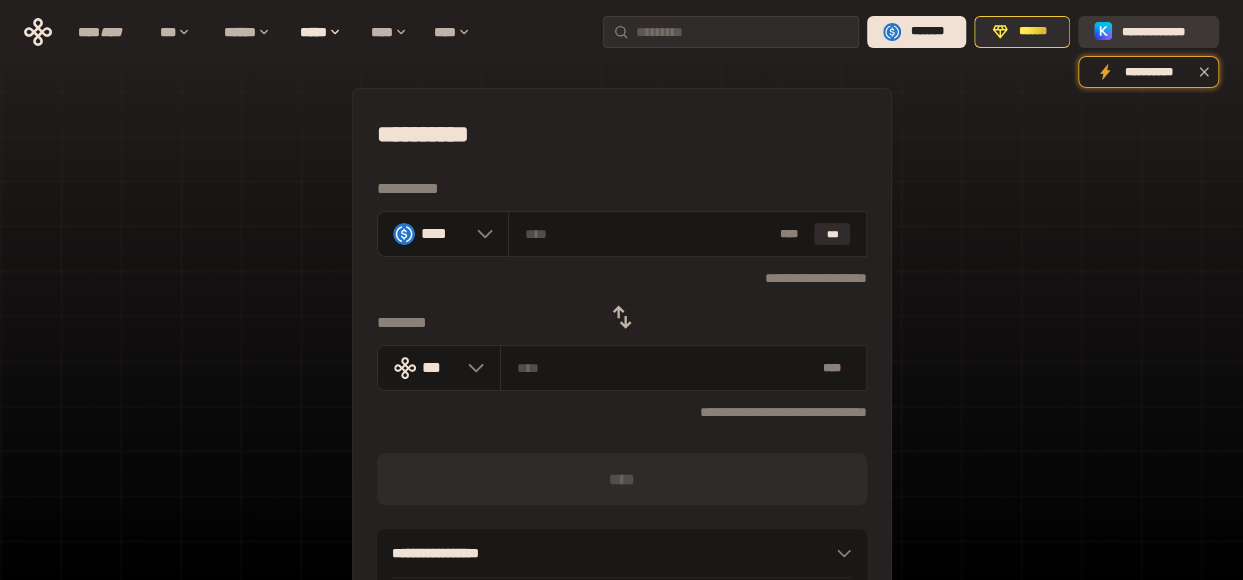 click 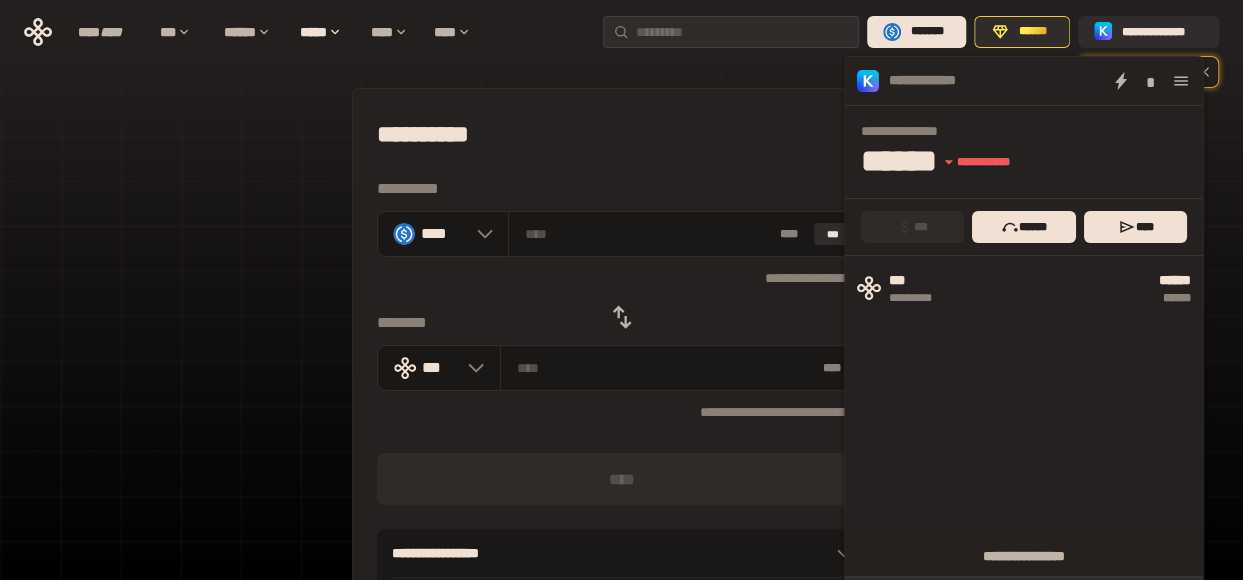 click on "**********" at bounding box center [621, 444] 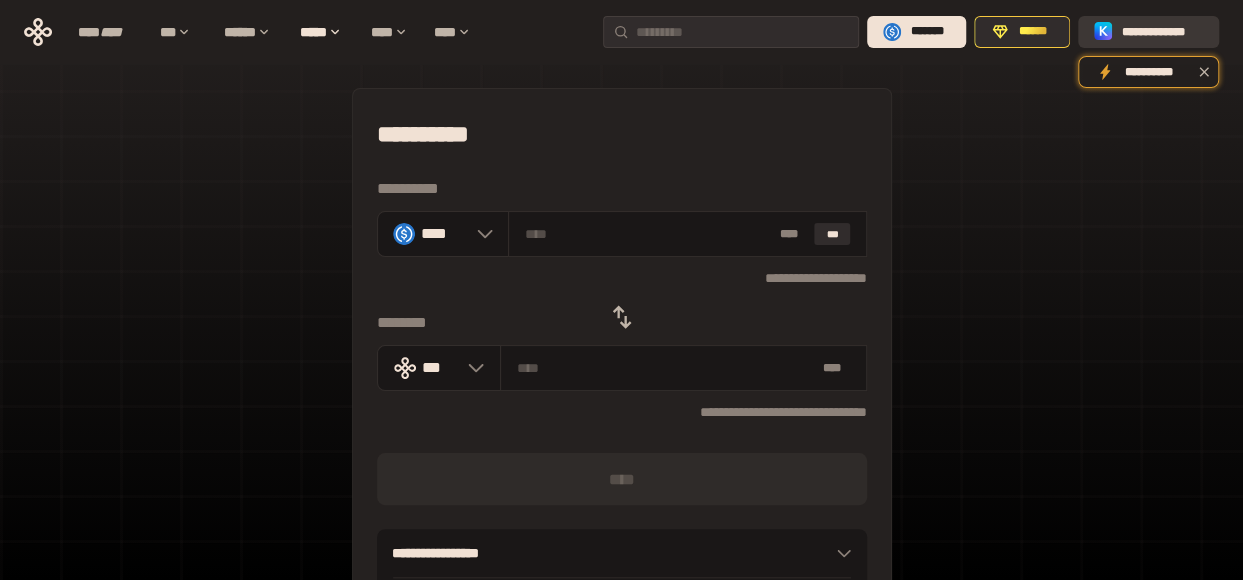 click on "**********" at bounding box center (1162, 32) 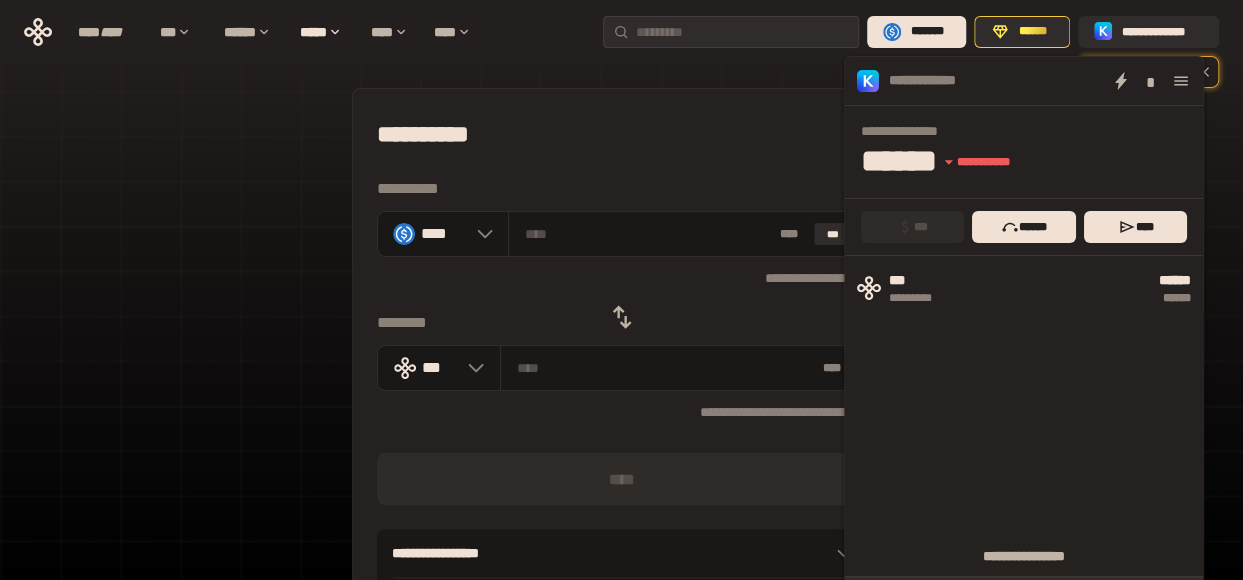 click on "**********" at bounding box center [621, 444] 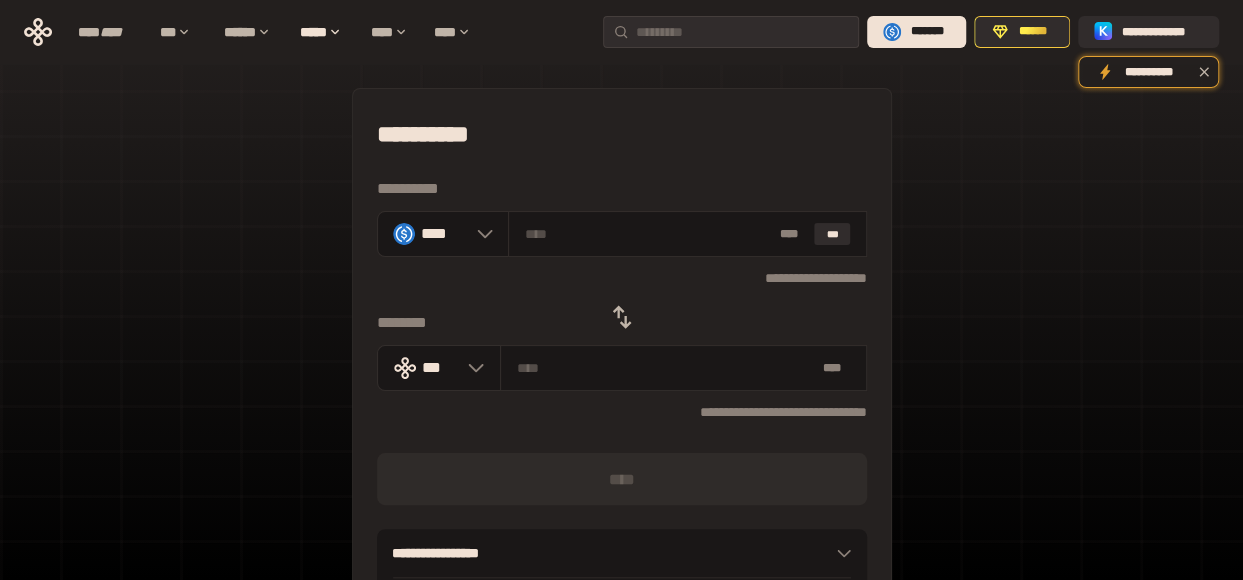 click 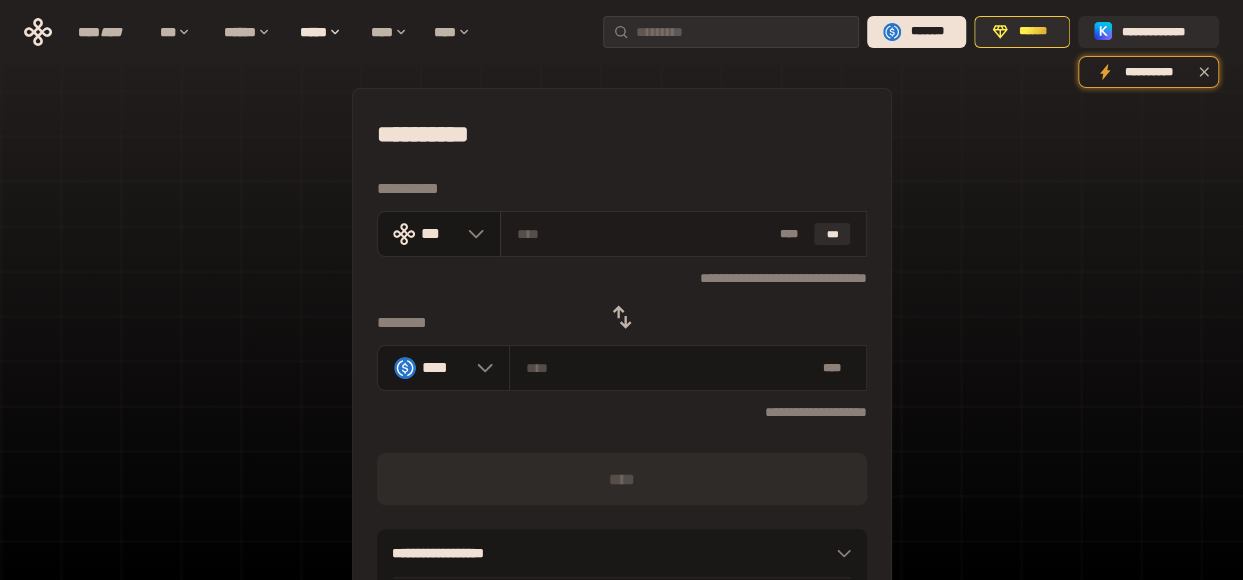 click at bounding box center [644, 234] 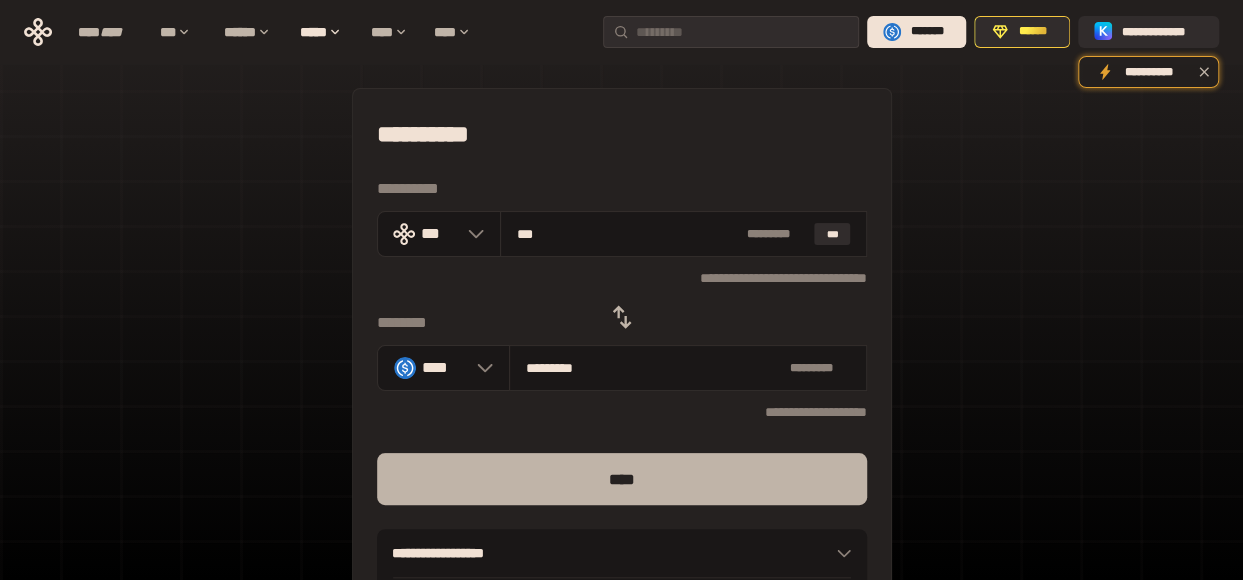 click on "****" at bounding box center (622, 479) 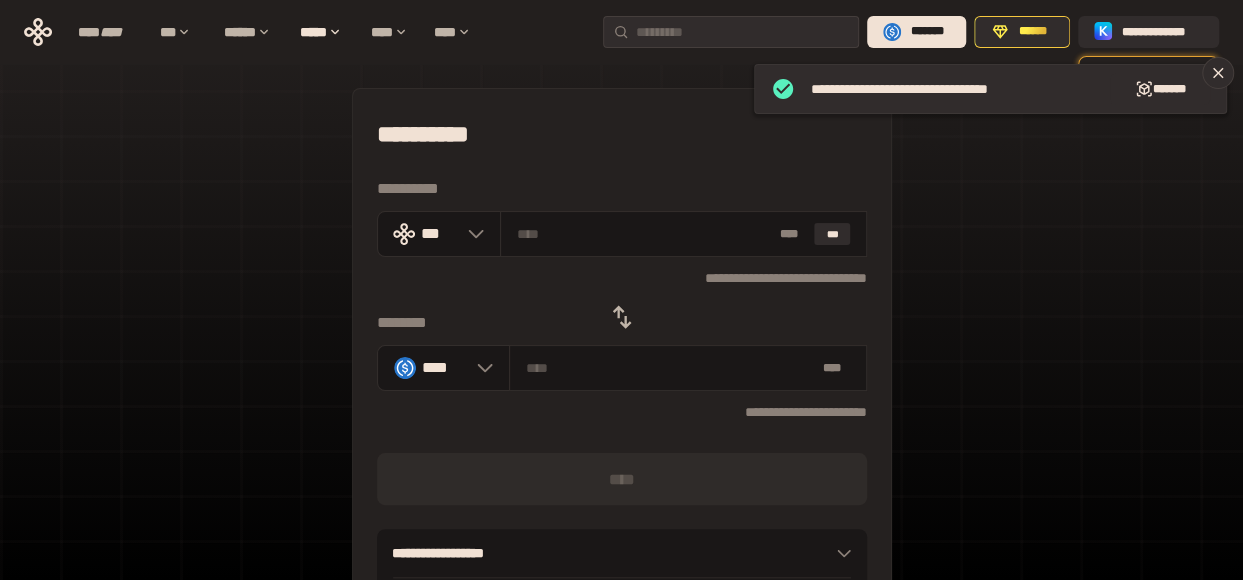 click 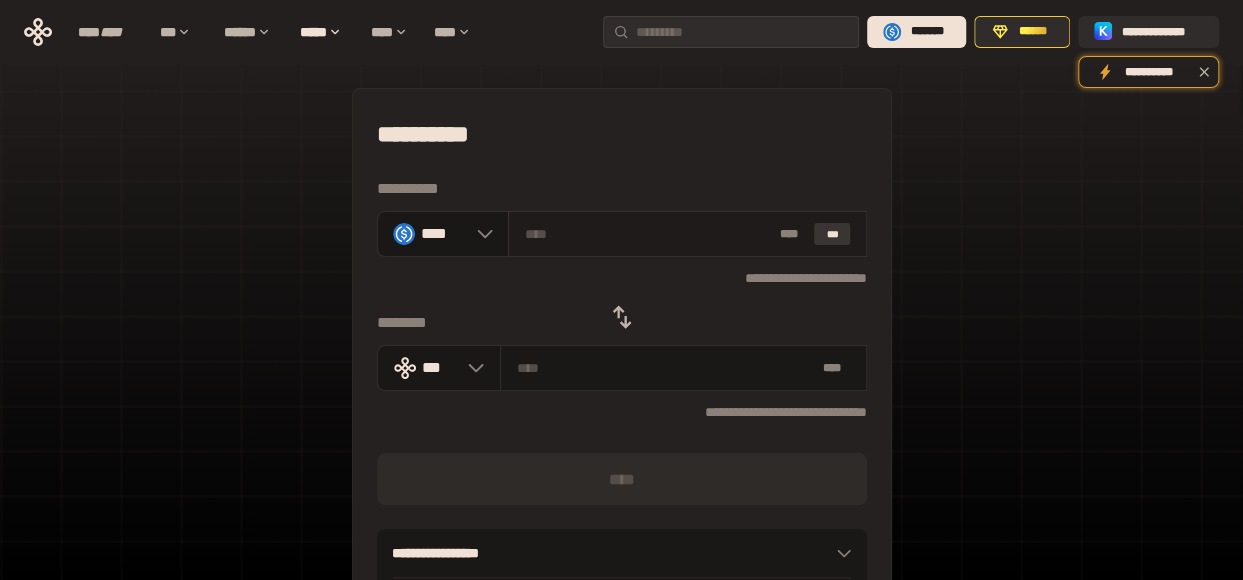 click on "***" at bounding box center (832, 234) 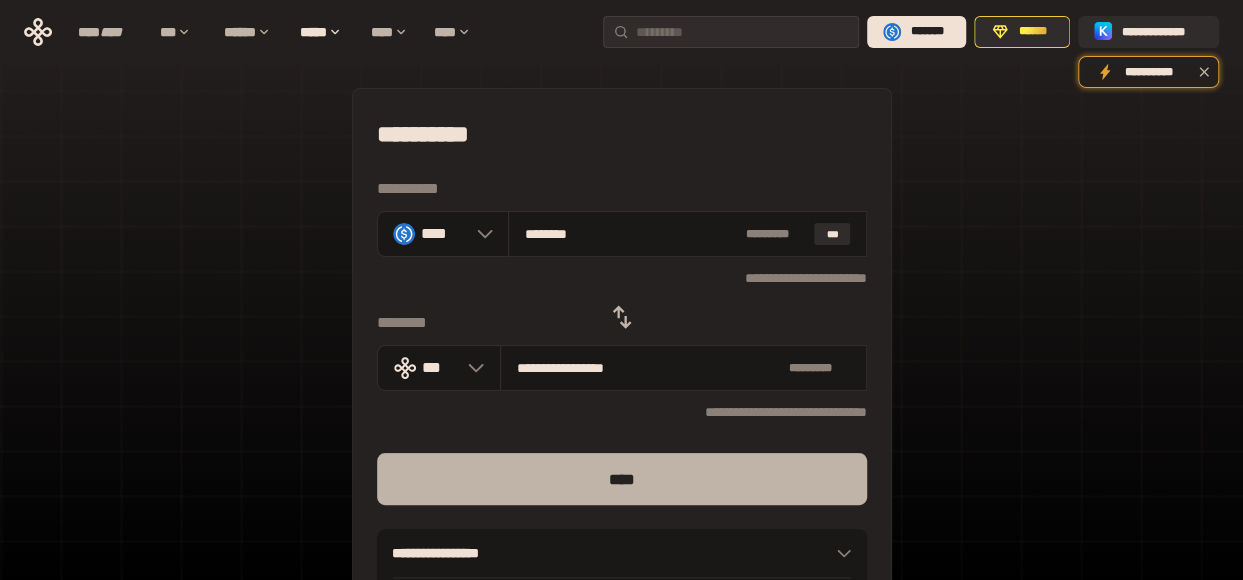 click on "****" at bounding box center [622, 479] 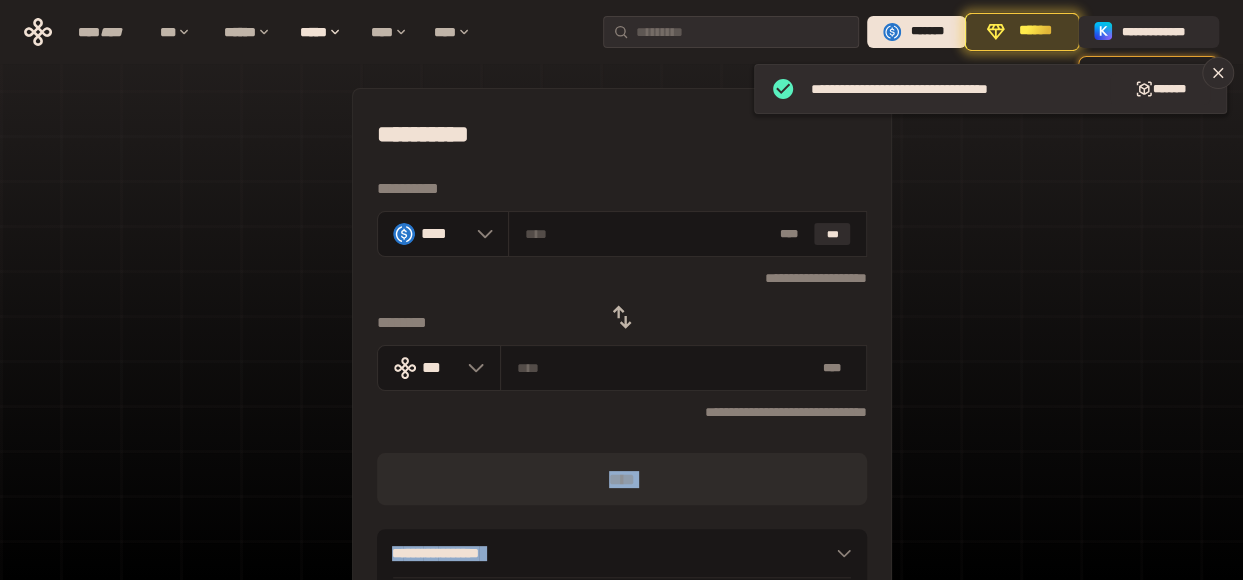 drag, startPoint x: 1001, startPoint y: 535, endPoint x: 944, endPoint y: 391, distance: 154.87091 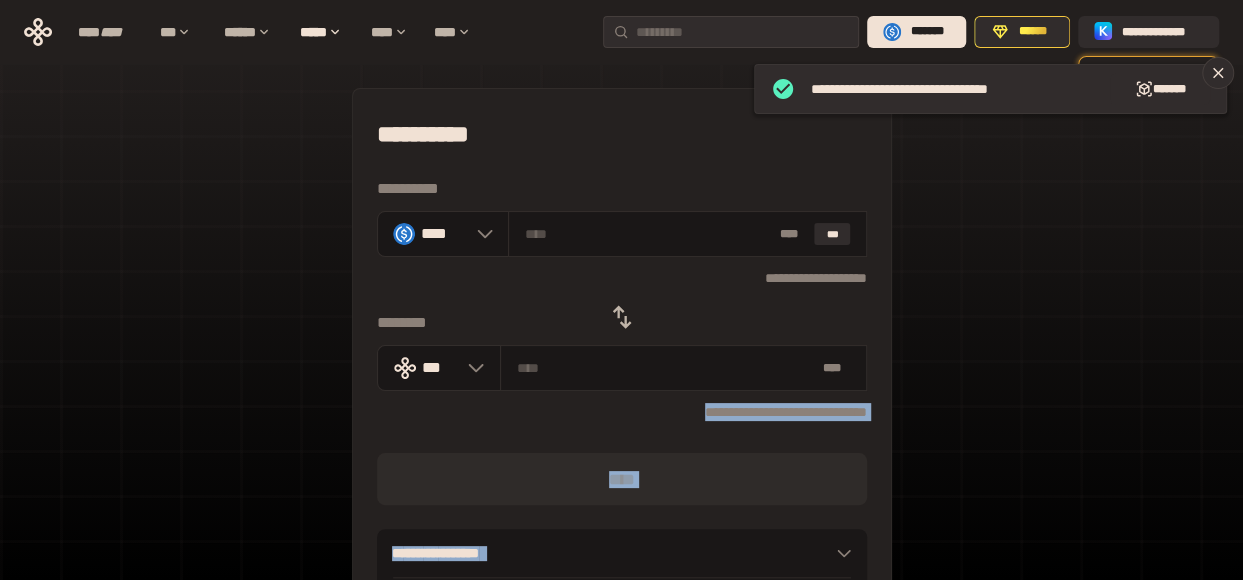 click 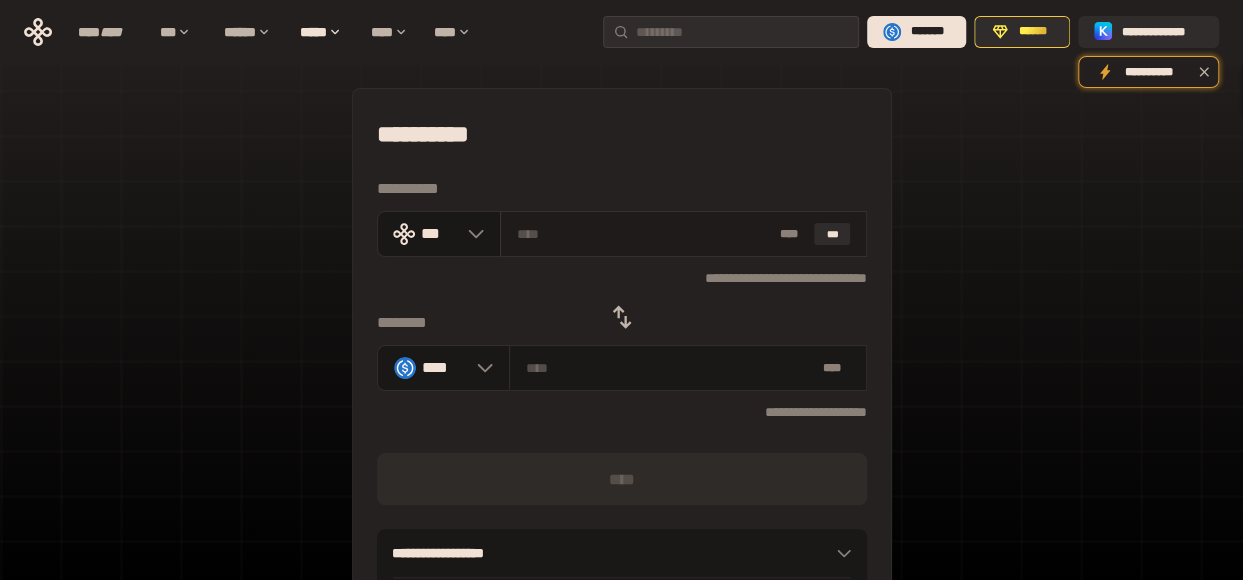 click at bounding box center [644, 234] 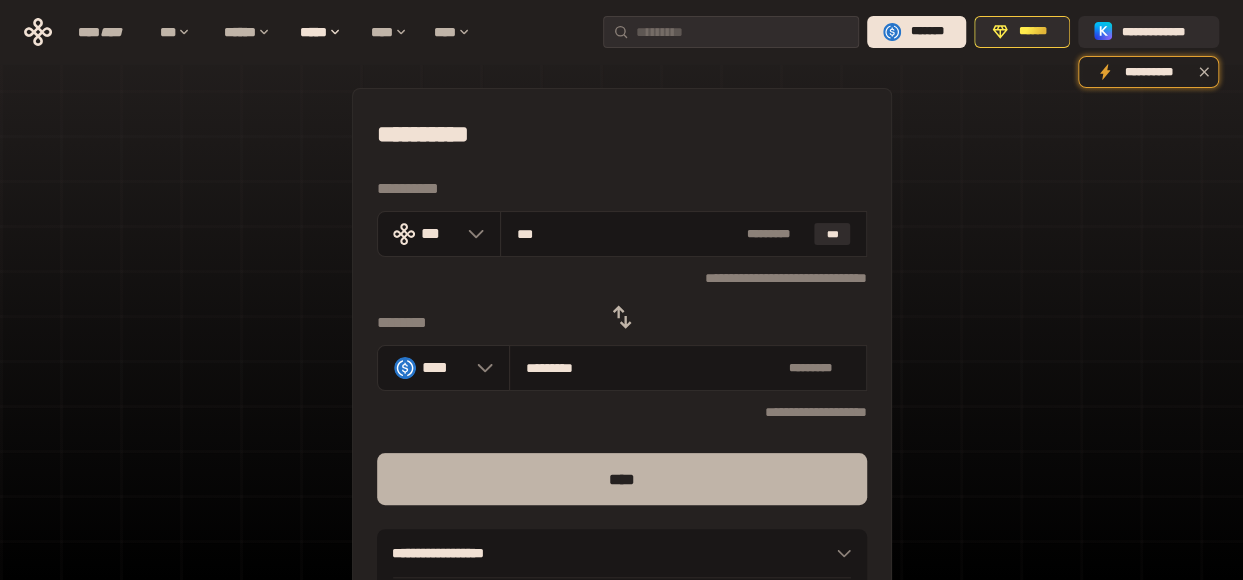 click on "****" at bounding box center [622, 479] 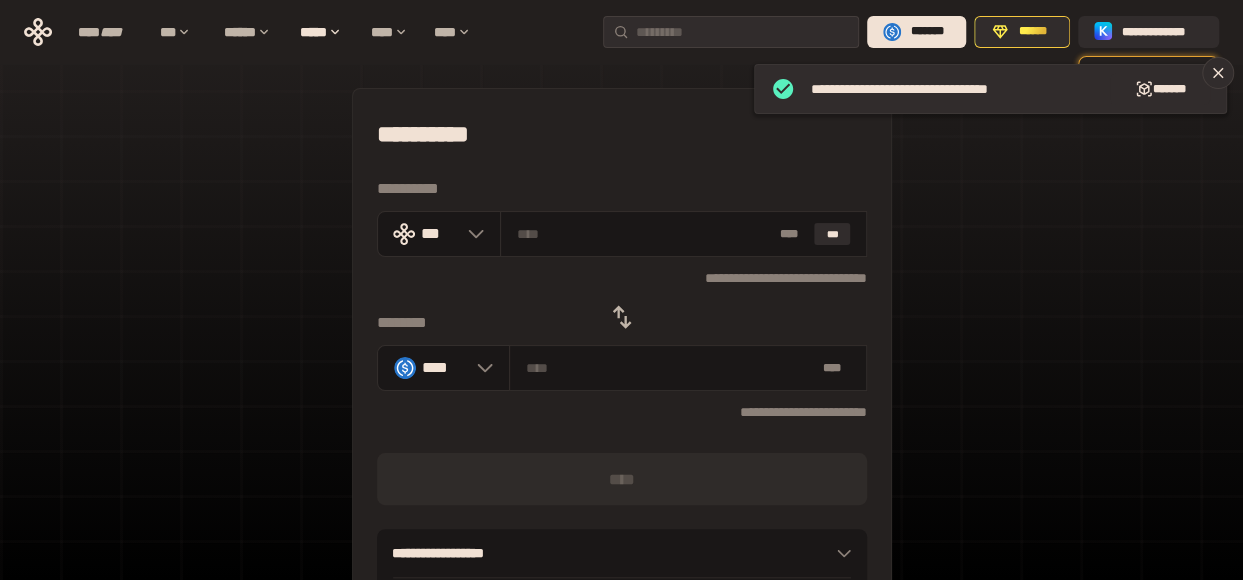 click 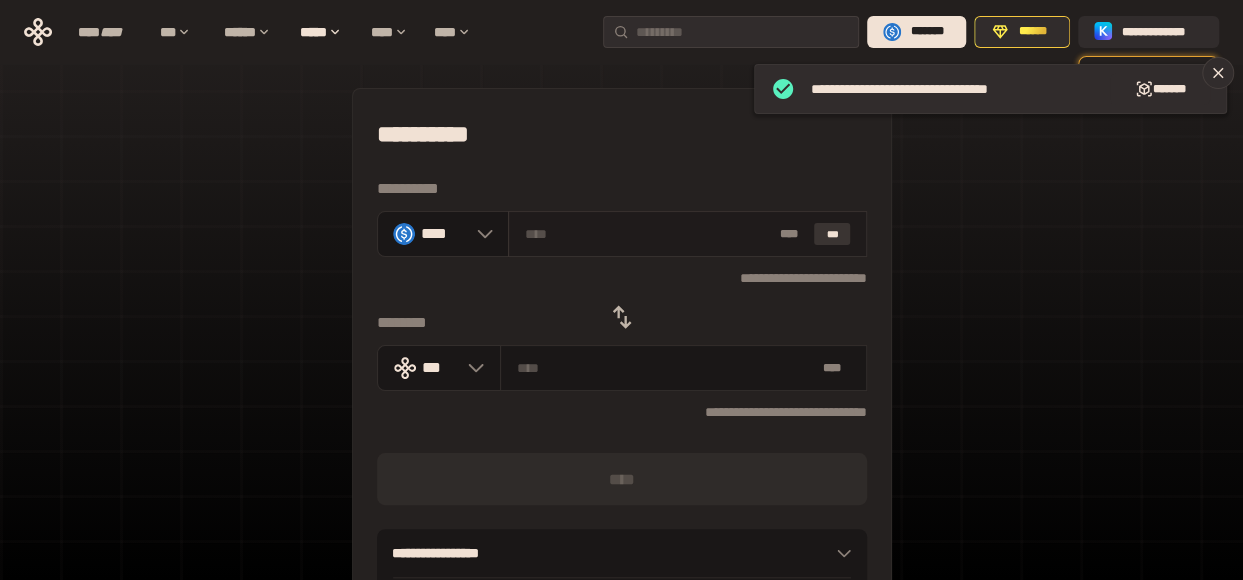 click on "***" at bounding box center (832, 234) 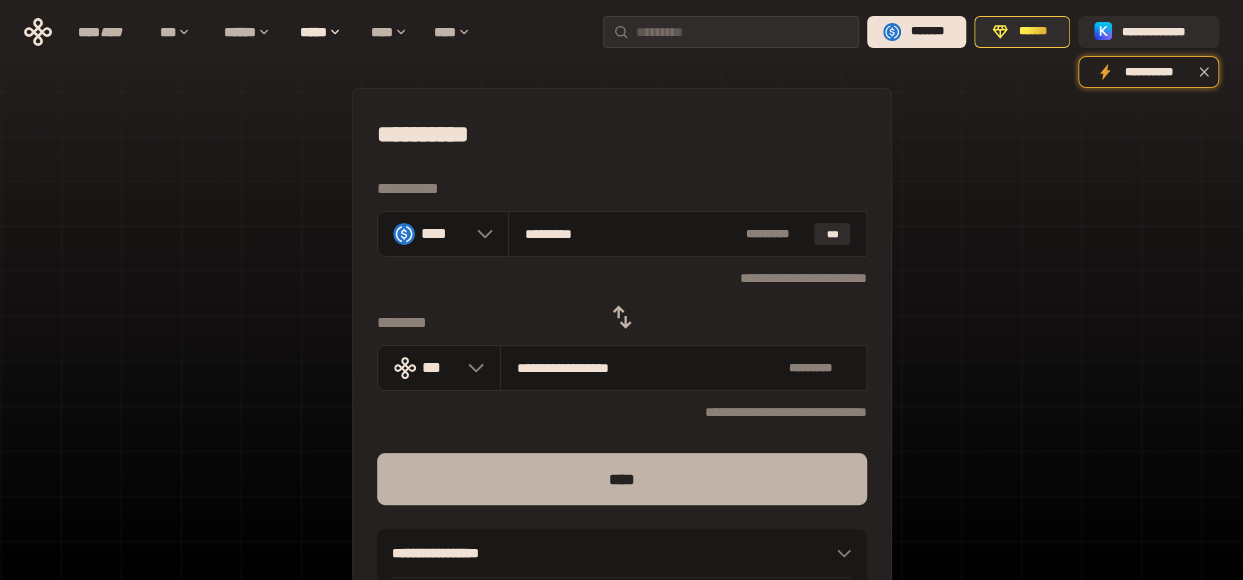 click on "****" at bounding box center (622, 479) 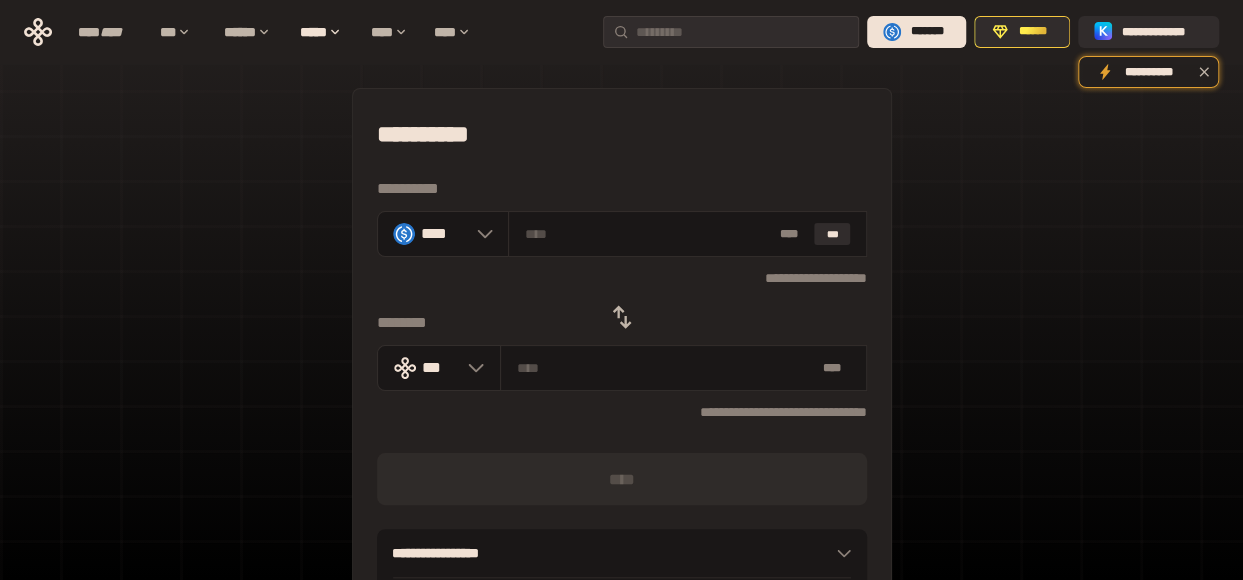 click 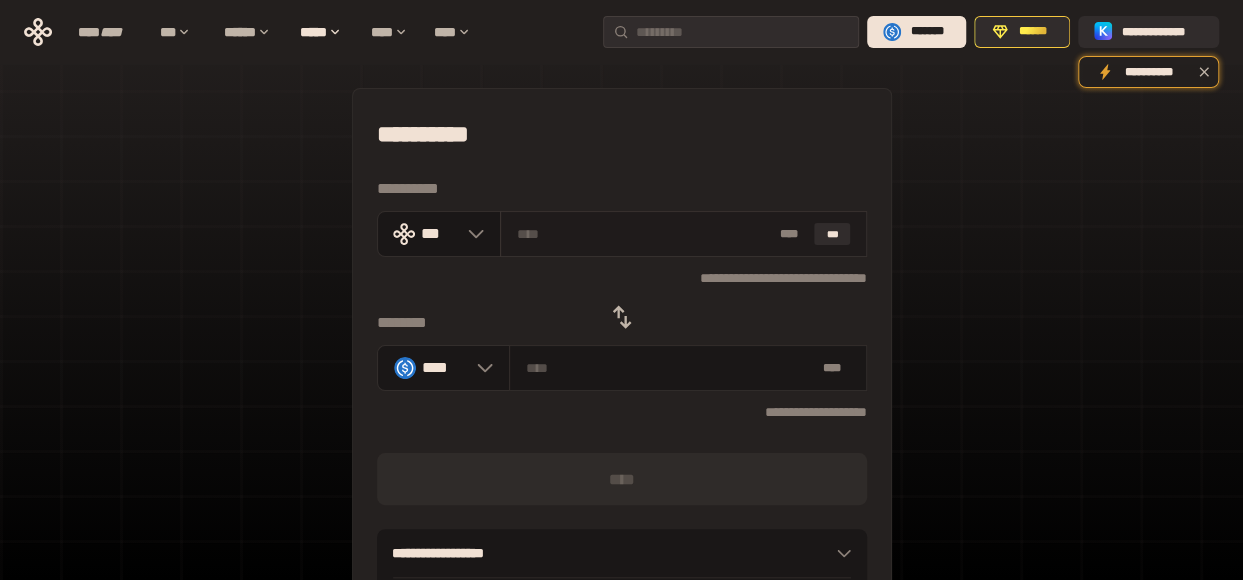 click at bounding box center [644, 234] 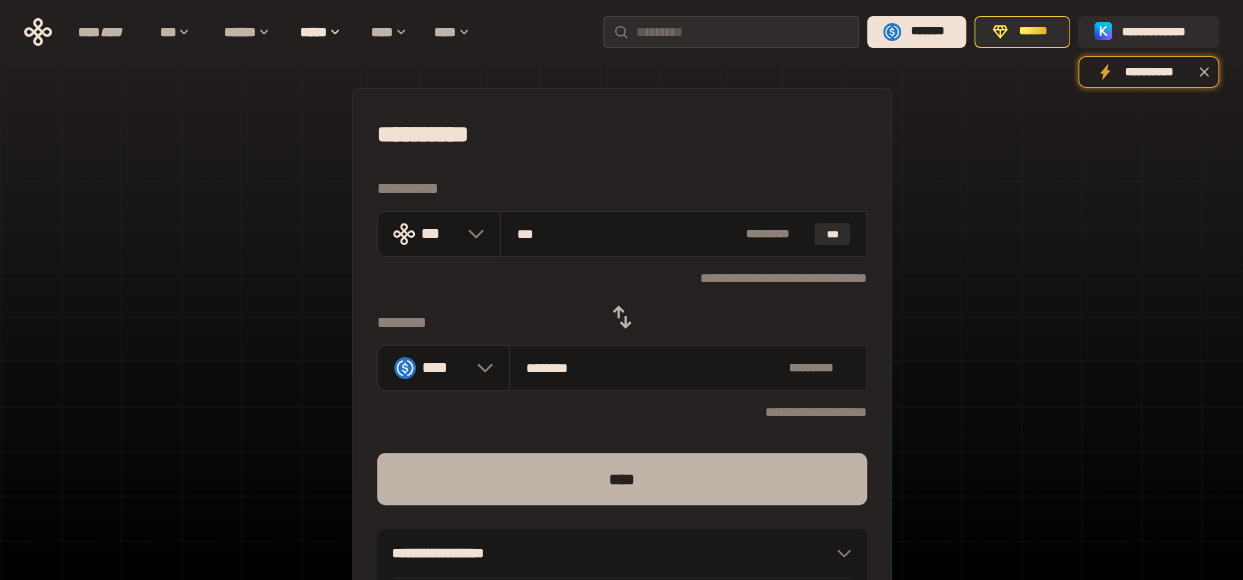 click on "****" at bounding box center (622, 479) 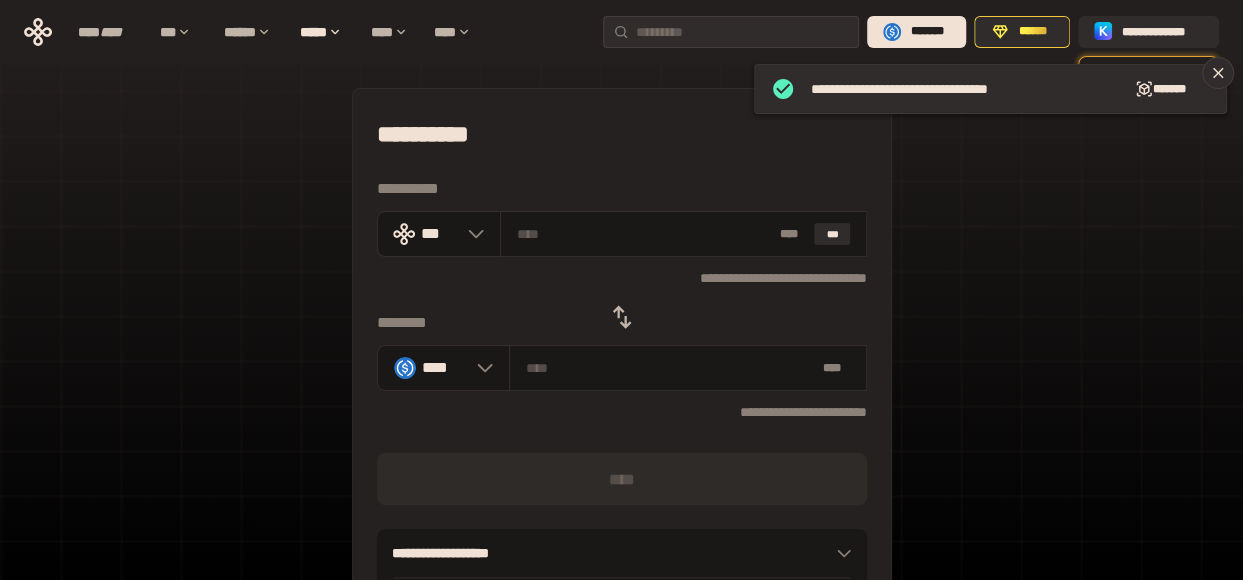 click 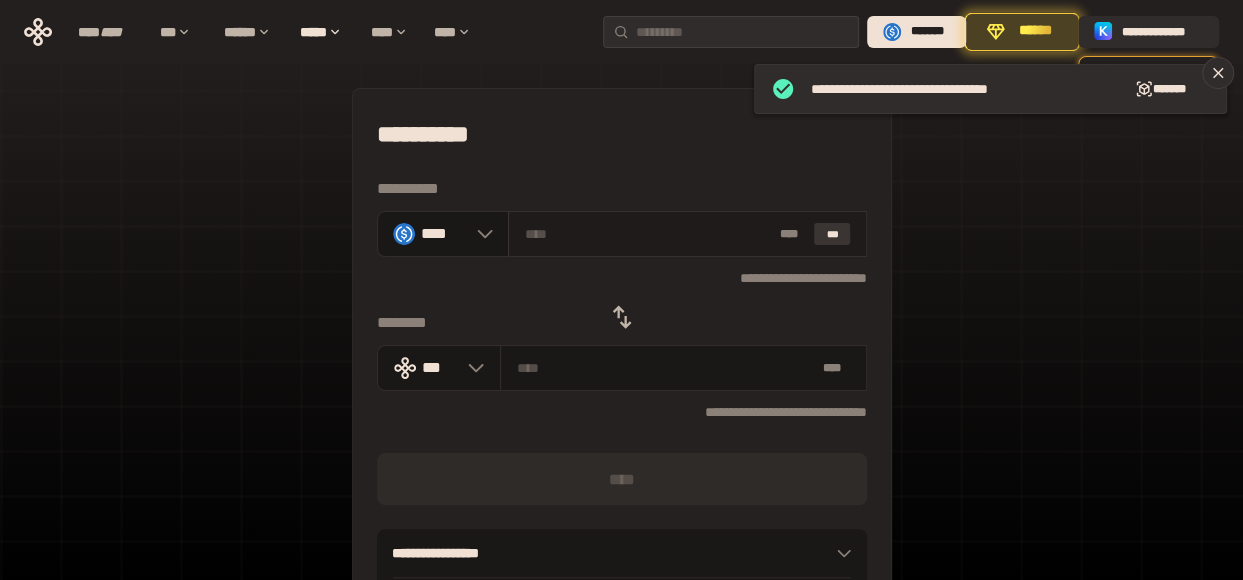 click on "***" at bounding box center (832, 234) 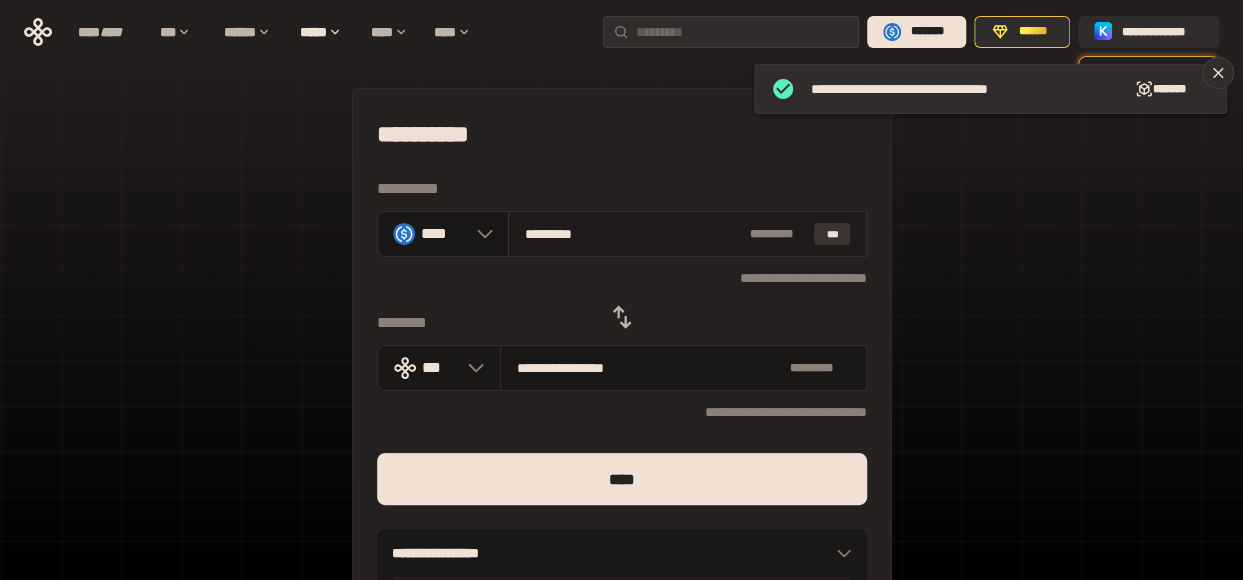 click on "***" at bounding box center (832, 234) 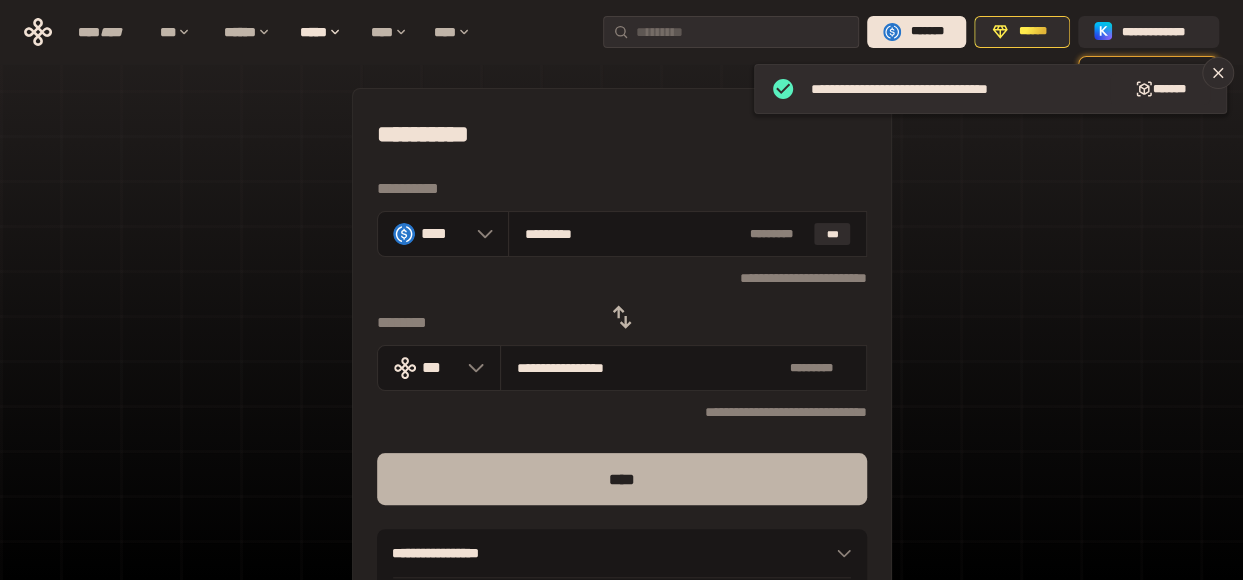click on "****" at bounding box center (622, 479) 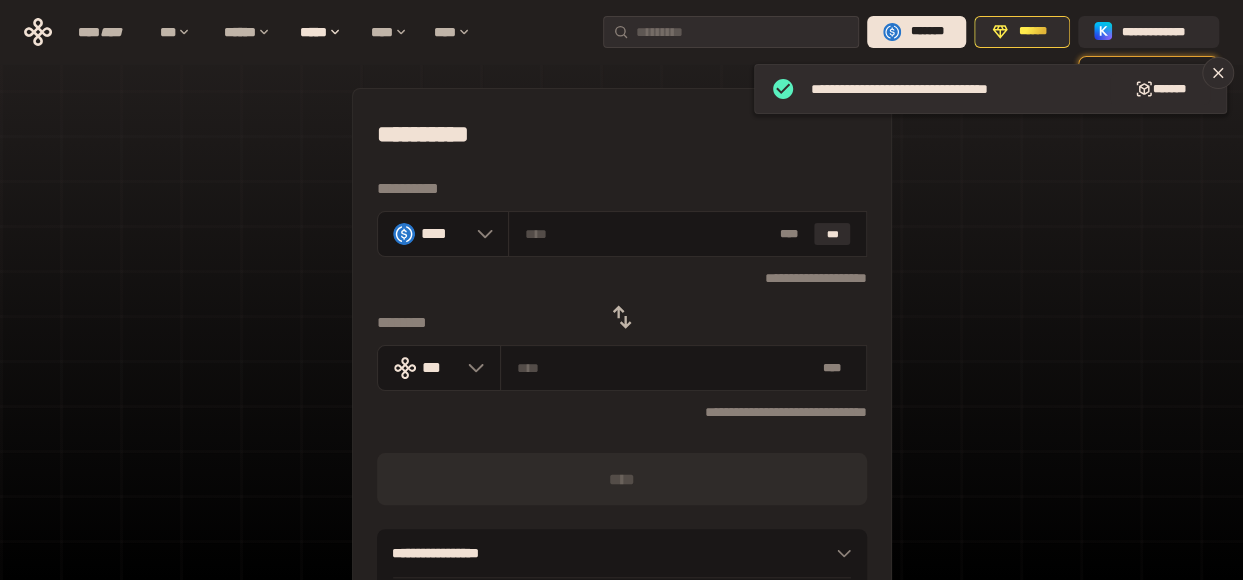 click 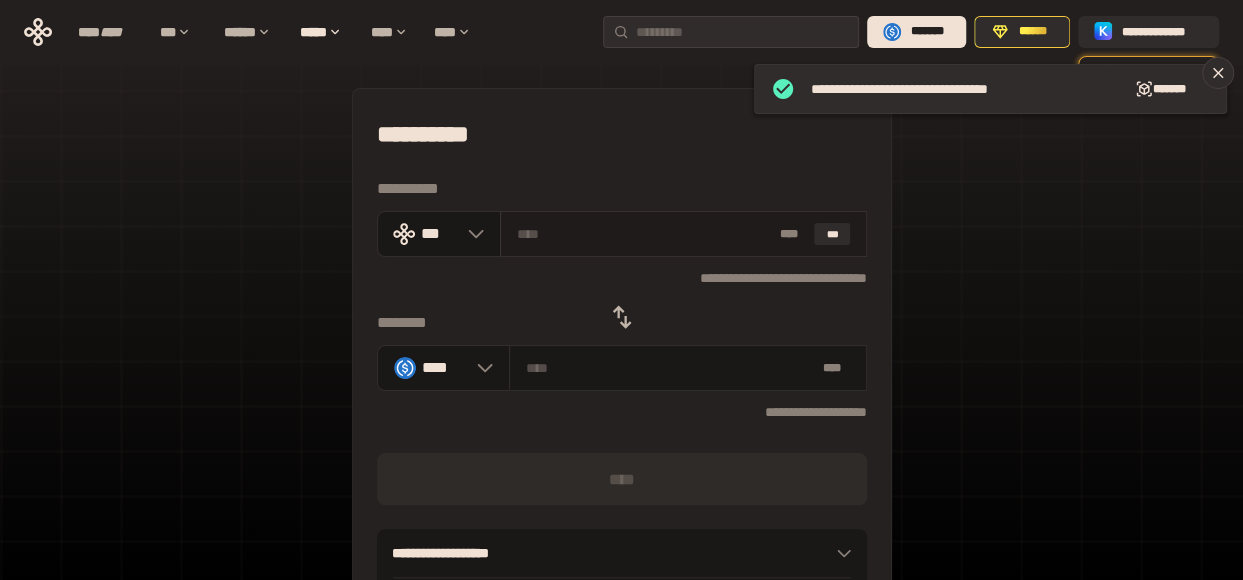 click at bounding box center [644, 234] 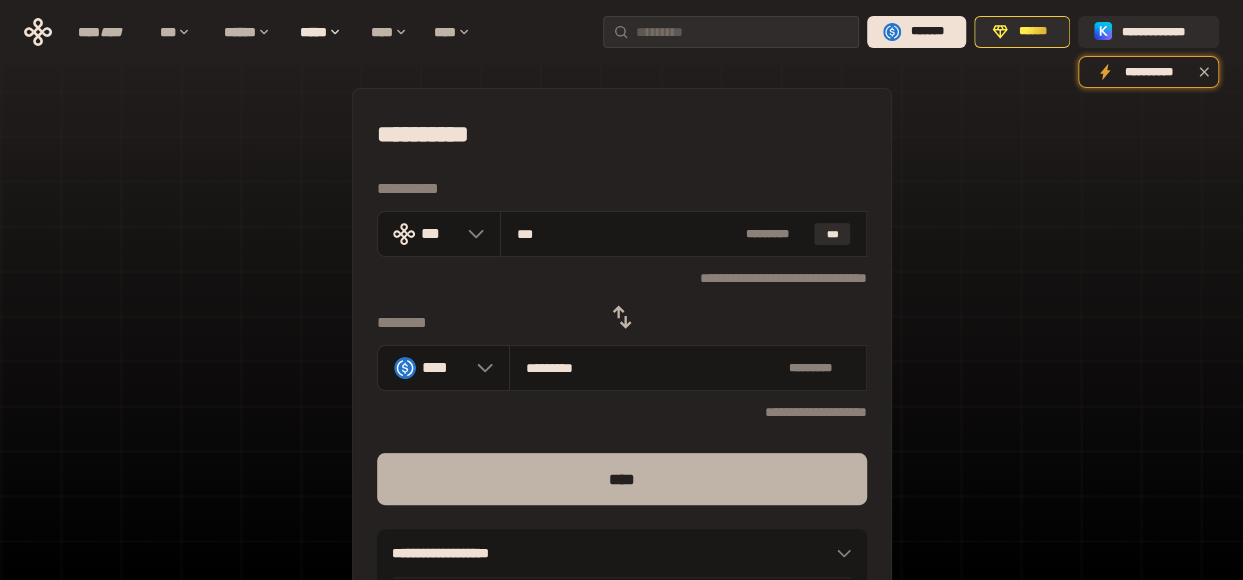 click on "****" at bounding box center (622, 479) 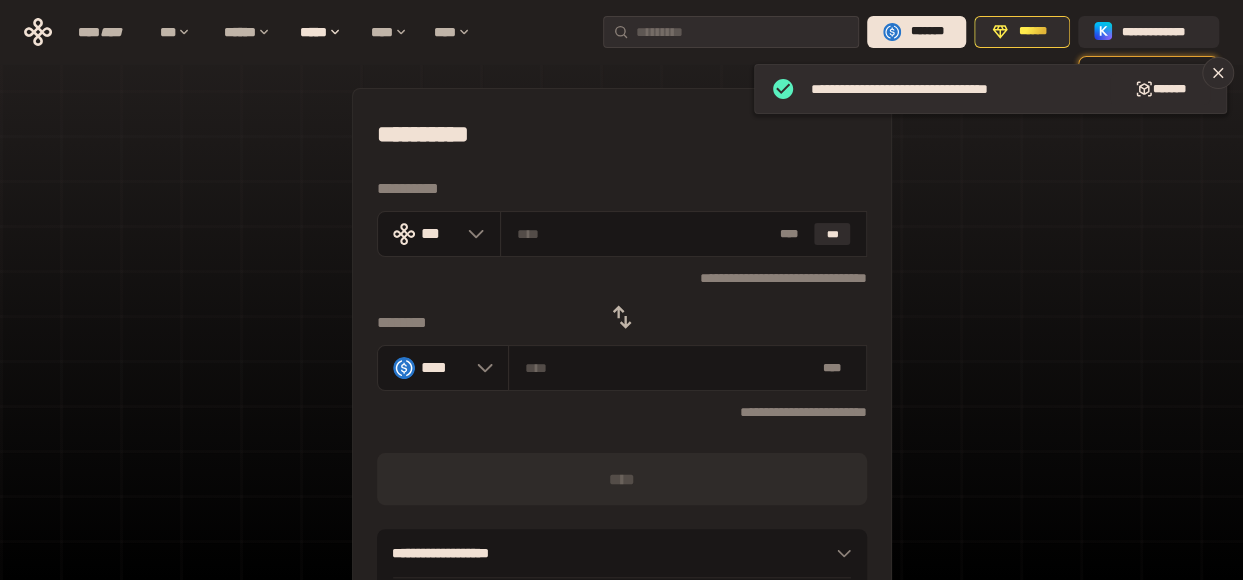 click 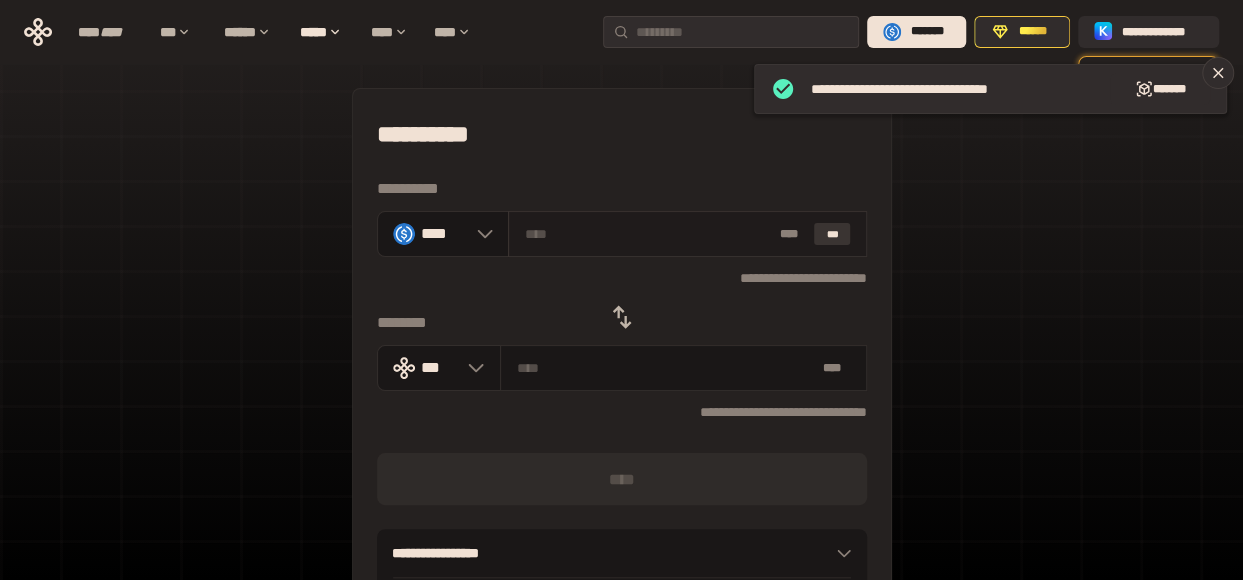 click on "***" at bounding box center [832, 234] 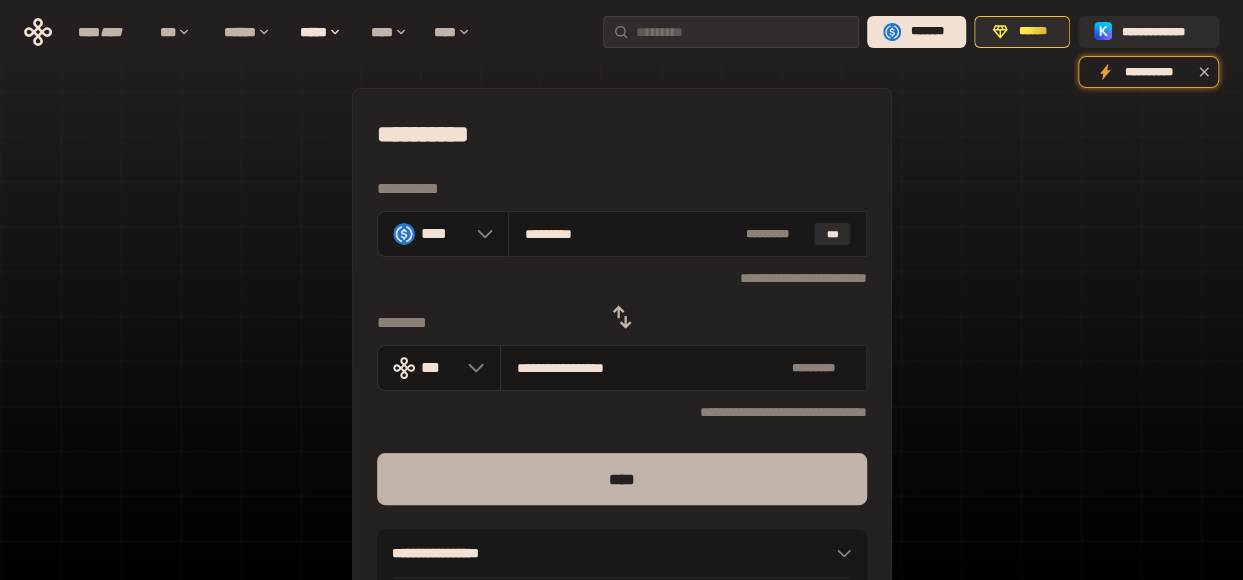 click on "****" at bounding box center [622, 479] 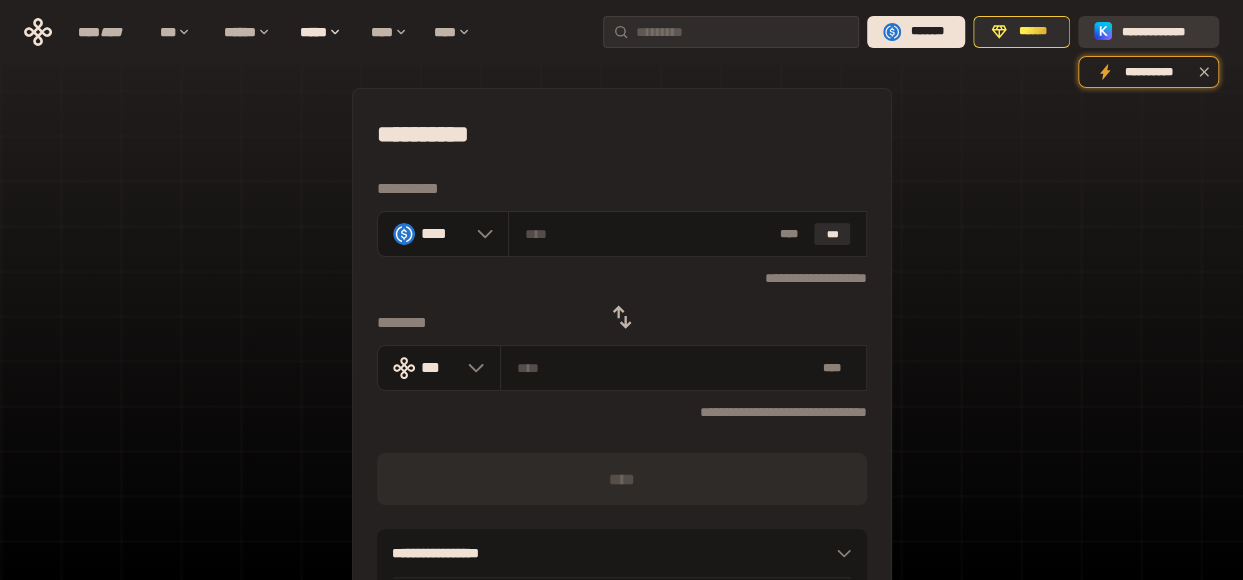 click on "**********" at bounding box center (1148, 32) 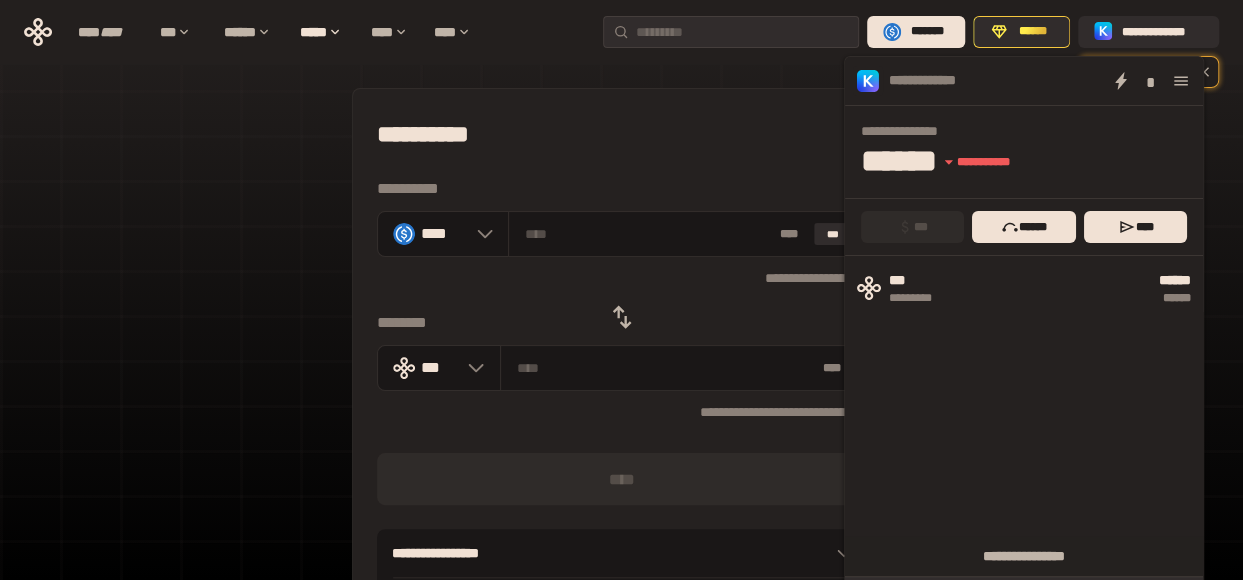 click 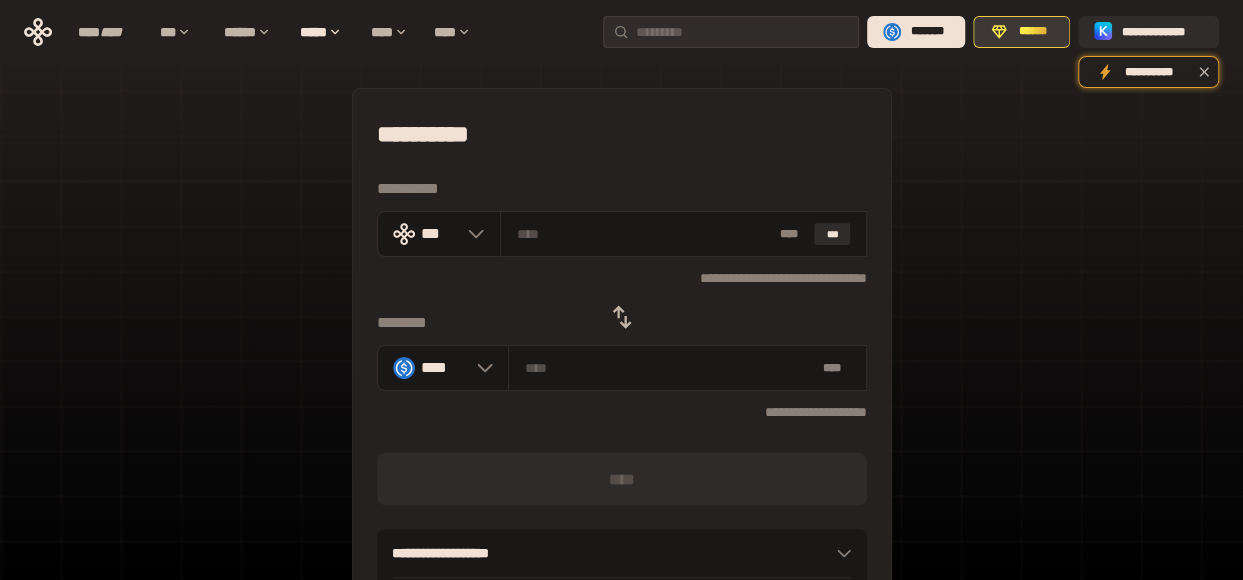 click on "******" at bounding box center (1032, 32) 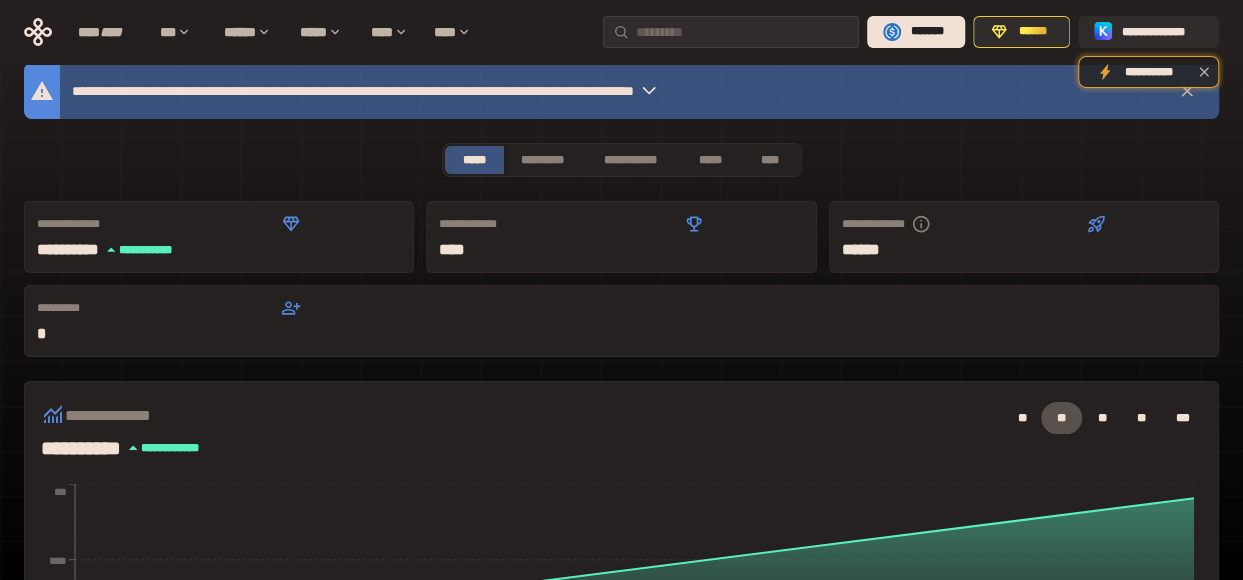 scroll, scrollTop: 0, scrollLeft: 0, axis: both 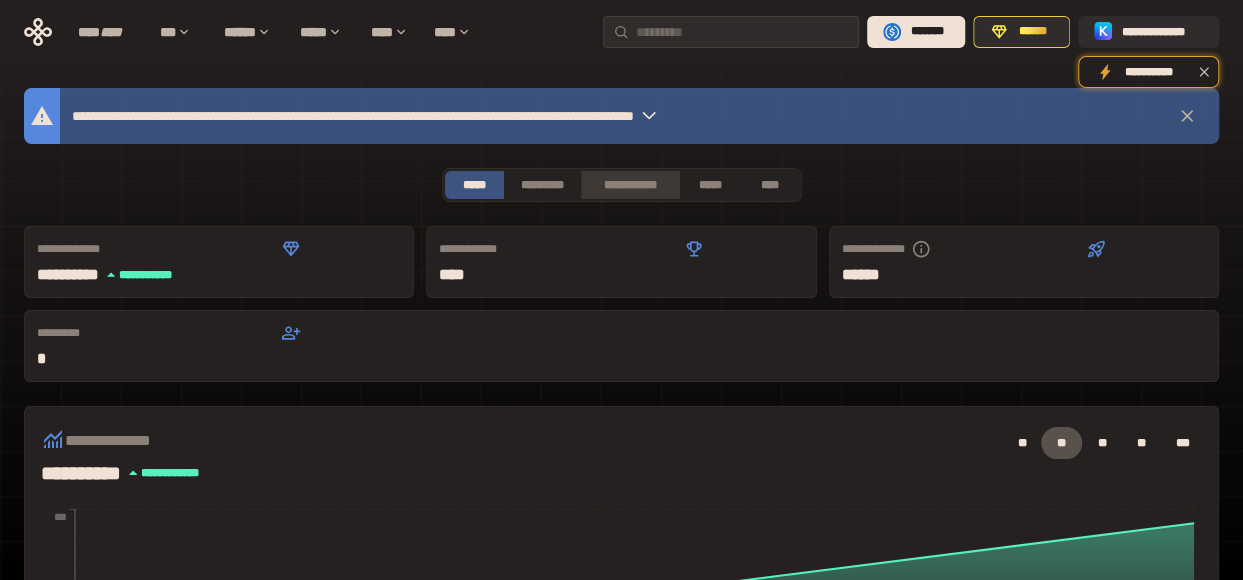 click on "**********" at bounding box center [630, 185] 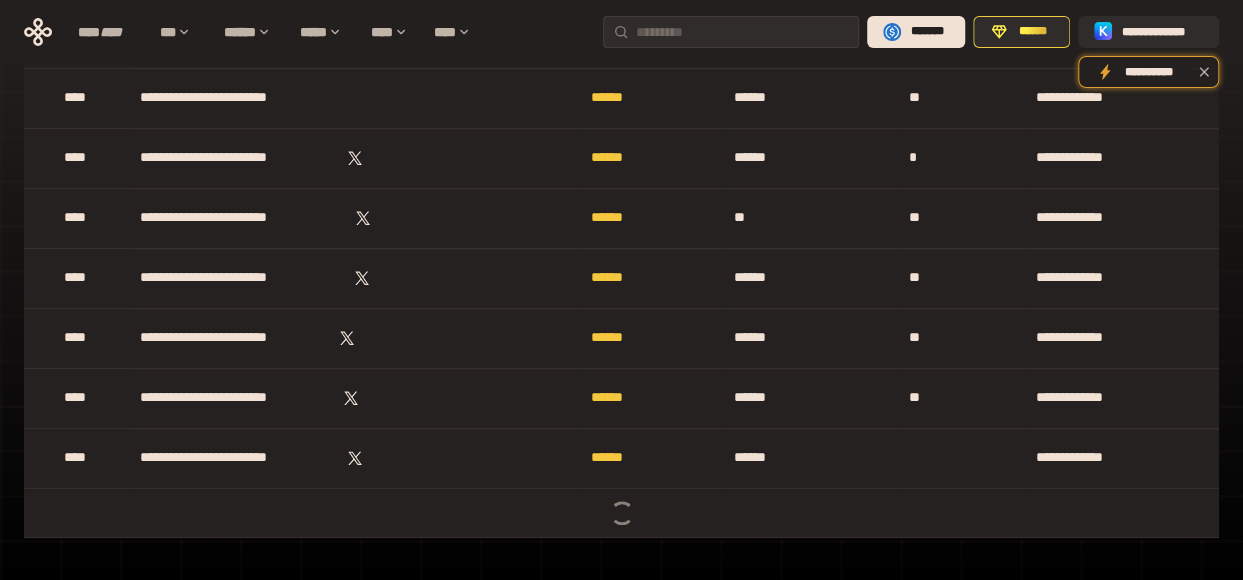 scroll, scrollTop: 11873, scrollLeft: 0, axis: vertical 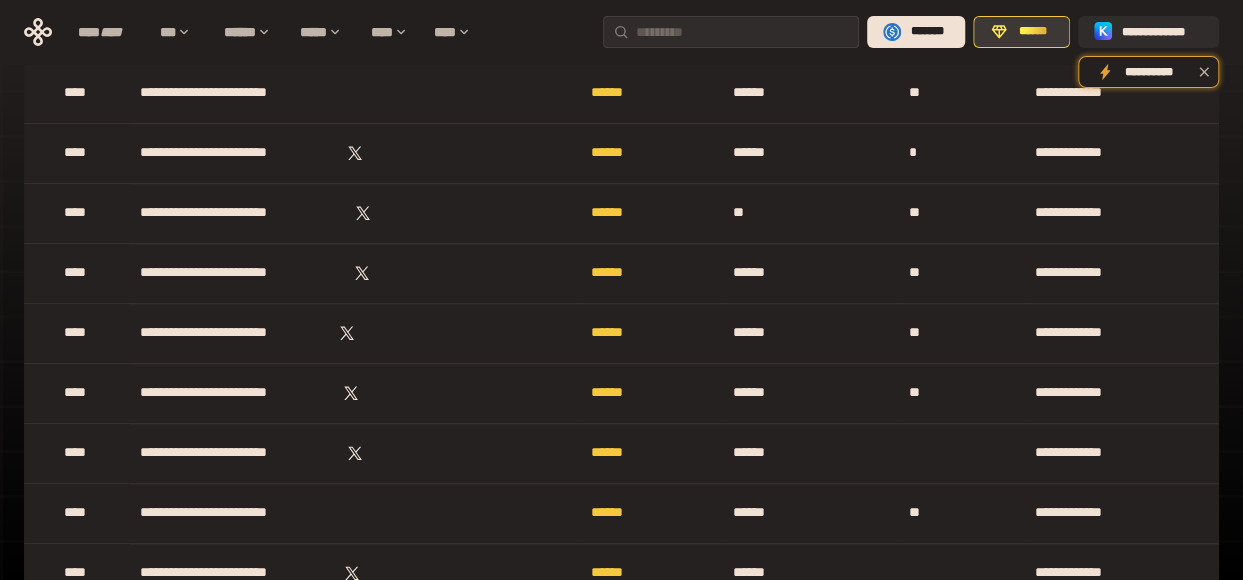 click on "******" at bounding box center [1032, 32] 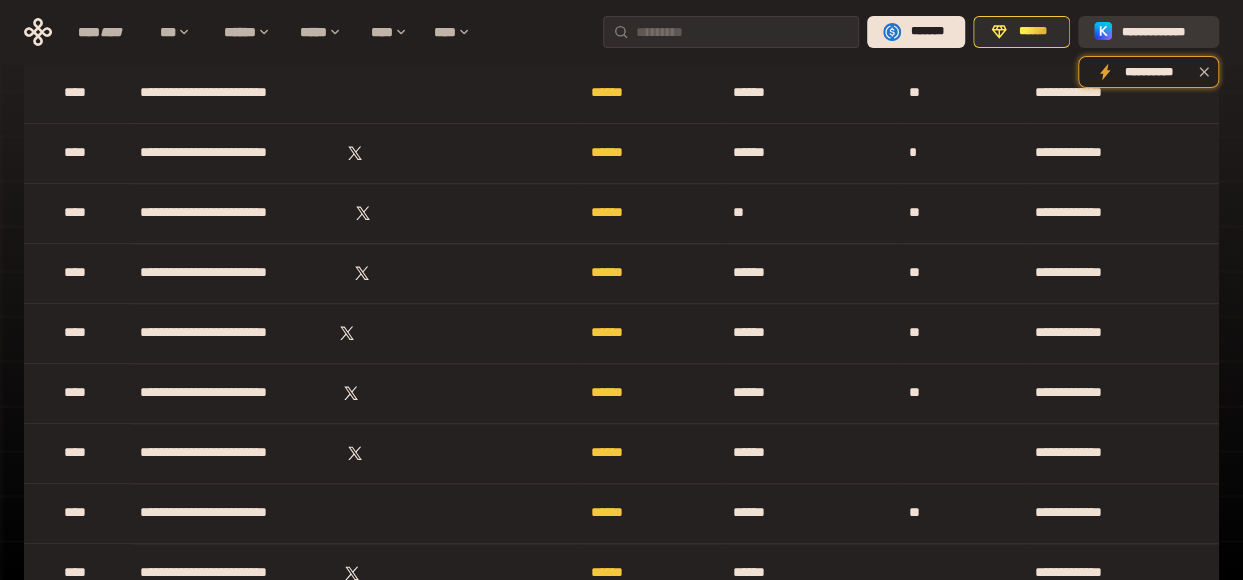 click on "**********" at bounding box center (1162, 32) 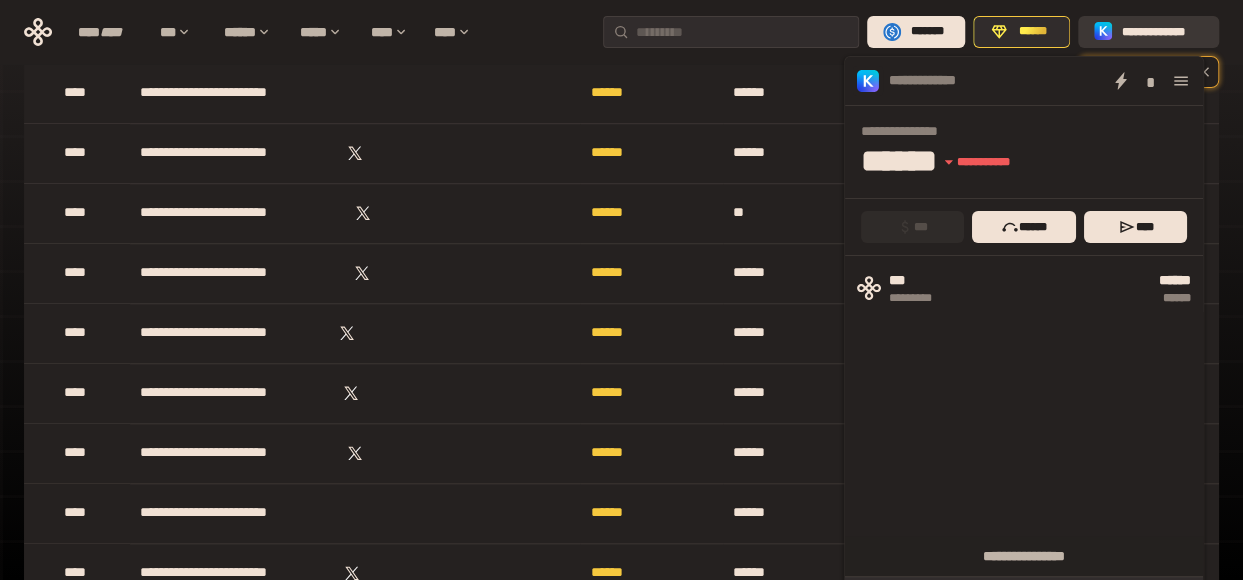 click on "**********" at bounding box center (1162, 32) 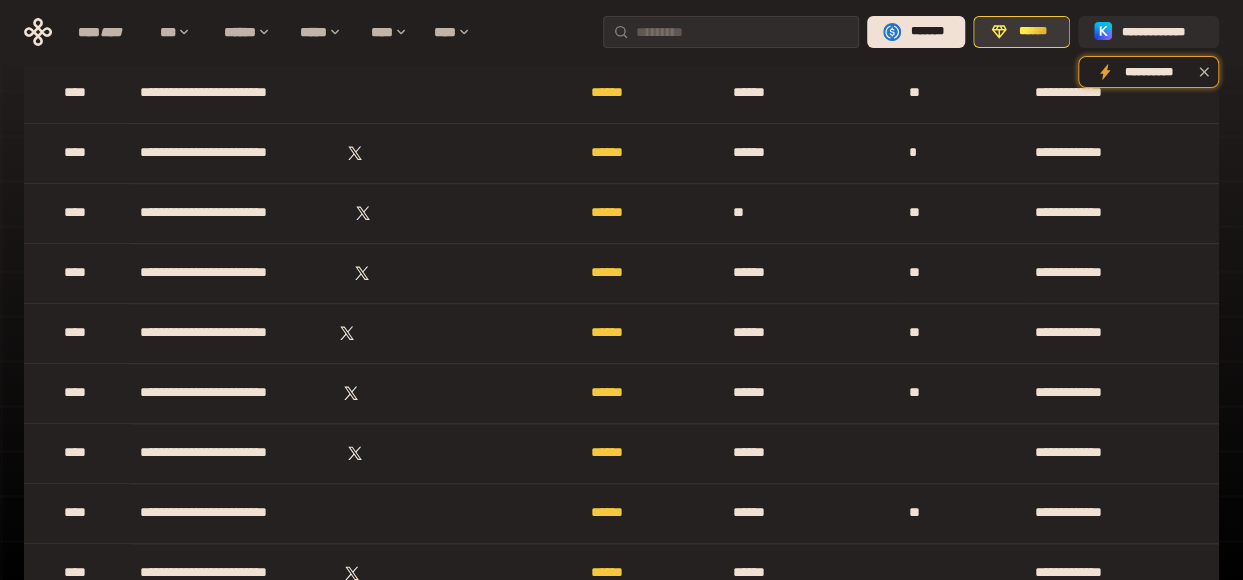click on "******" at bounding box center [1032, 32] 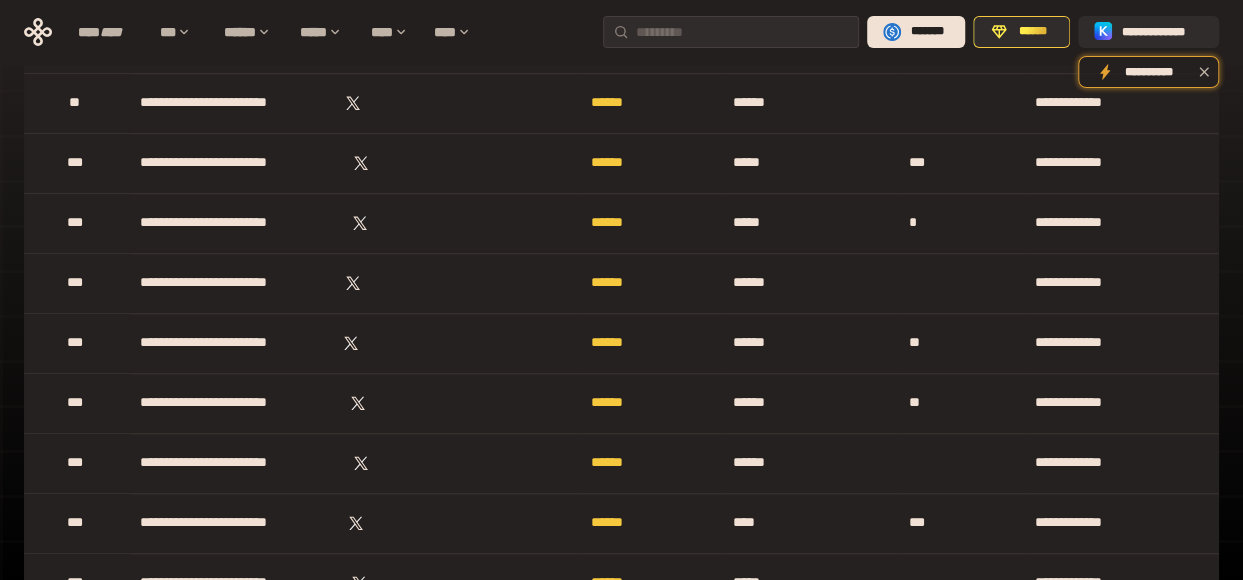 scroll, scrollTop: 0, scrollLeft: 0, axis: both 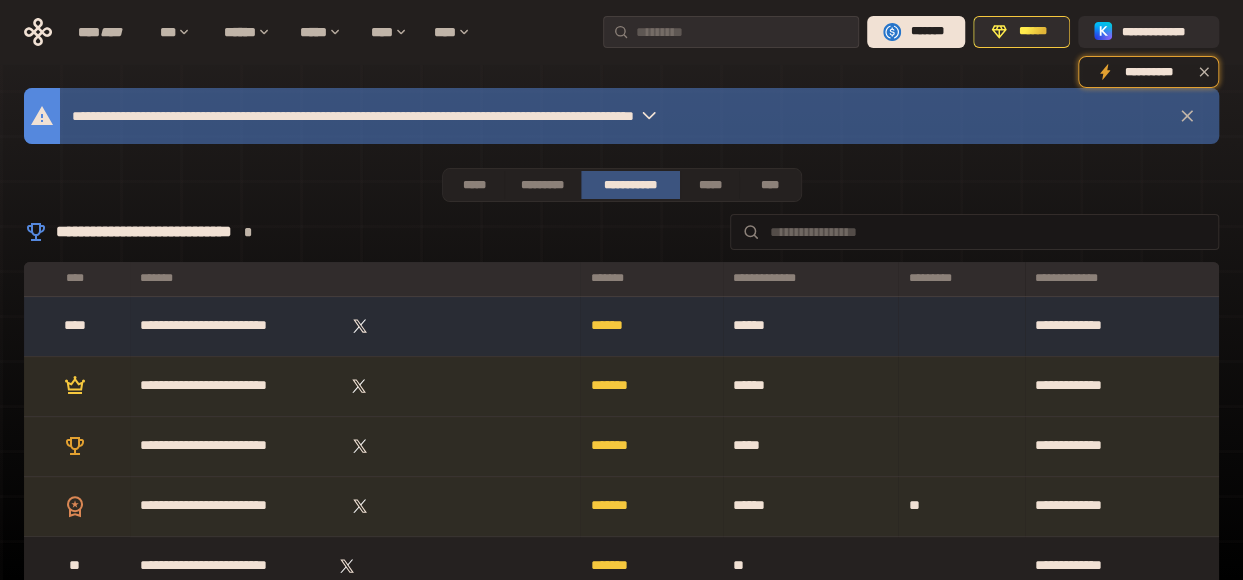 click 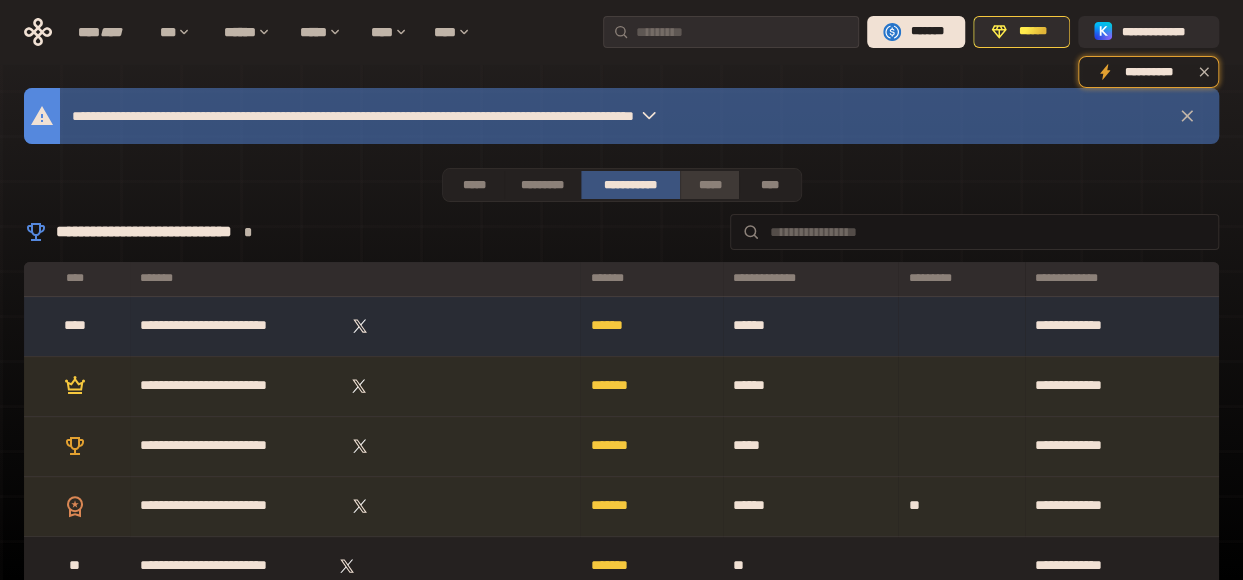 click on "*****" at bounding box center [710, 185] 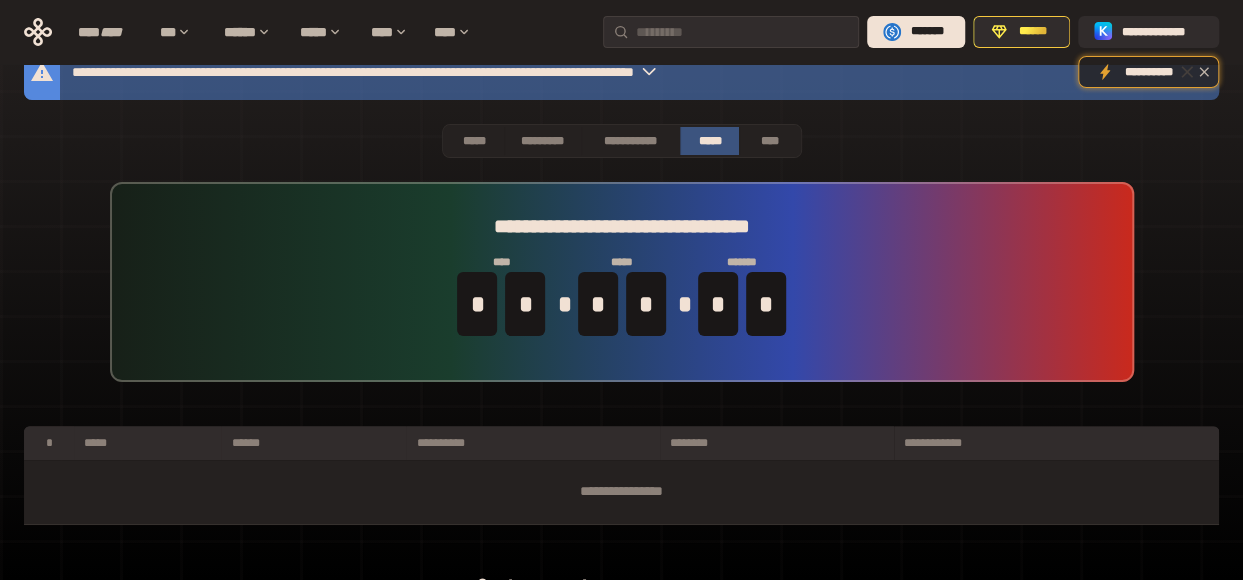 scroll, scrollTop: 80, scrollLeft: 0, axis: vertical 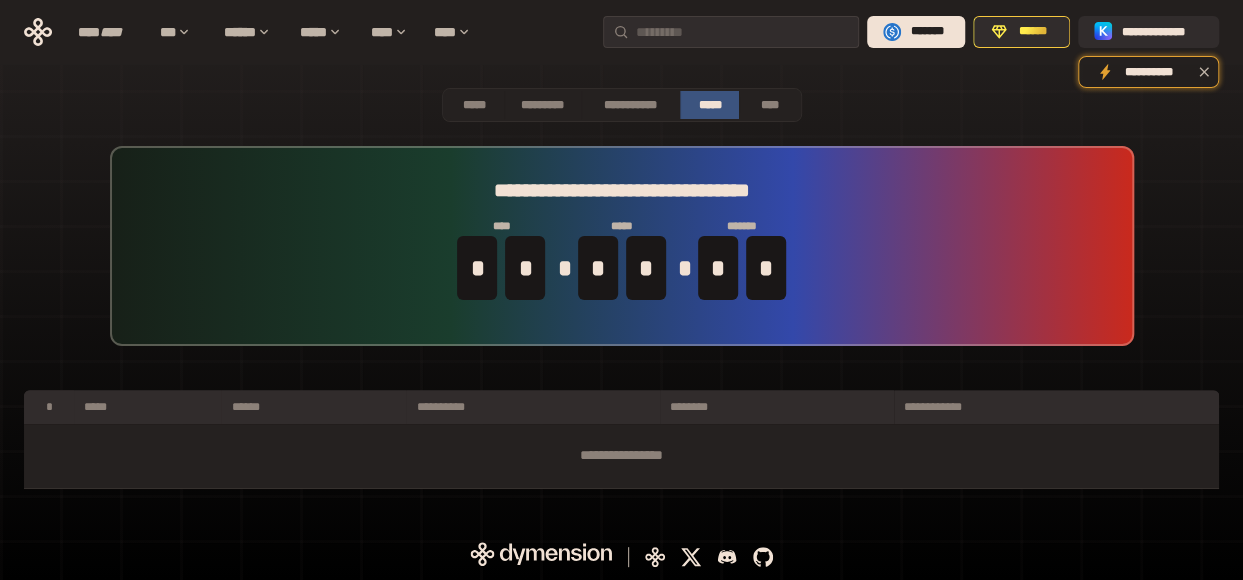 click on "**********" at bounding box center [621, 258] 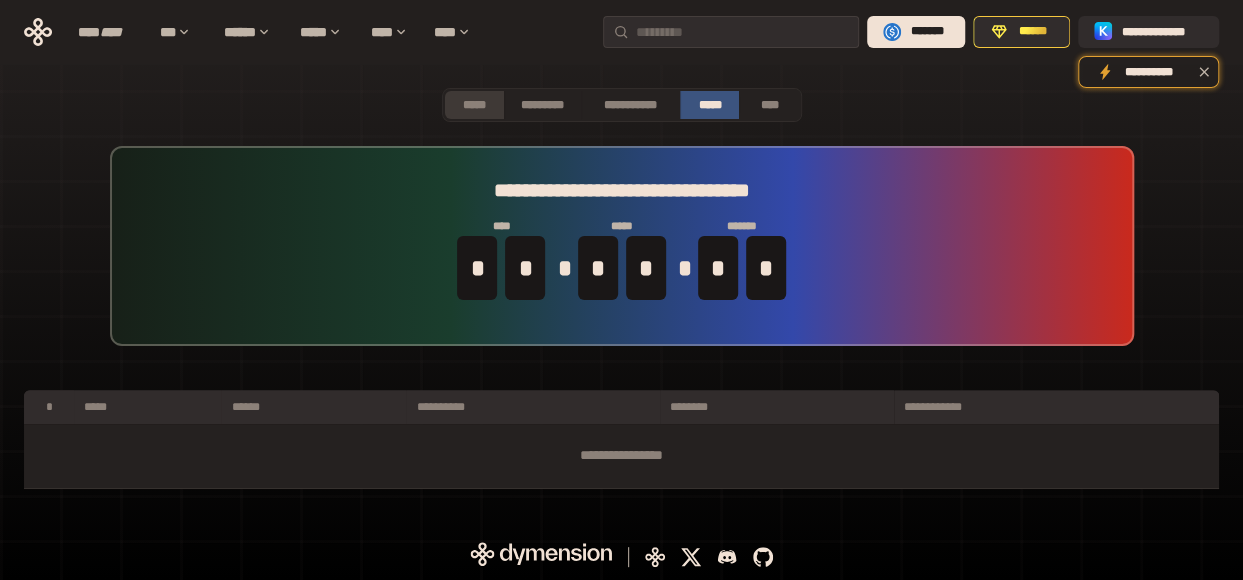 click on "*****" at bounding box center (474, 105) 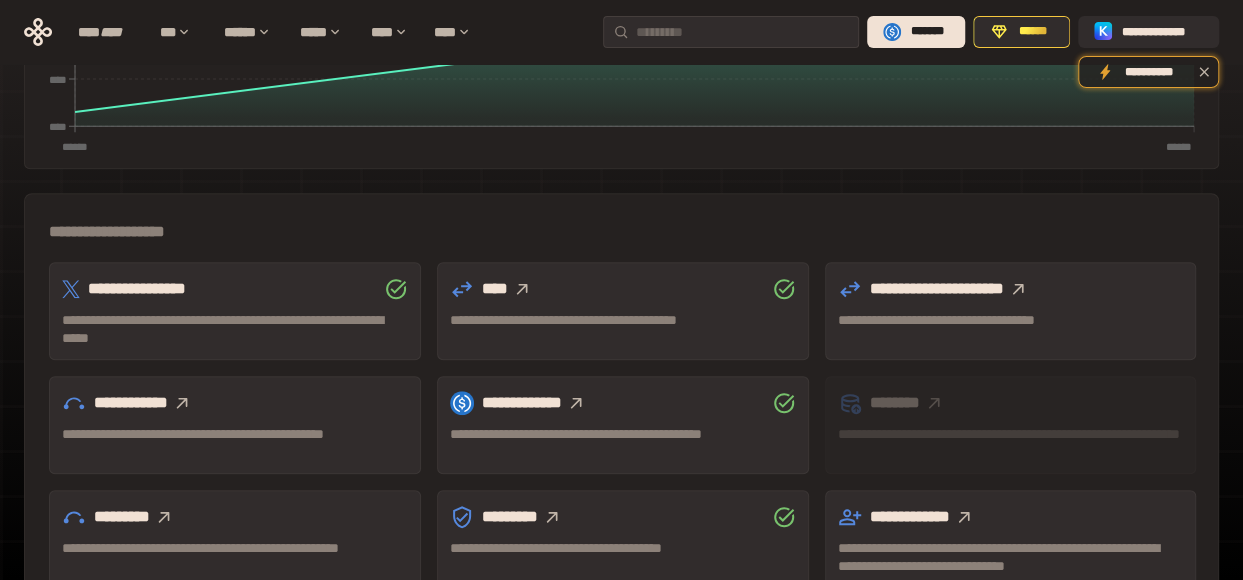scroll, scrollTop: 555, scrollLeft: 0, axis: vertical 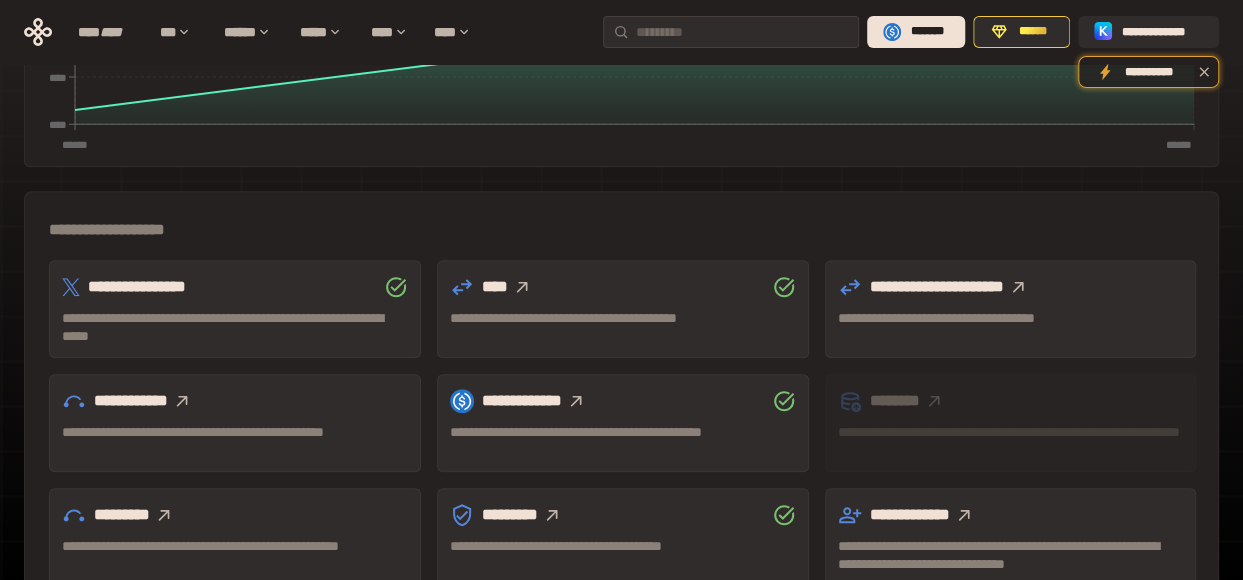 click 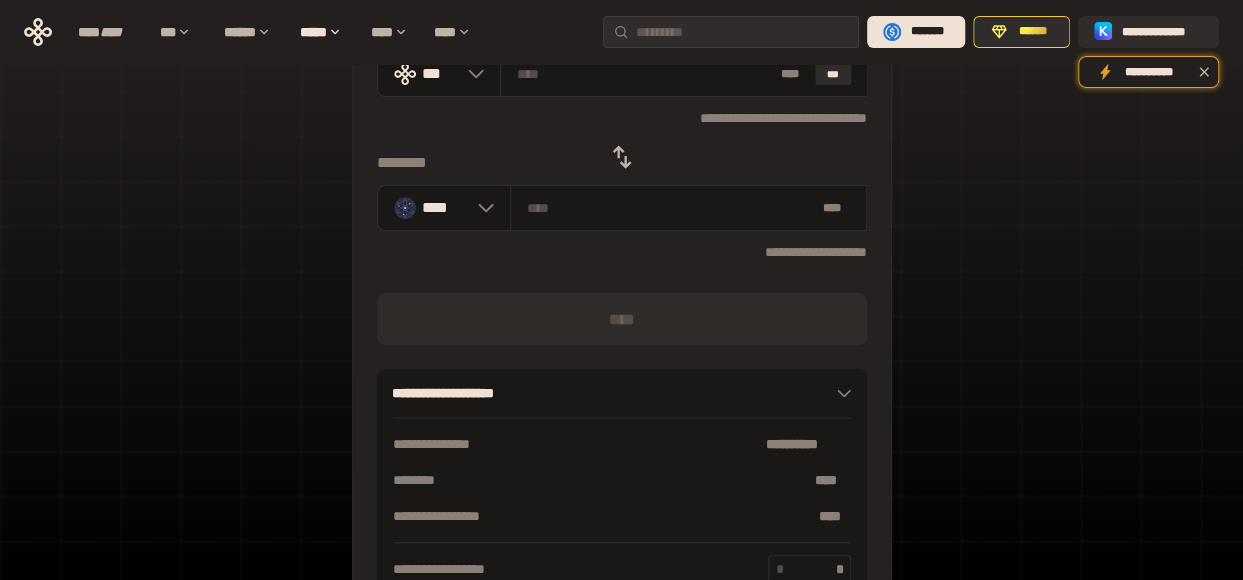 scroll, scrollTop: 75, scrollLeft: 0, axis: vertical 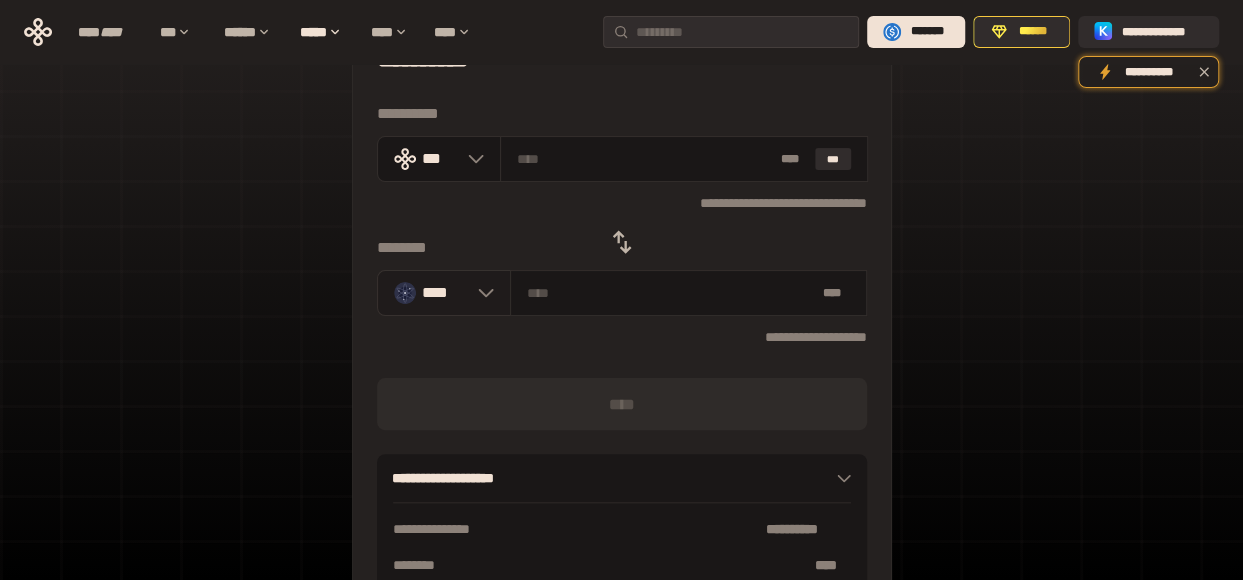 click on "****" at bounding box center (445, 292) 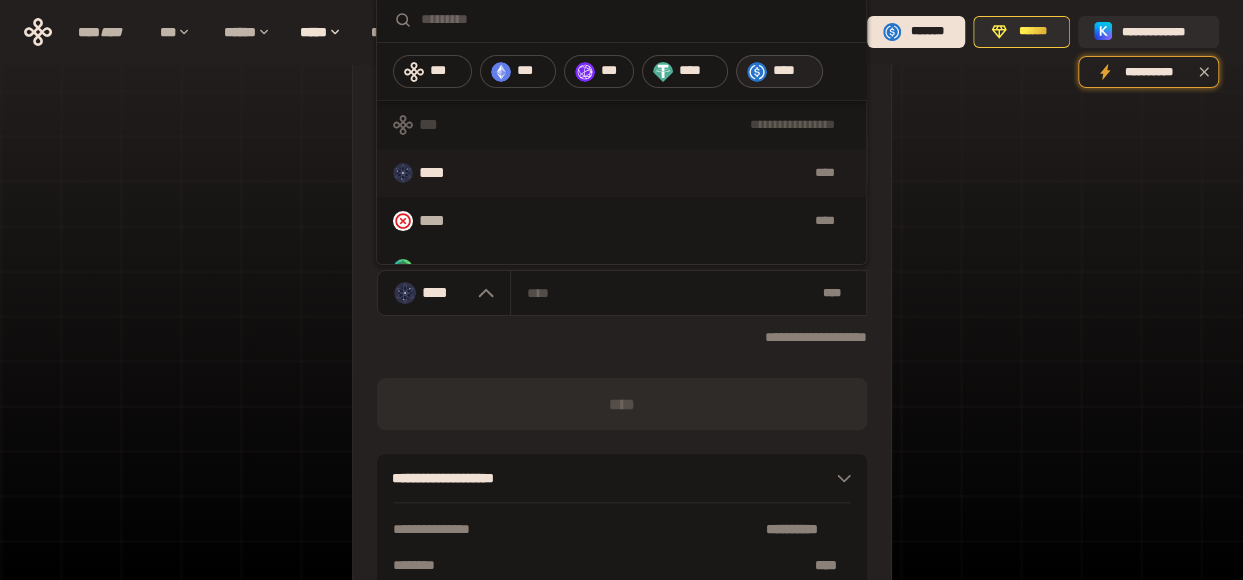 click on "****" at bounding box center (779, 71) 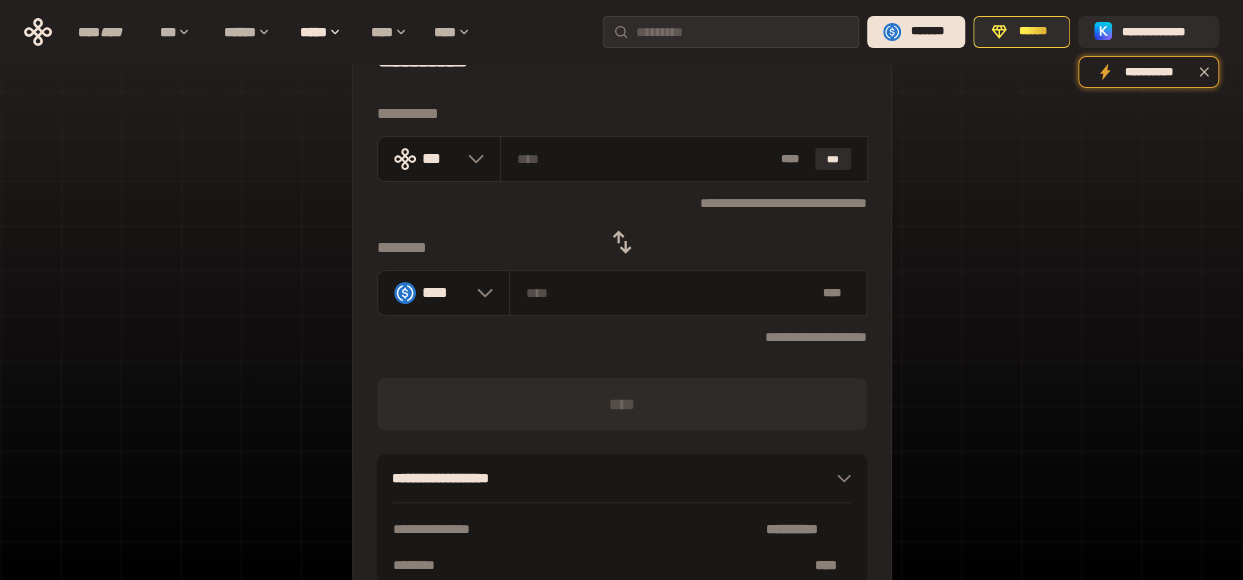 scroll, scrollTop: 0, scrollLeft: 0, axis: both 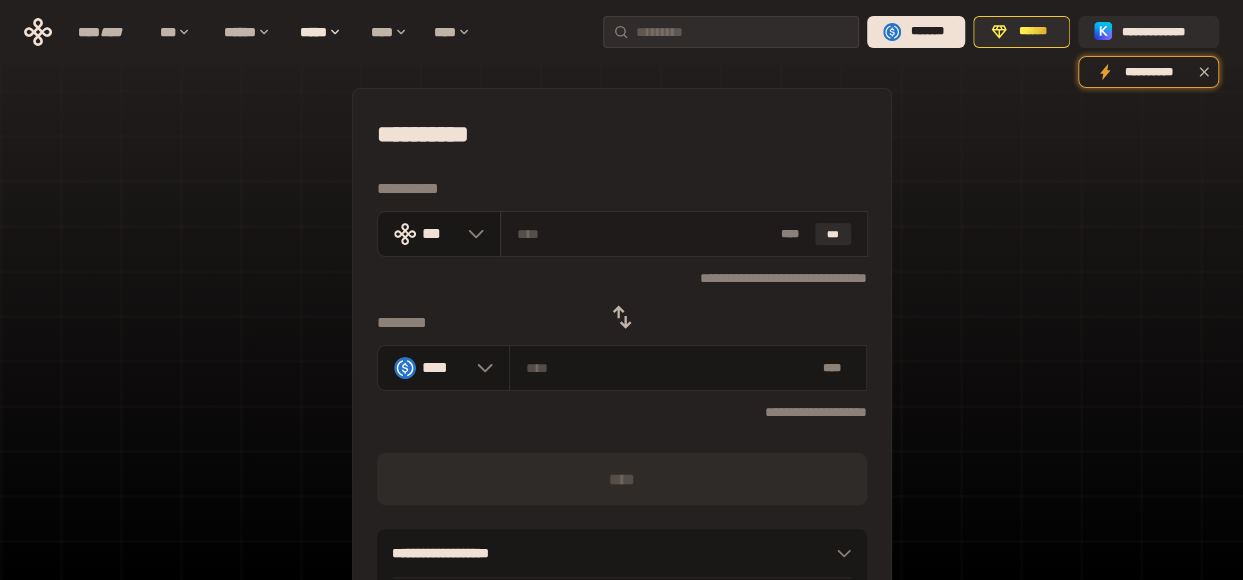 click on "* ** ***" at bounding box center [684, 234] 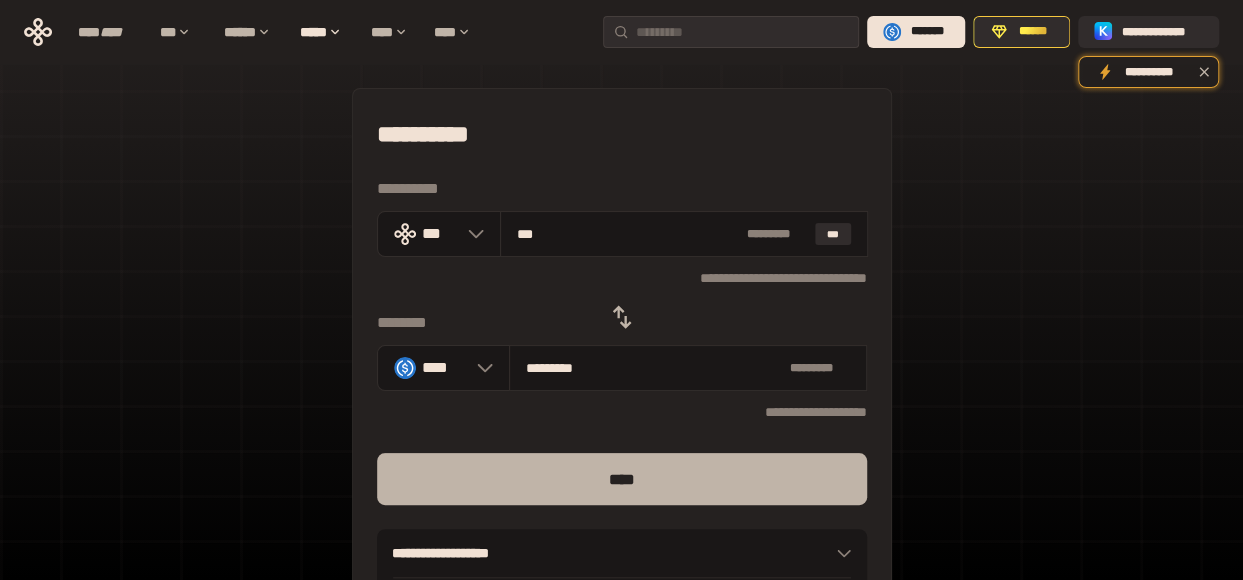 click on "****" at bounding box center (622, 479) 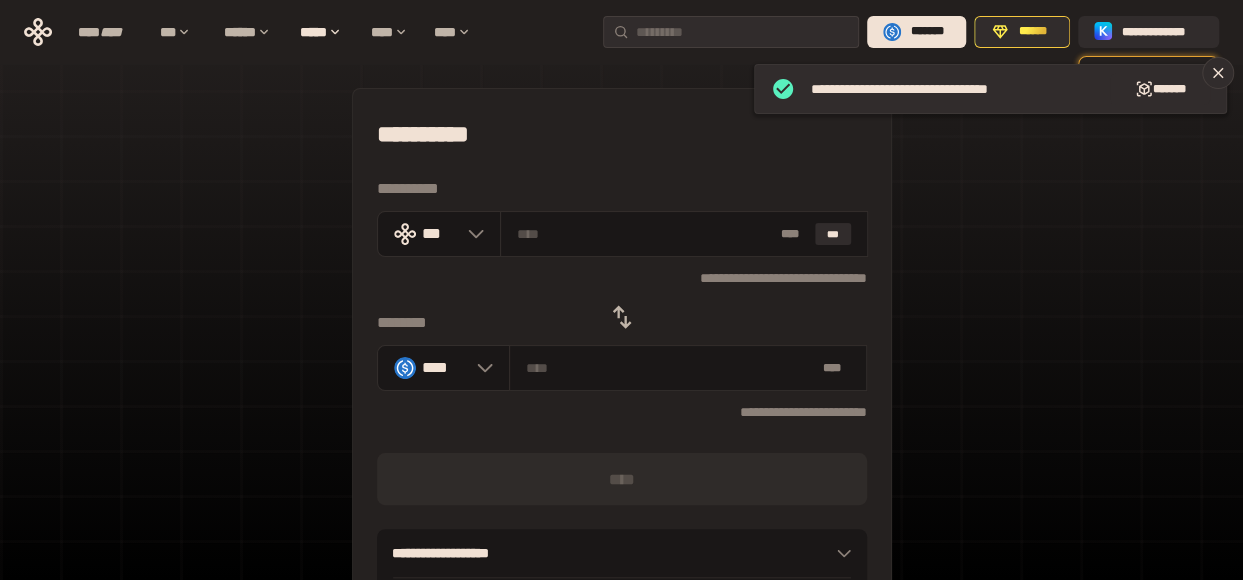click 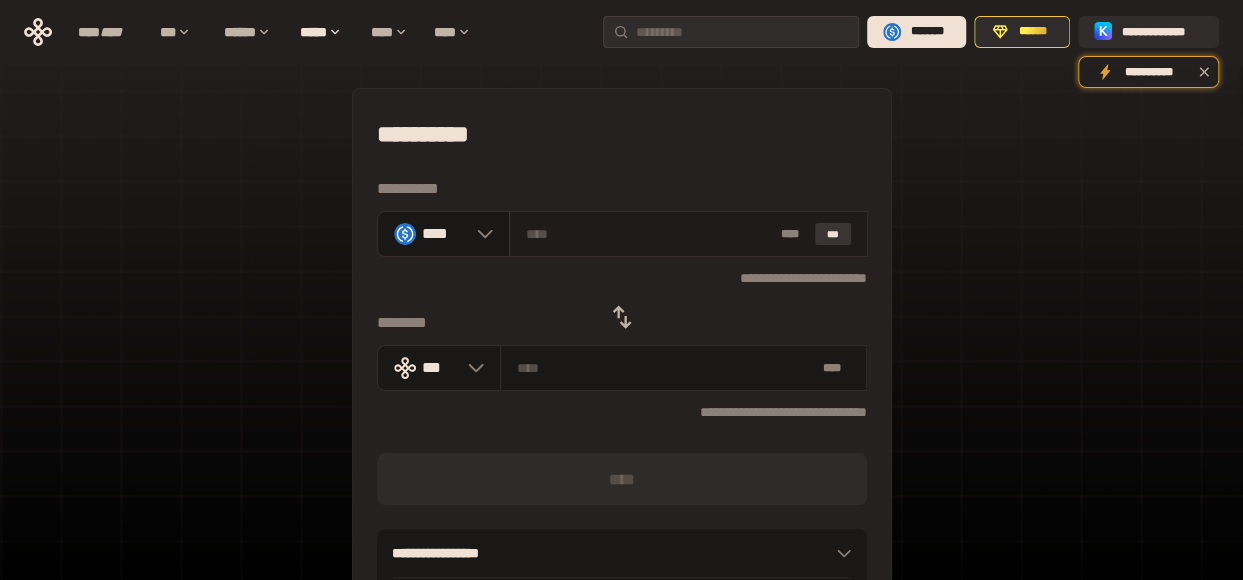 click on "***" at bounding box center [833, 234] 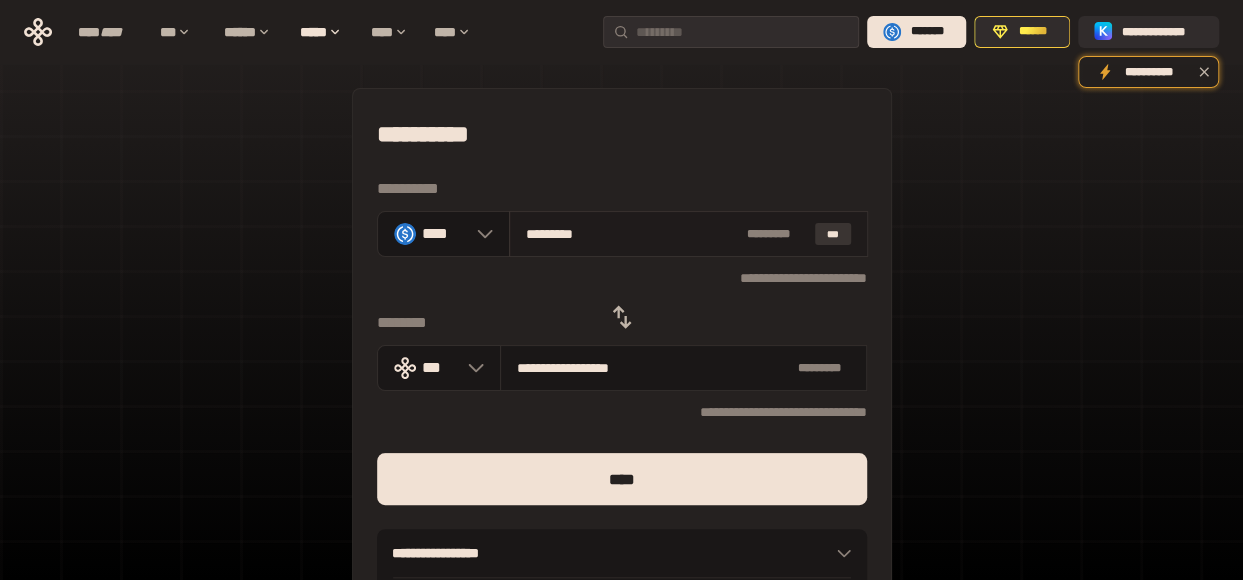 click on "***" at bounding box center (833, 234) 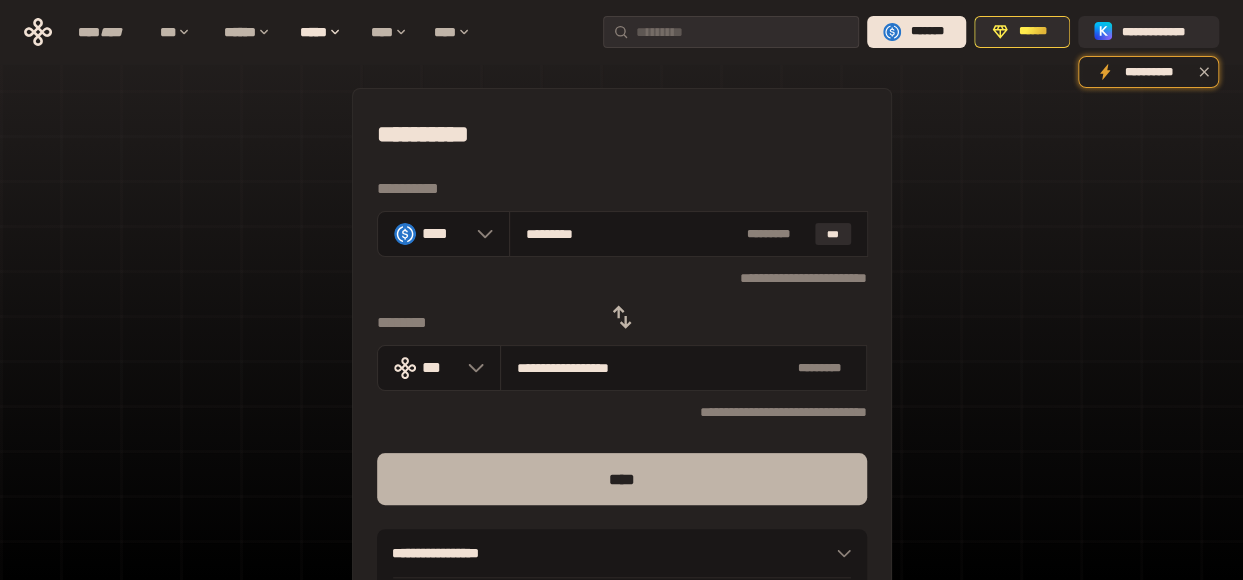 click on "****" at bounding box center [622, 479] 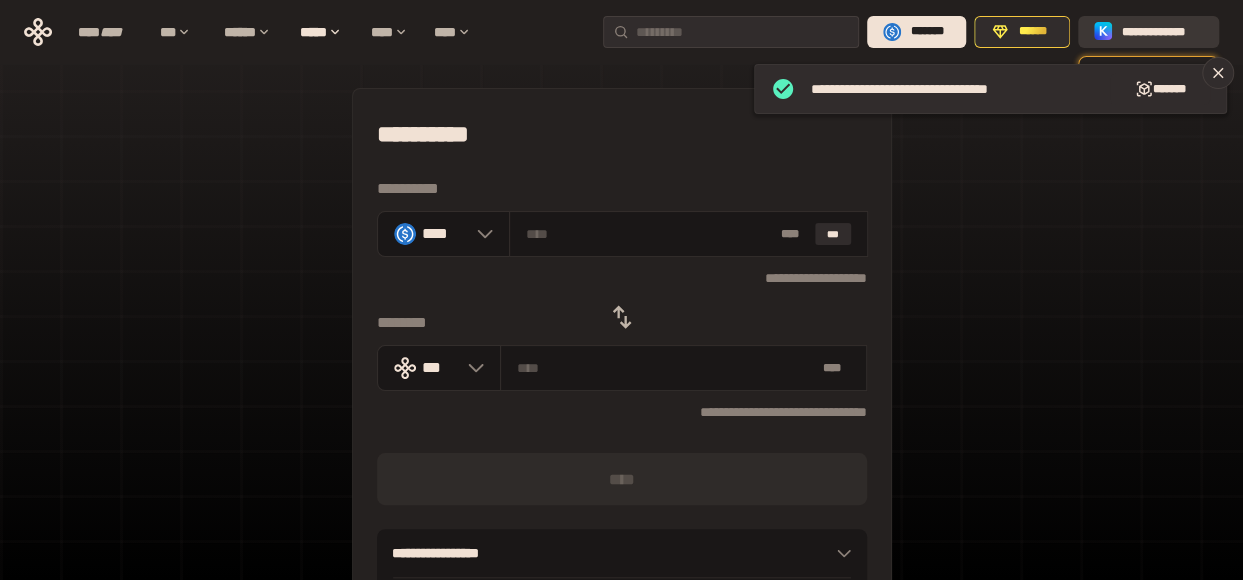 click 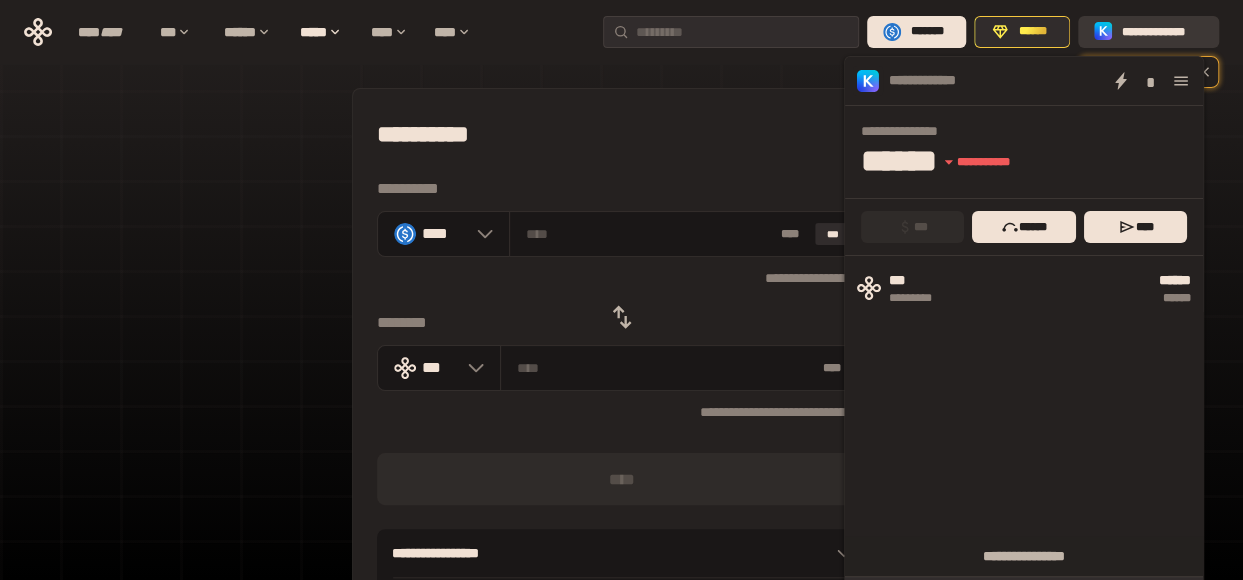 click 